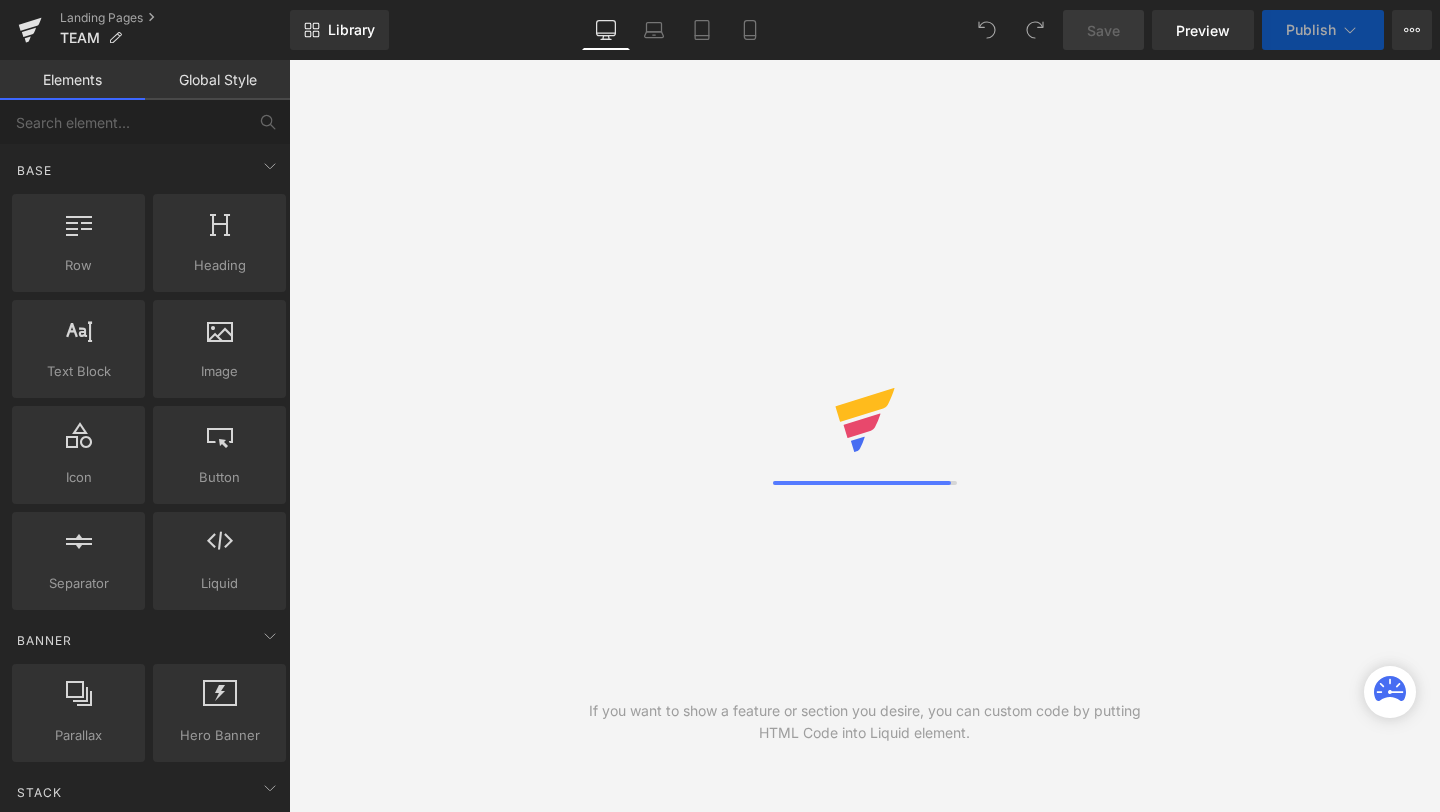 scroll, scrollTop: 0, scrollLeft: 0, axis: both 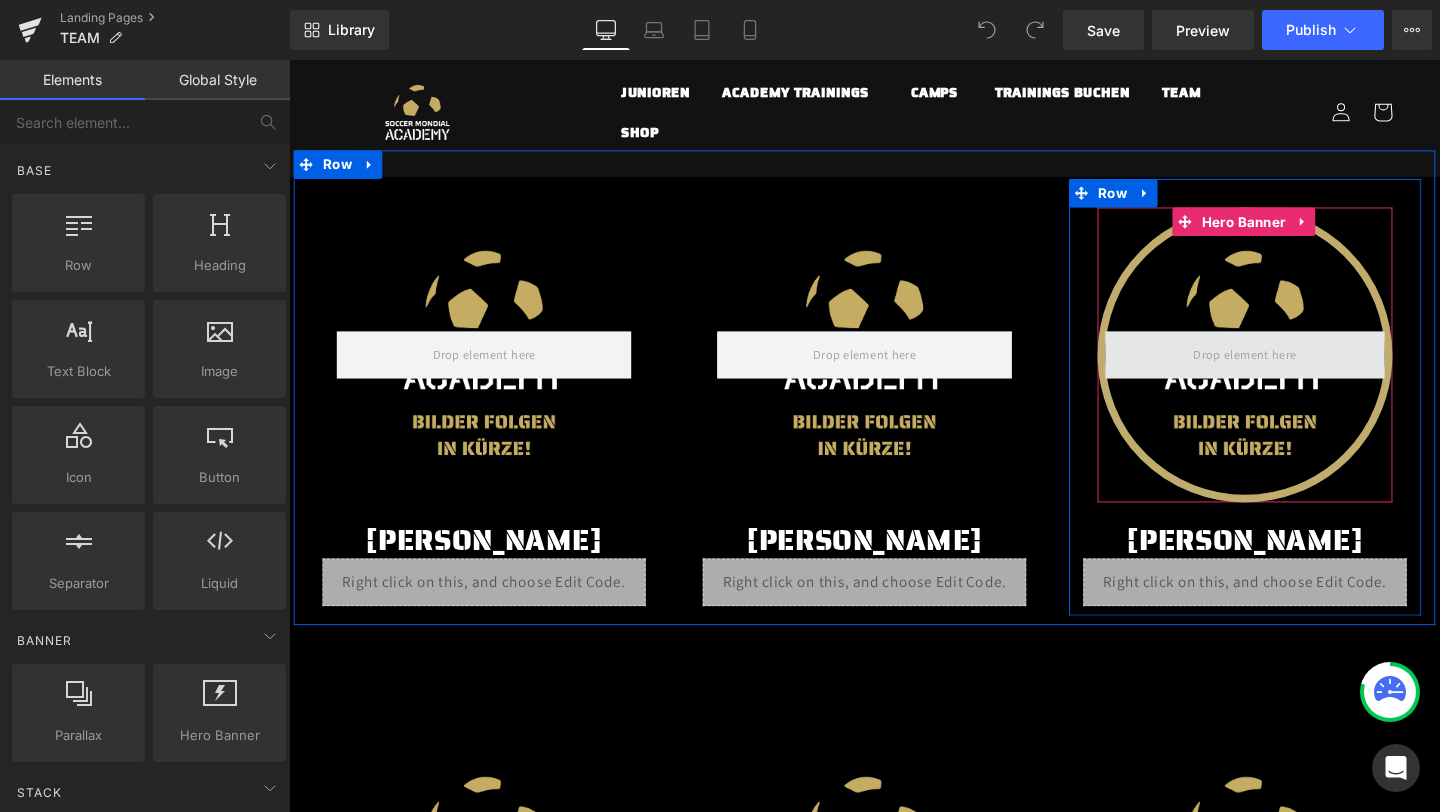 click at bounding box center (1294, 369) 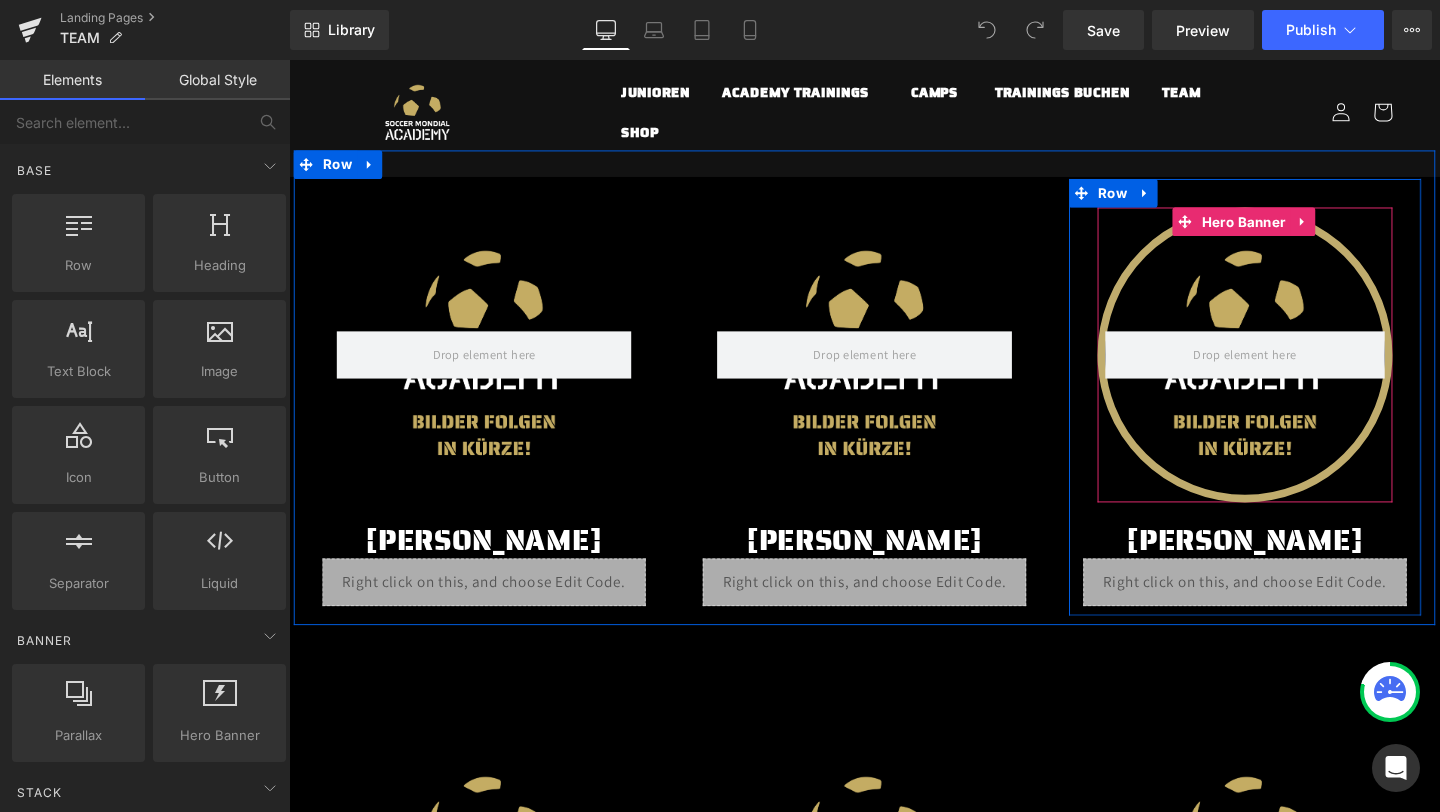 click at bounding box center (1294, 370) 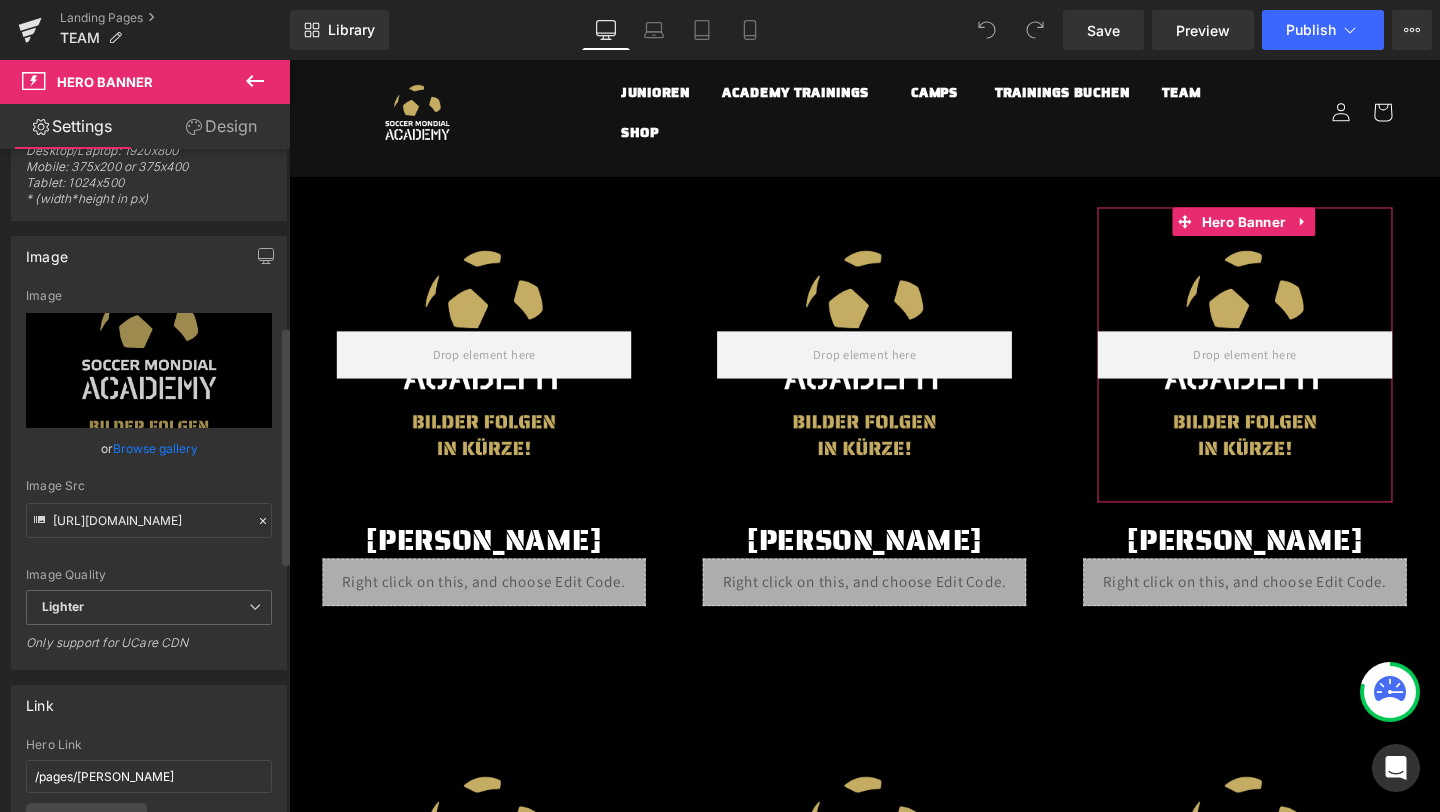 scroll, scrollTop: 0, scrollLeft: 0, axis: both 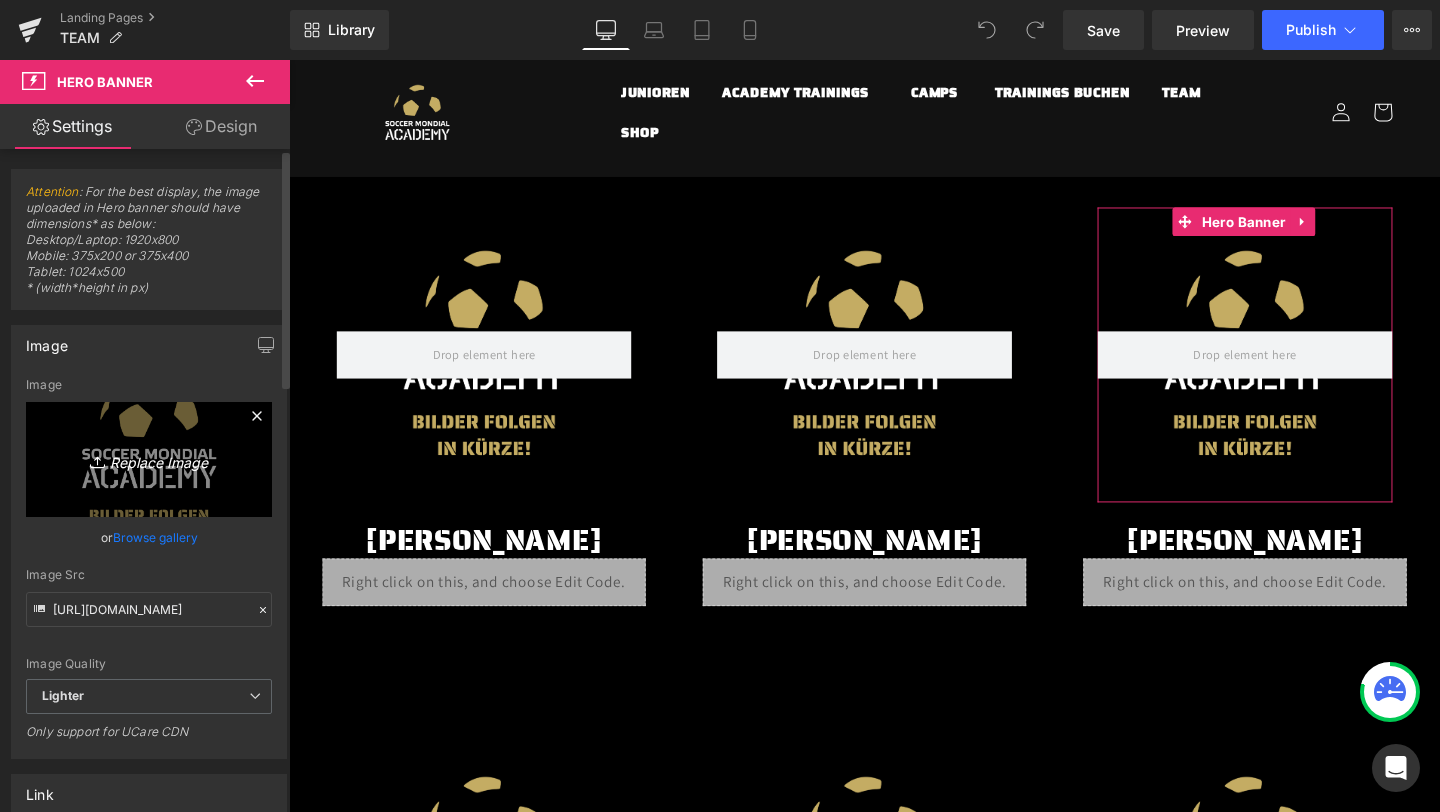 click on "Replace Image" at bounding box center (149, 459) 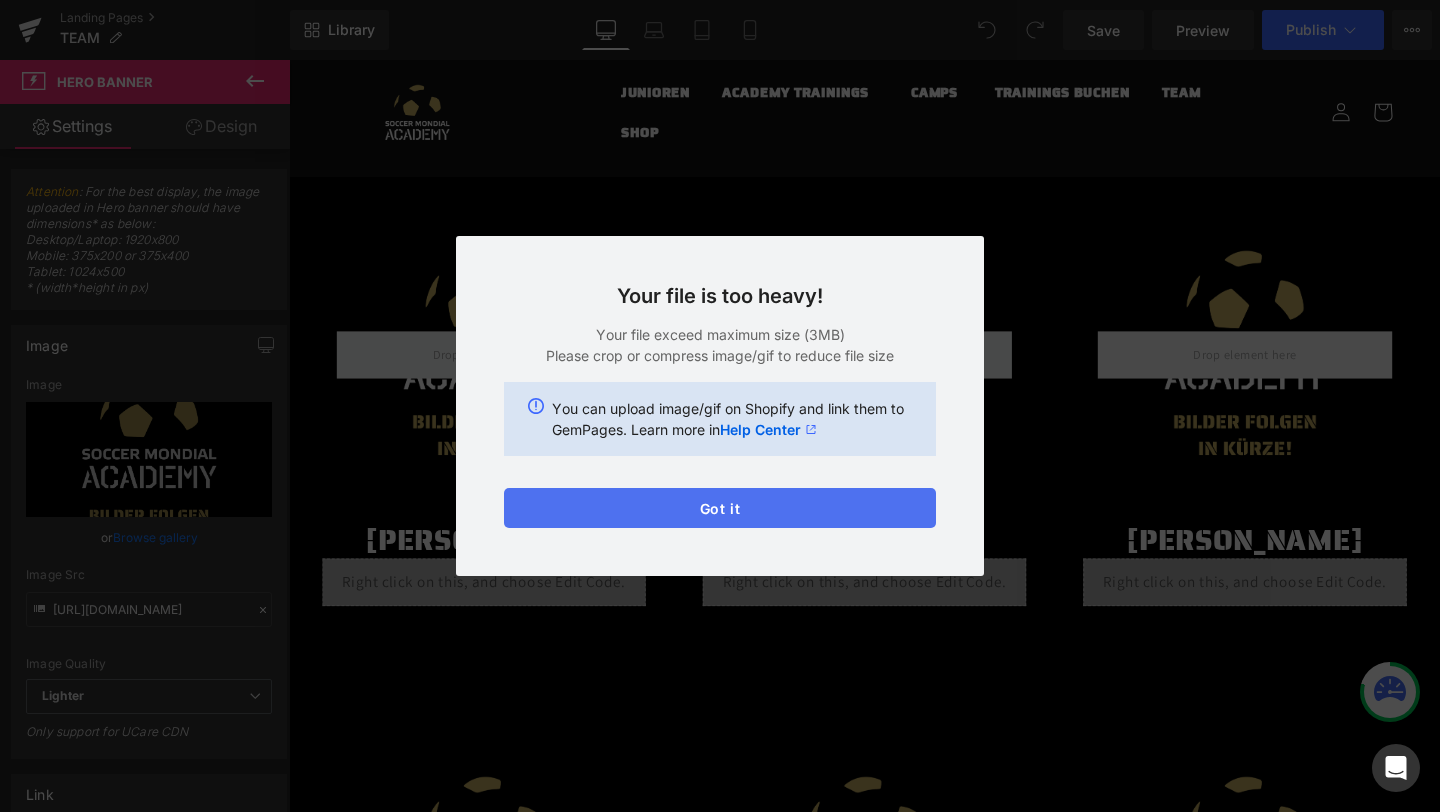 click on "Got it" at bounding box center (720, 508) 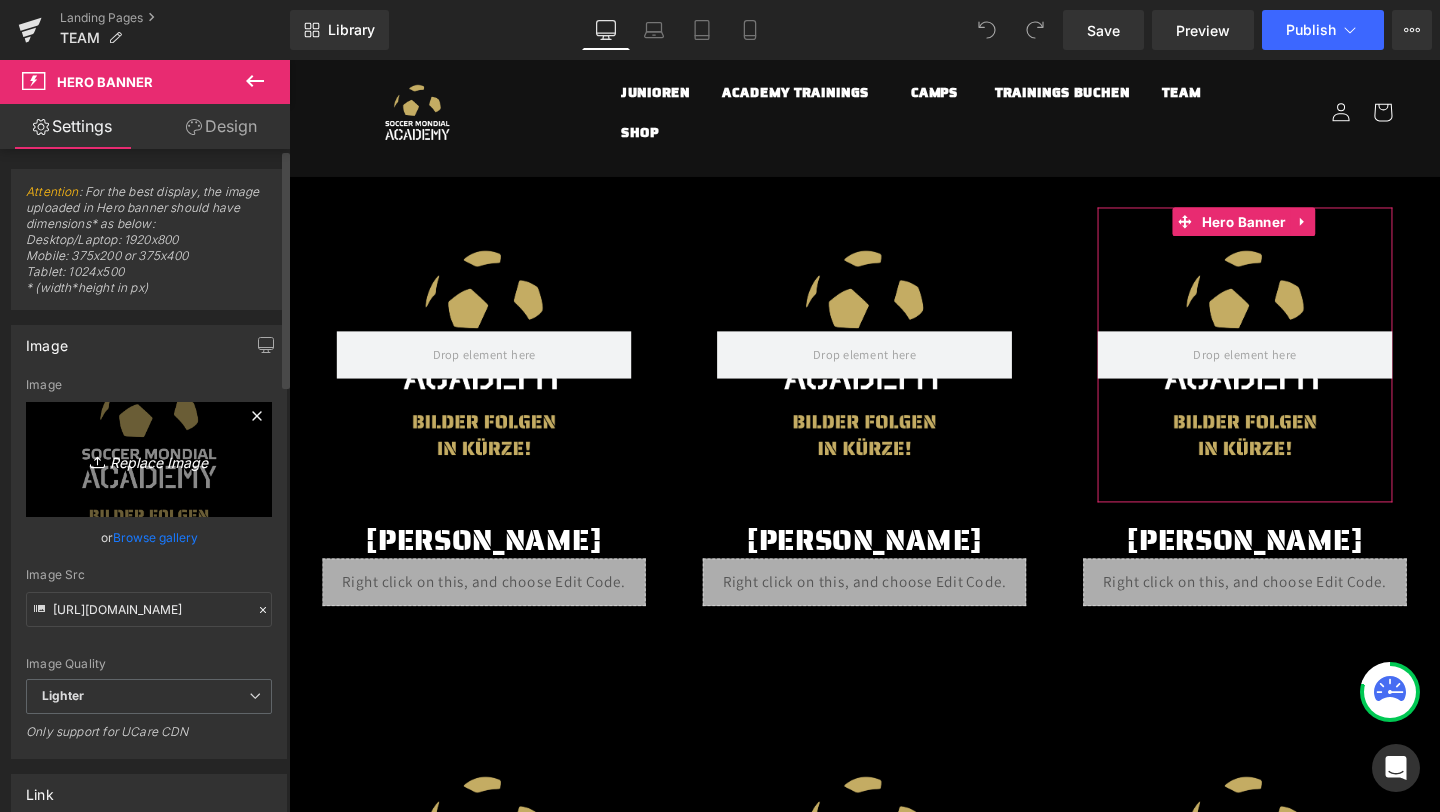 click on "Replace Image" at bounding box center (149, 459) 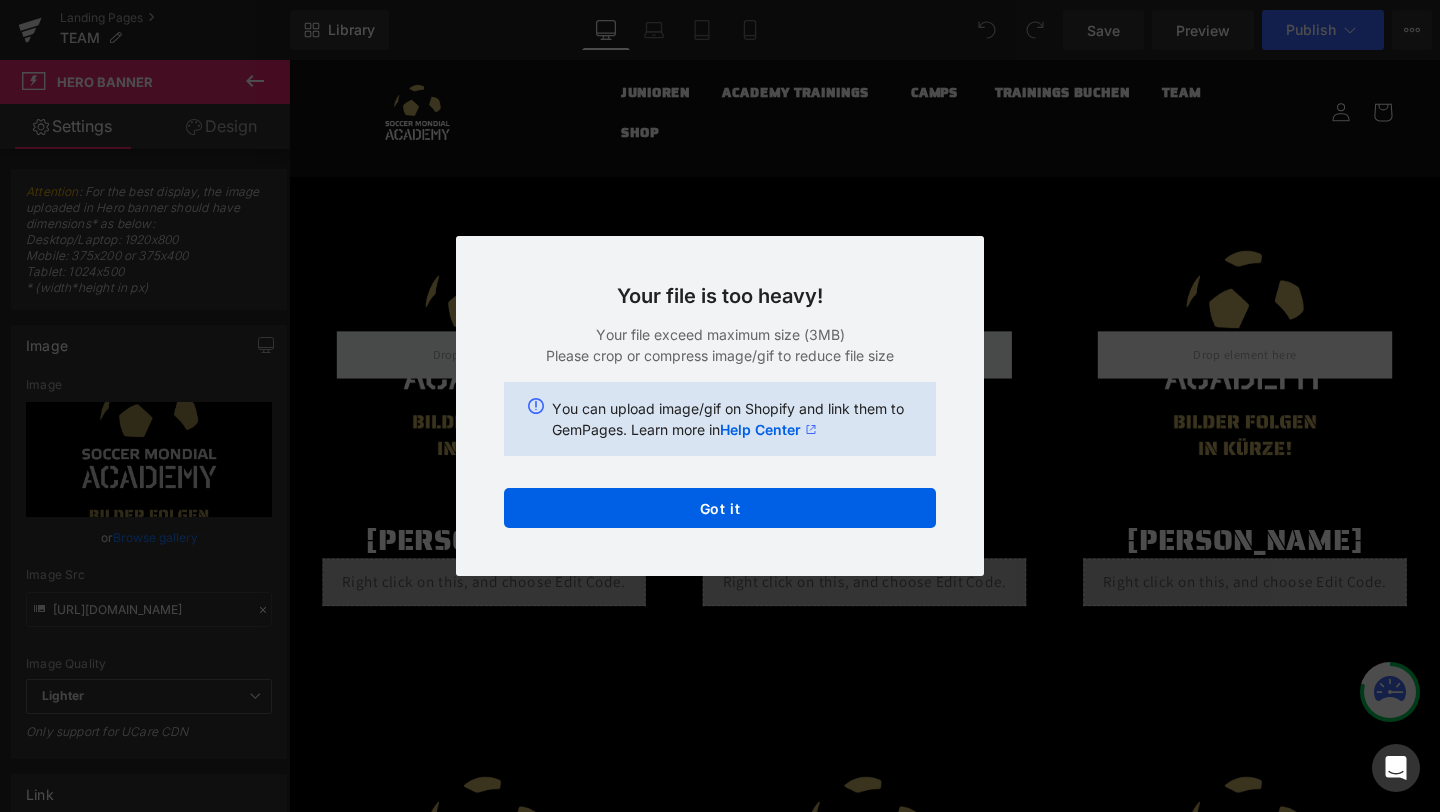 click on "Help Center" at bounding box center [768, 429] 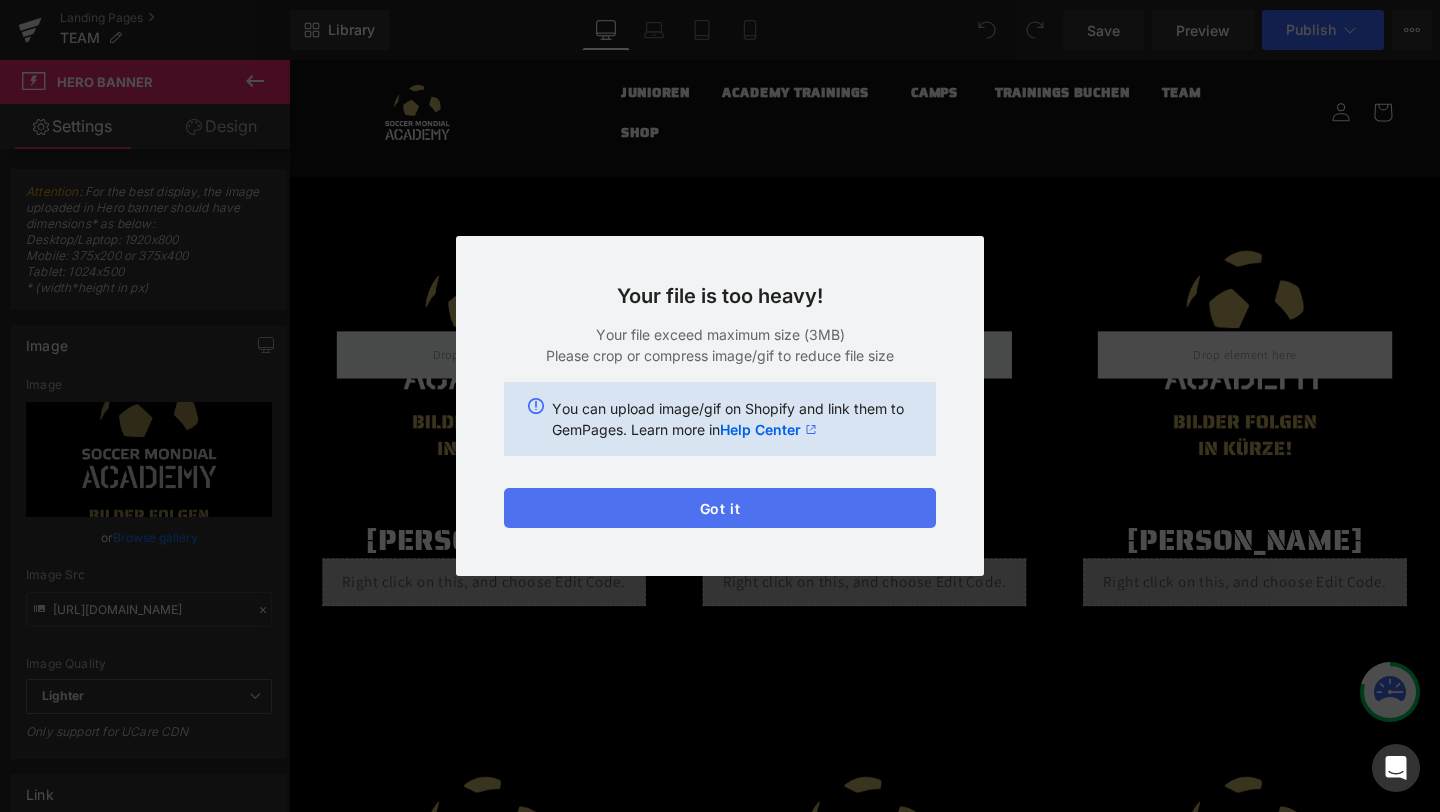 click on "Got it" at bounding box center [720, 508] 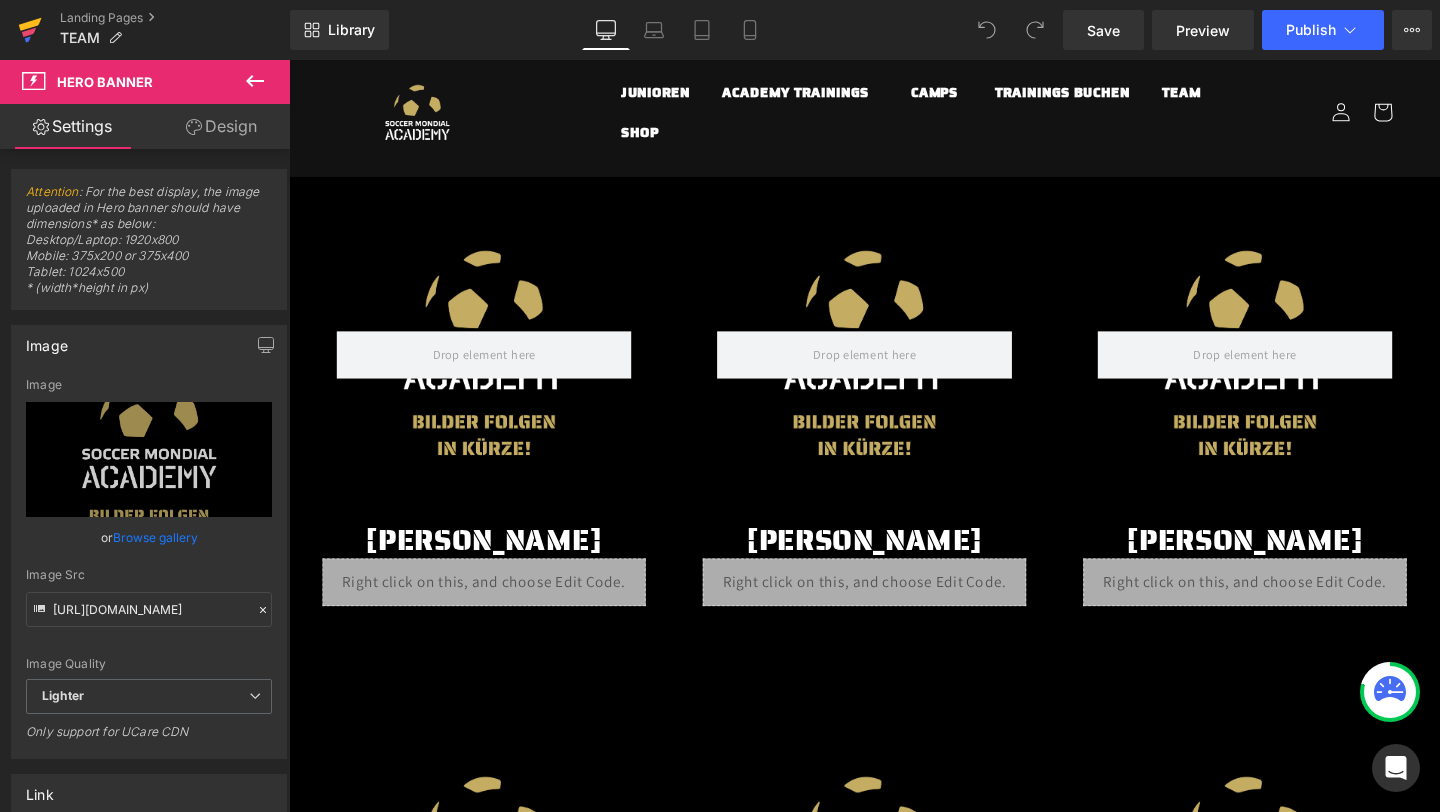 click 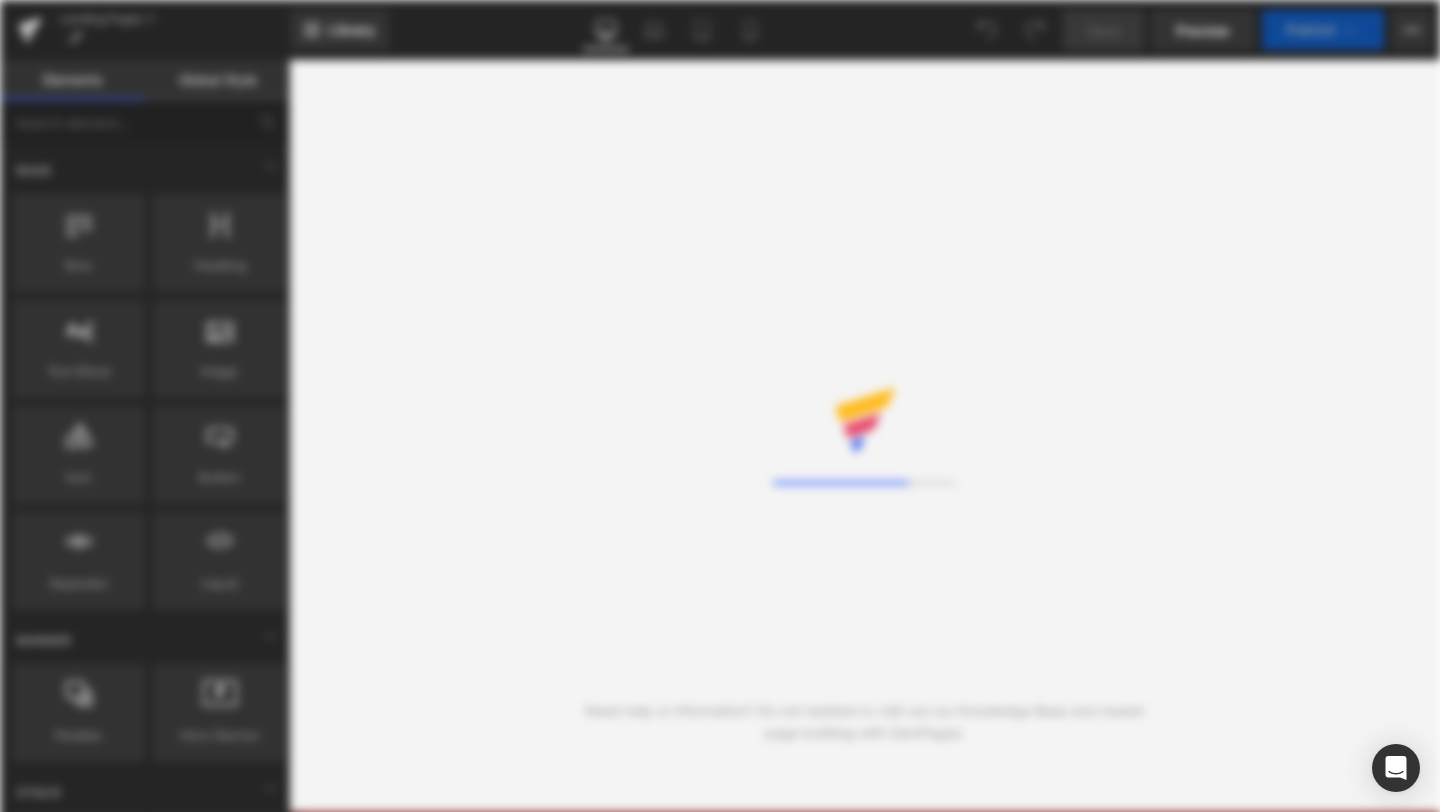 scroll, scrollTop: 0, scrollLeft: 0, axis: both 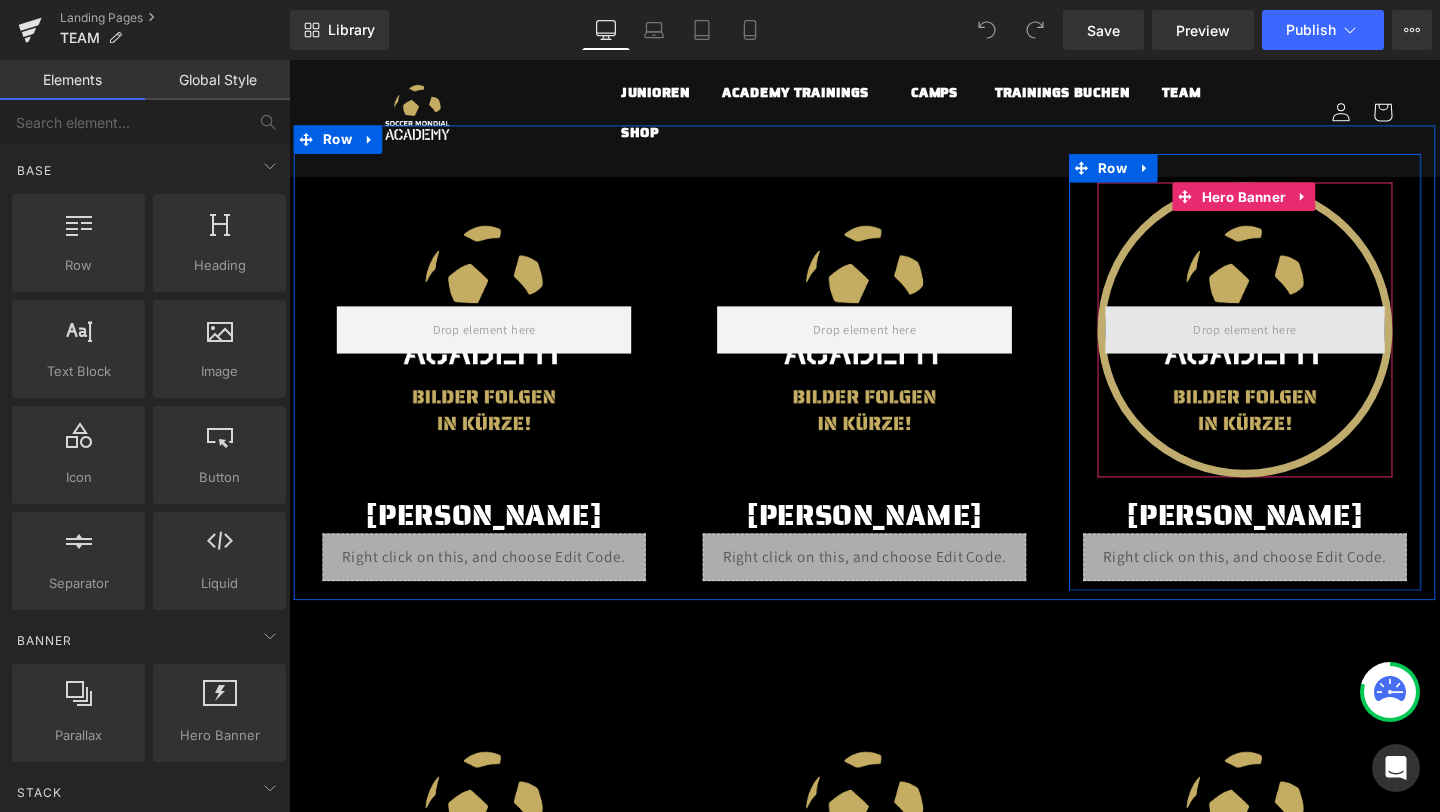 click at bounding box center [1294, 343] 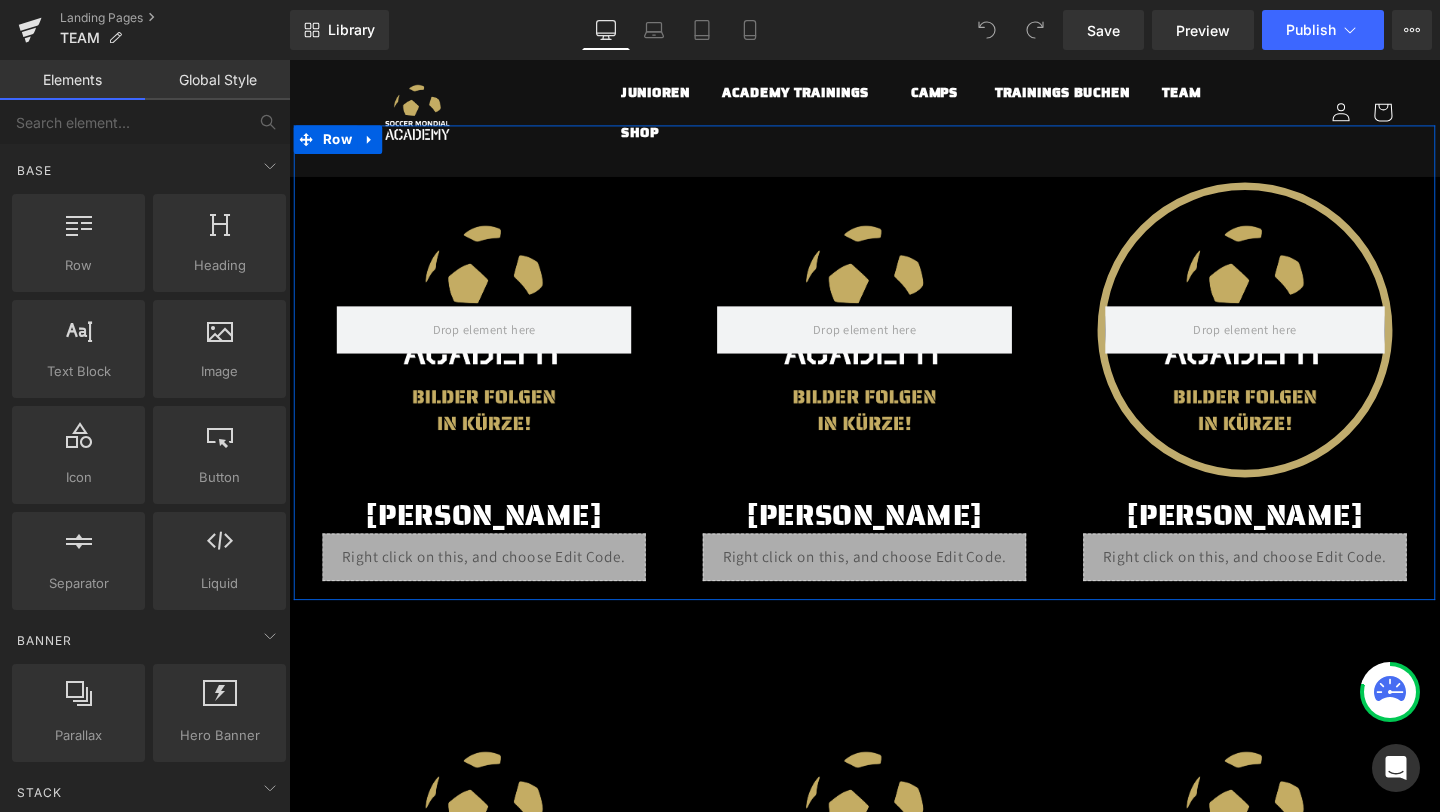 click at bounding box center (1294, 344) 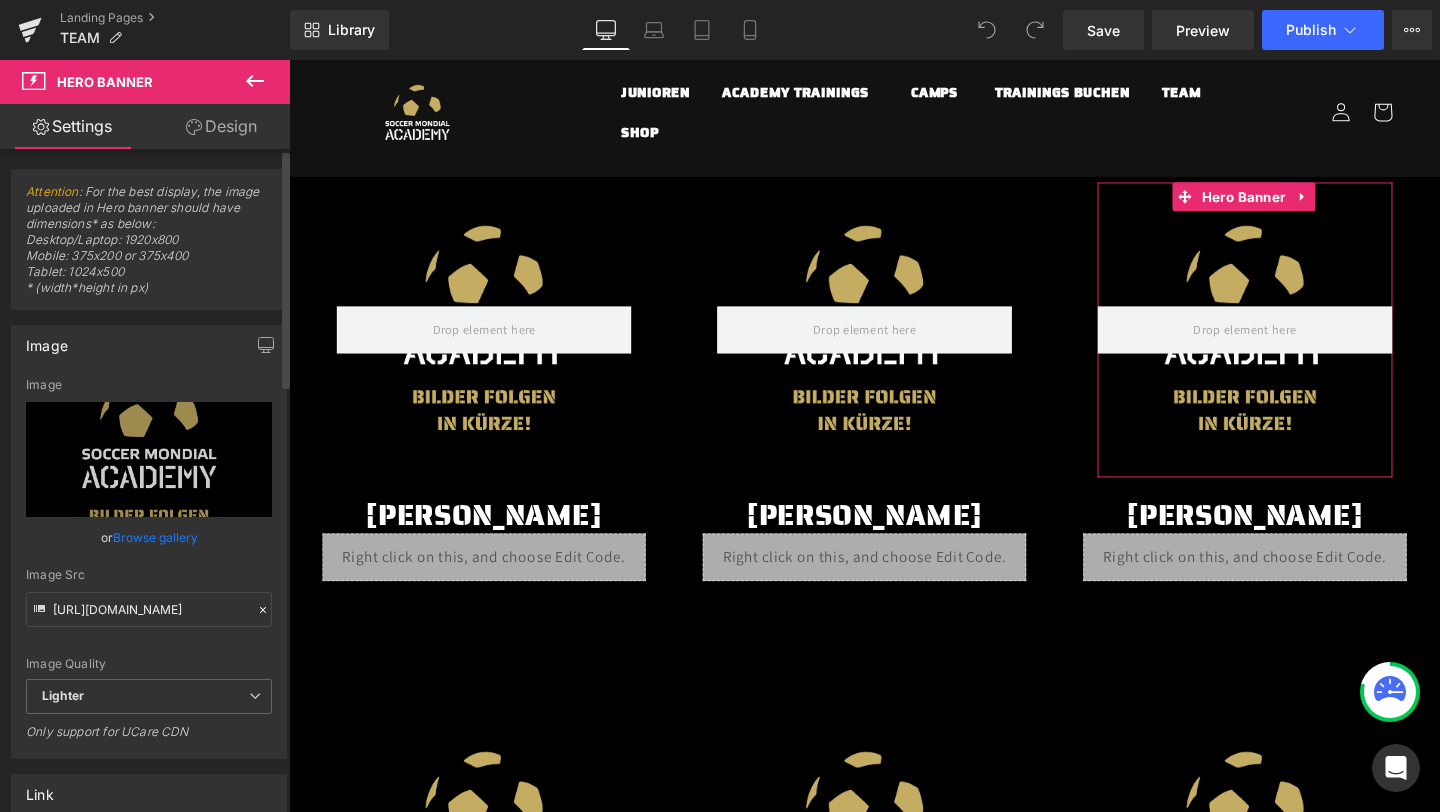 click on "Browse gallery" at bounding box center [155, 537] 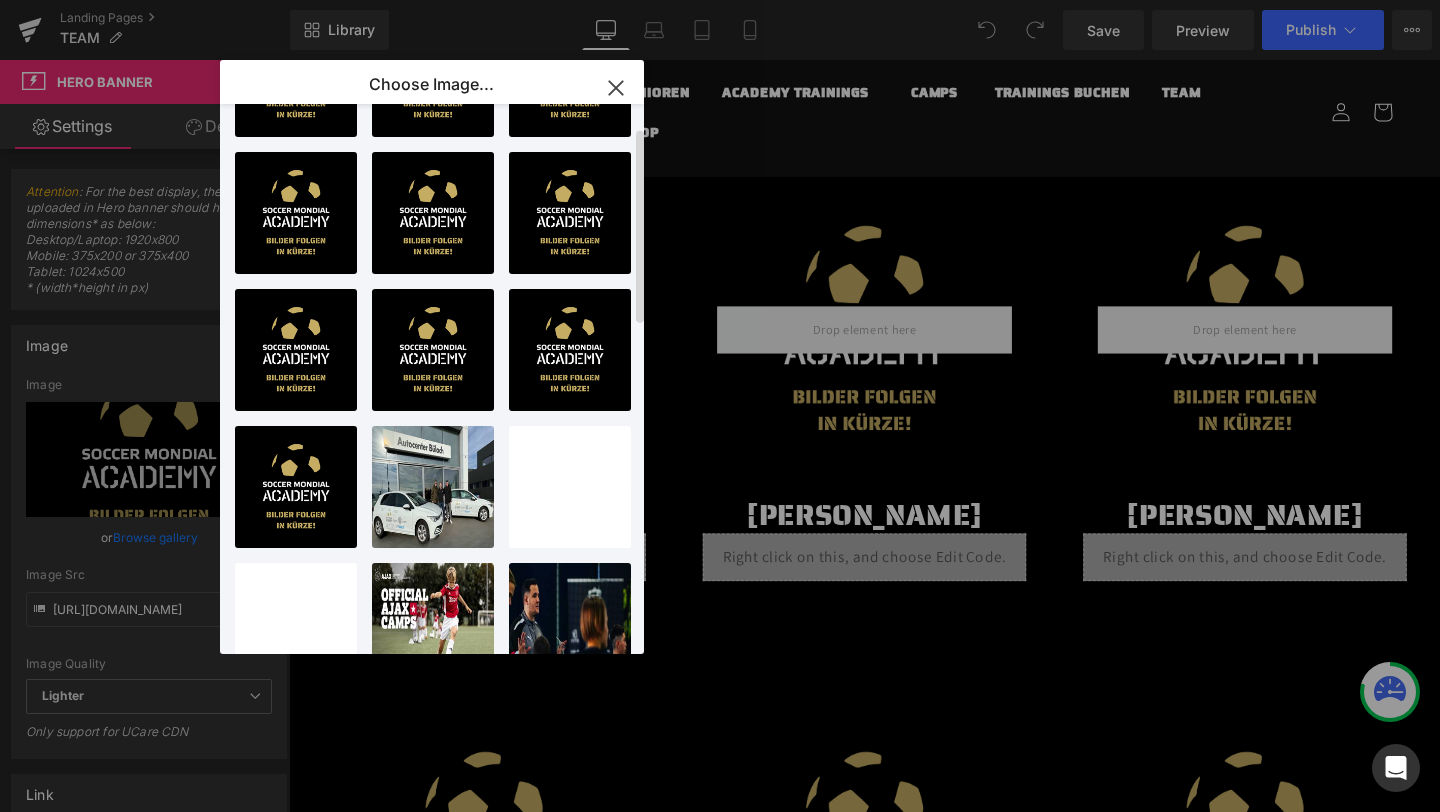 scroll, scrollTop: 0, scrollLeft: 0, axis: both 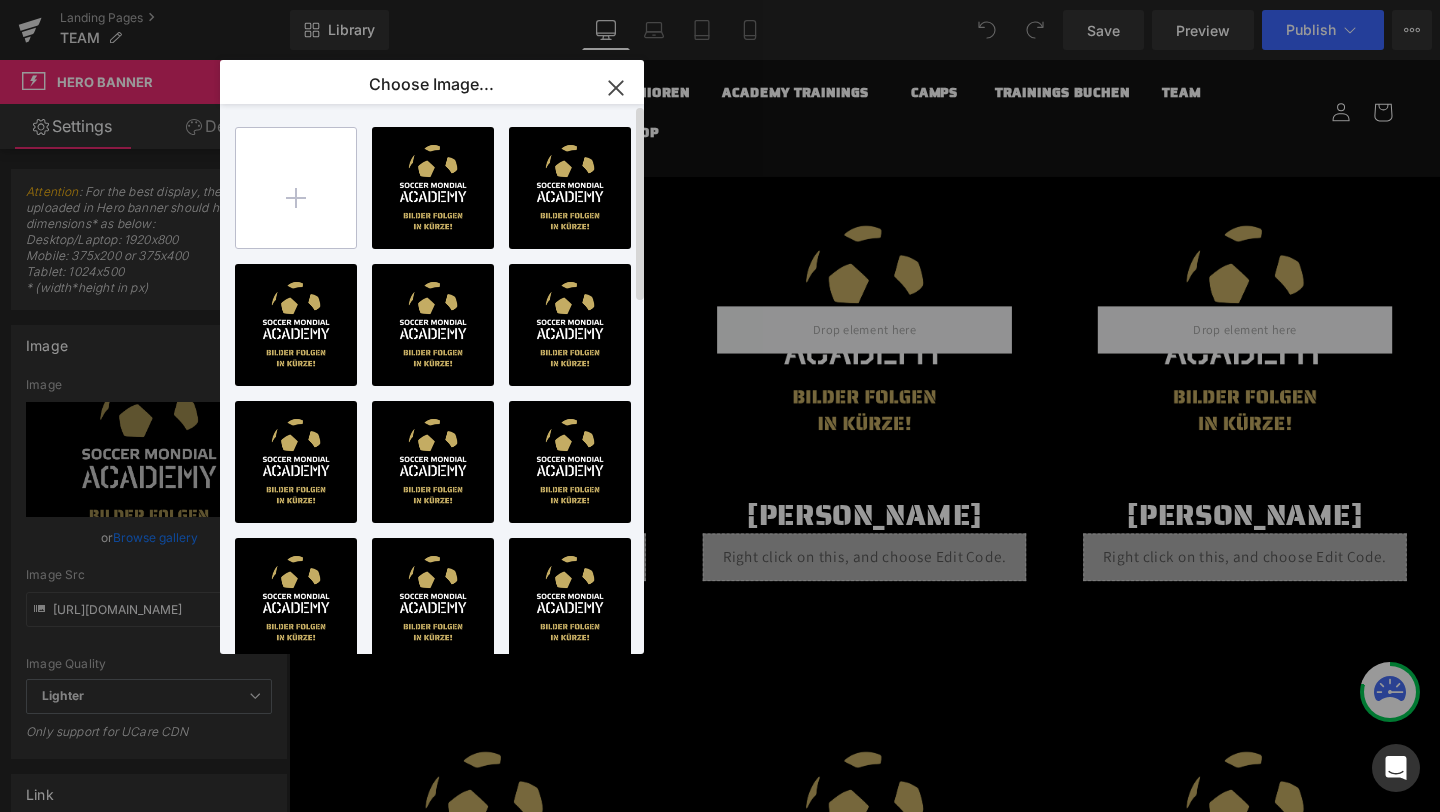 click at bounding box center [296, 188] 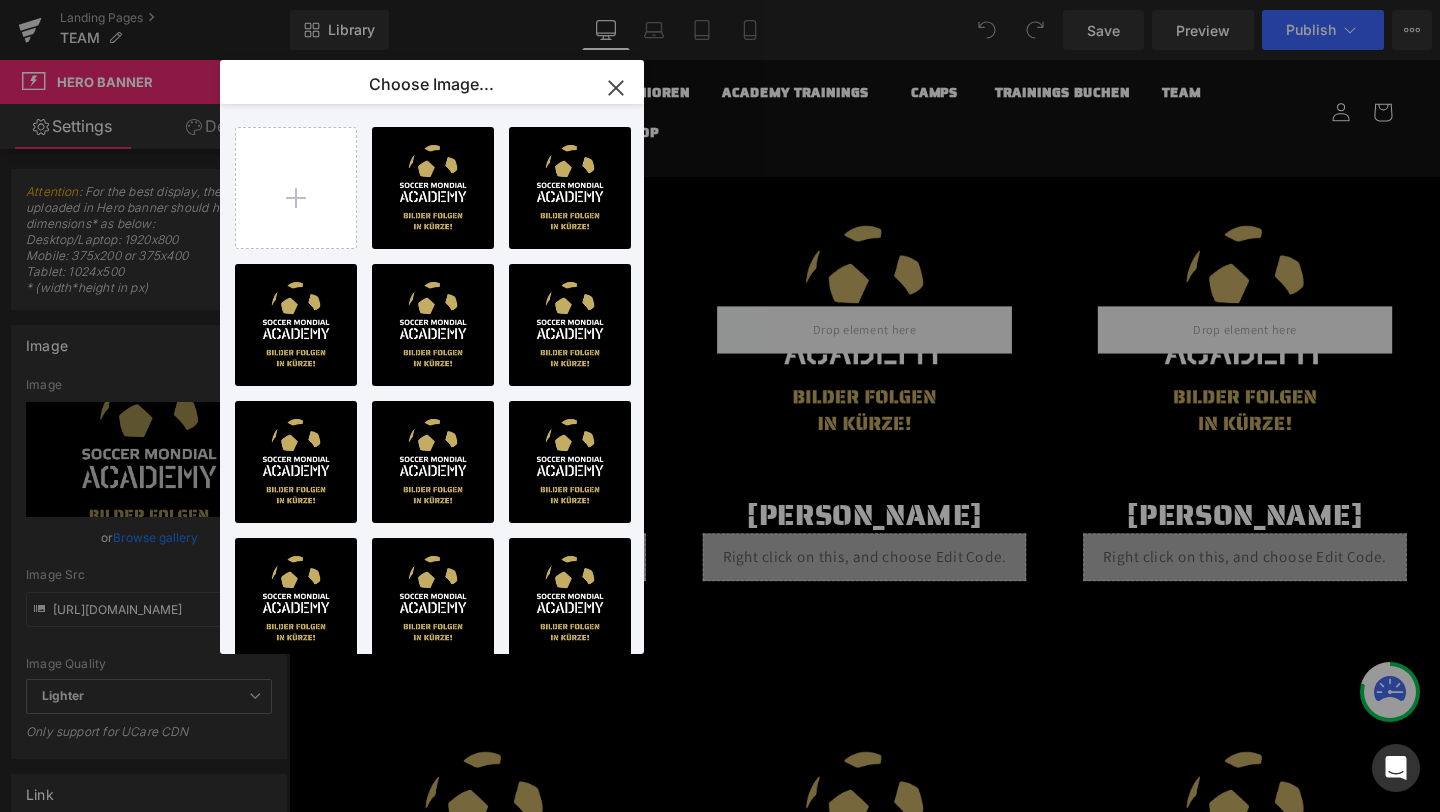 type on "C:\fakepath\DSC00256.jpg" 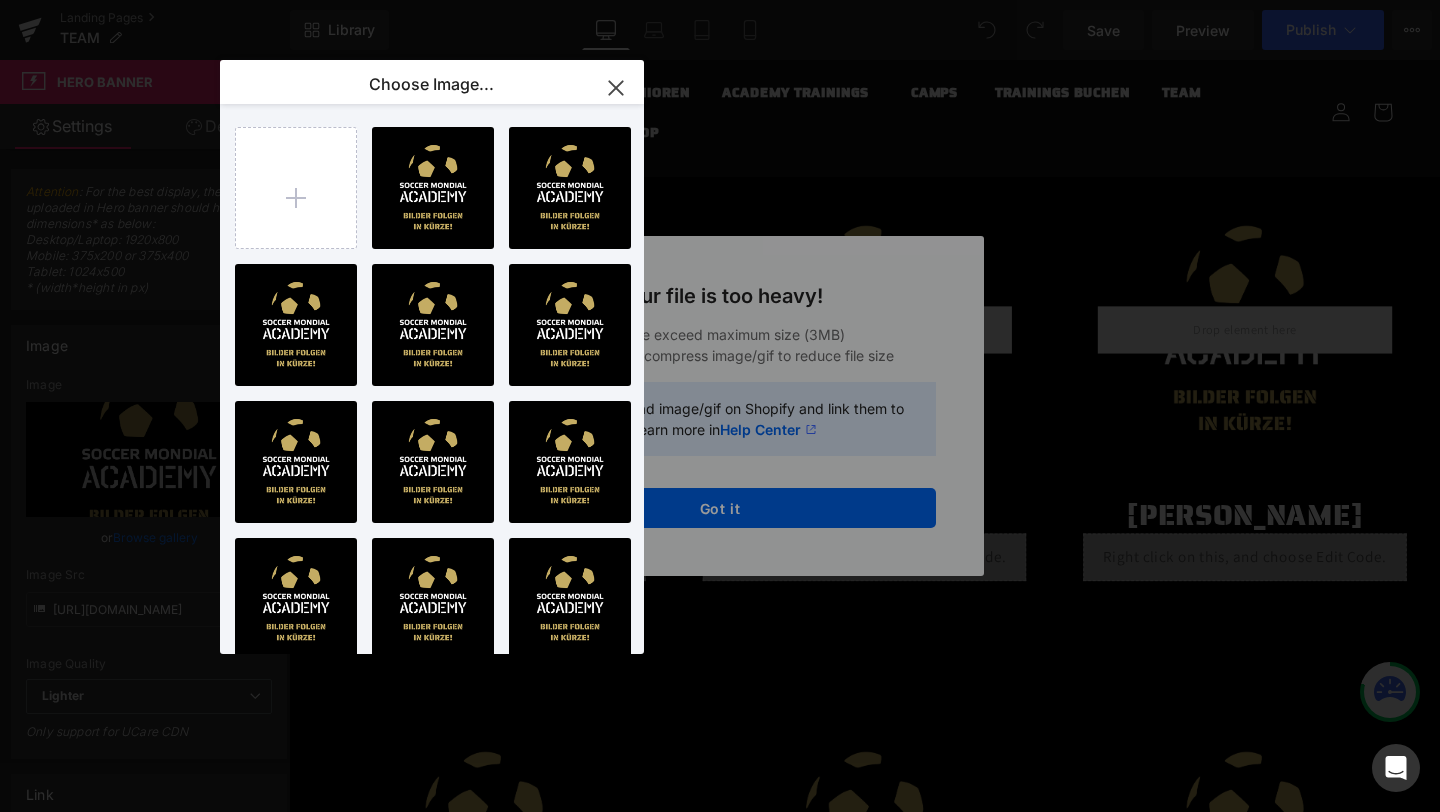 click on "Text Color Highlight Color #333333   Choose Image... Back to Library   Insert     BILDER ...rze!.png 98.38 KB Delete image? Yes No BILDER ...rze!.png 98.38 KB Delete image? Yes No BILDER ...rze!.png 98.38 KB Delete image? Yes No BILDER ...rze!.png 98.38 KB Delete image? Yes No BILDER ...rze!.png 98.38 KB Delete image? Yes No BILDER ...rze!.png 98.38 KB Delete image? Yes No BILDER ...rze!.png 98.38 KB Delete image? Yes No BILDER ...rze!.png 98.38 KB Delete image? Yes No BILDER ...rze!.png 98.38 KB Delete image? Yes No BILDER ...rze!.png 98.38 KB Delete image? Yes No BILDER ...rze!.png 98.38 KB Delete image? Yes No BILDER ...rze!.png 98.38 KB Delete image? Yes No BILDER ...rze!.png 98.38 KB Delete image? Yes No BILDER ...rze!.png 98.38 KB Delete image? Yes No BILDER ...rze!.png 98.38 KB Delete image? Yes No Foto...Foto.png 2.48 MB Delete image? Yes No Logo_Au...eiss.png 6.40 KB Delete image? Yes No Logo_Au...eiss.png 6.40 KB Delete image? Yes No Visual ...Camp.jpeg 616.34 KB Delete image? Yes No 675.72 KB Yes" at bounding box center [720, 0] 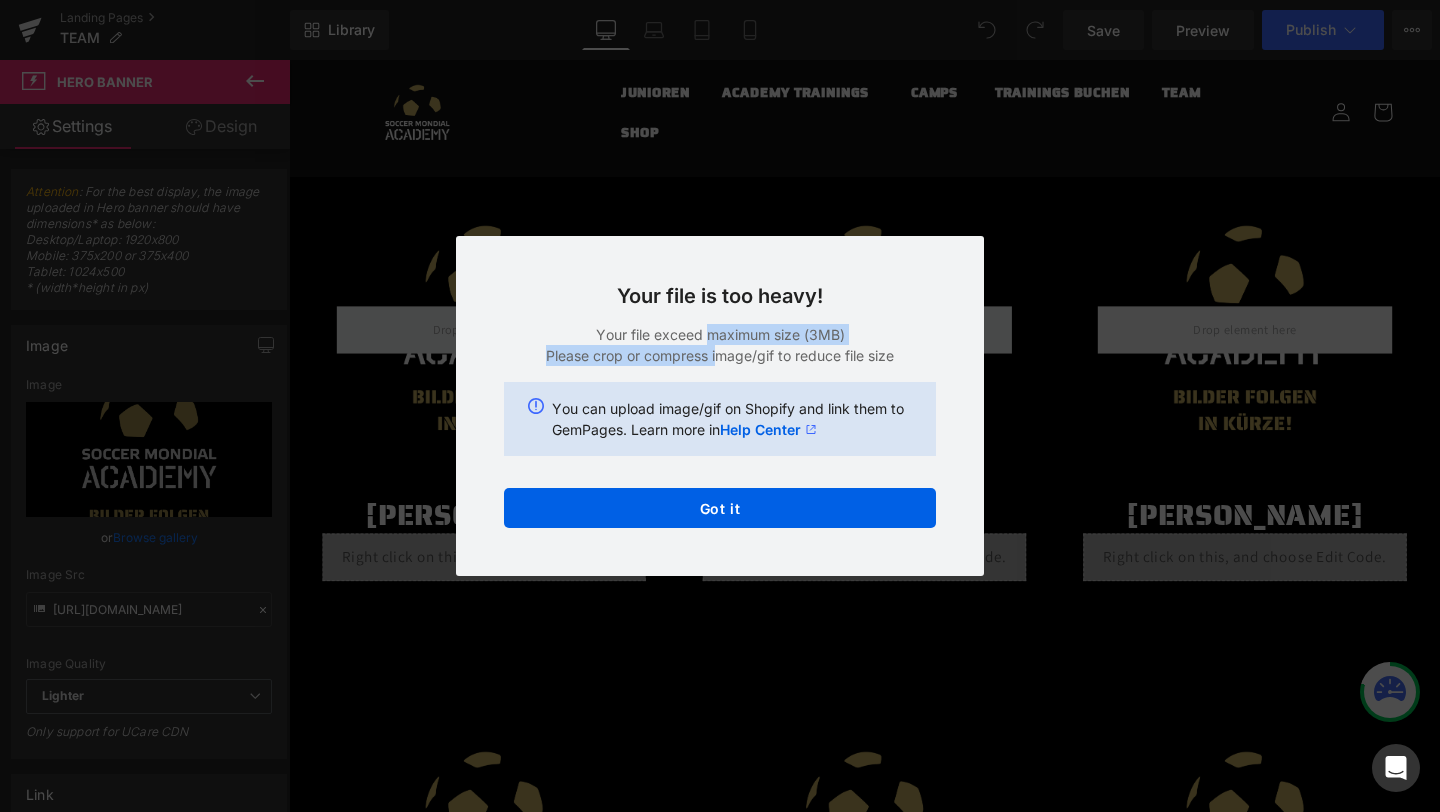 drag, startPoint x: 706, startPoint y: 329, endPoint x: 717, endPoint y: 343, distance: 17.804493 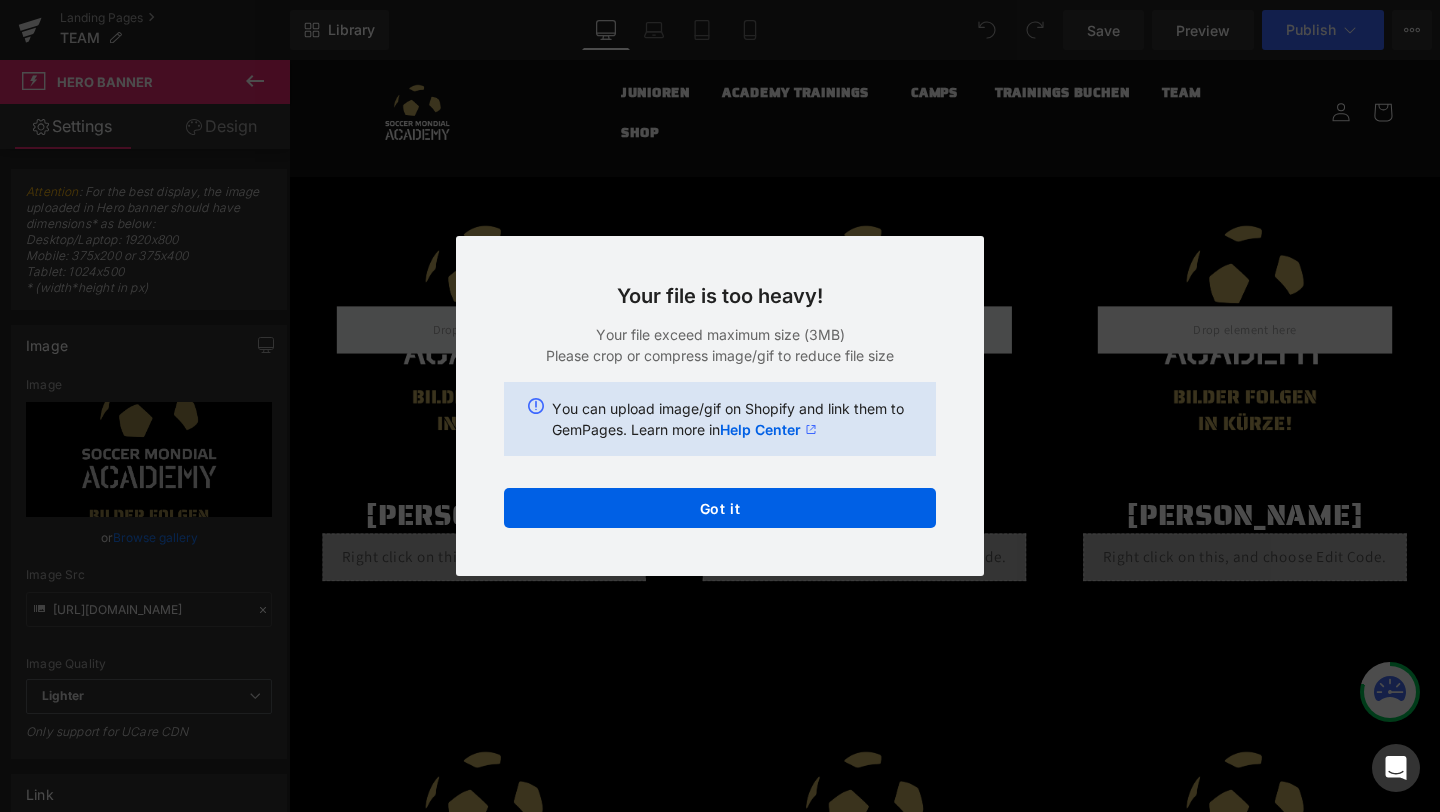 click on "Please crop or compress image/gif to reduce file size" at bounding box center (720, 355) 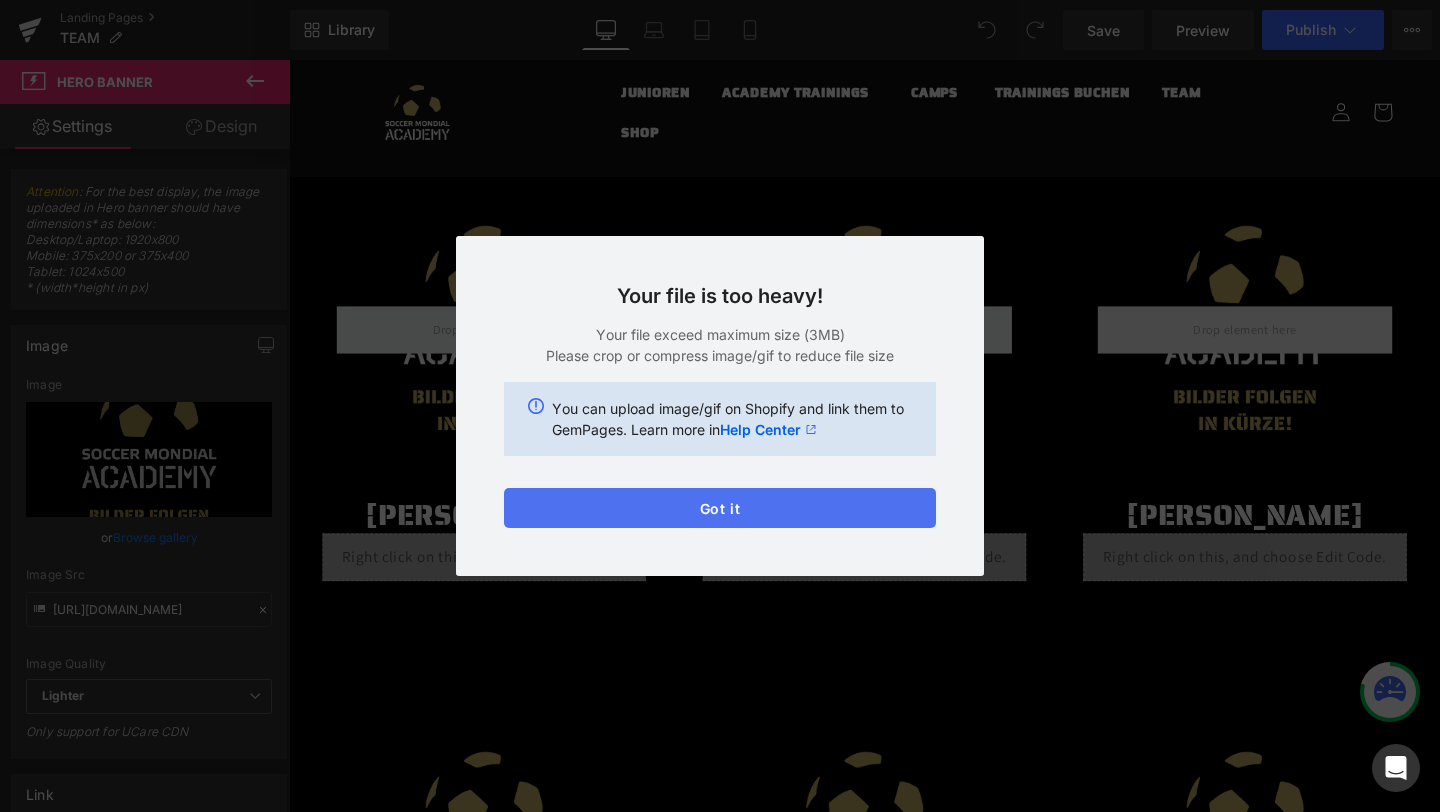click on "Got it" at bounding box center (720, 508) 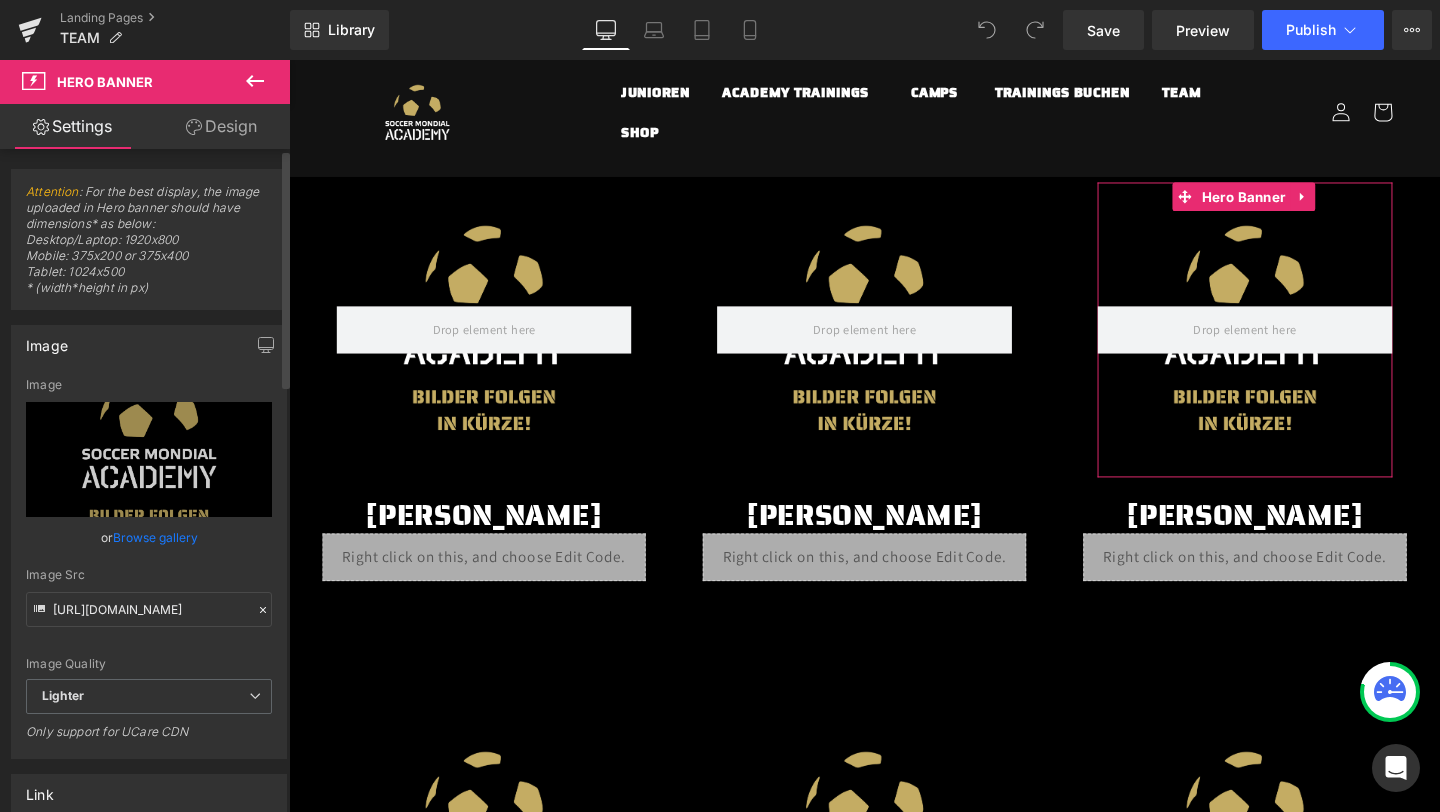 click on "Browse gallery" at bounding box center [155, 537] 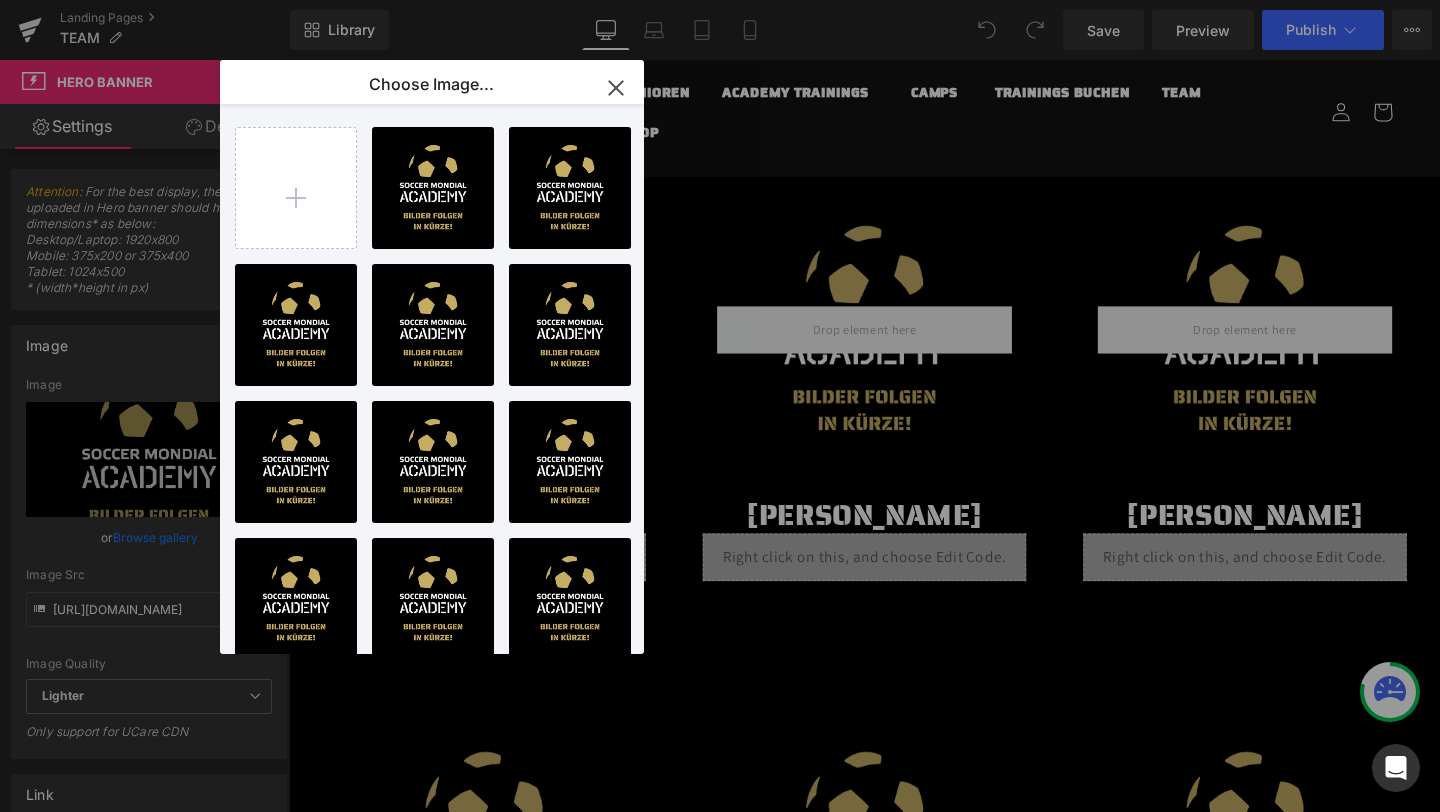 click 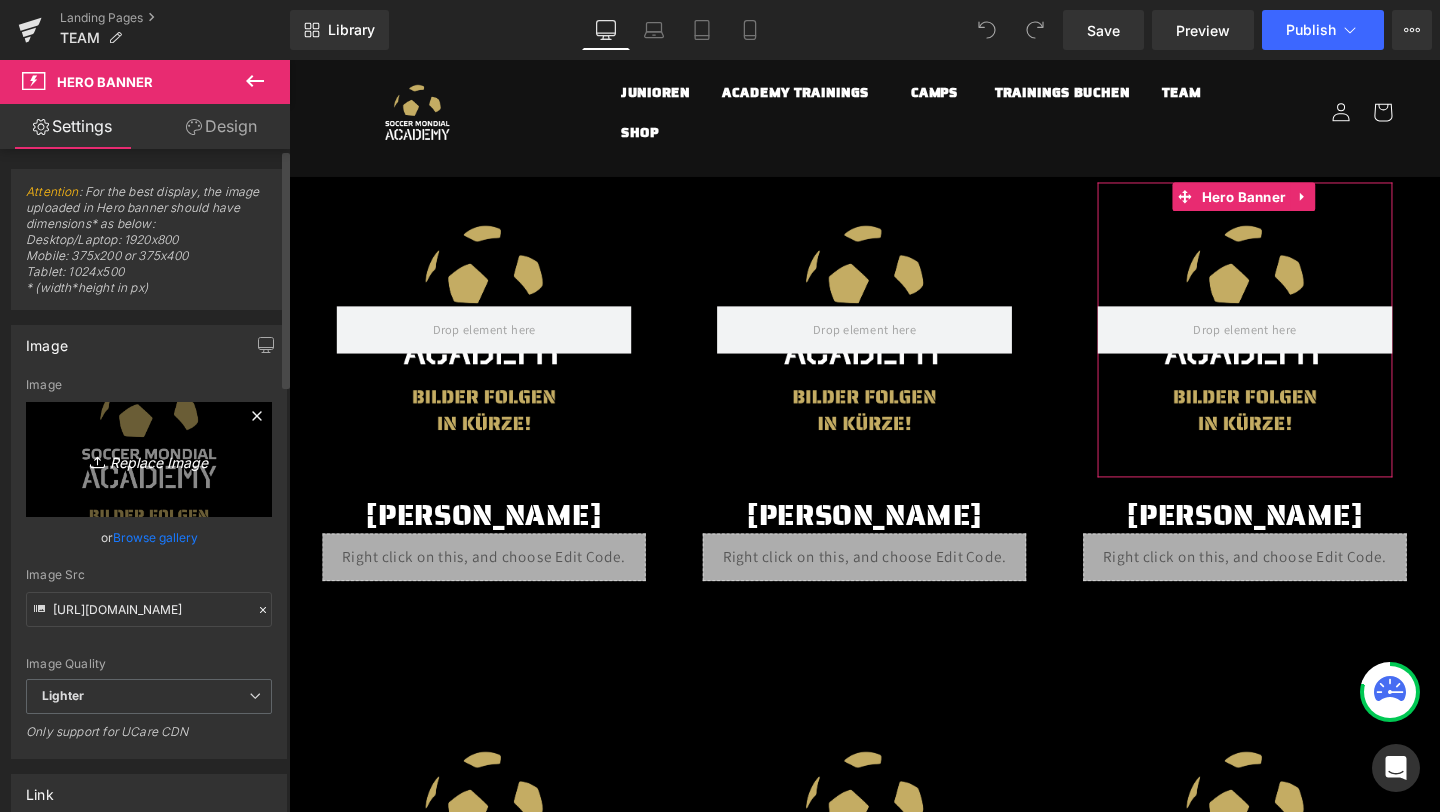 click on "Replace Image" at bounding box center [149, 459] 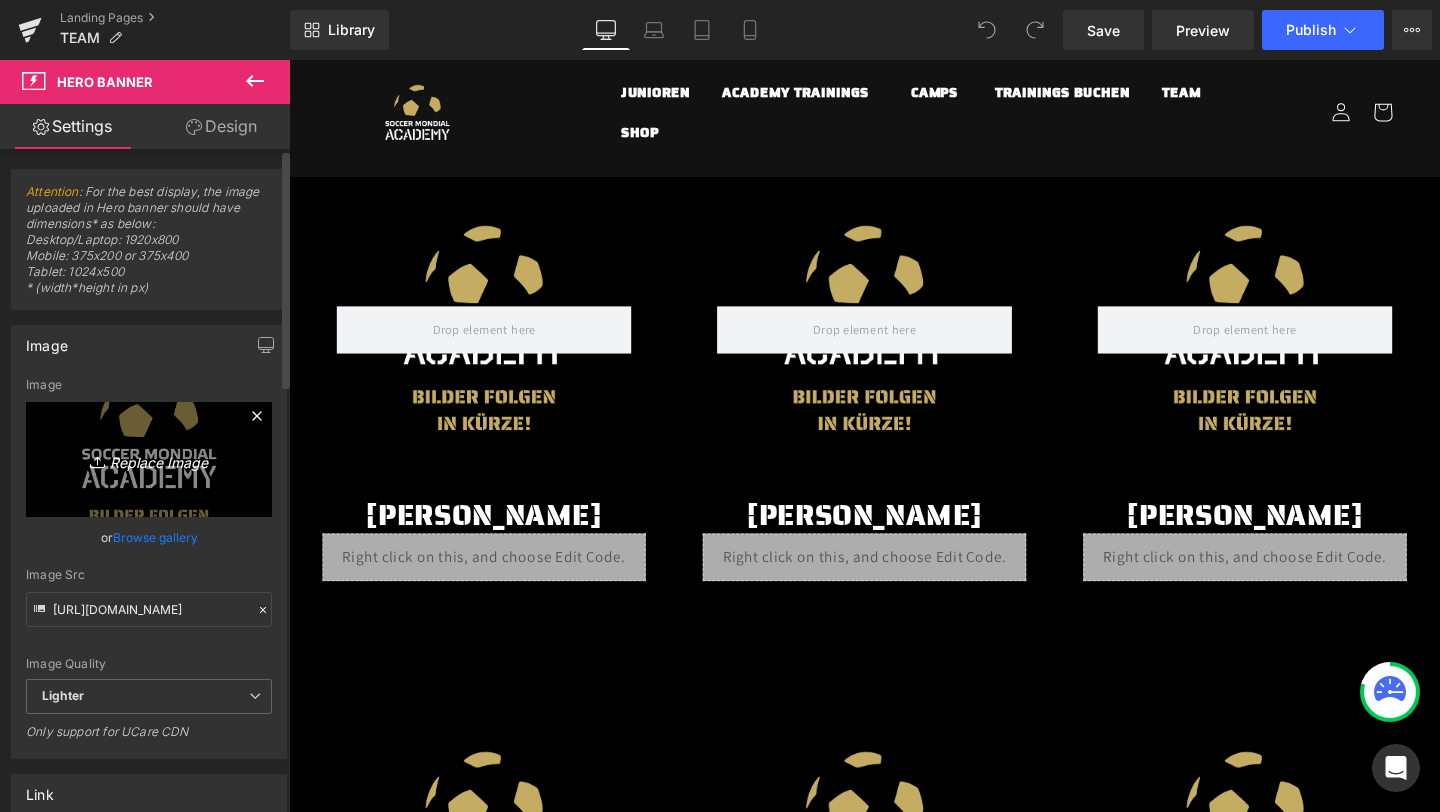 type on "C:\fakepath\WhatsApp Image 2025-07-18 at 11.56.48.jpeg" 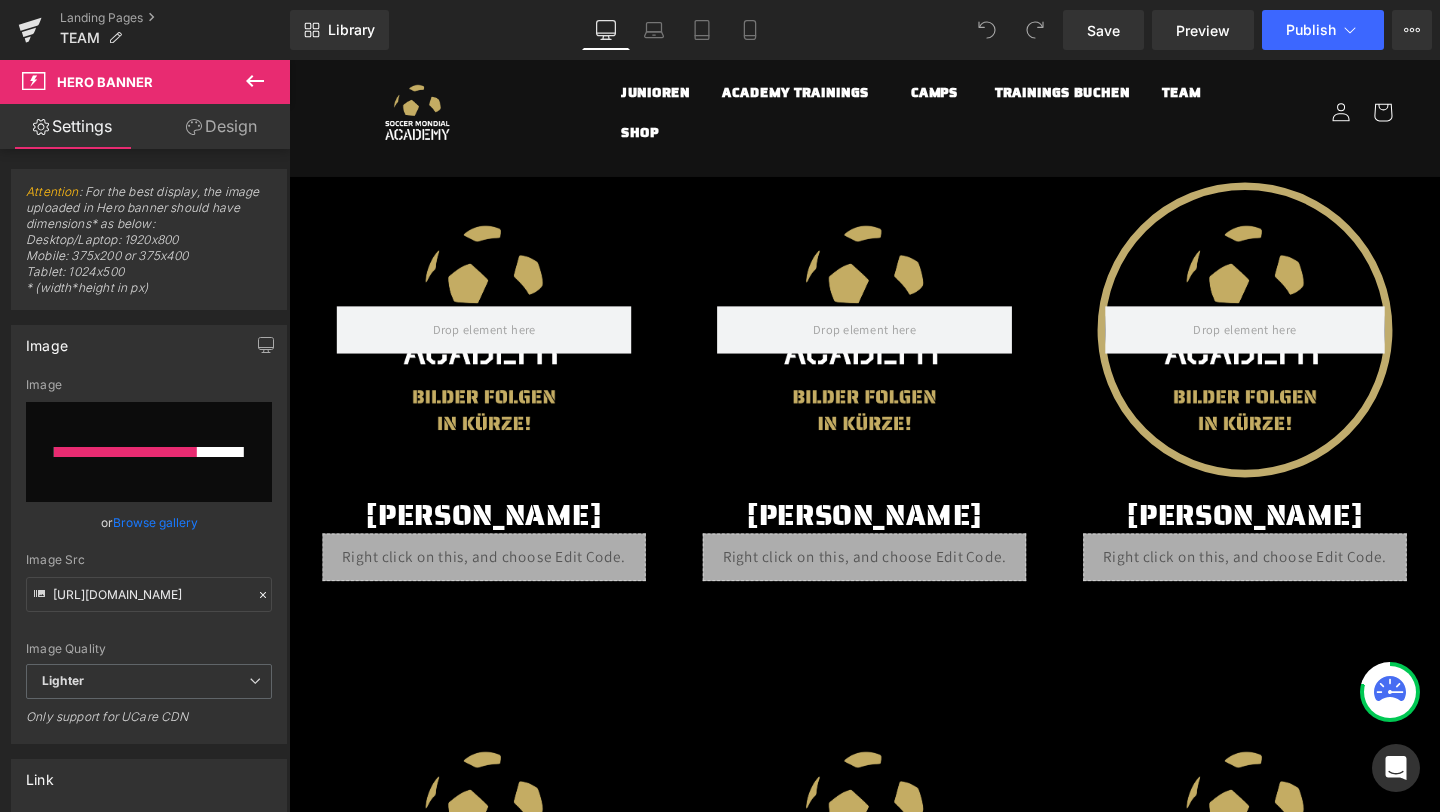 type 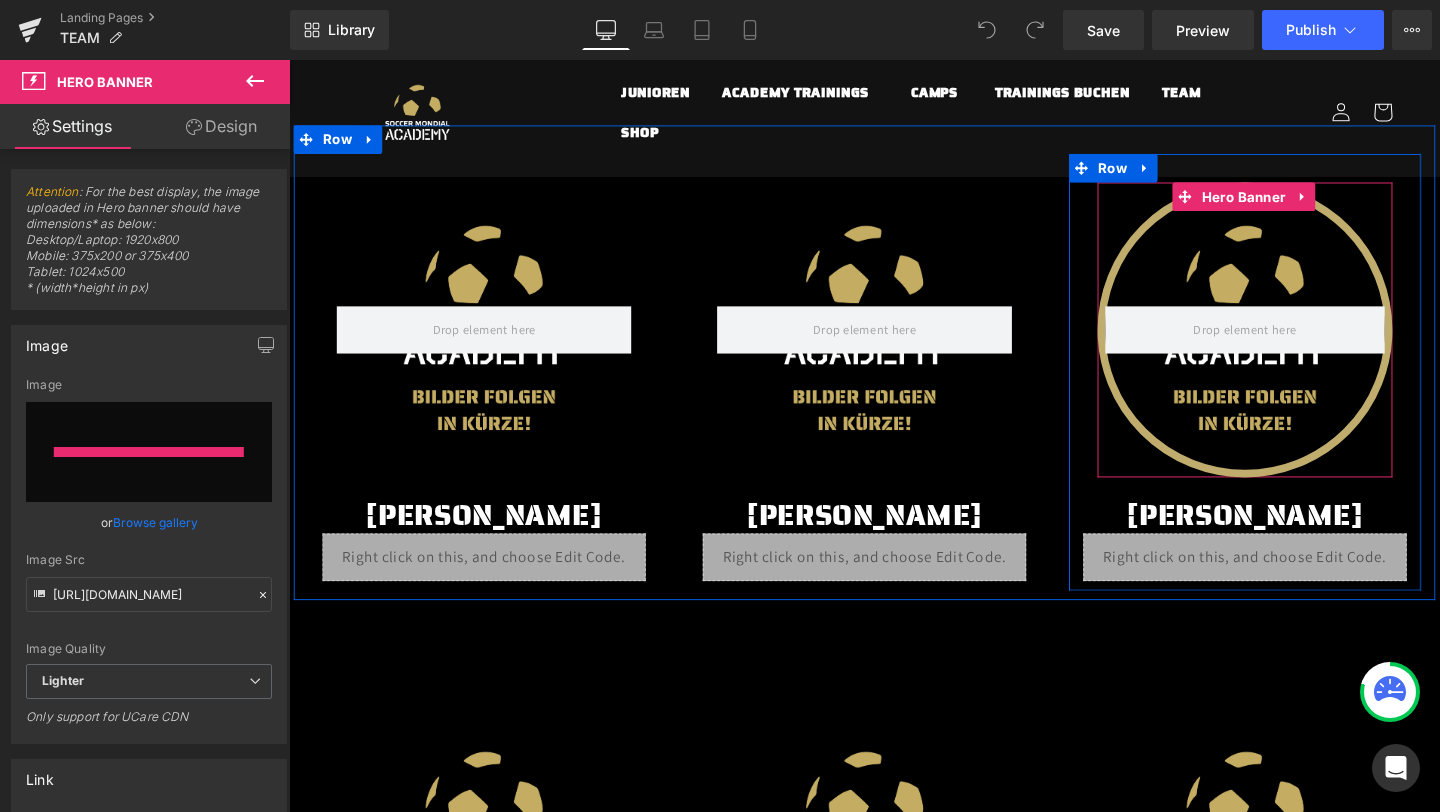 type on "https://ucarecdn.com/07e3e5f4-0e6a-468a-8c10-58483bcb04a3/-/format/auto/-/preview/3000x3000/-/quality/lighter/WhatsApp%20Image%202025-07-18%20at%2011.56.48.jpeg" 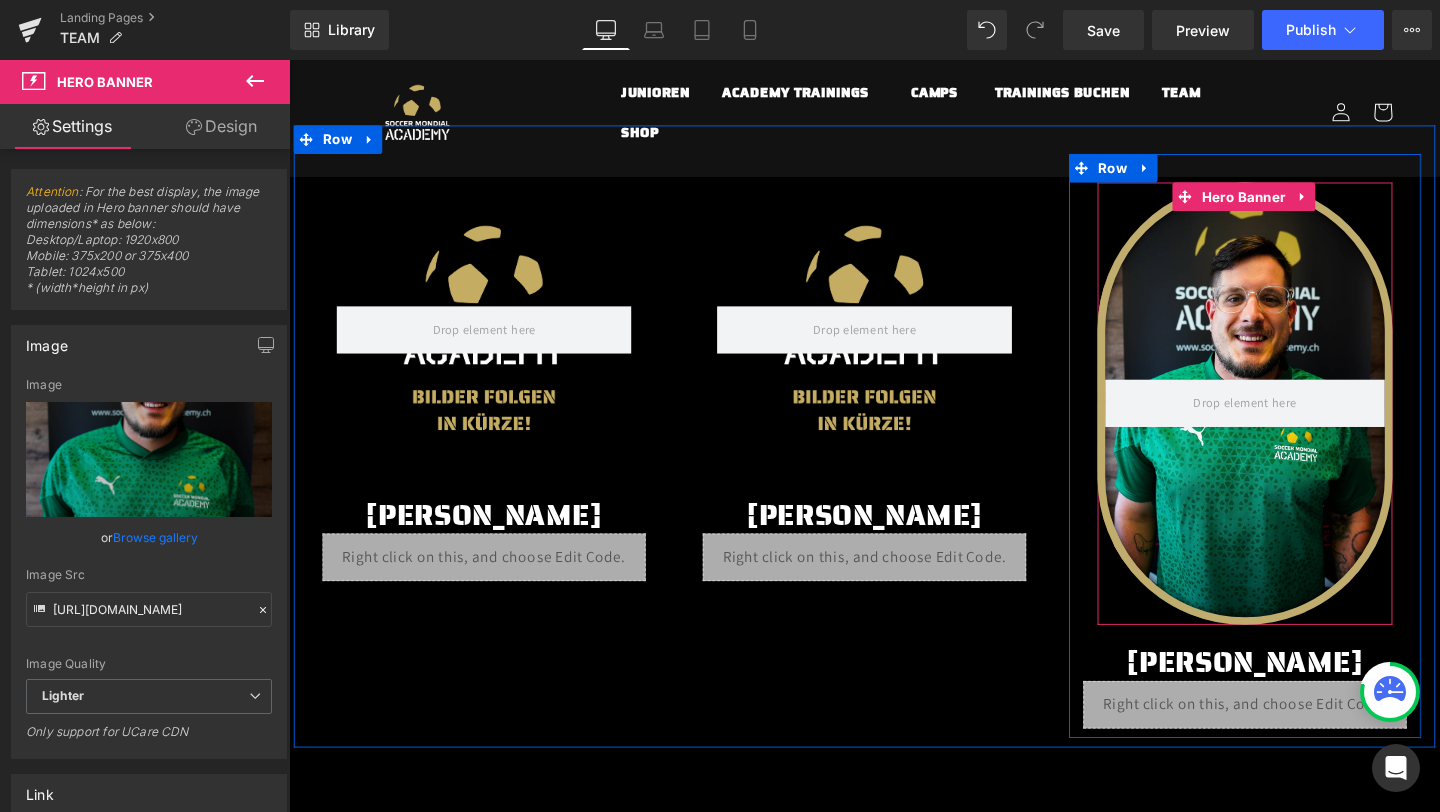 click at bounding box center (1294, 421) 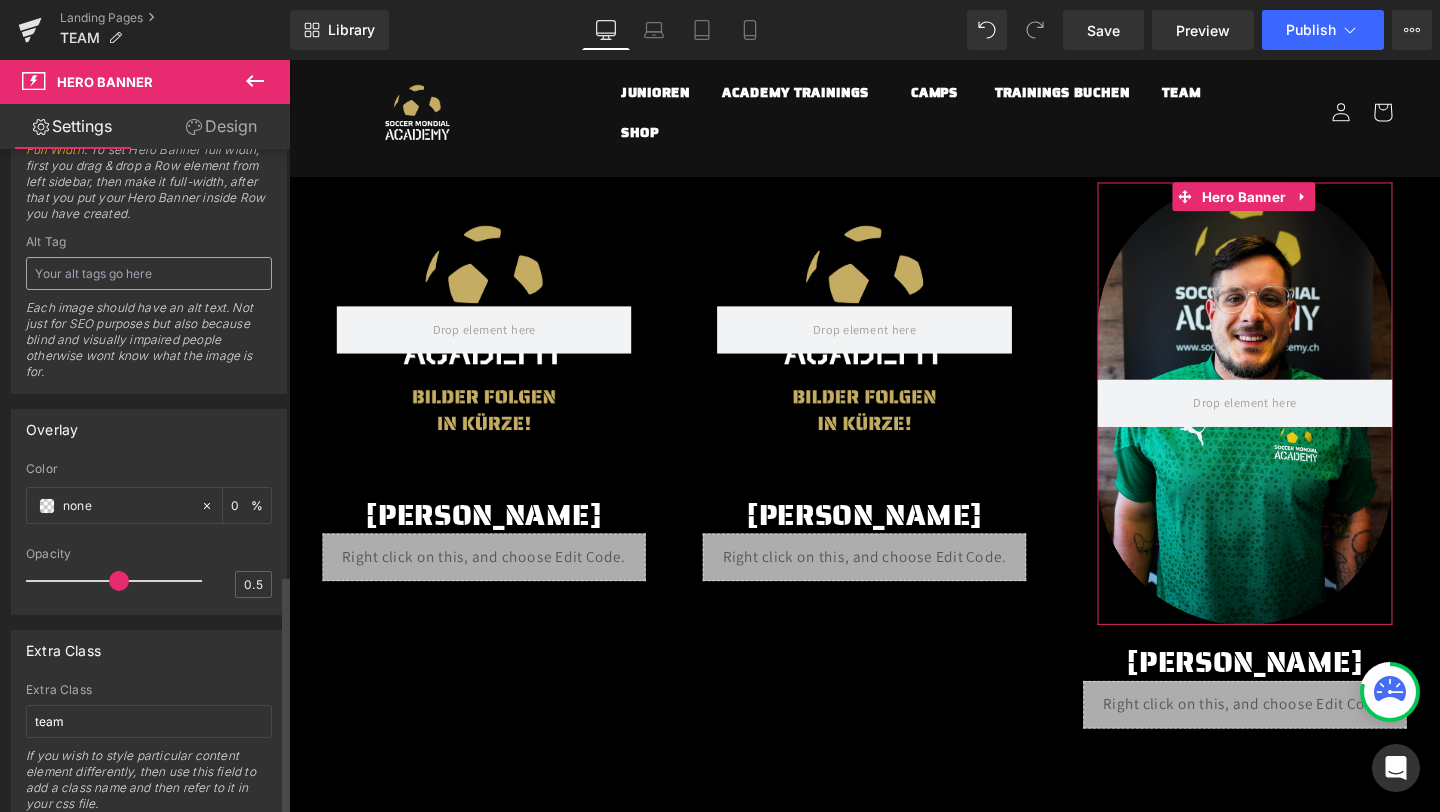 scroll, scrollTop: 1193, scrollLeft: 0, axis: vertical 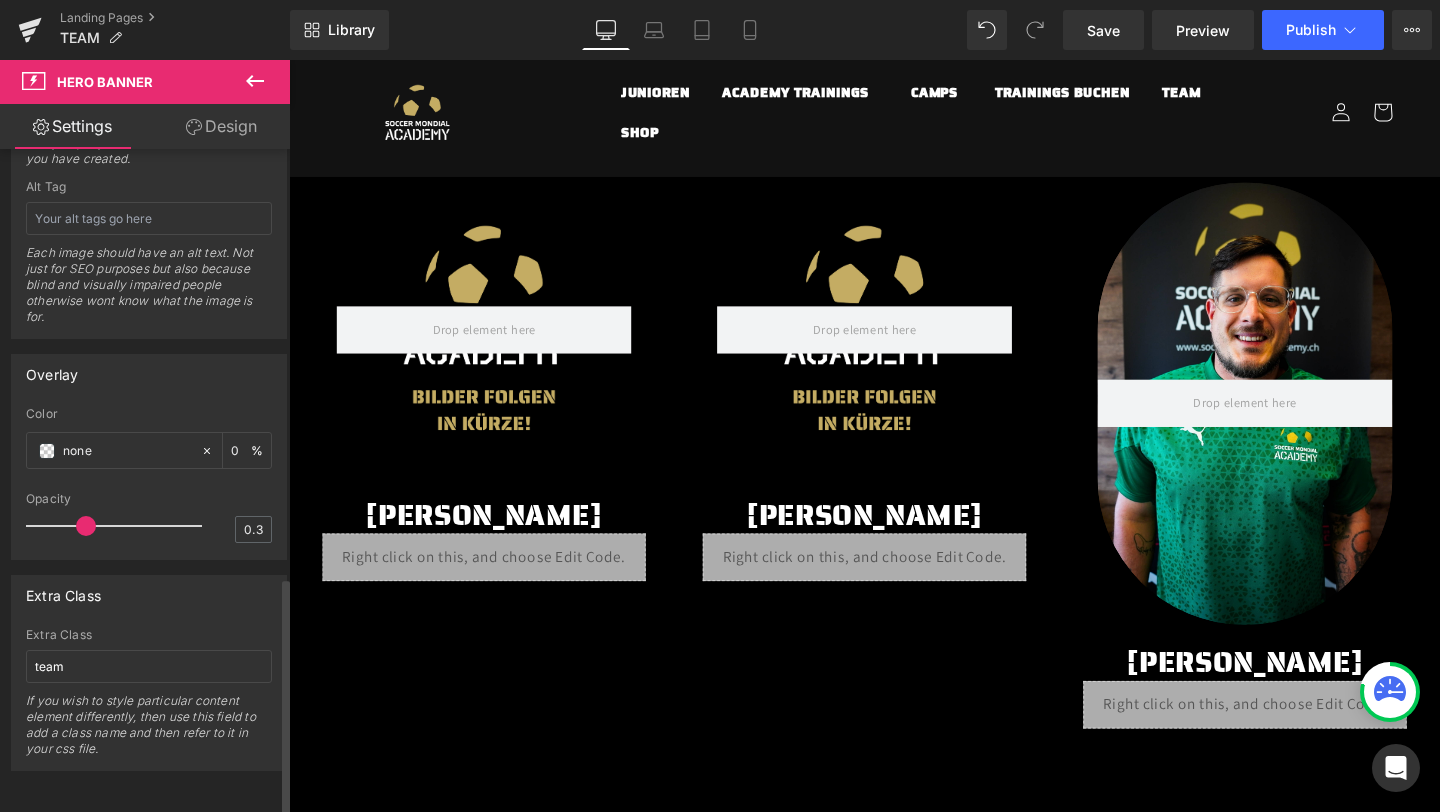 drag, startPoint x: 112, startPoint y: 512, endPoint x: 77, endPoint y: 512, distance: 35 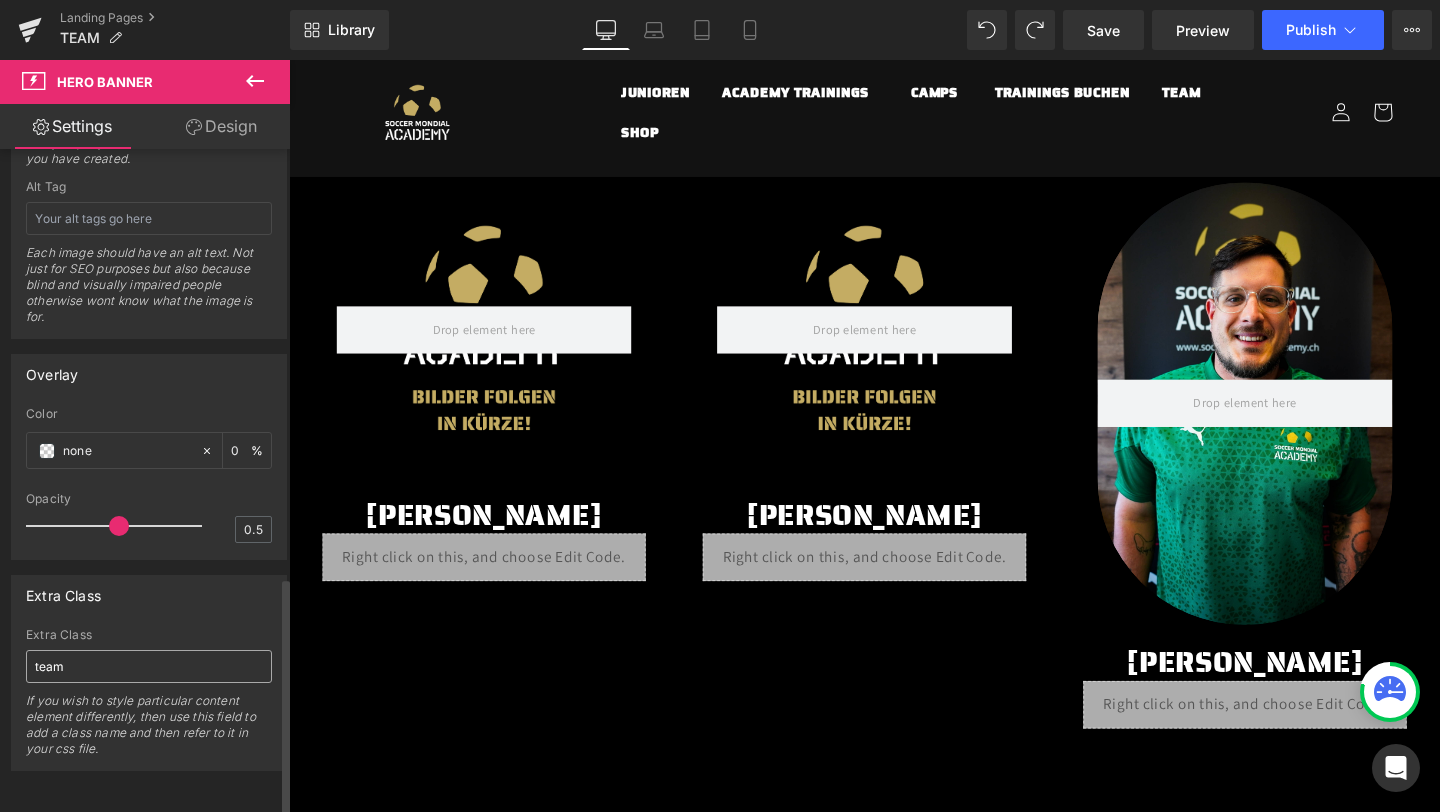 scroll, scrollTop: 1194, scrollLeft: 0, axis: vertical 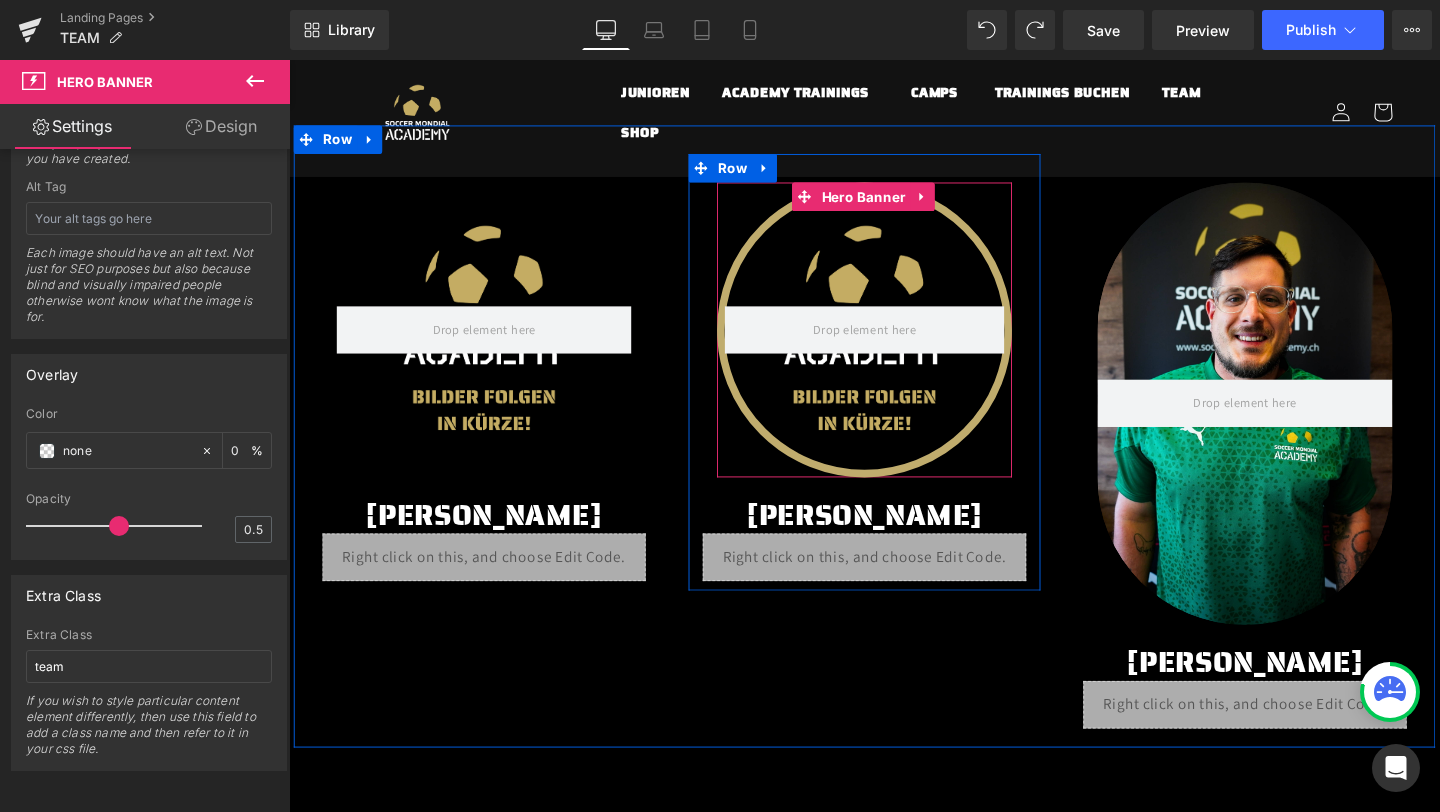 click at bounding box center (894, 344) 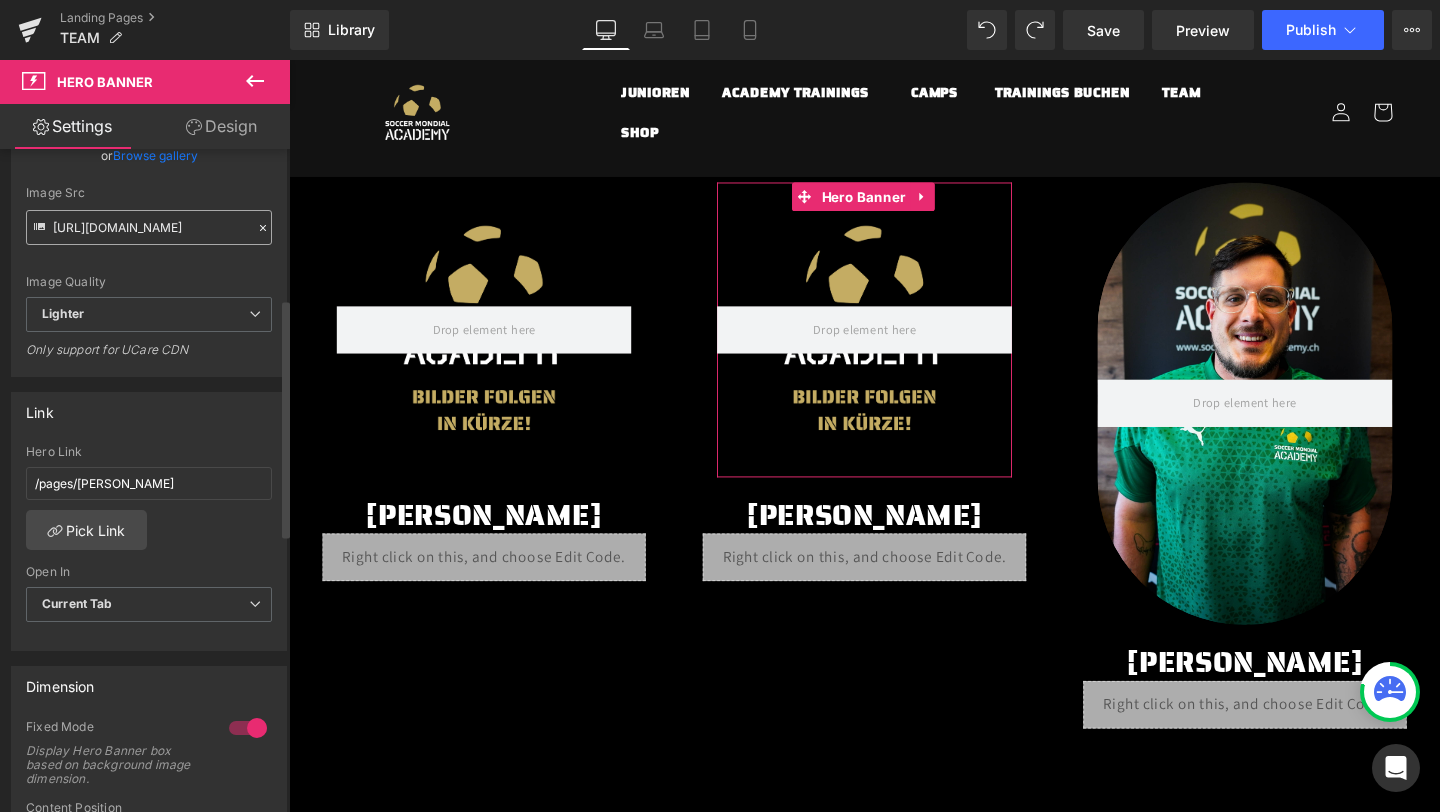 scroll, scrollTop: 417, scrollLeft: 0, axis: vertical 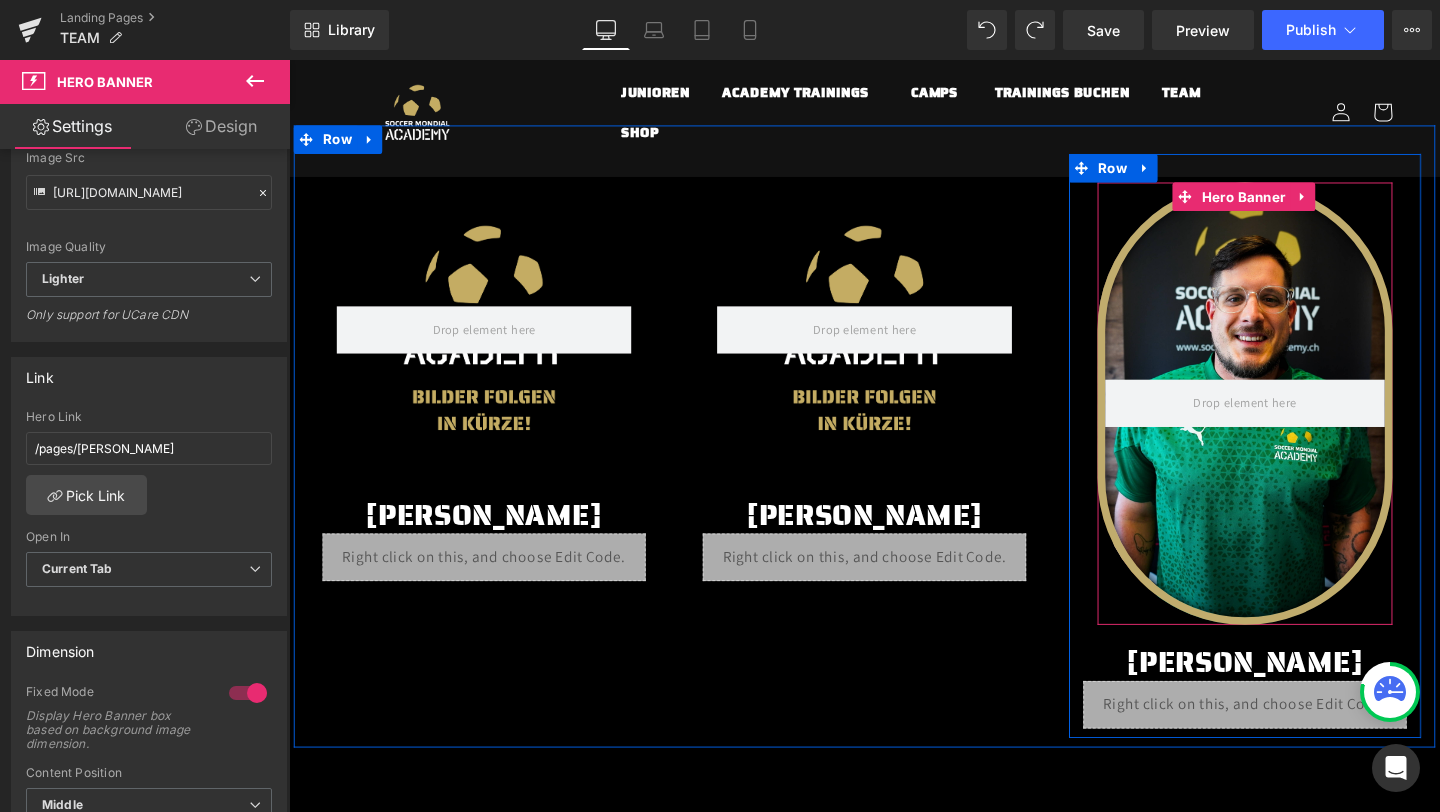 click at bounding box center (1294, 421) 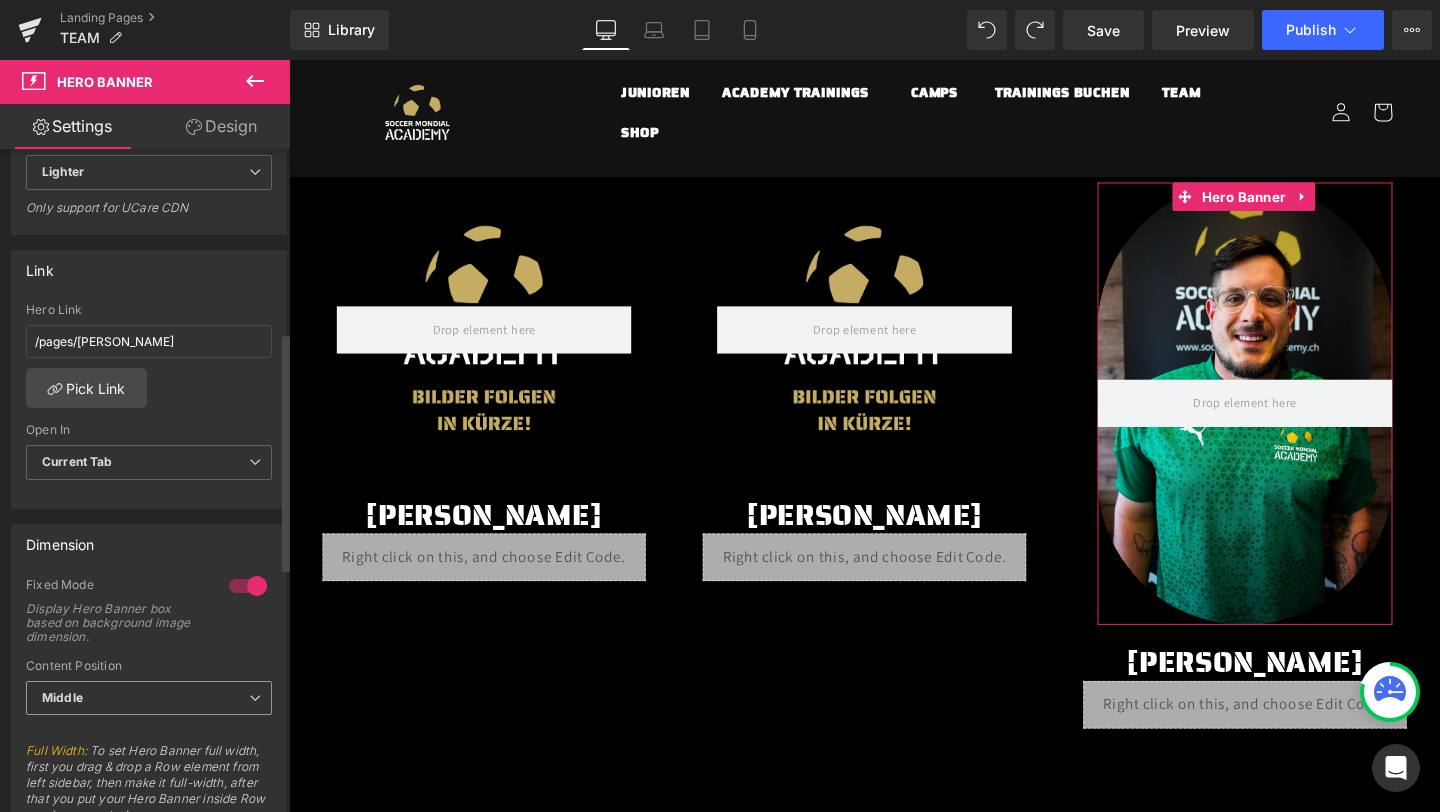 scroll, scrollTop: 540, scrollLeft: 0, axis: vertical 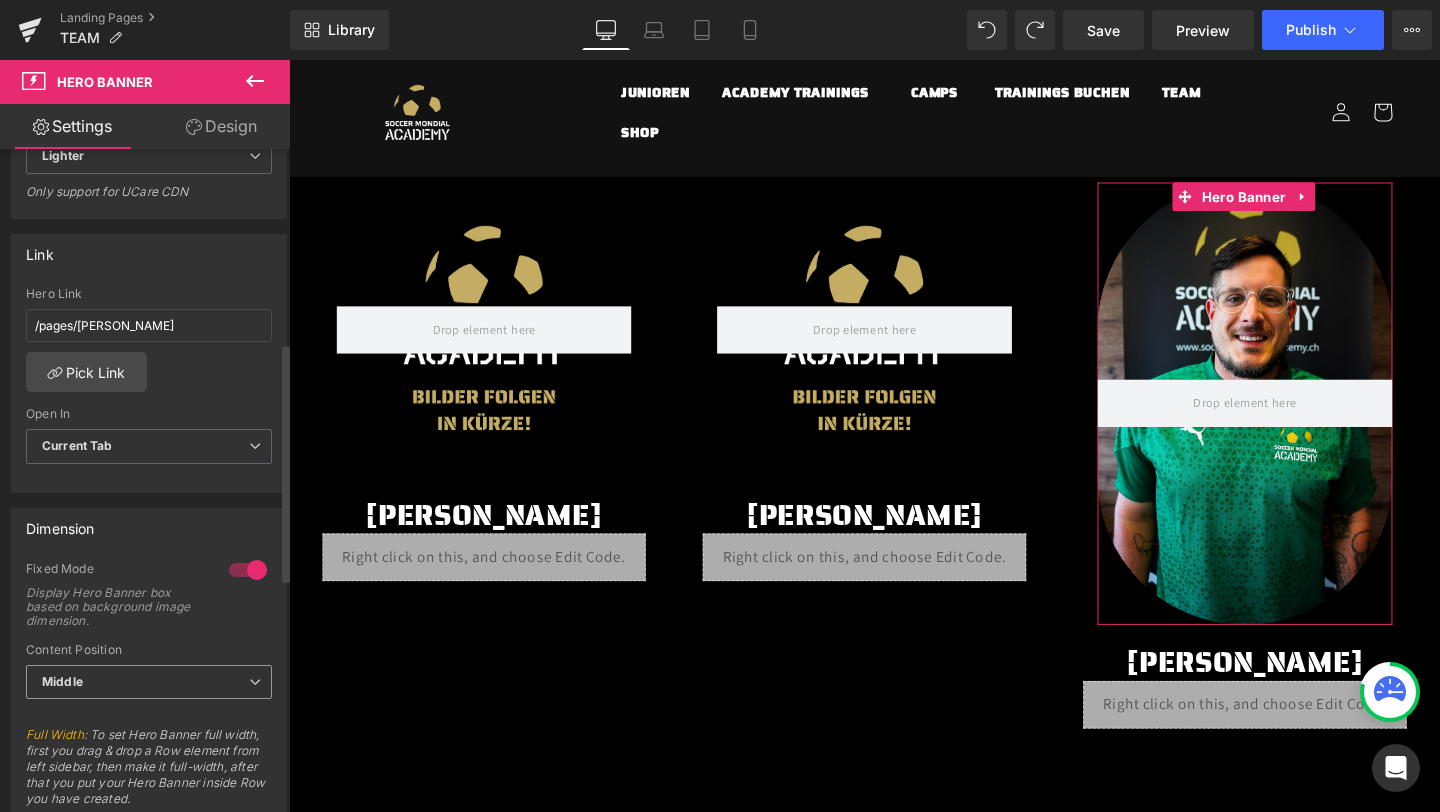 click on "Middle" at bounding box center [149, 682] 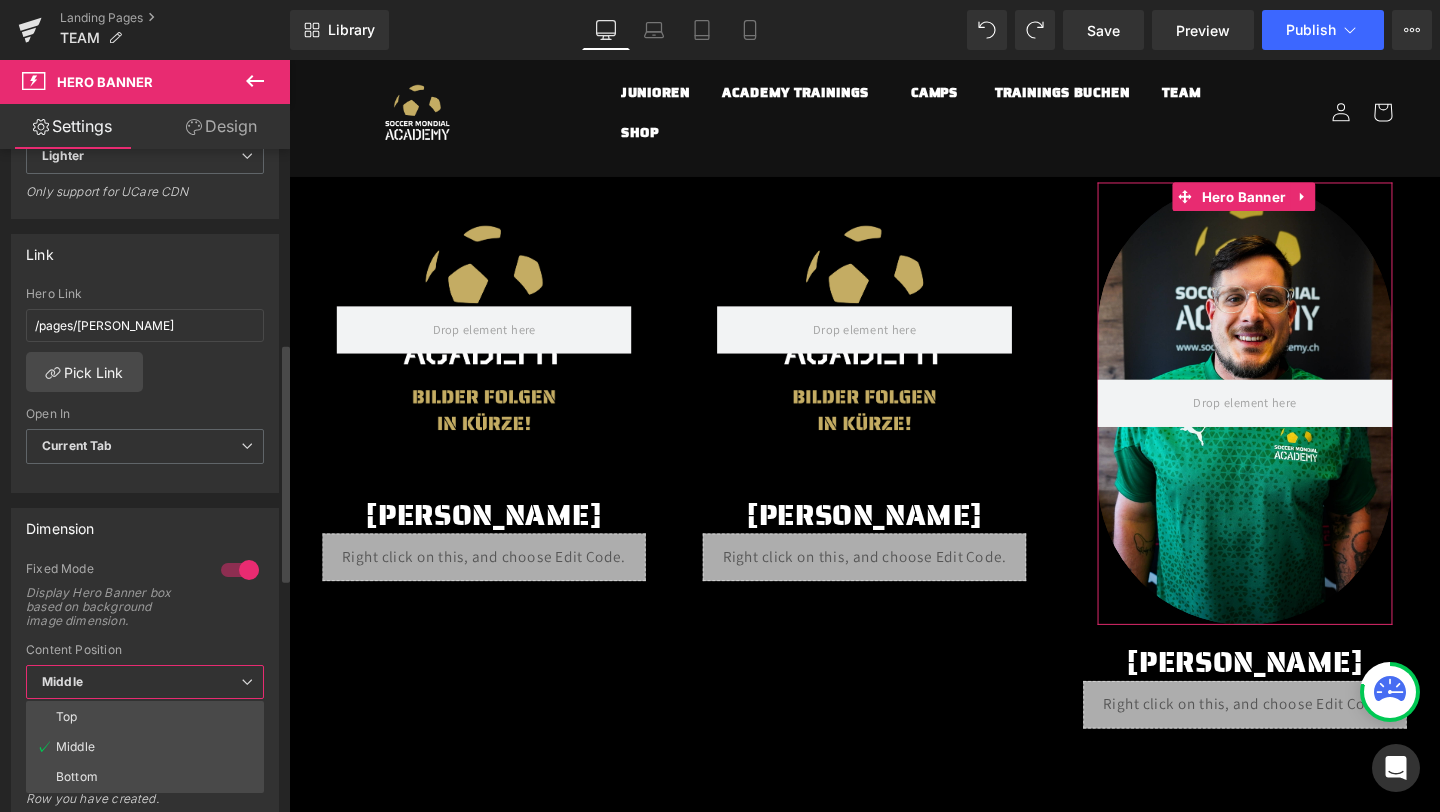 click on "Middle" at bounding box center (145, 682) 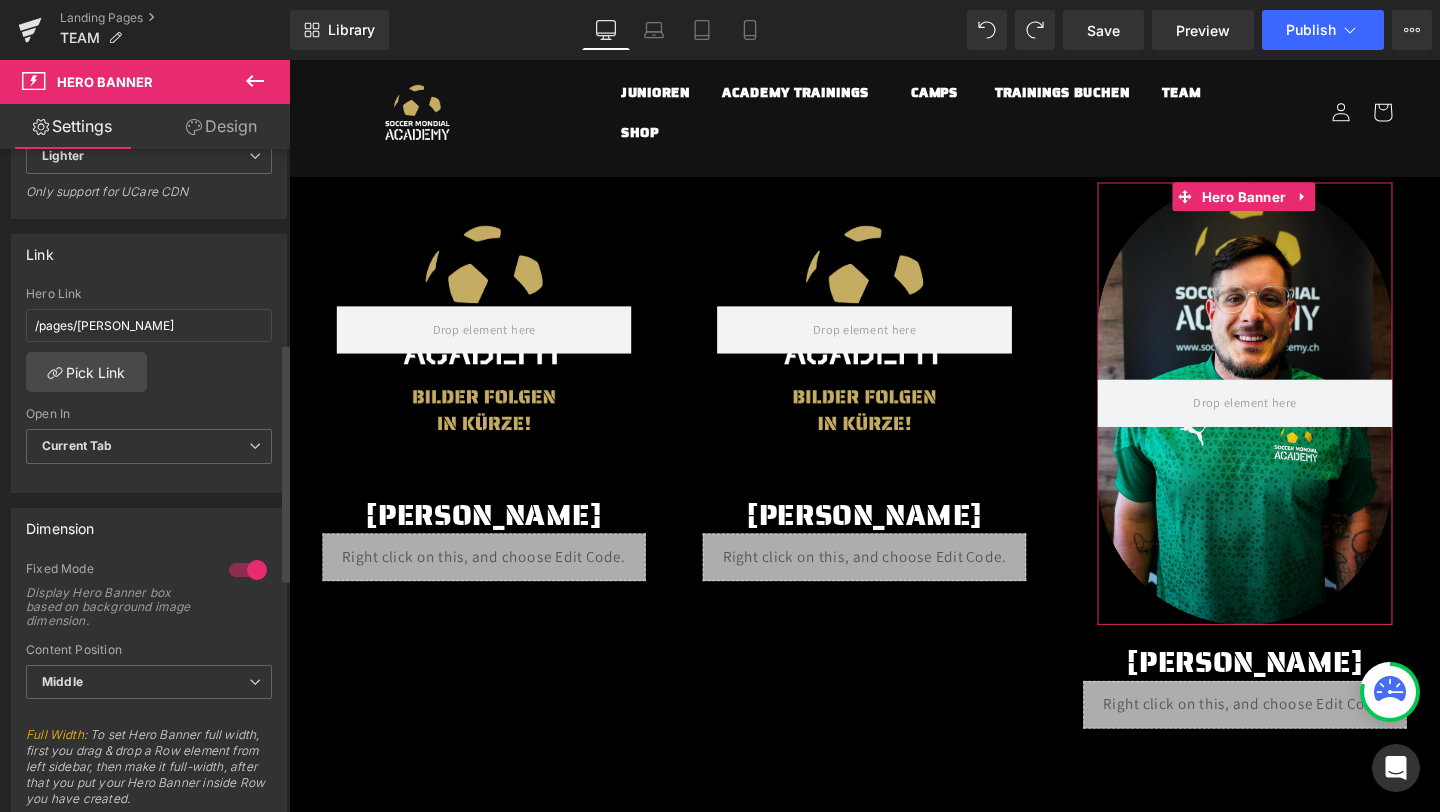 click at bounding box center [248, 570] 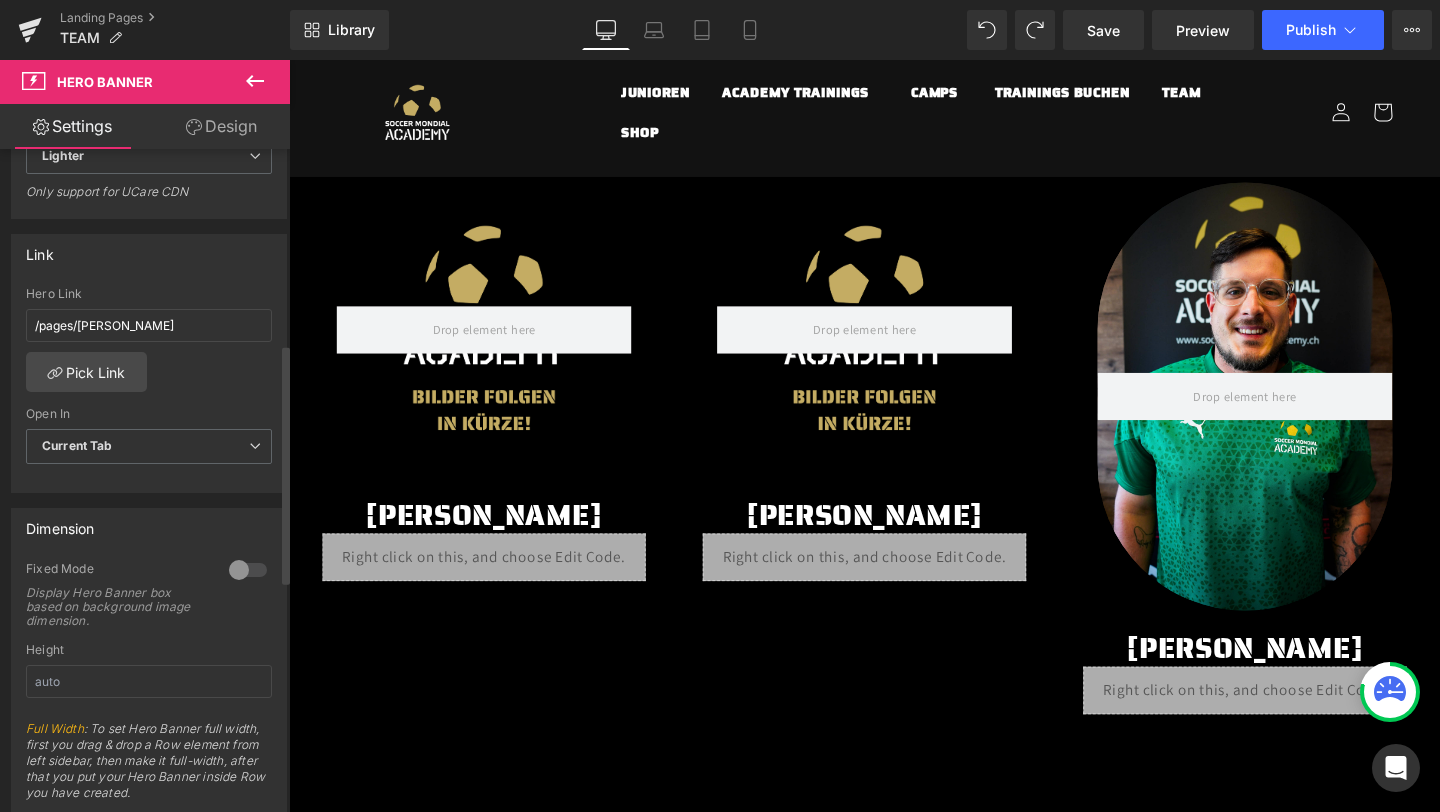 click at bounding box center [248, 570] 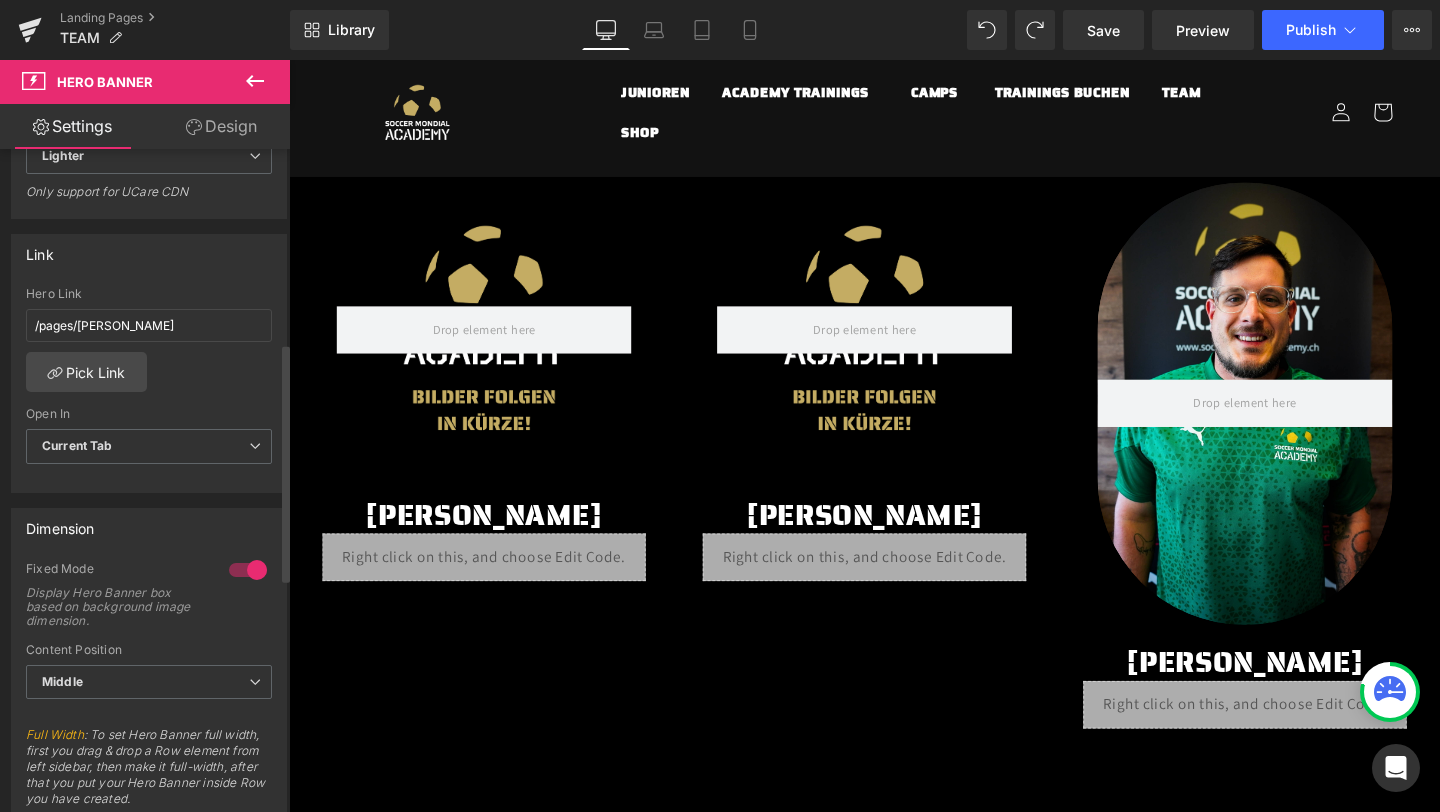 click at bounding box center [248, 570] 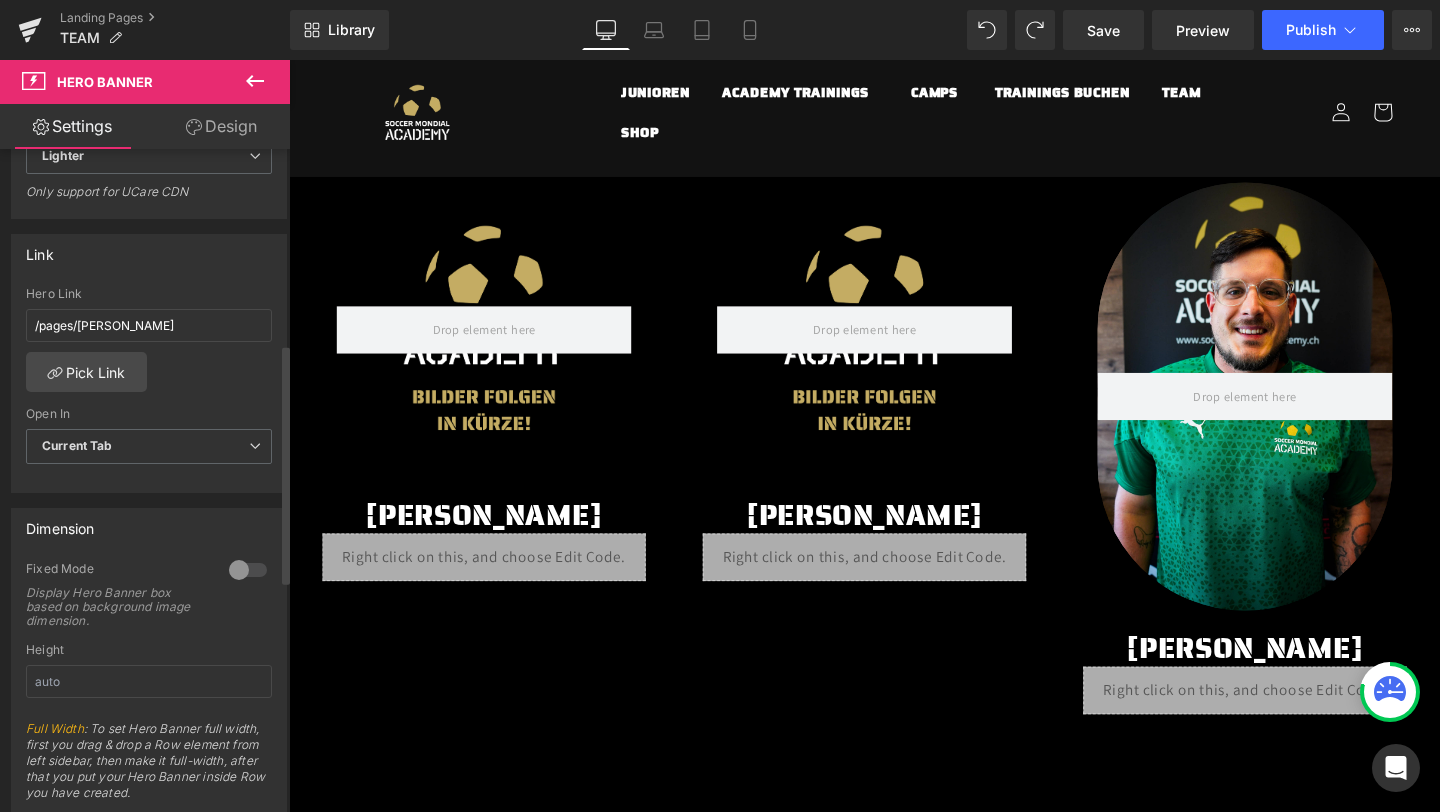 click at bounding box center (248, 570) 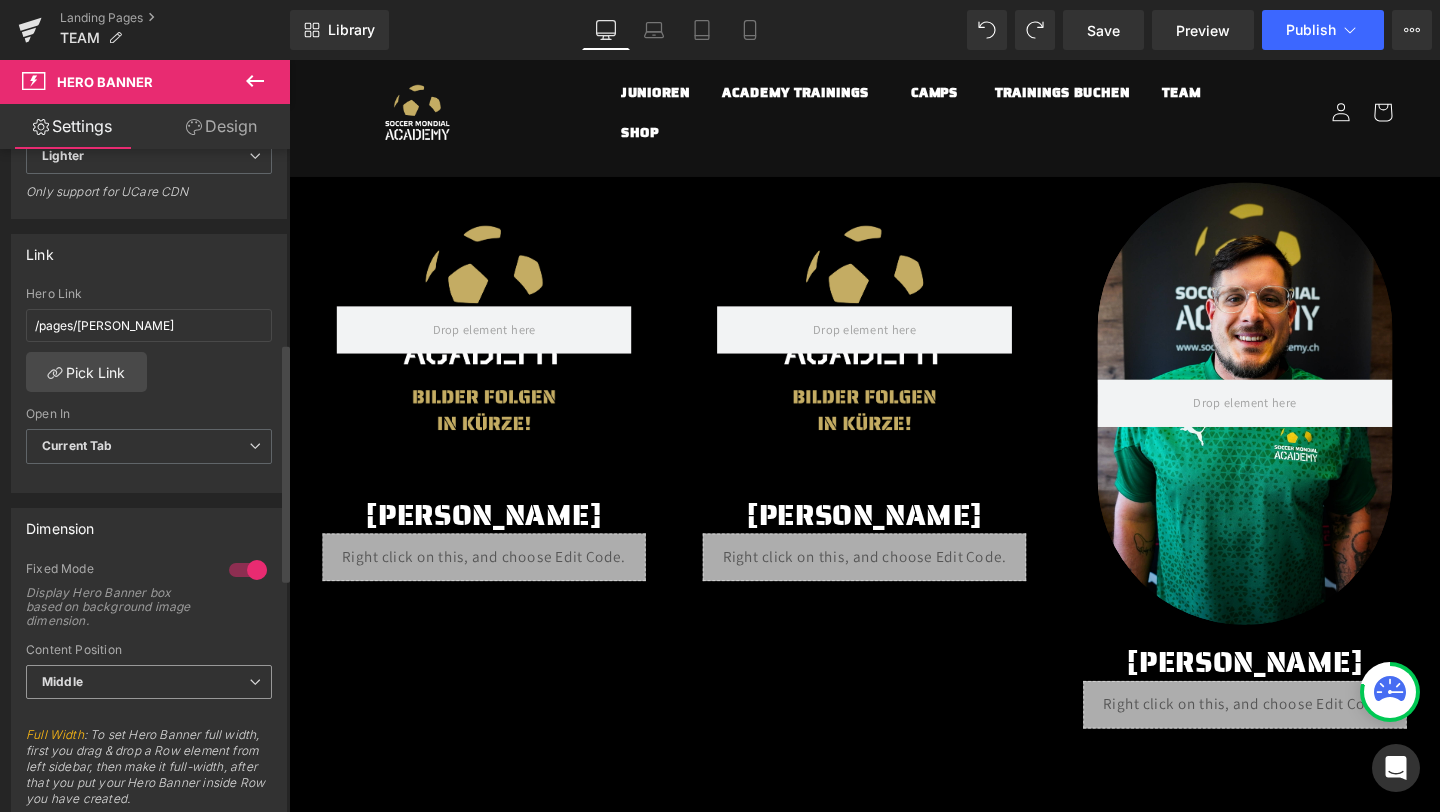 click on "Middle" at bounding box center [149, 682] 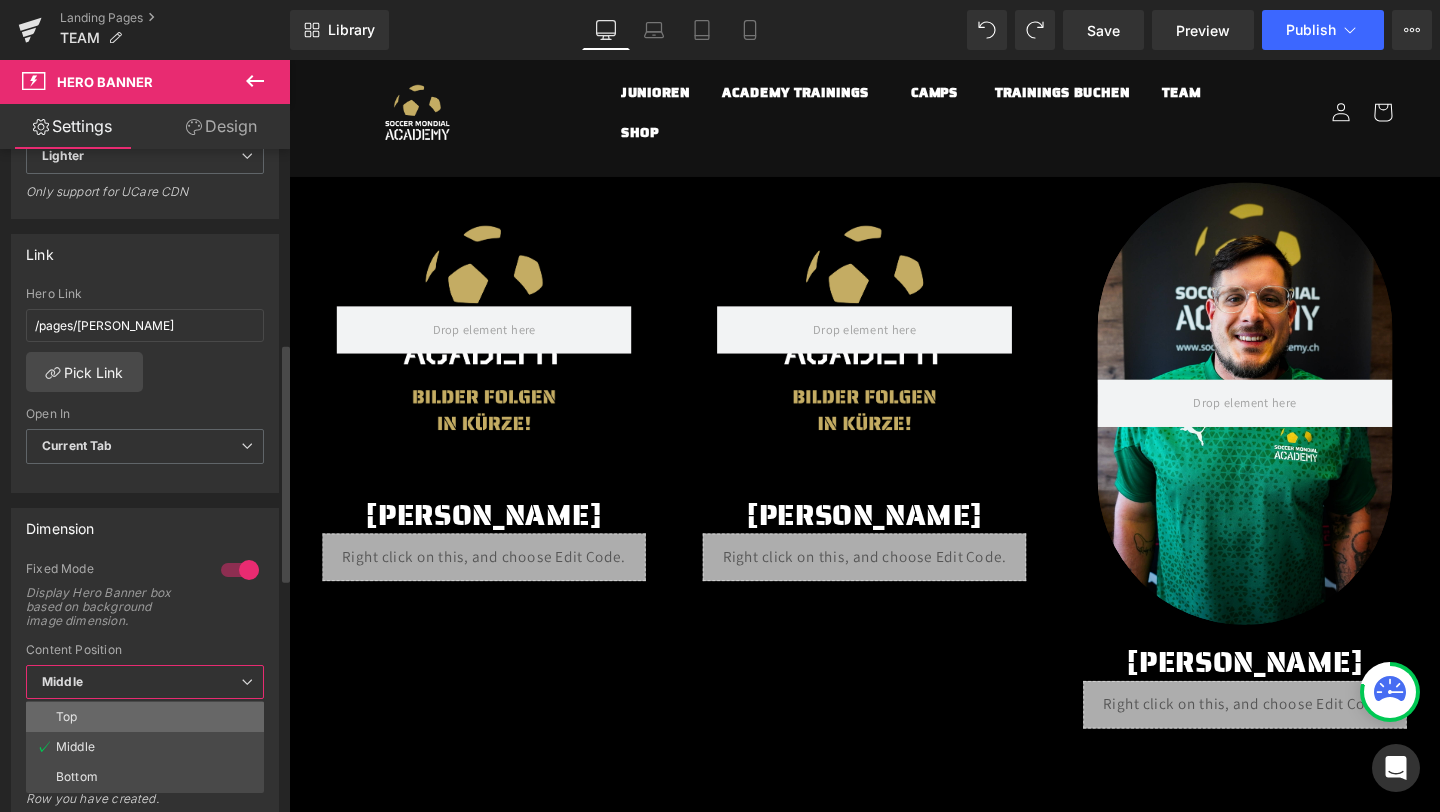 click on "Top" at bounding box center [145, 717] 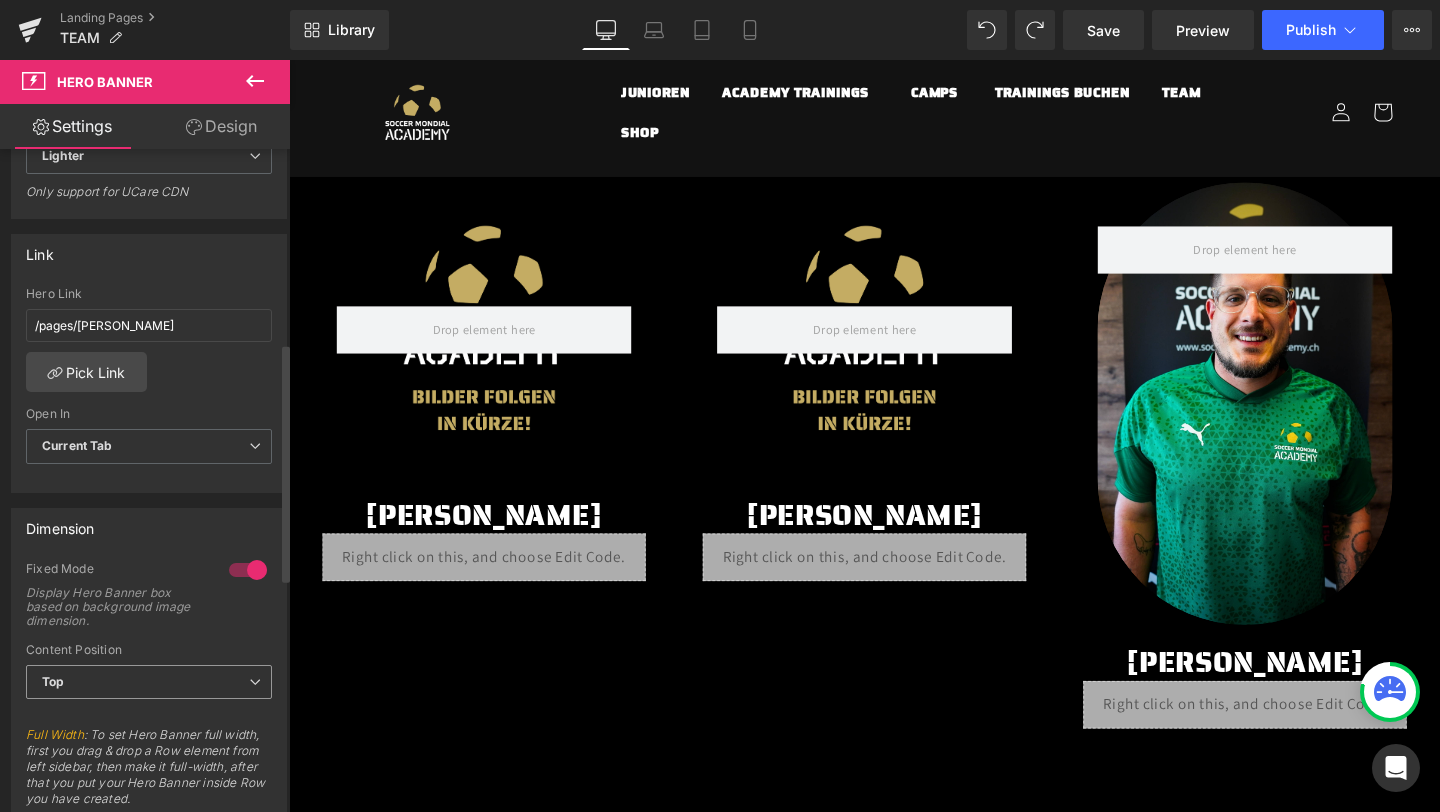 click on "Top" at bounding box center [149, 682] 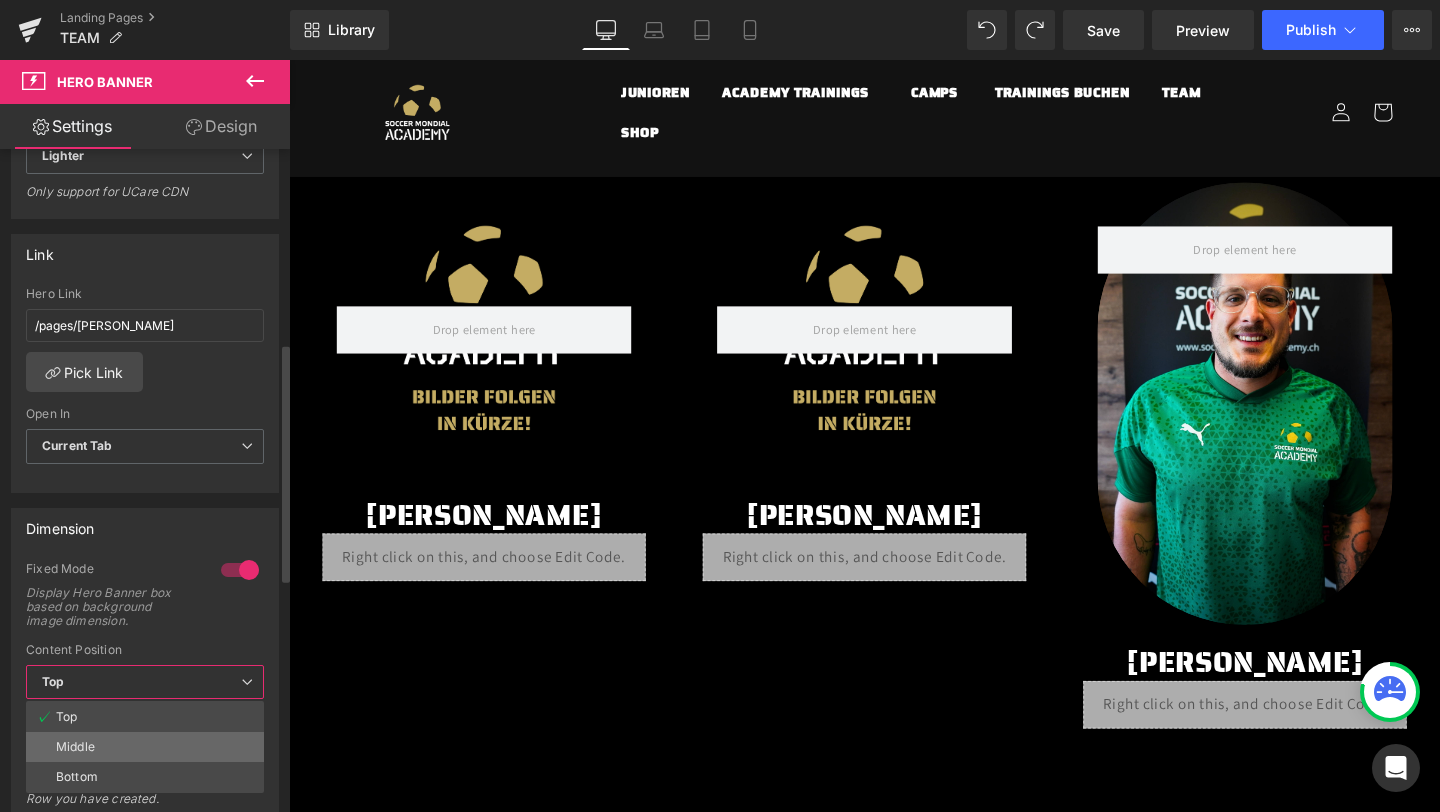 click on "Middle" at bounding box center [75, 747] 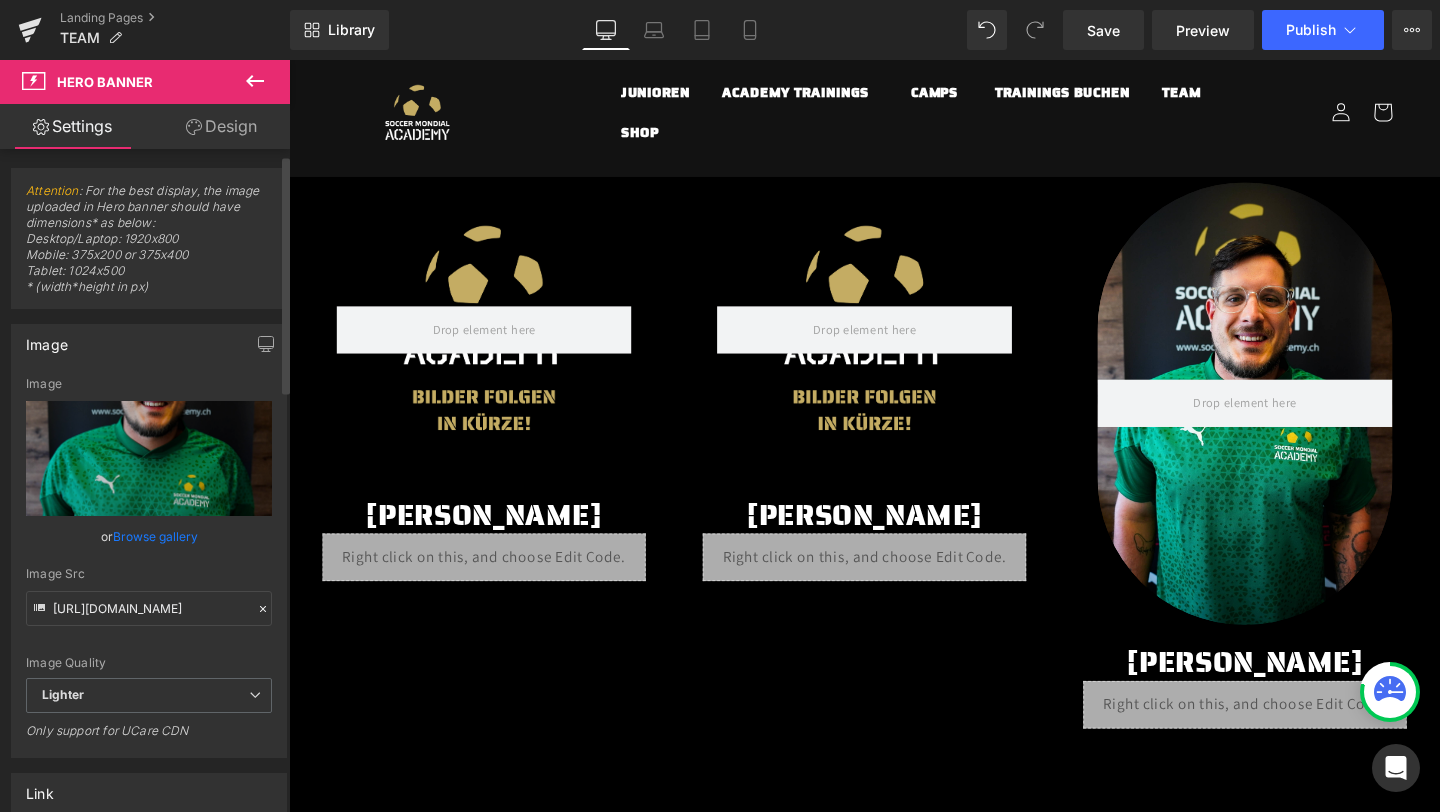scroll, scrollTop: 0, scrollLeft: 0, axis: both 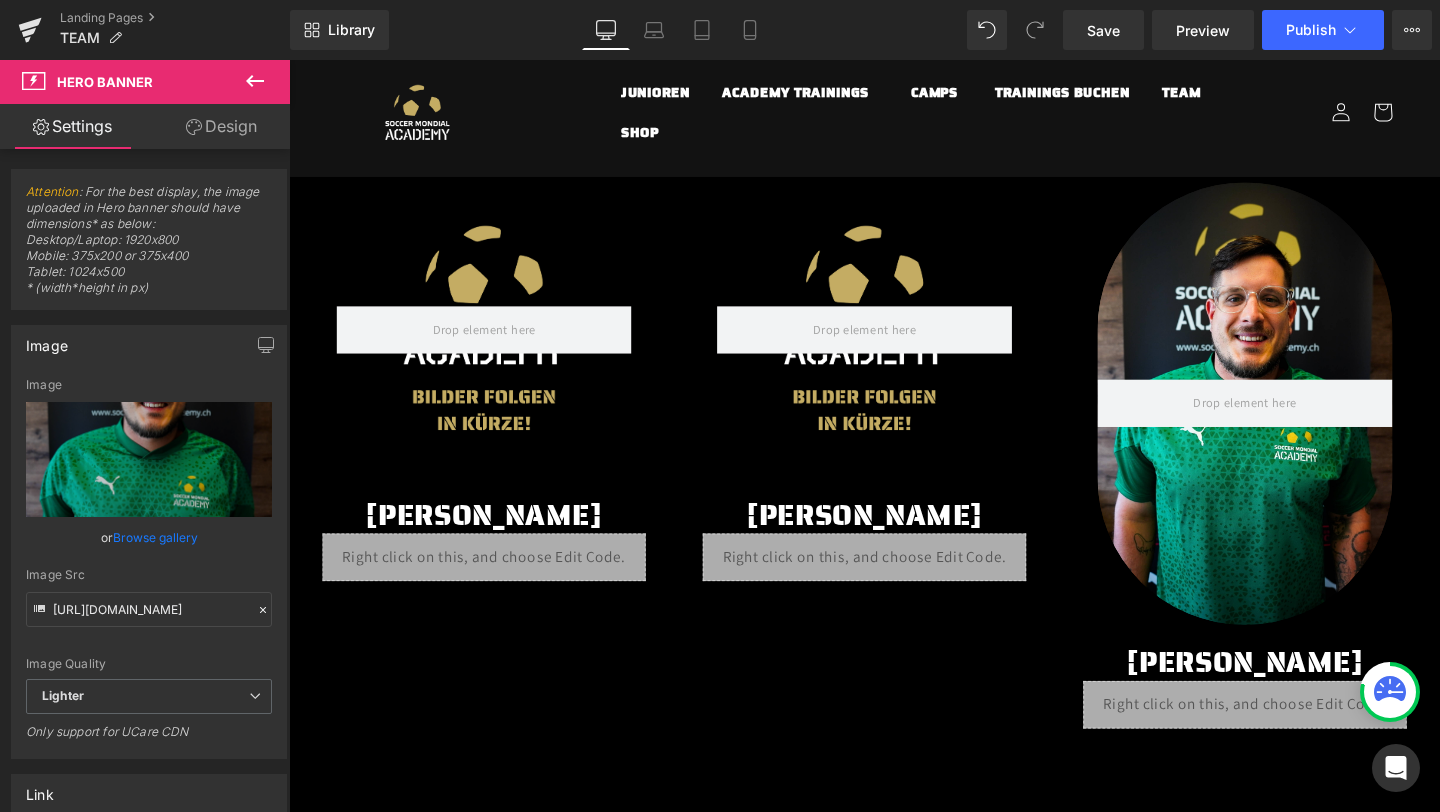 click on "Design" at bounding box center [221, 126] 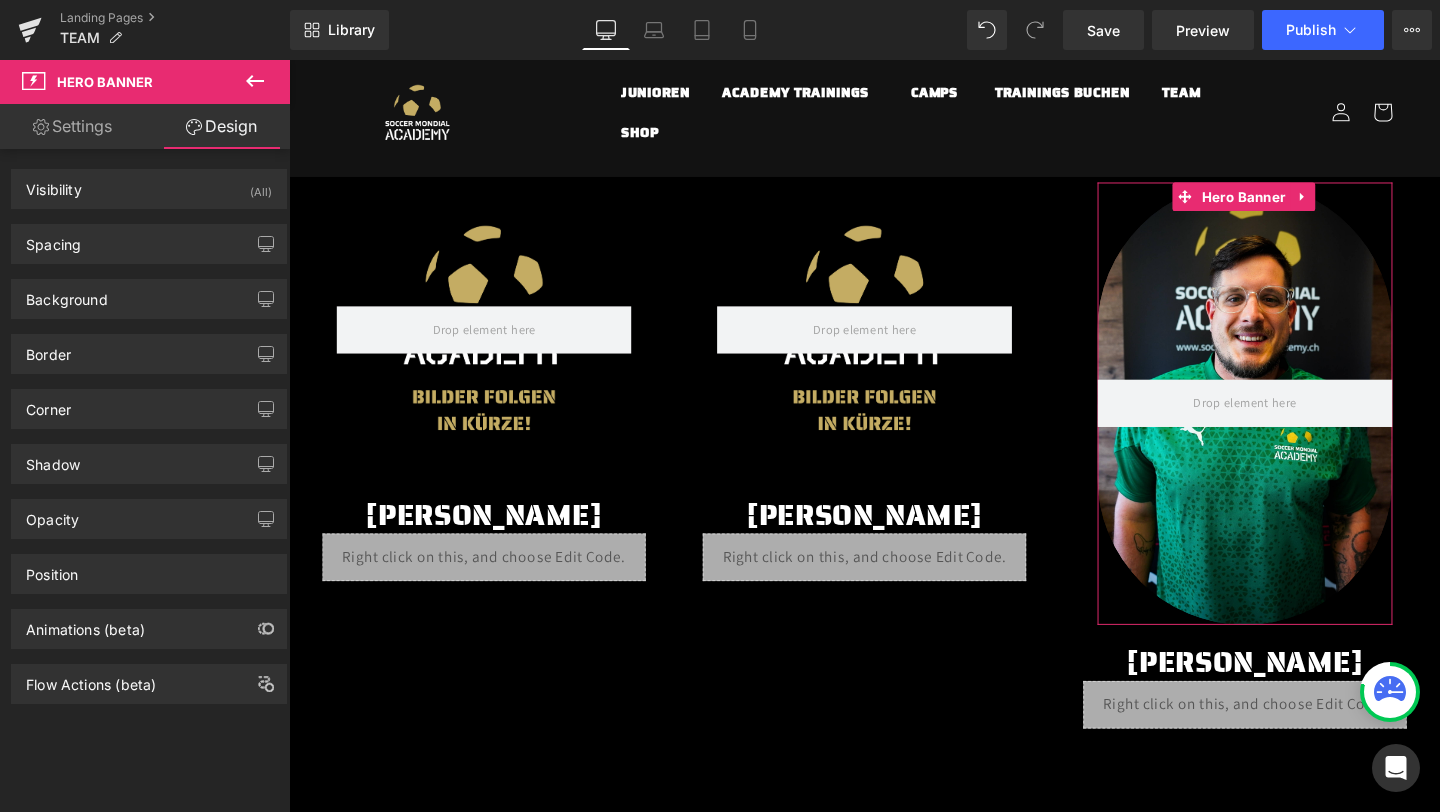 click on "Settings" at bounding box center [72, 126] 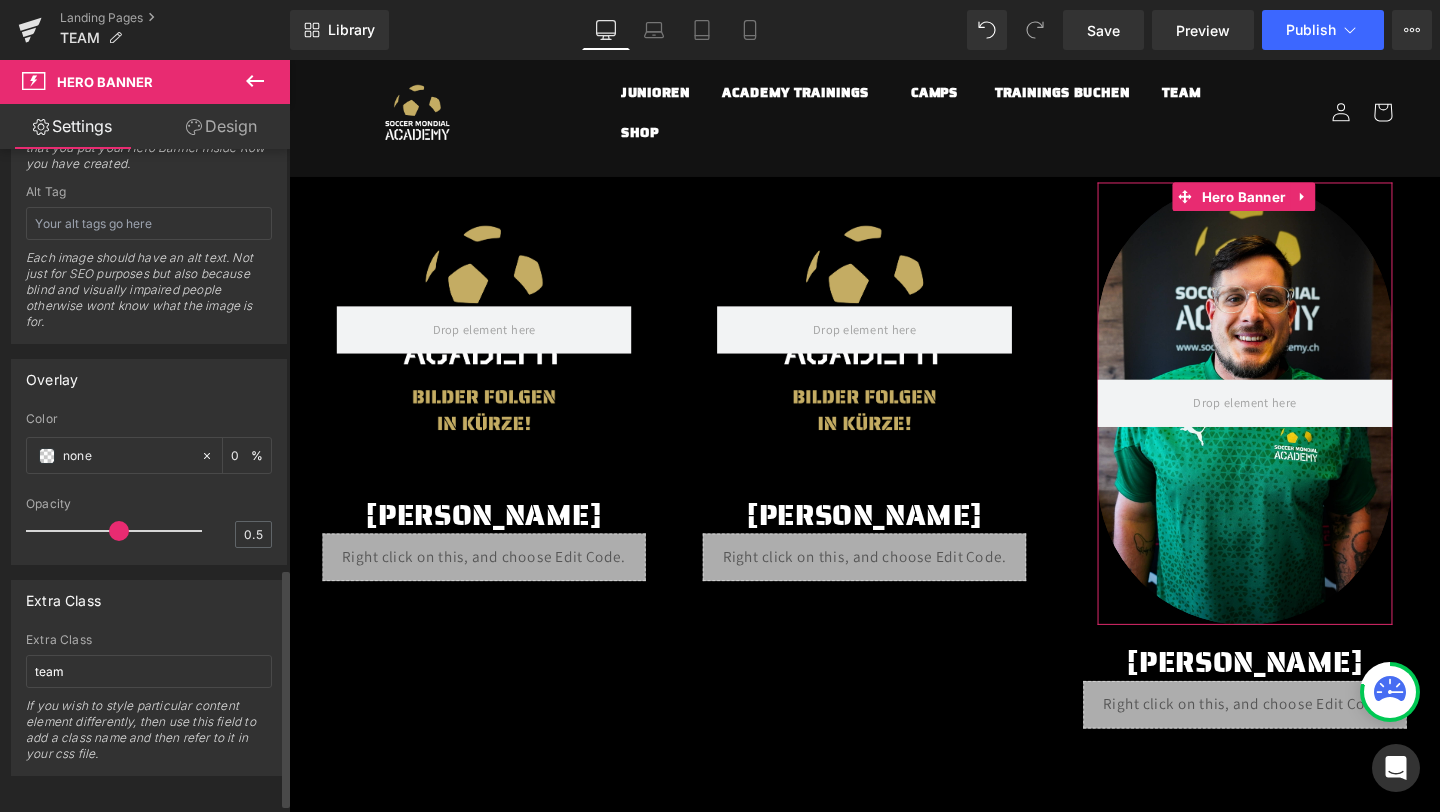 scroll, scrollTop: 1193, scrollLeft: 0, axis: vertical 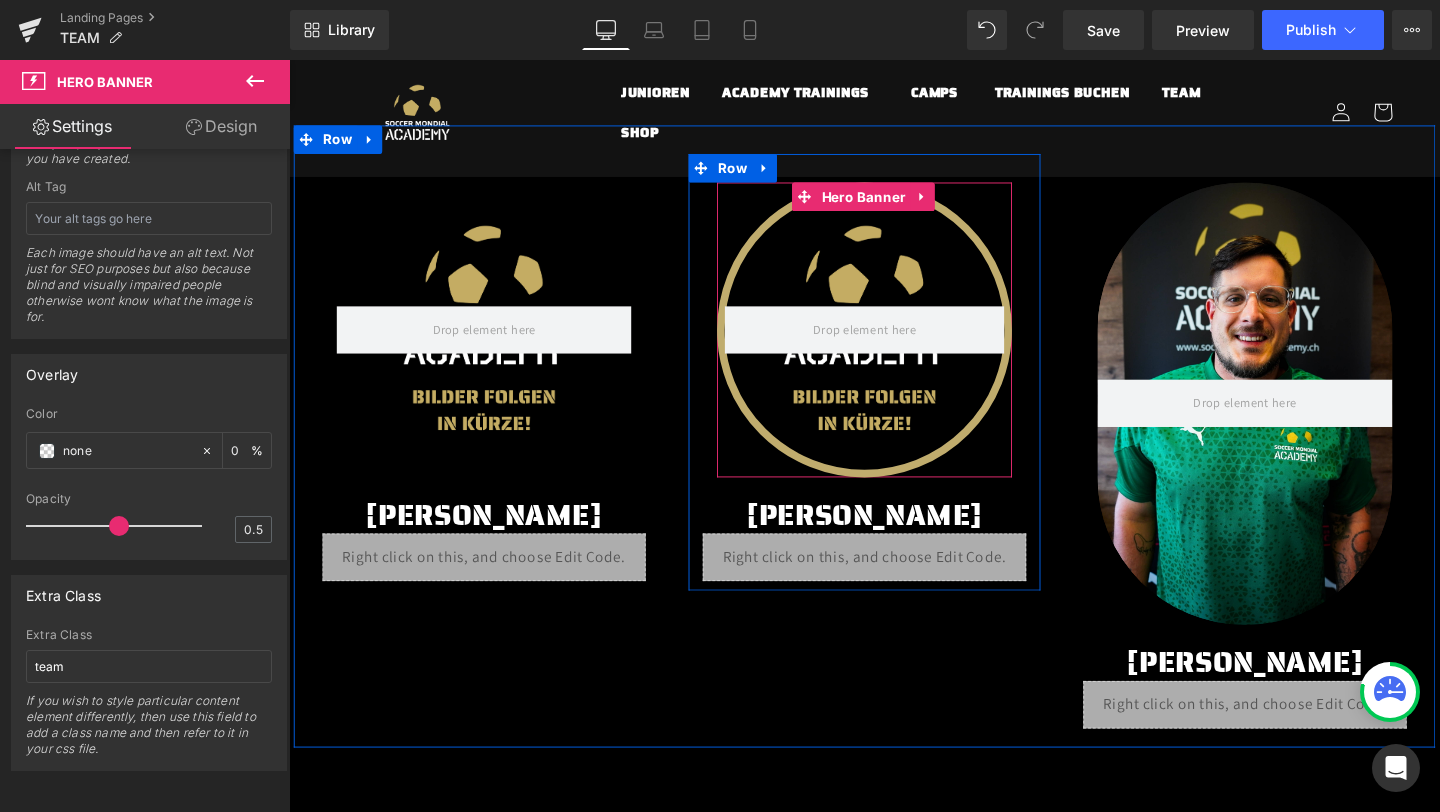 click at bounding box center (894, 344) 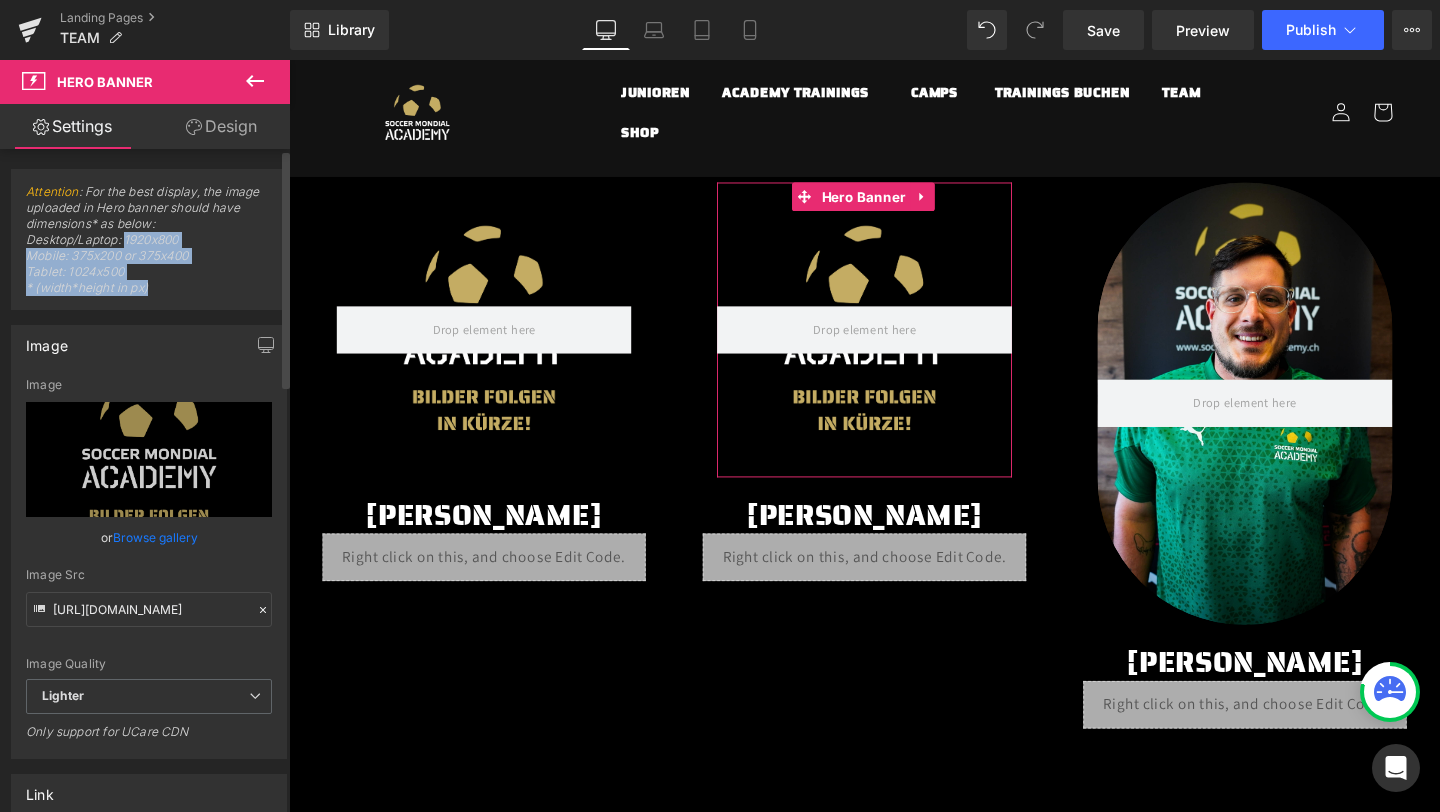 drag, startPoint x: 126, startPoint y: 243, endPoint x: 168, endPoint y: 282, distance: 57.31492 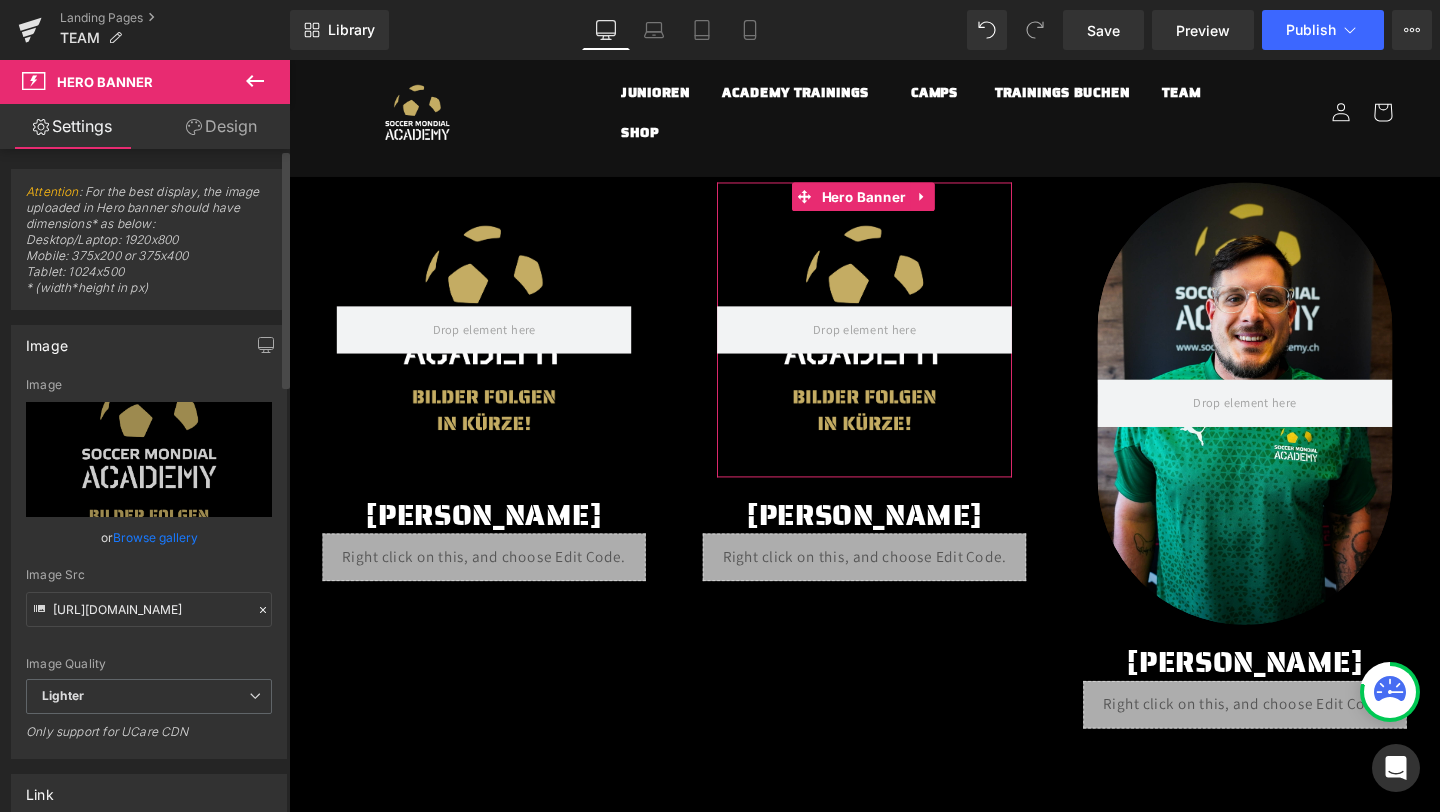 click on "Attention : For the best display, the image uploaded in Hero banner should have dimensions* as below: Desktop/Laptop: 1920x800 Mobile: 375x200 or 375x400 Tablet: 1024x500 * (width*height in px)" at bounding box center [149, 246] 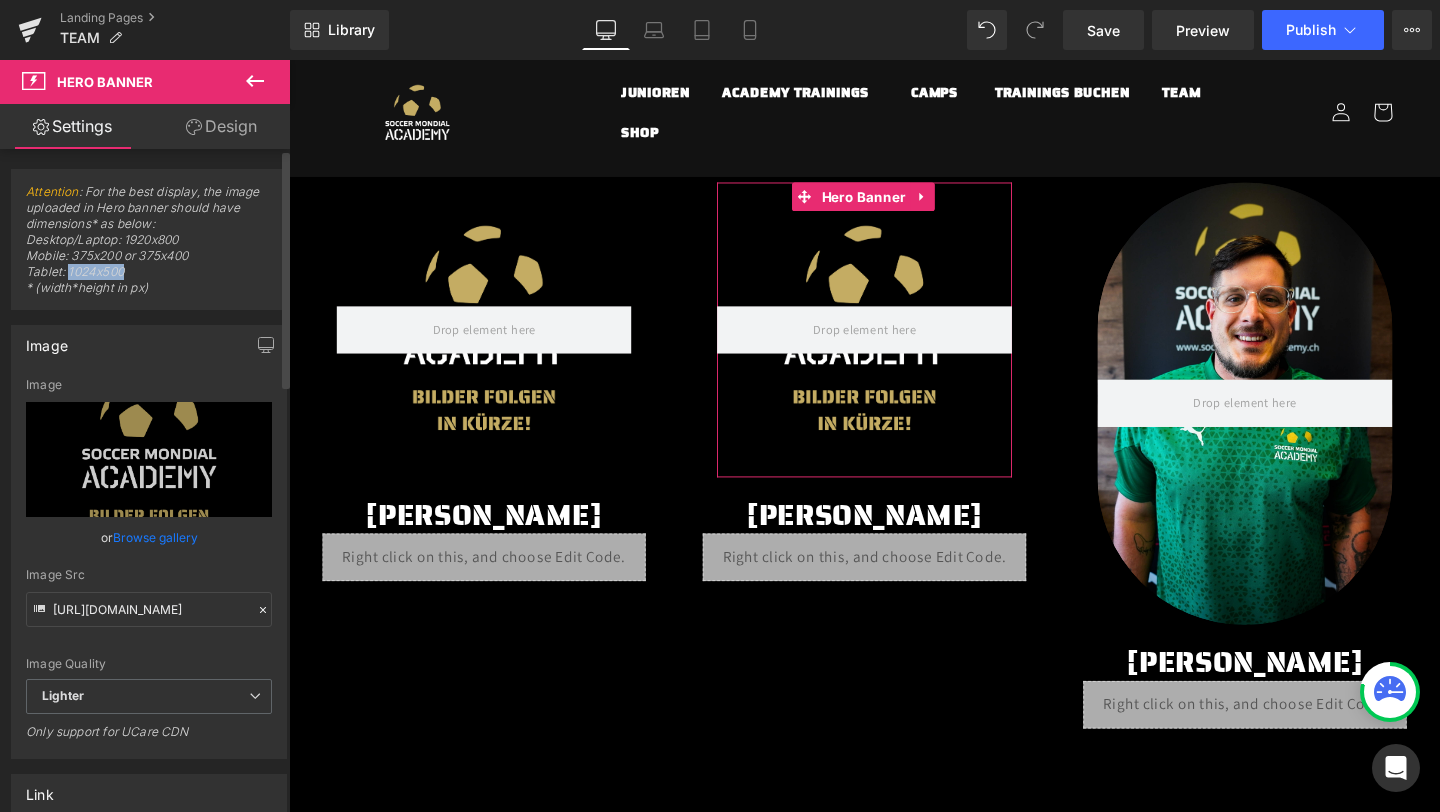 click on "Attention : For the best display, the image uploaded in Hero banner should have dimensions* as below: Desktop/Laptop: 1920x800 Mobile: 375x200 or 375x400 Tablet: 1024x500 * (width*height in px)" at bounding box center (149, 246) 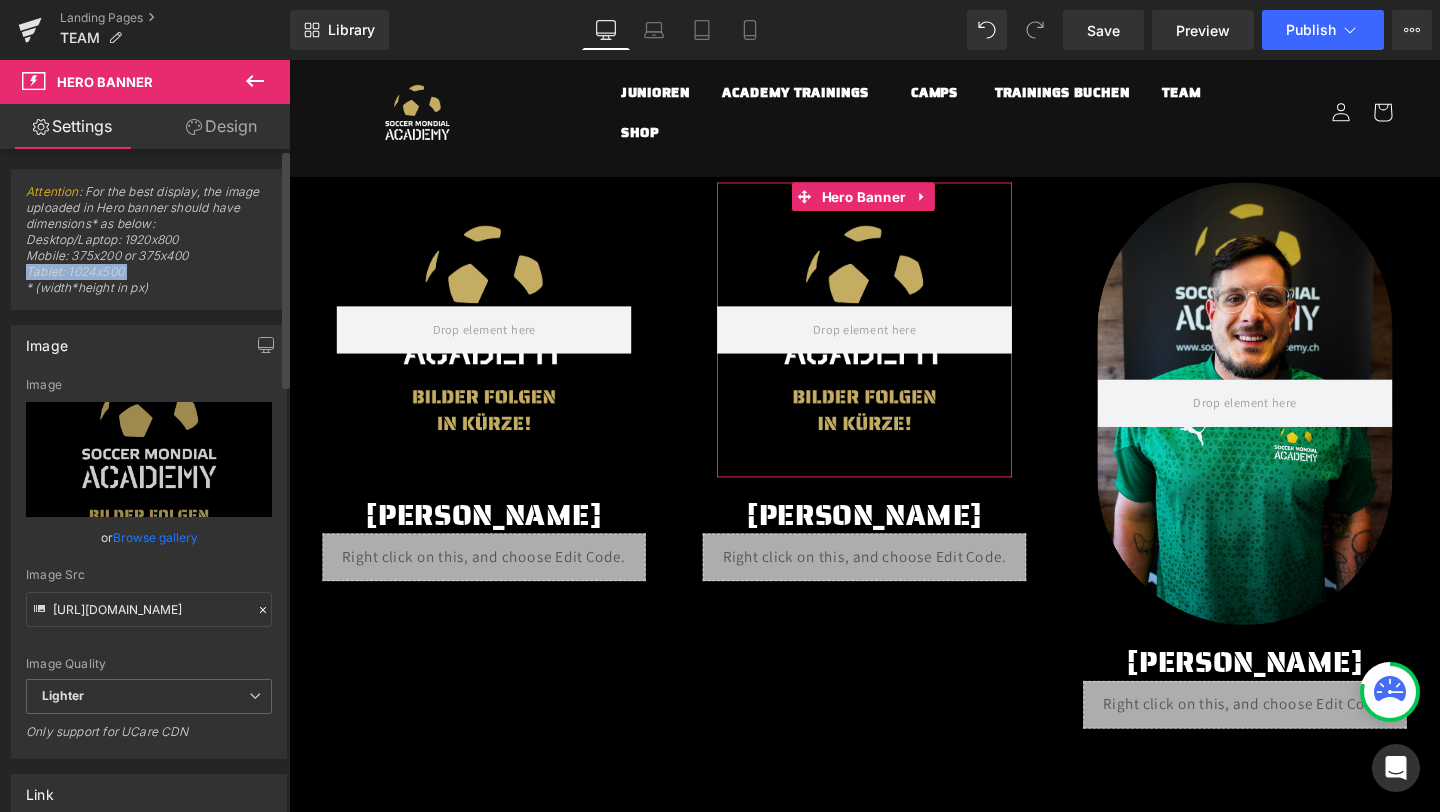 click on "Attention : For the best display, the image uploaded in Hero banner should have dimensions* as below: Desktop/Laptop: 1920x800 Mobile: 375x200 or 375x400 Tablet: 1024x500 * (width*height in px)" at bounding box center (149, 246) 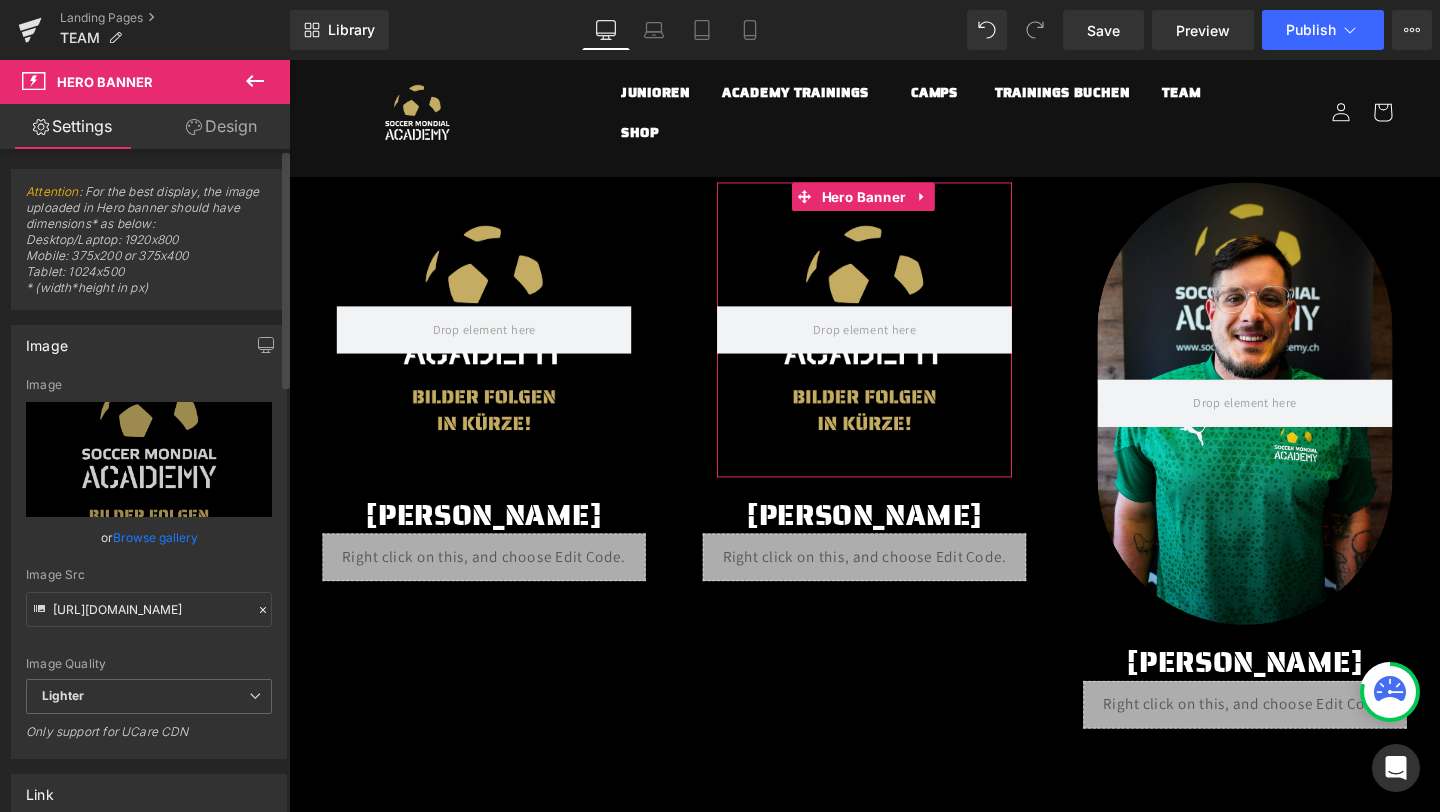click on "Attention : For the best display, the image uploaded in Hero banner should have dimensions* as below: Desktop/Laptop: 1920x800 Mobile: 375x200 or 375x400 Tablet: 1024x500 * (width*height in px)" at bounding box center [149, 246] 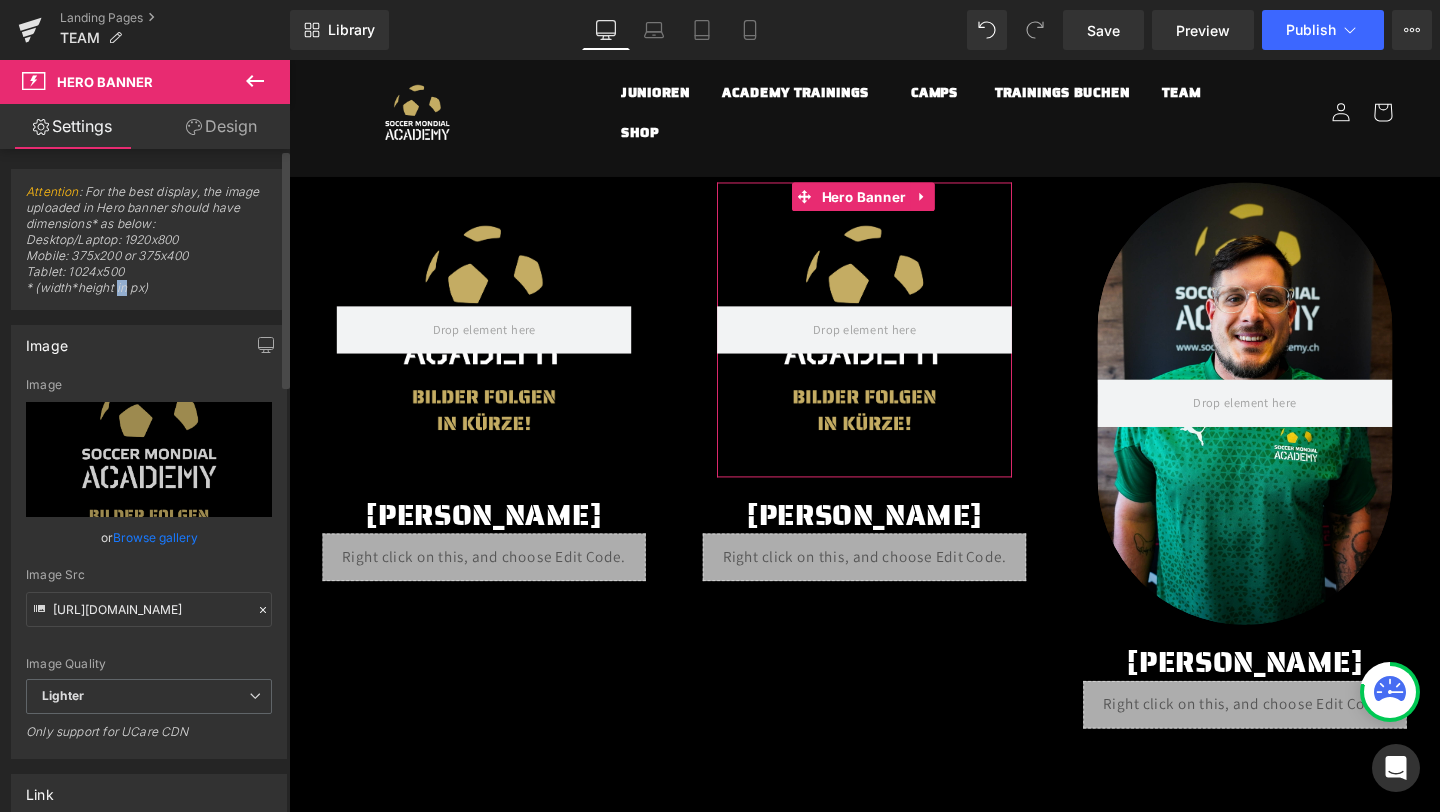 click on "Attention : For the best display, the image uploaded in Hero banner should have dimensions* as below: Desktop/Laptop: 1920x800 Mobile: 375x200 or 375x400 Tablet: 1024x500 * (width*height in px)" at bounding box center (149, 246) 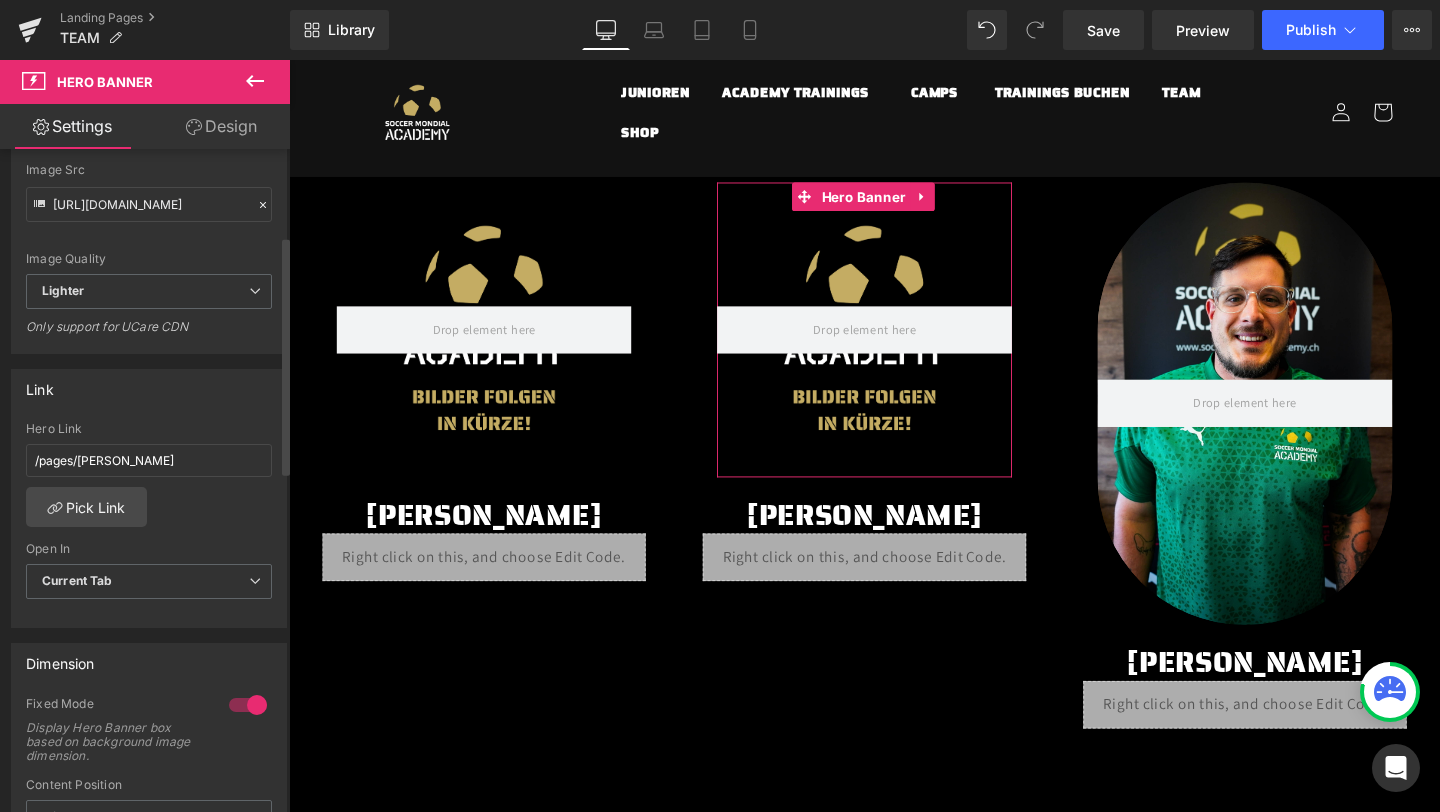 scroll, scrollTop: 478, scrollLeft: 0, axis: vertical 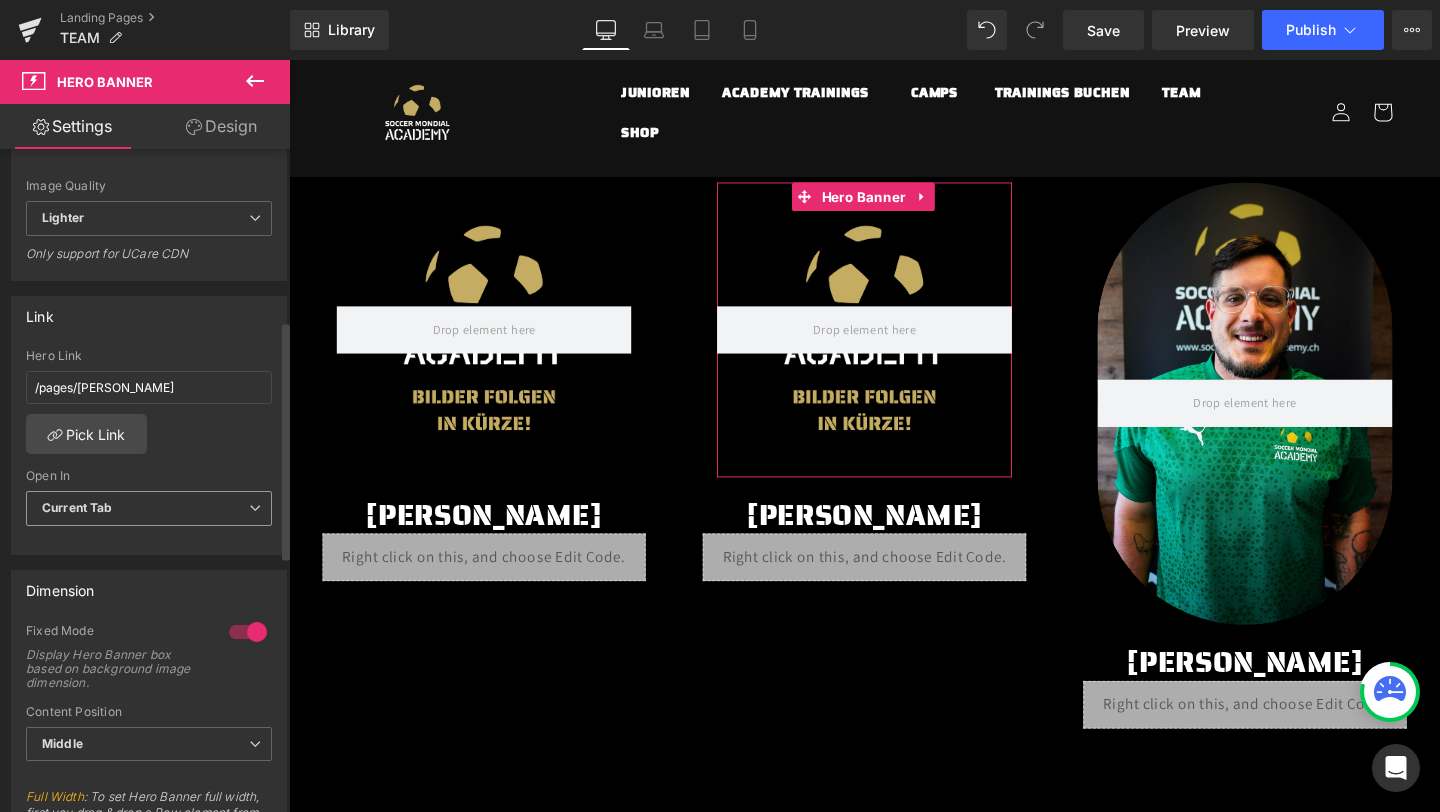 click on "Current Tab" at bounding box center (77, 507) 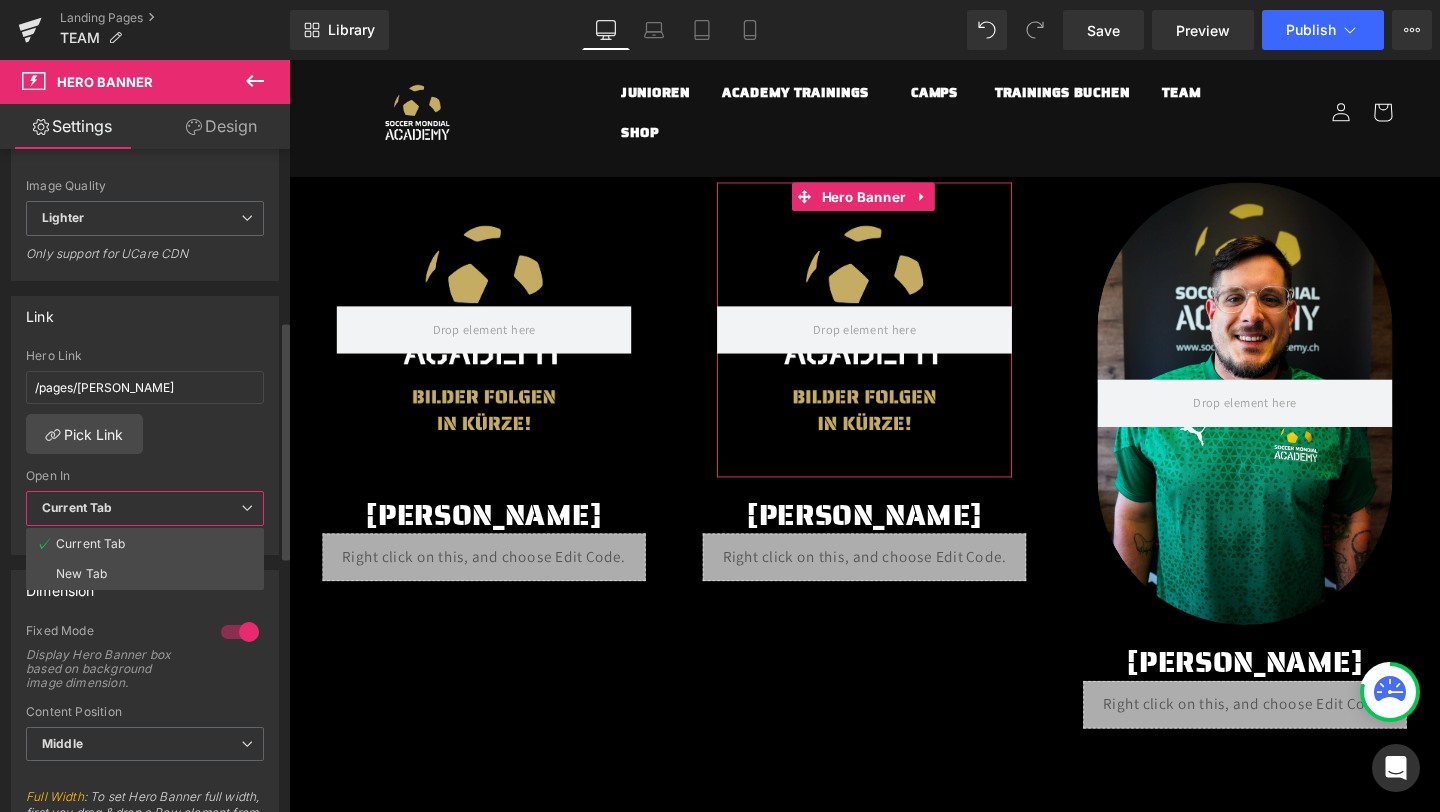 click on "Current Tab" at bounding box center (77, 507) 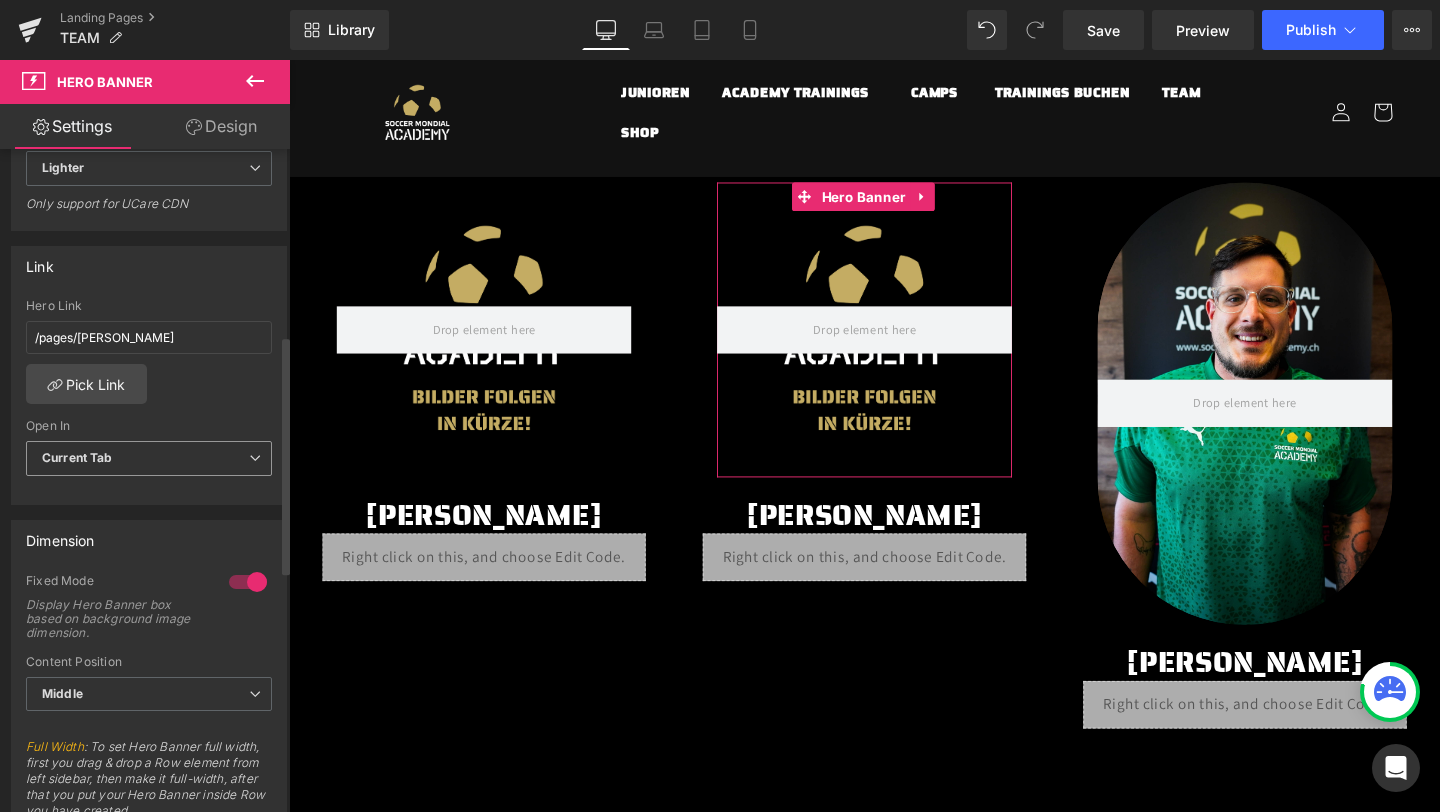 scroll, scrollTop: 531, scrollLeft: 0, axis: vertical 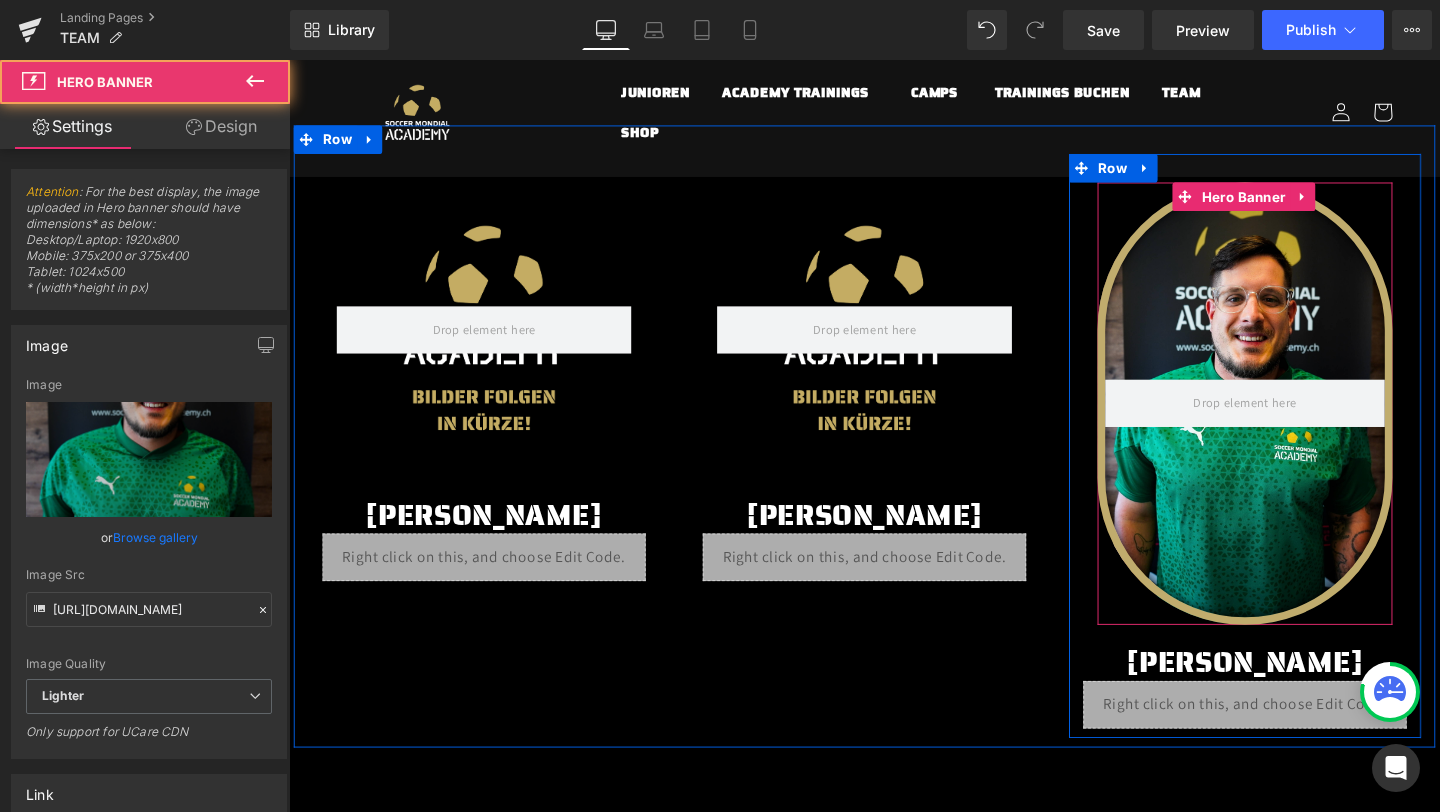 click at bounding box center [1294, 421] 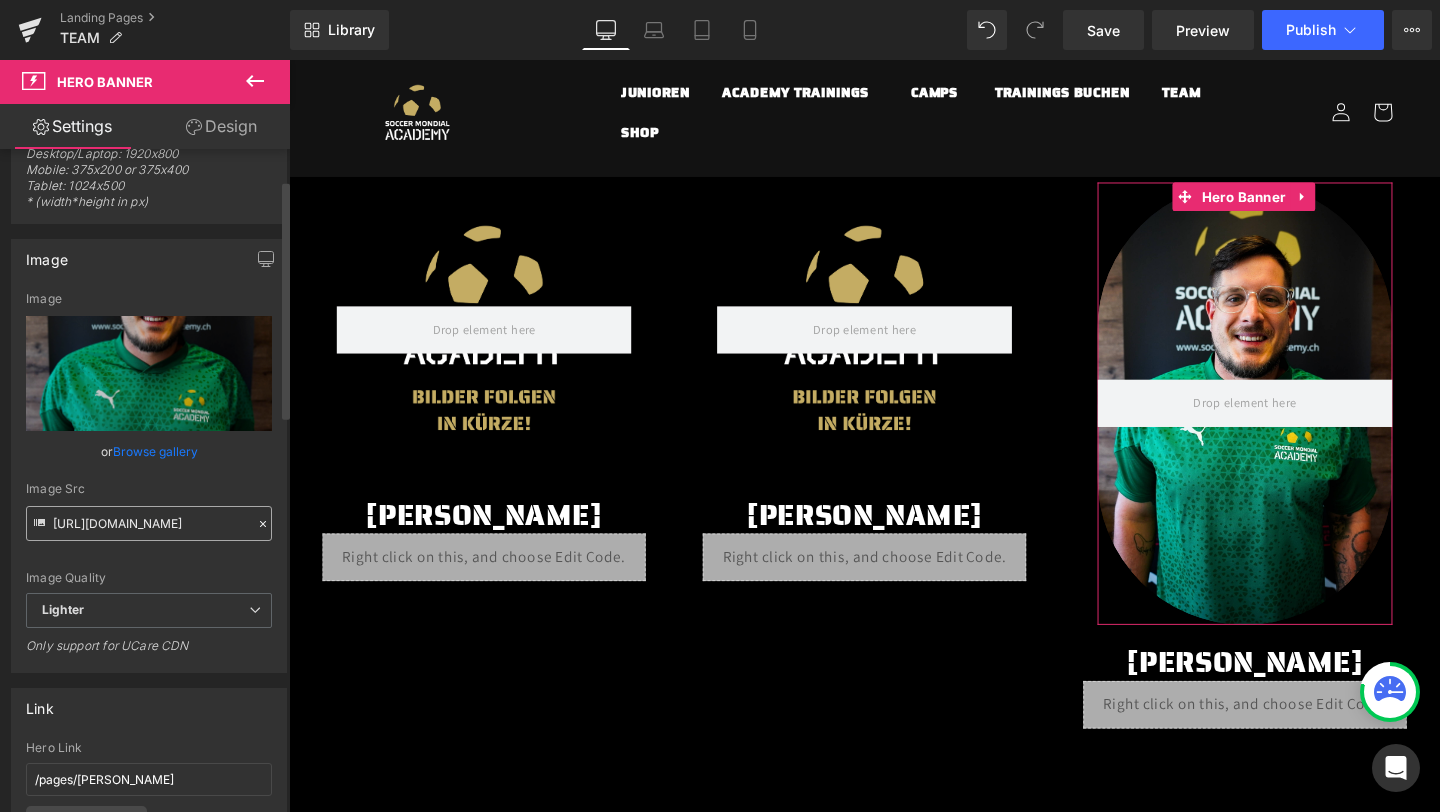 scroll, scrollTop: 85, scrollLeft: 0, axis: vertical 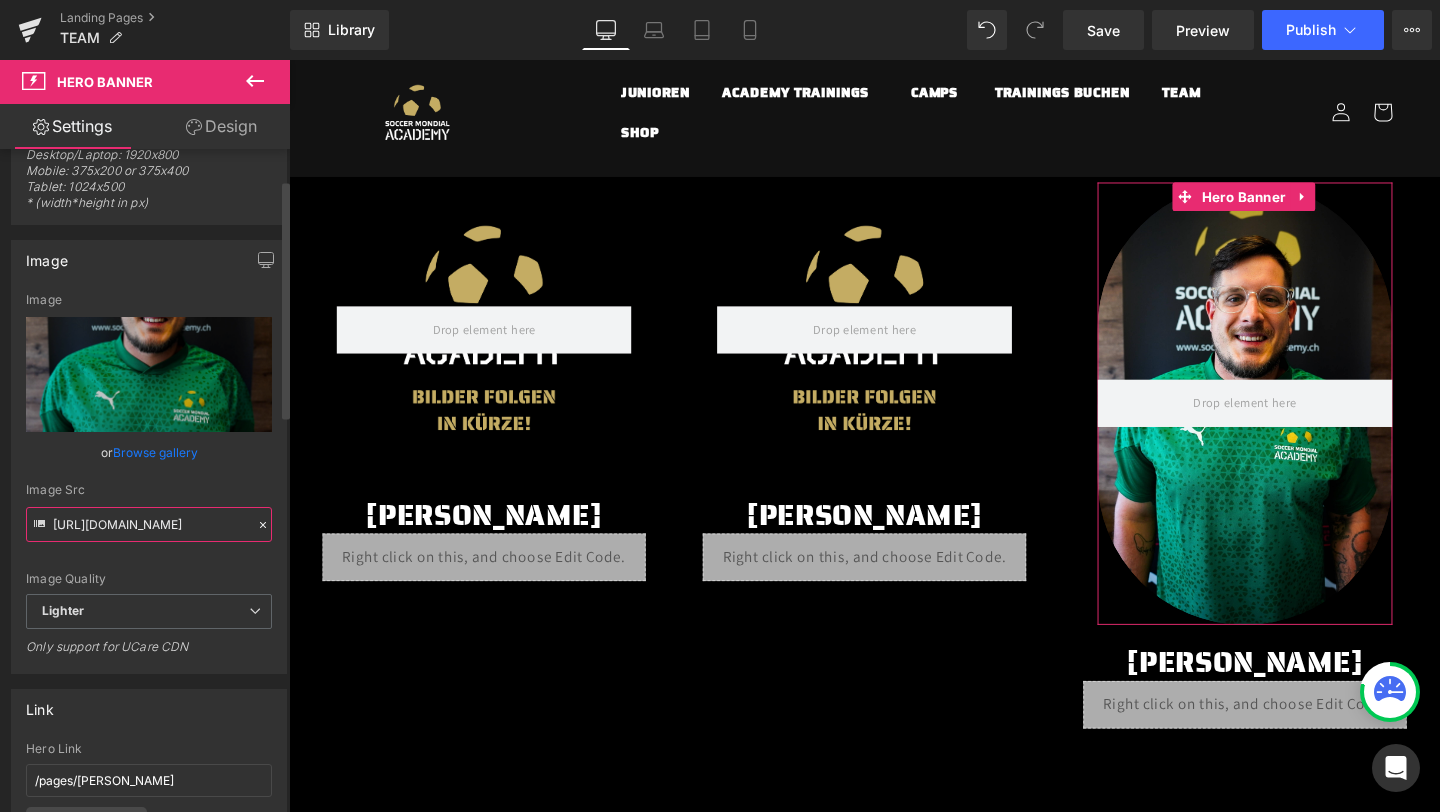 click on "https://ucarecdn.com/07e3e5f4-0e6a-468a-8c10-58483bcb04a3/-/format/auto/-/preview/3000x3000/-/quality/lighter/WhatsApp%20Image%202025-07-18%20at%2011.56.48.jpeg" at bounding box center [149, 524] 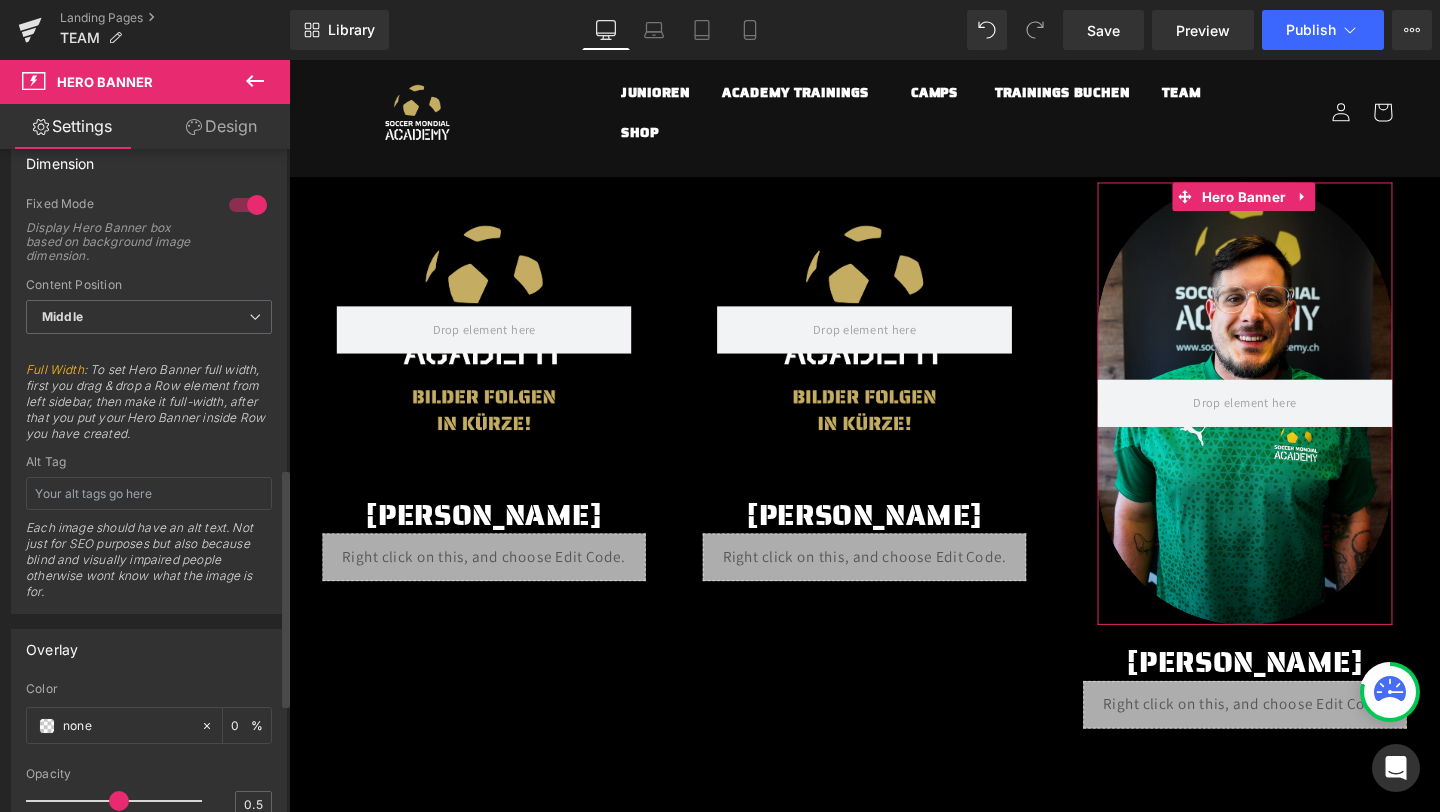 scroll, scrollTop: 888, scrollLeft: 0, axis: vertical 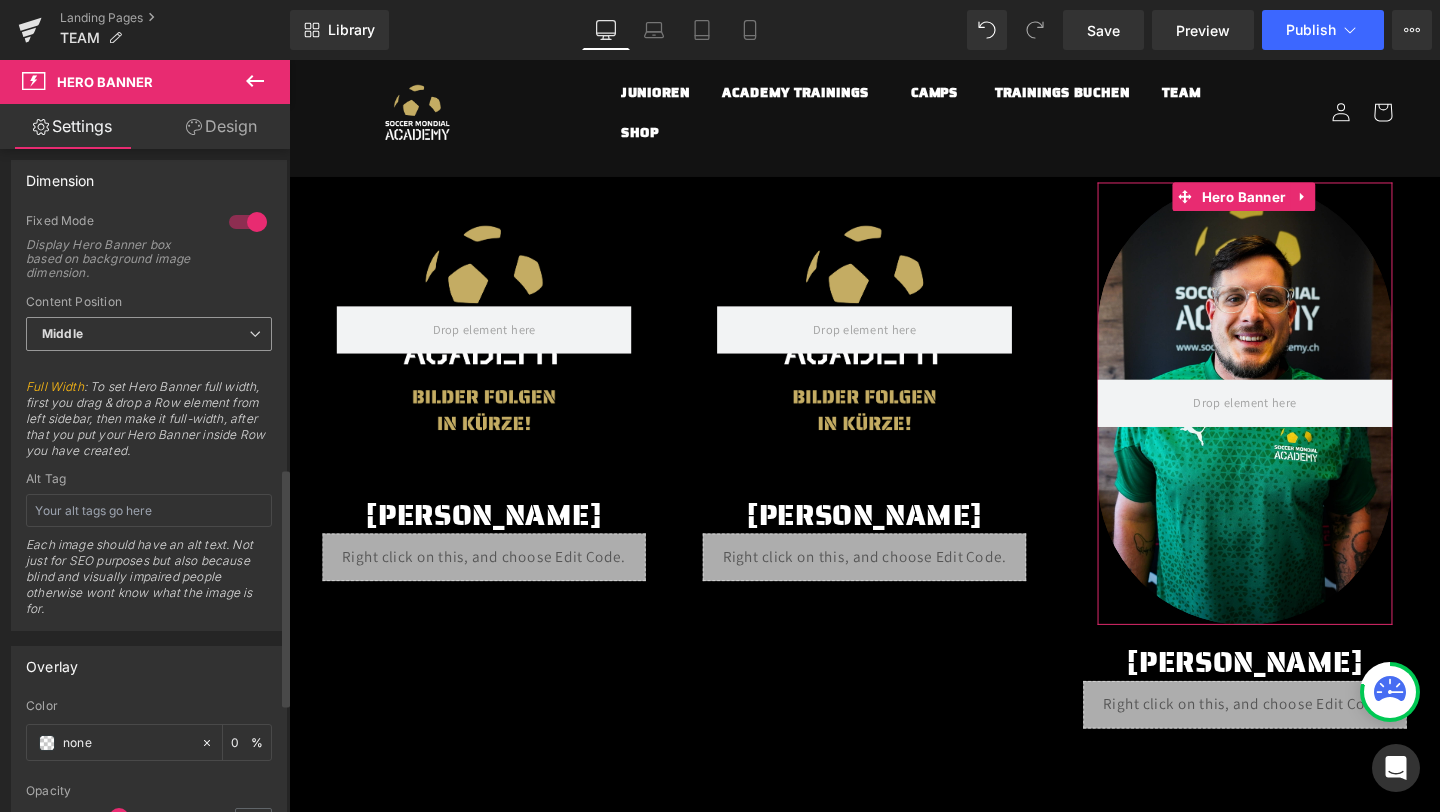 click on "Middle" at bounding box center [149, 334] 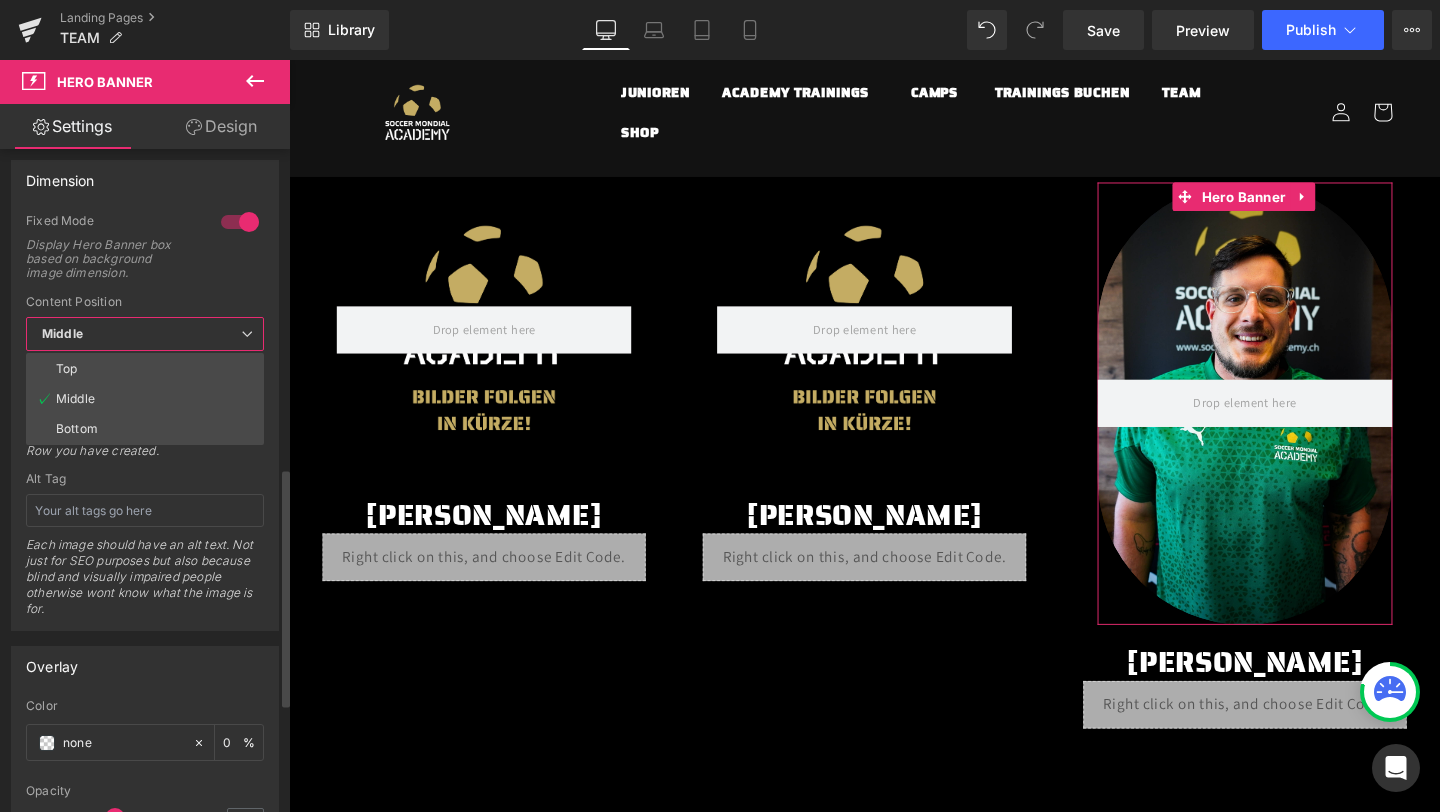 click on "Middle" at bounding box center [145, 334] 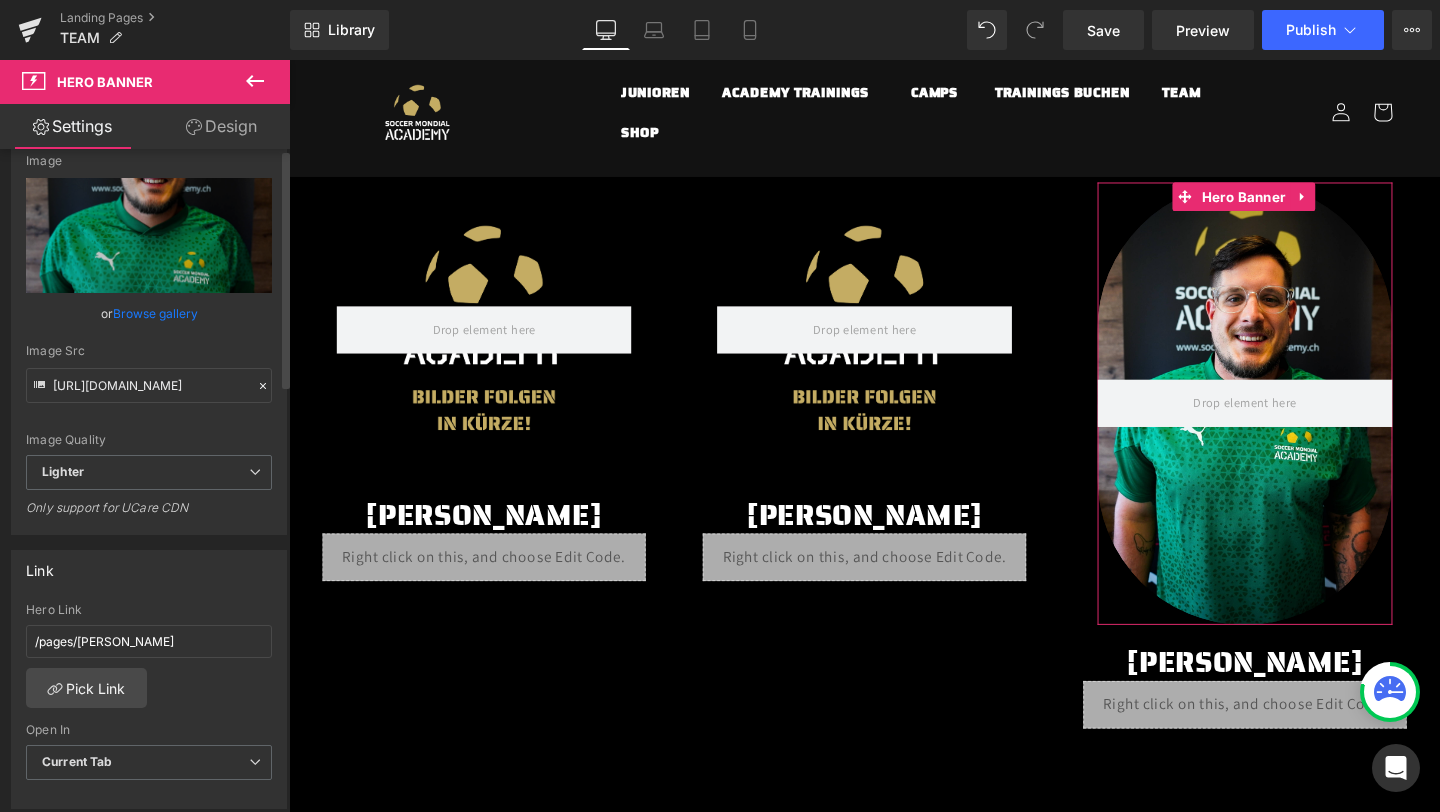 scroll, scrollTop: 0, scrollLeft: 0, axis: both 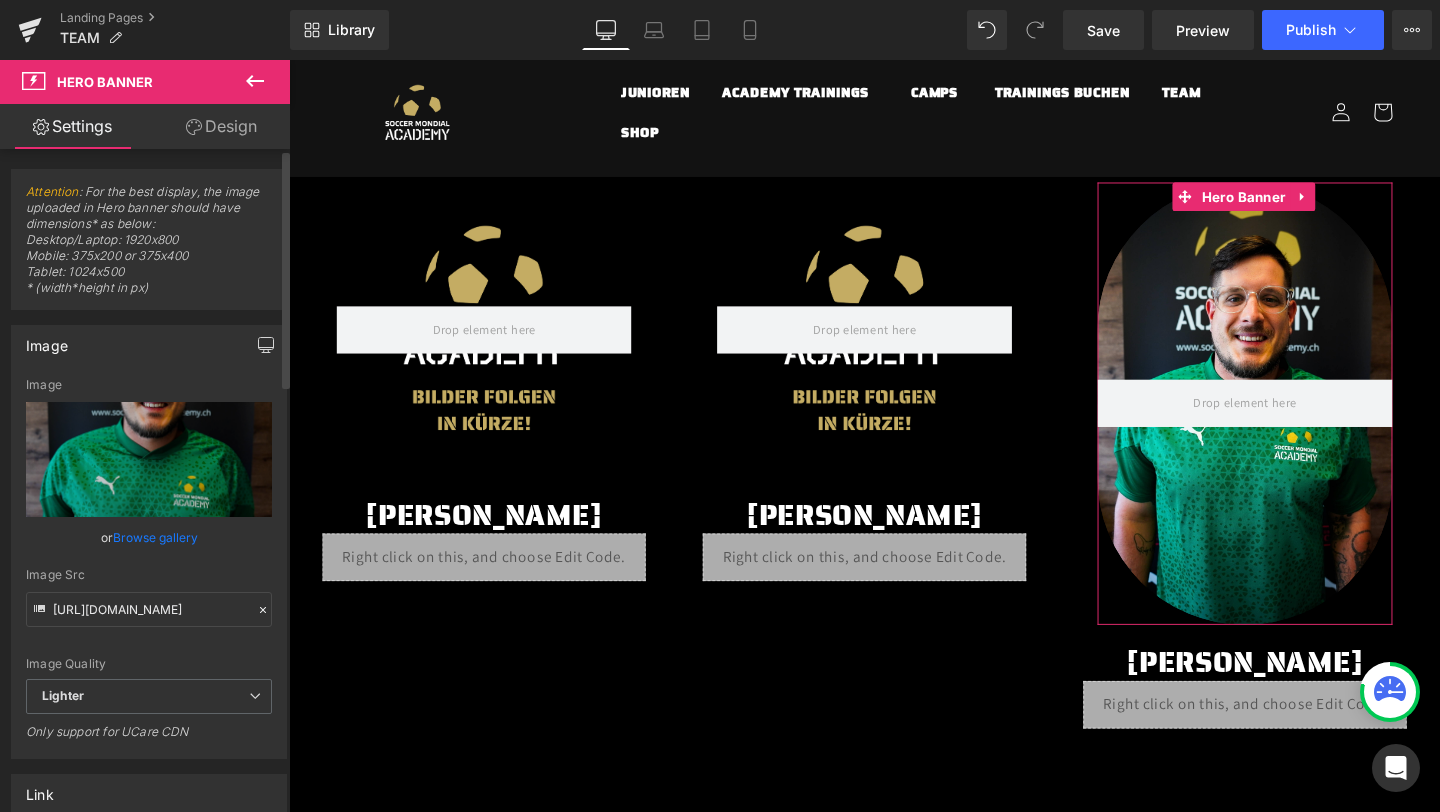 click 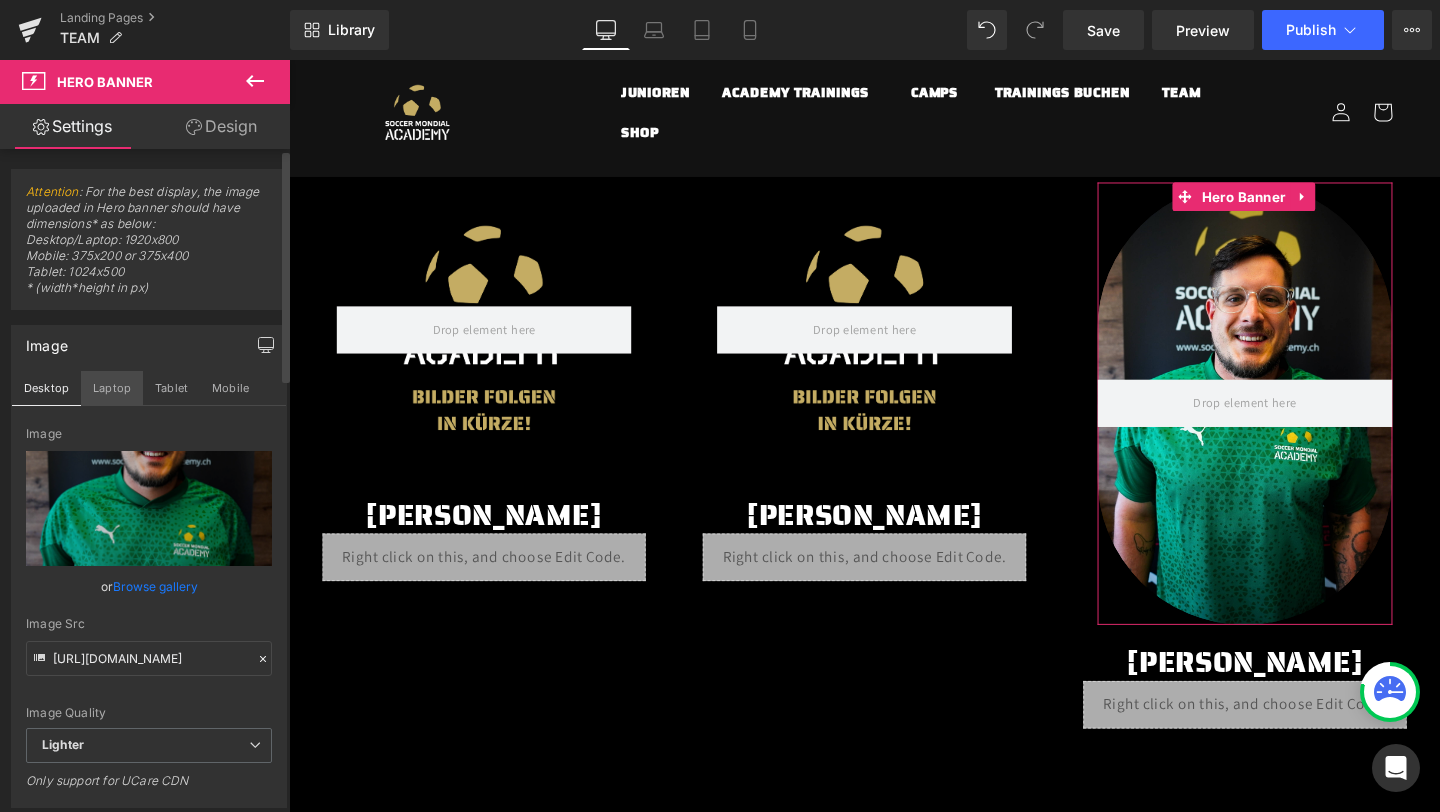 click on "Laptop" at bounding box center (112, 388) 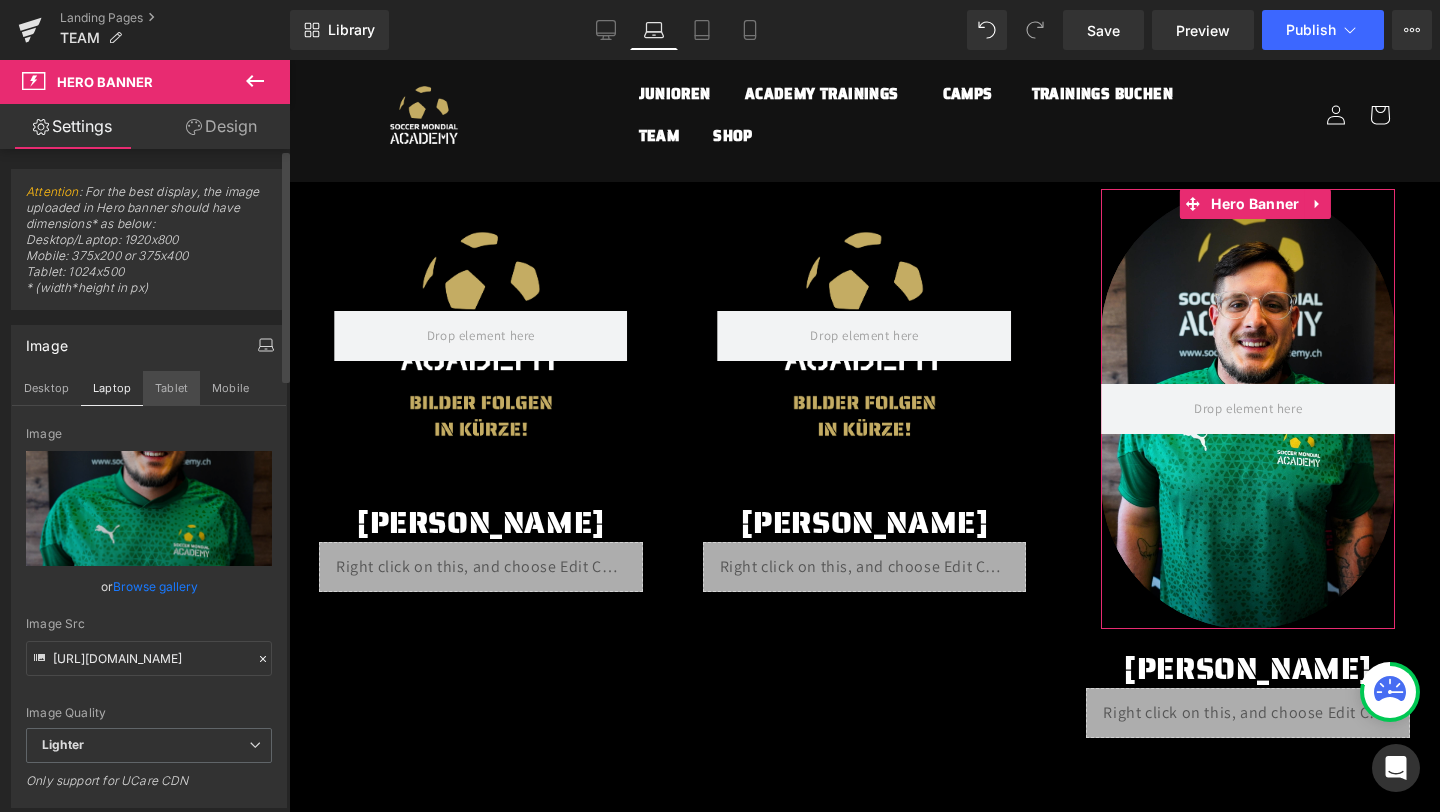 click on "Tablet" at bounding box center (171, 388) 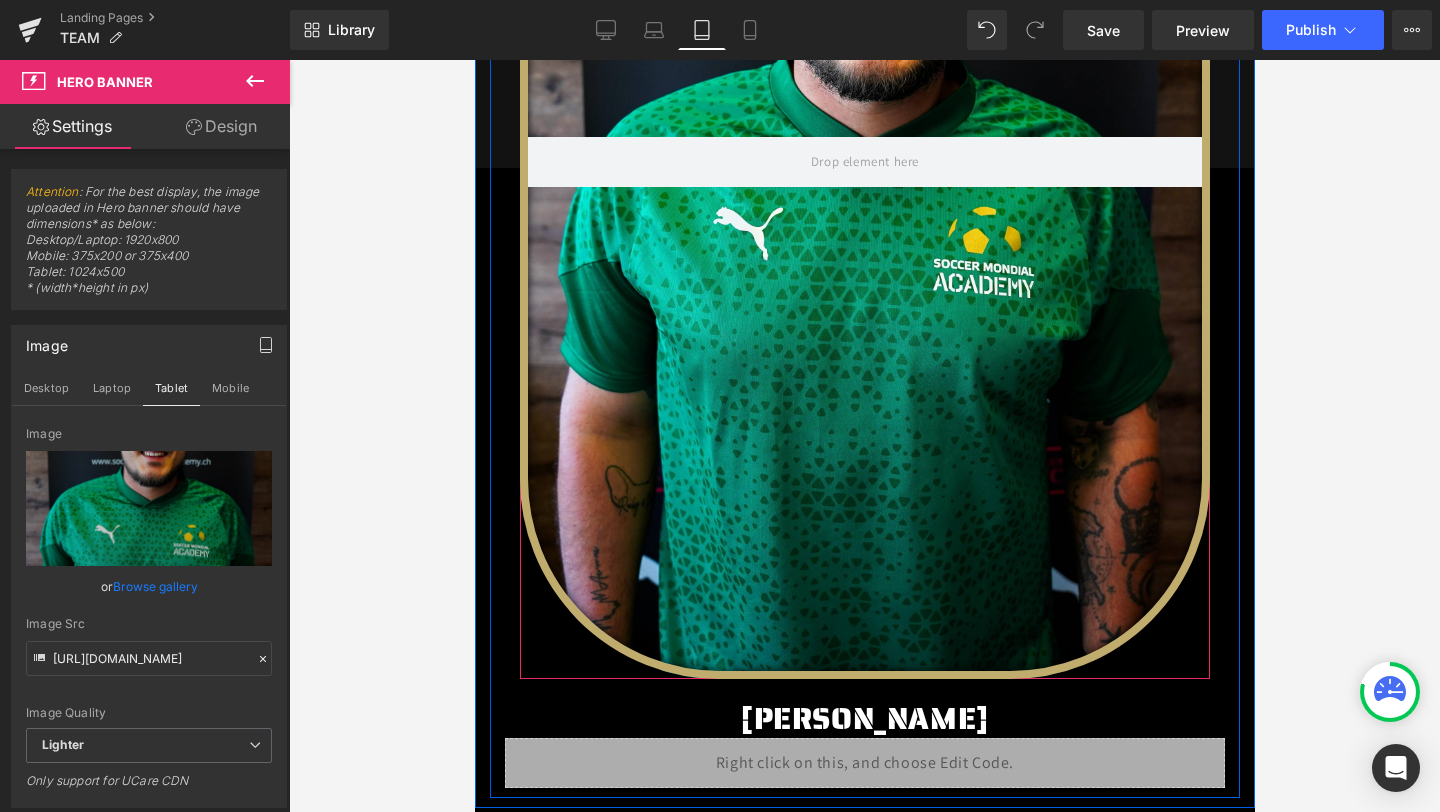 scroll, scrollTop: 3156, scrollLeft: 0, axis: vertical 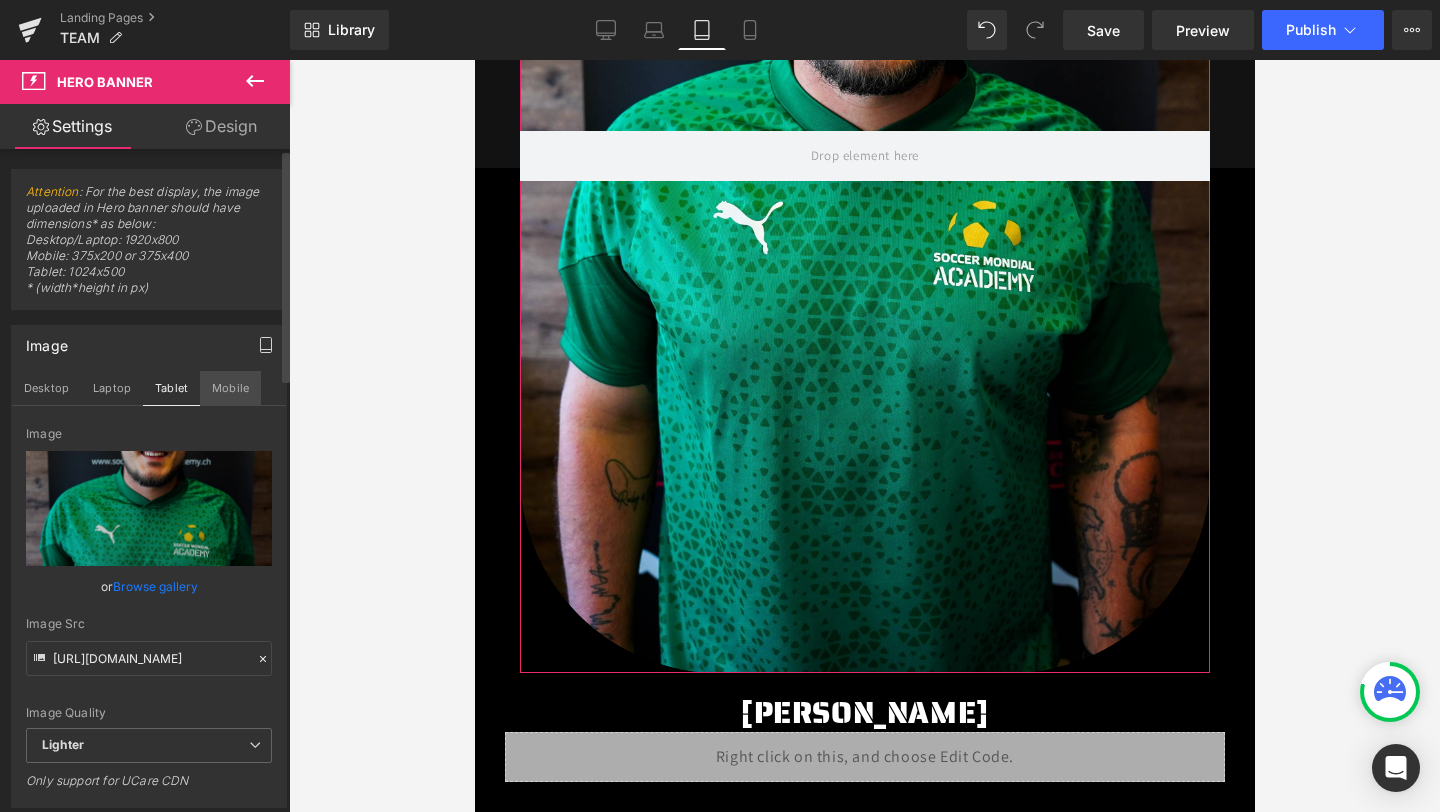 click on "Mobile" at bounding box center [230, 388] 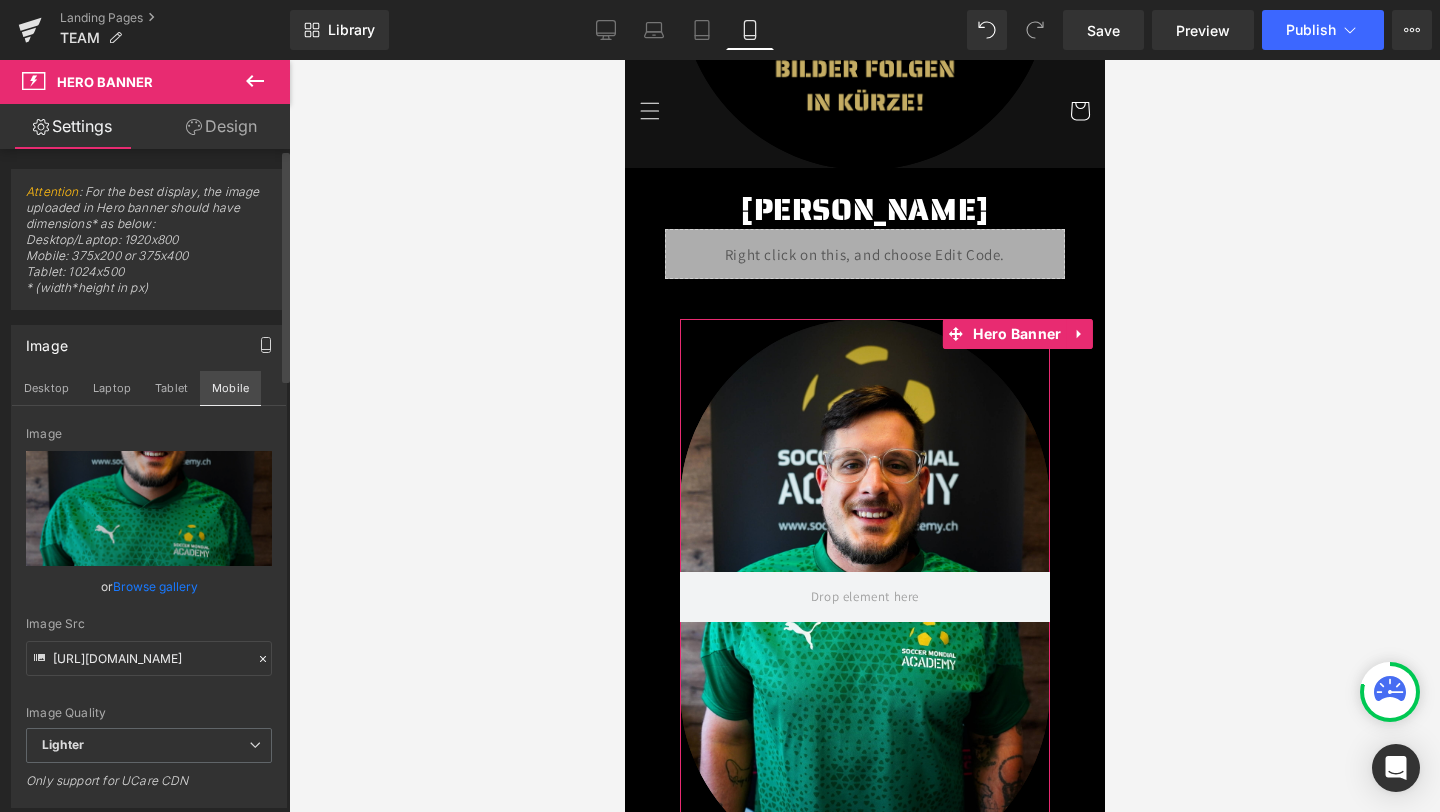 scroll, scrollTop: 1726, scrollLeft: 0, axis: vertical 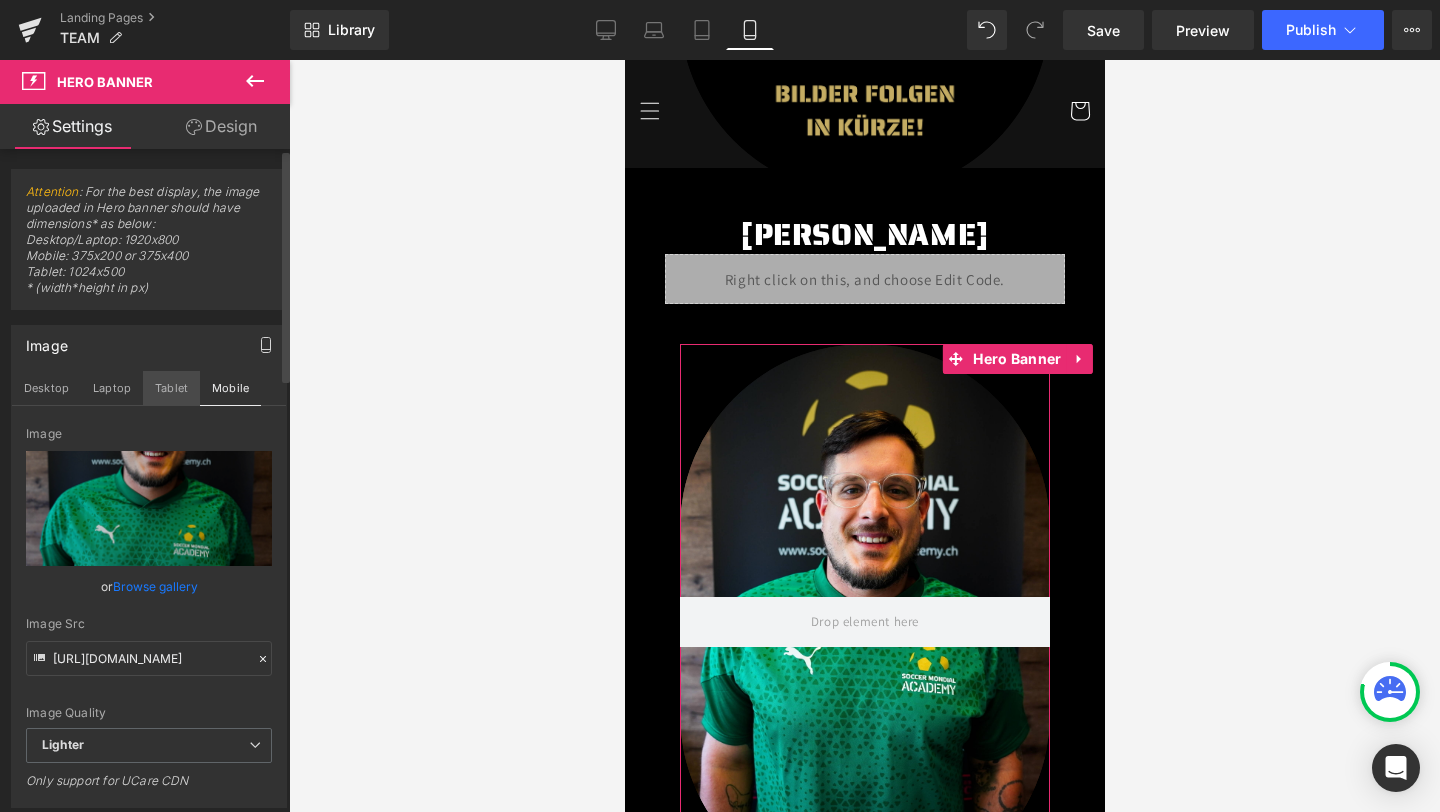 click on "Tablet" at bounding box center (171, 388) 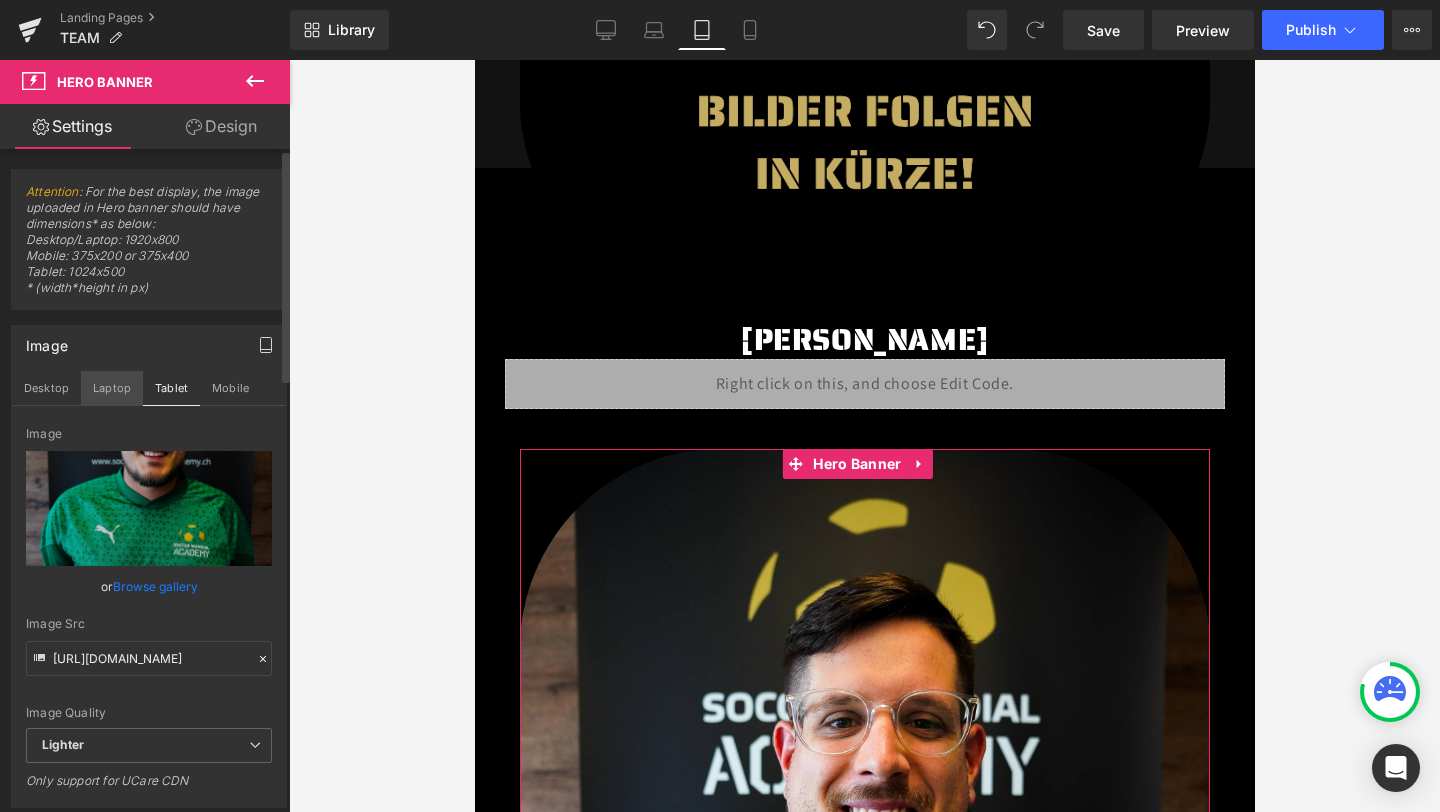 click on "Laptop" at bounding box center (112, 388) 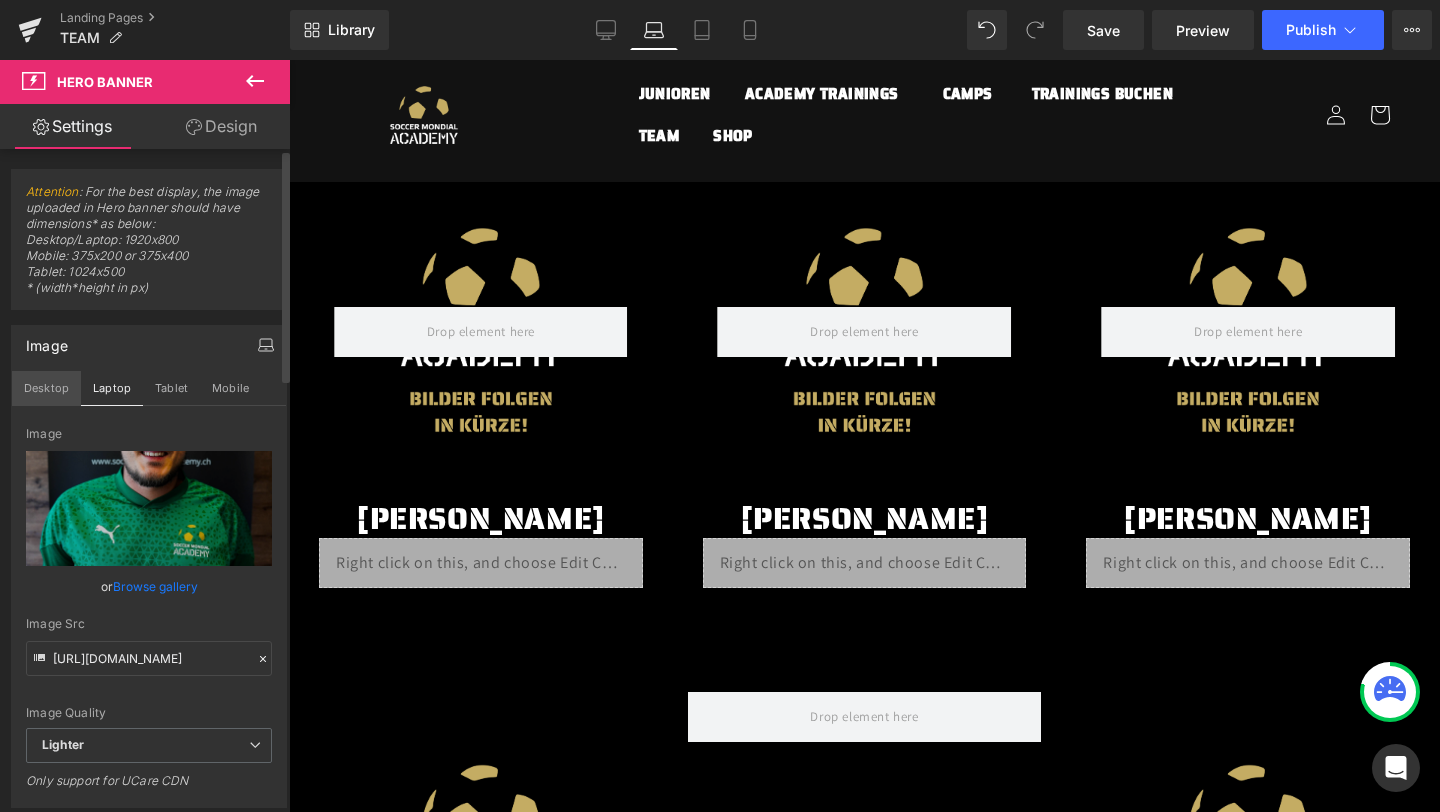 click on "Desktop" at bounding box center (46, 388) 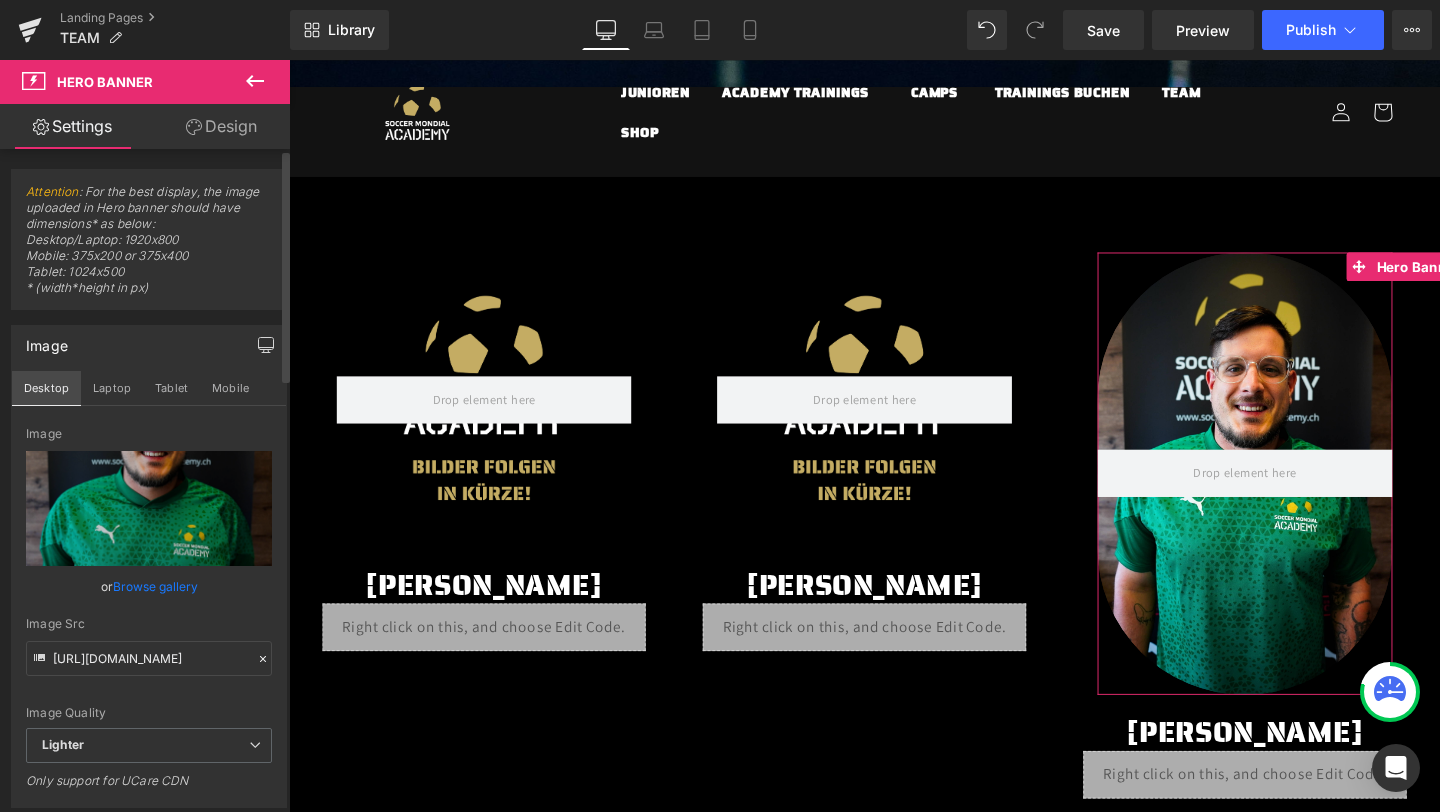 scroll, scrollTop: 802, scrollLeft: 0, axis: vertical 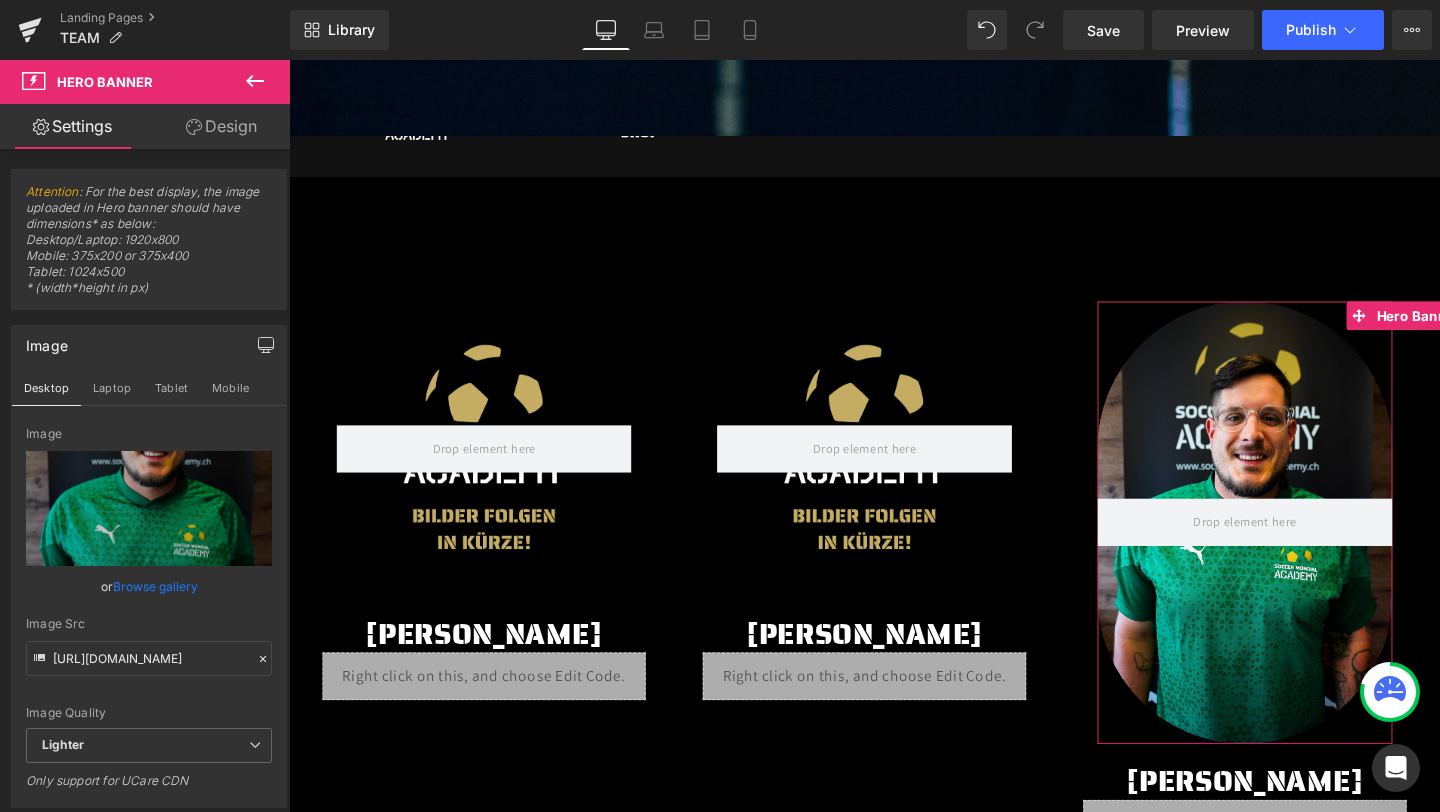 click on "Design" at bounding box center (221, 126) 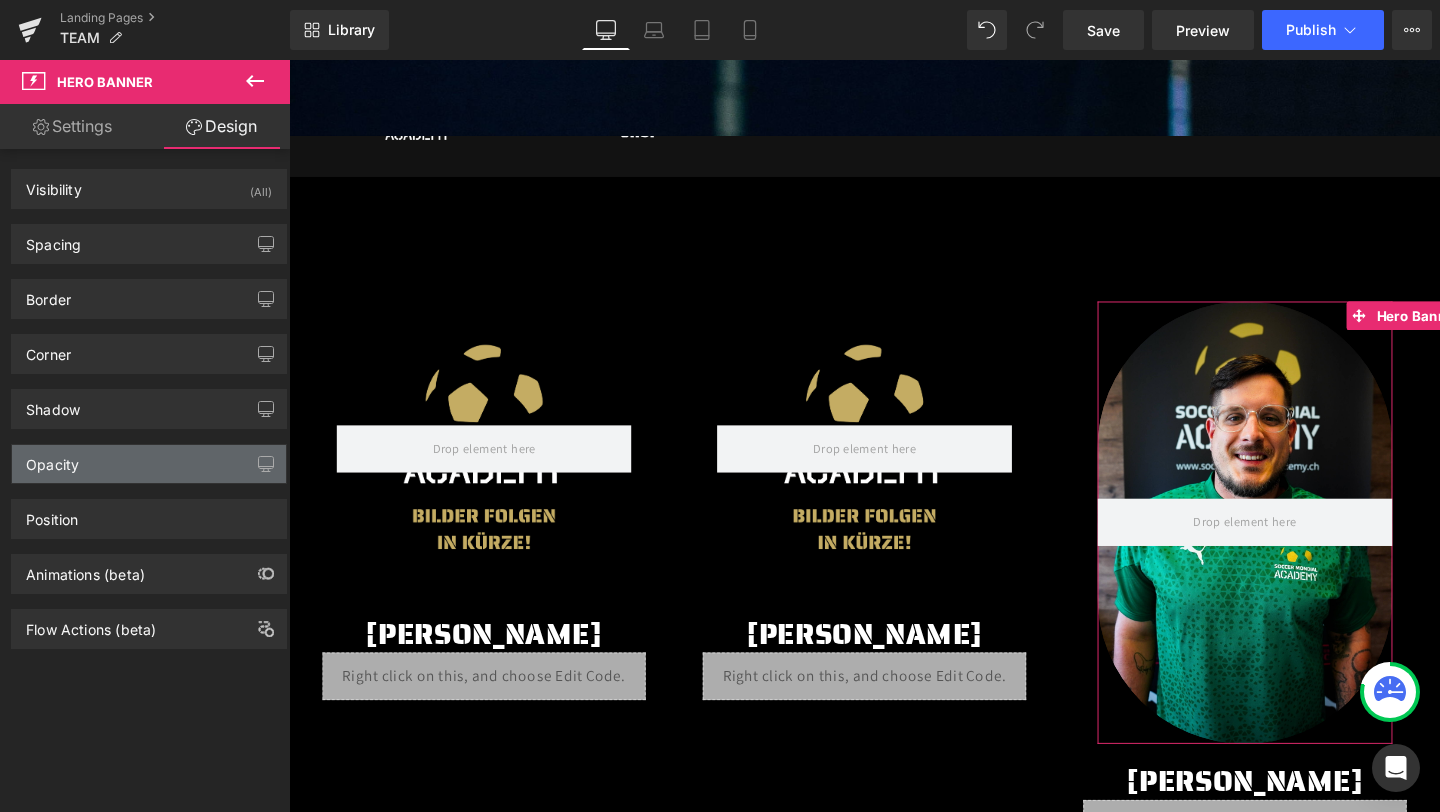 click on "Opacity" at bounding box center [149, 464] 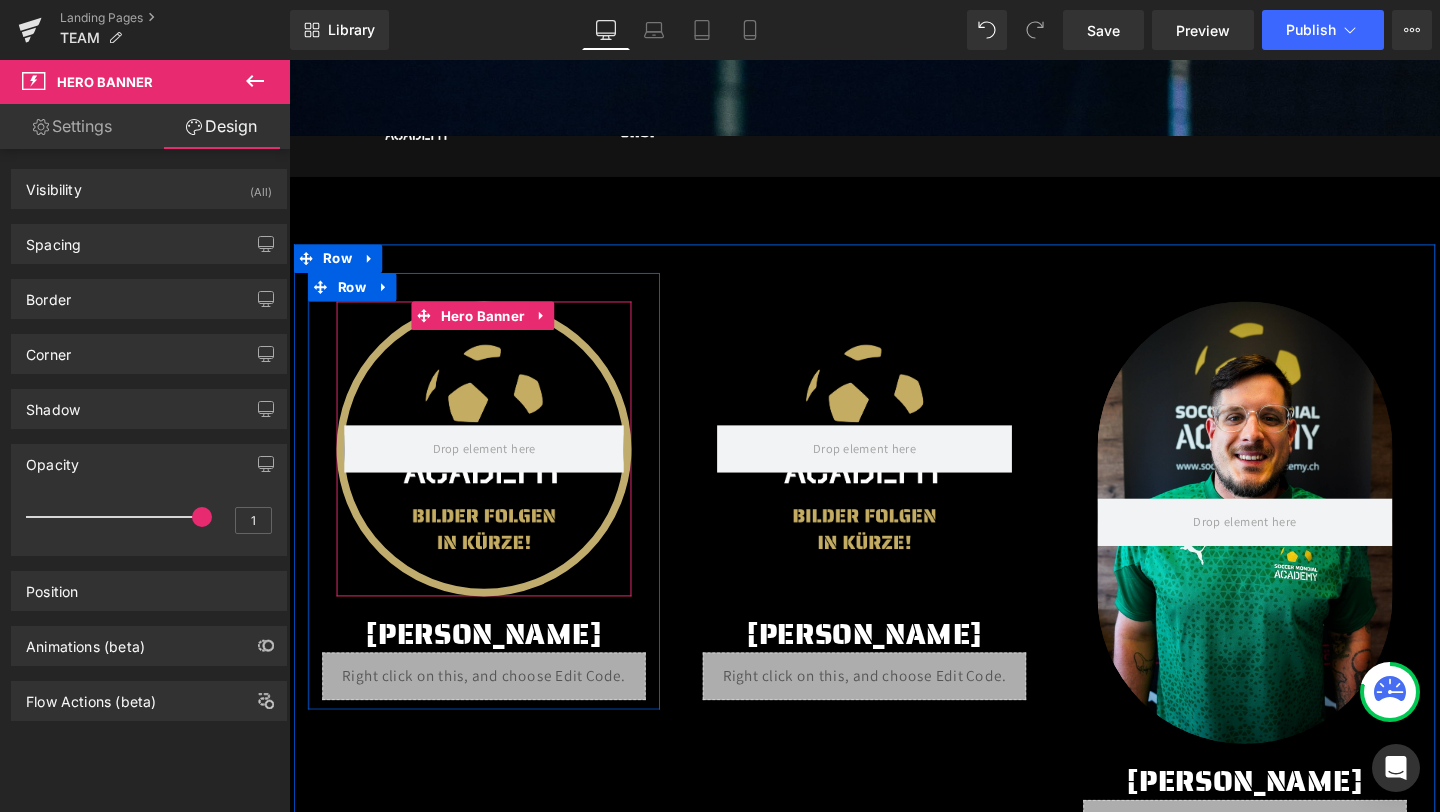drag, startPoint x: 479, startPoint y: 581, endPoint x: 390, endPoint y: 561, distance: 91.21951 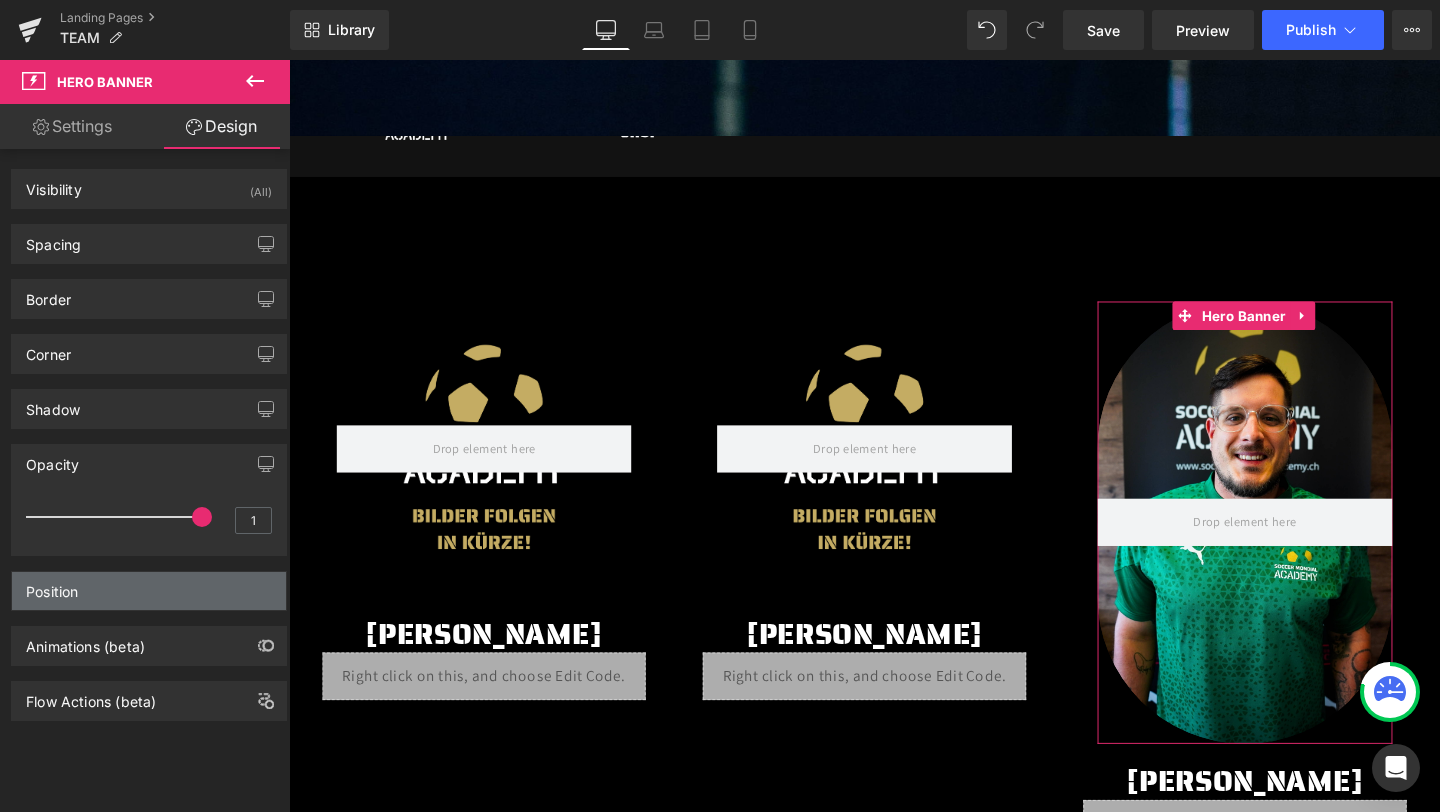 click on "Position" at bounding box center (149, 591) 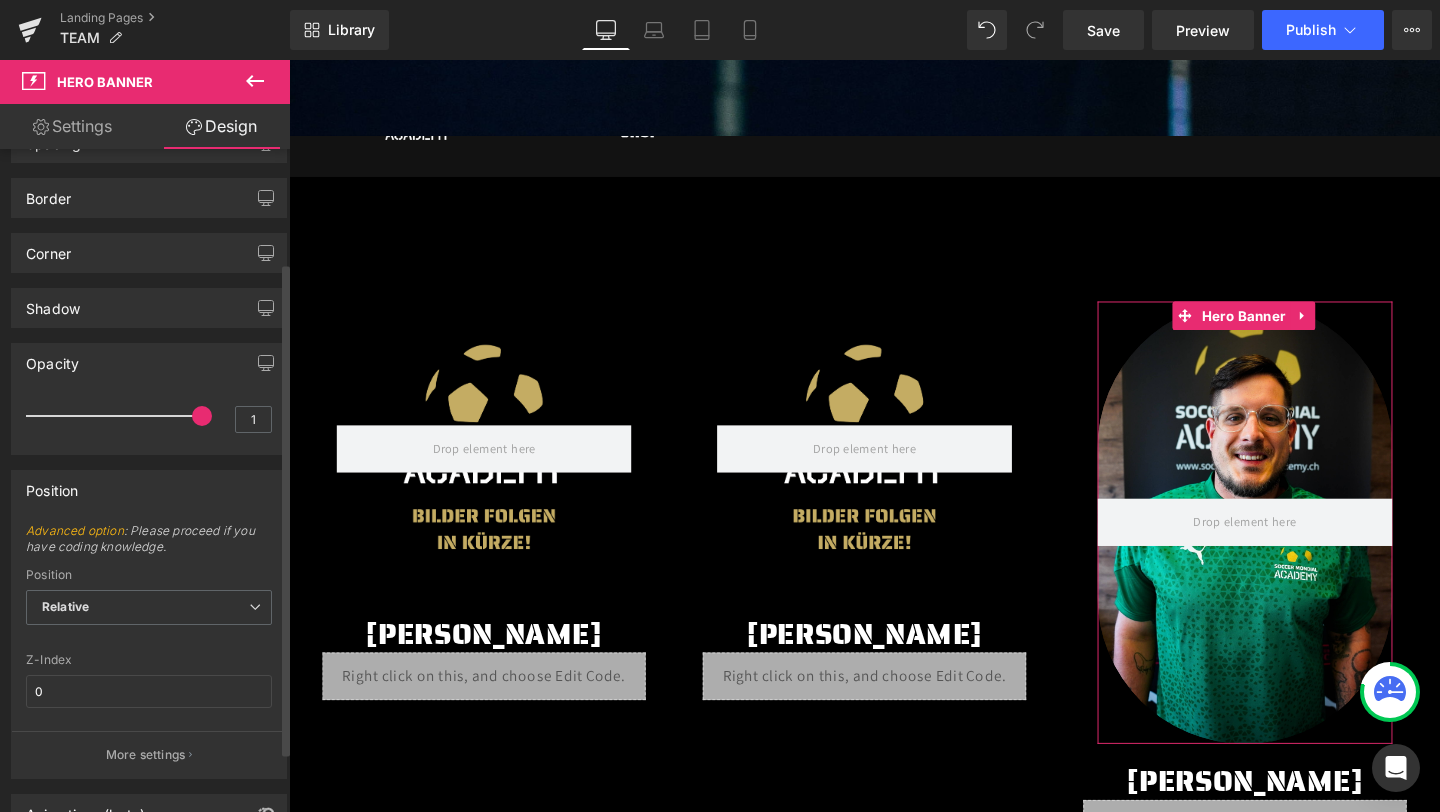 scroll, scrollTop: 18, scrollLeft: 0, axis: vertical 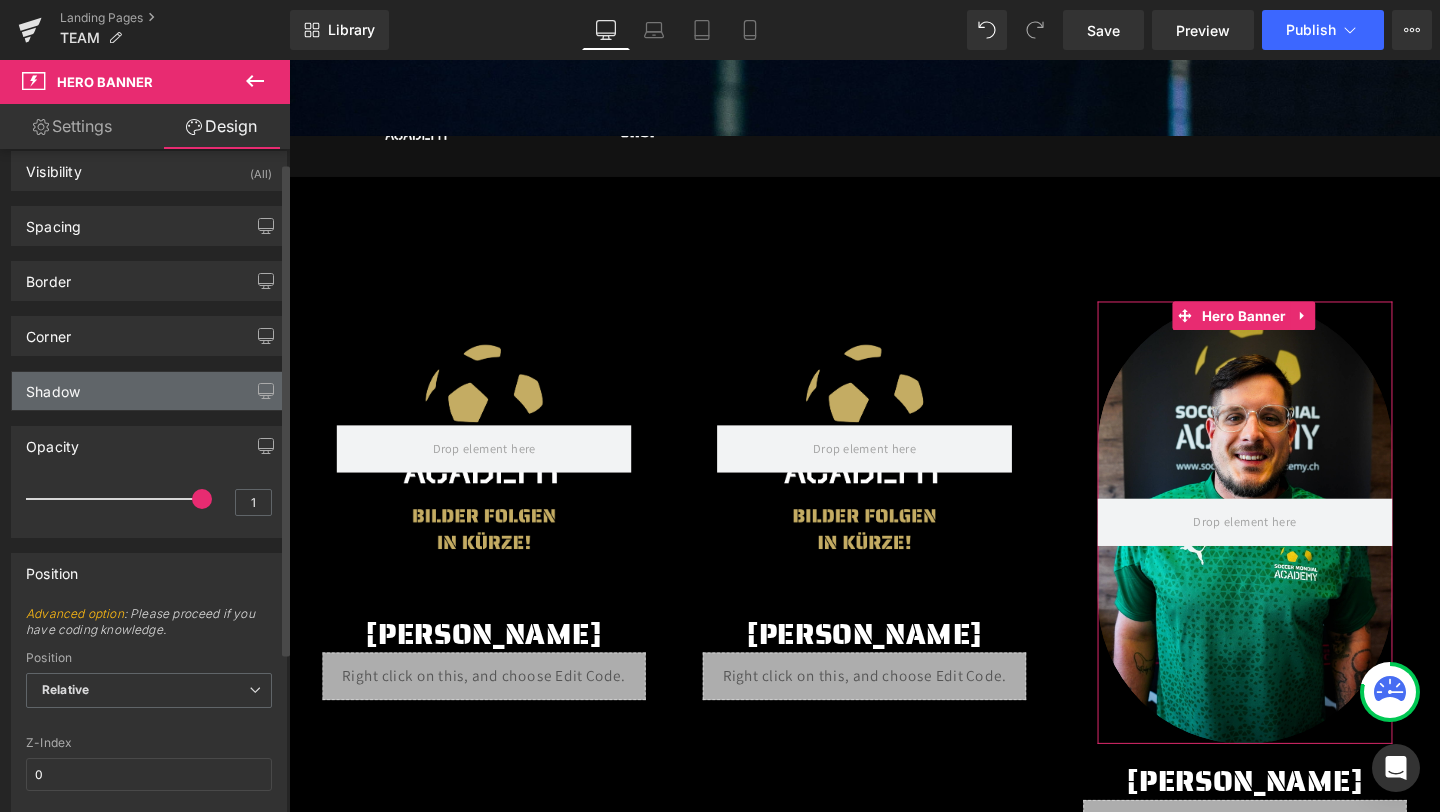 click on "Shadow" at bounding box center [149, 391] 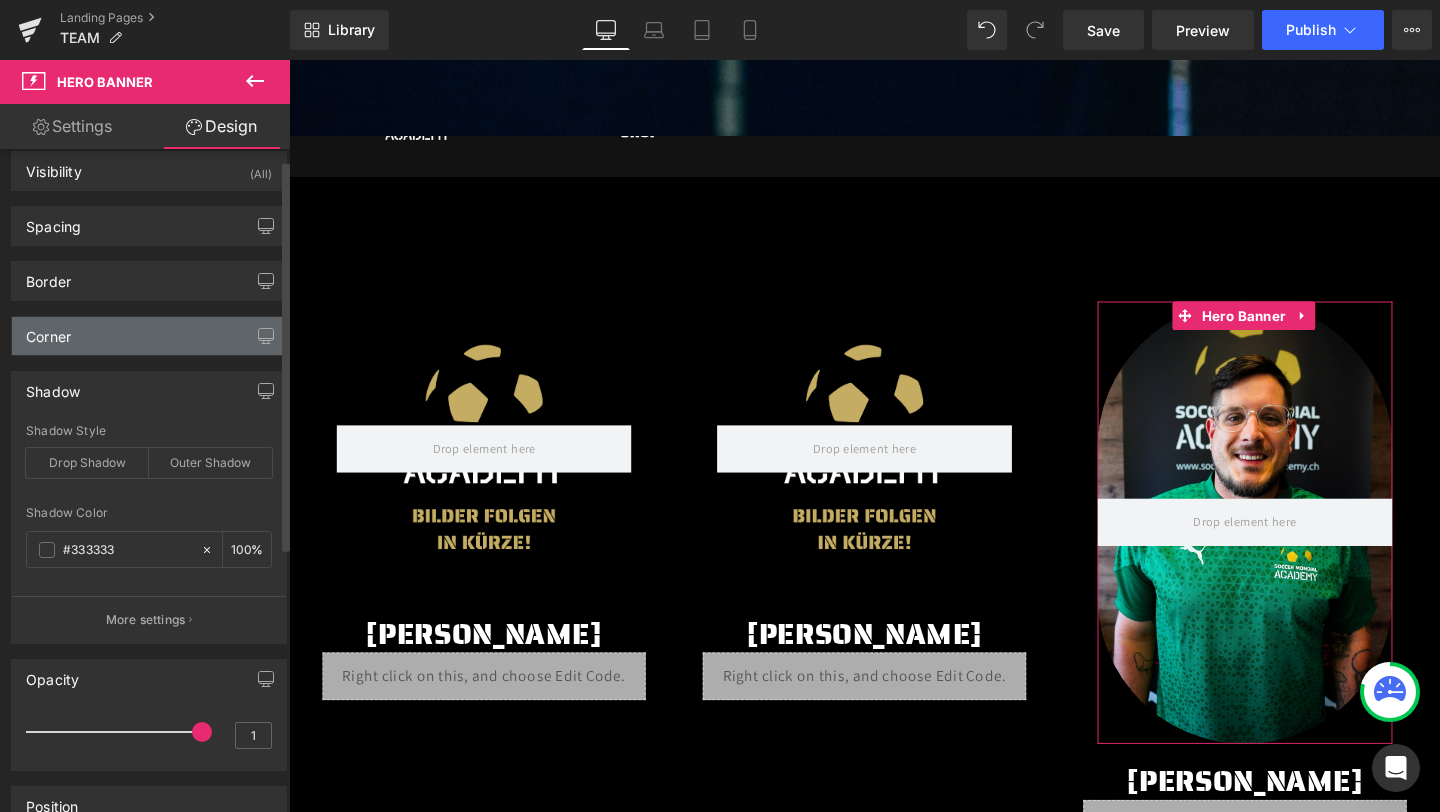 click on "Corner" at bounding box center (149, 336) 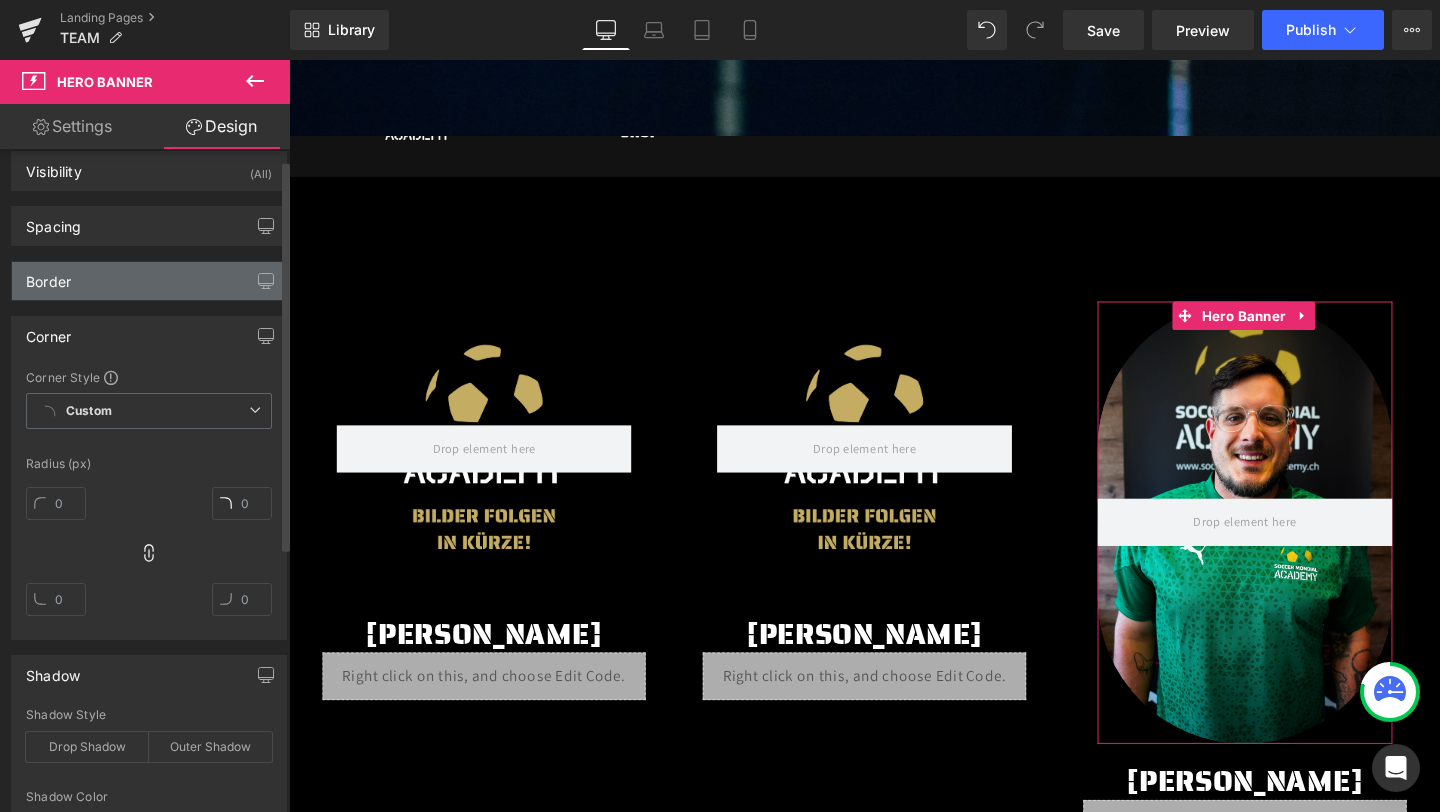 click on "Border" at bounding box center [149, 281] 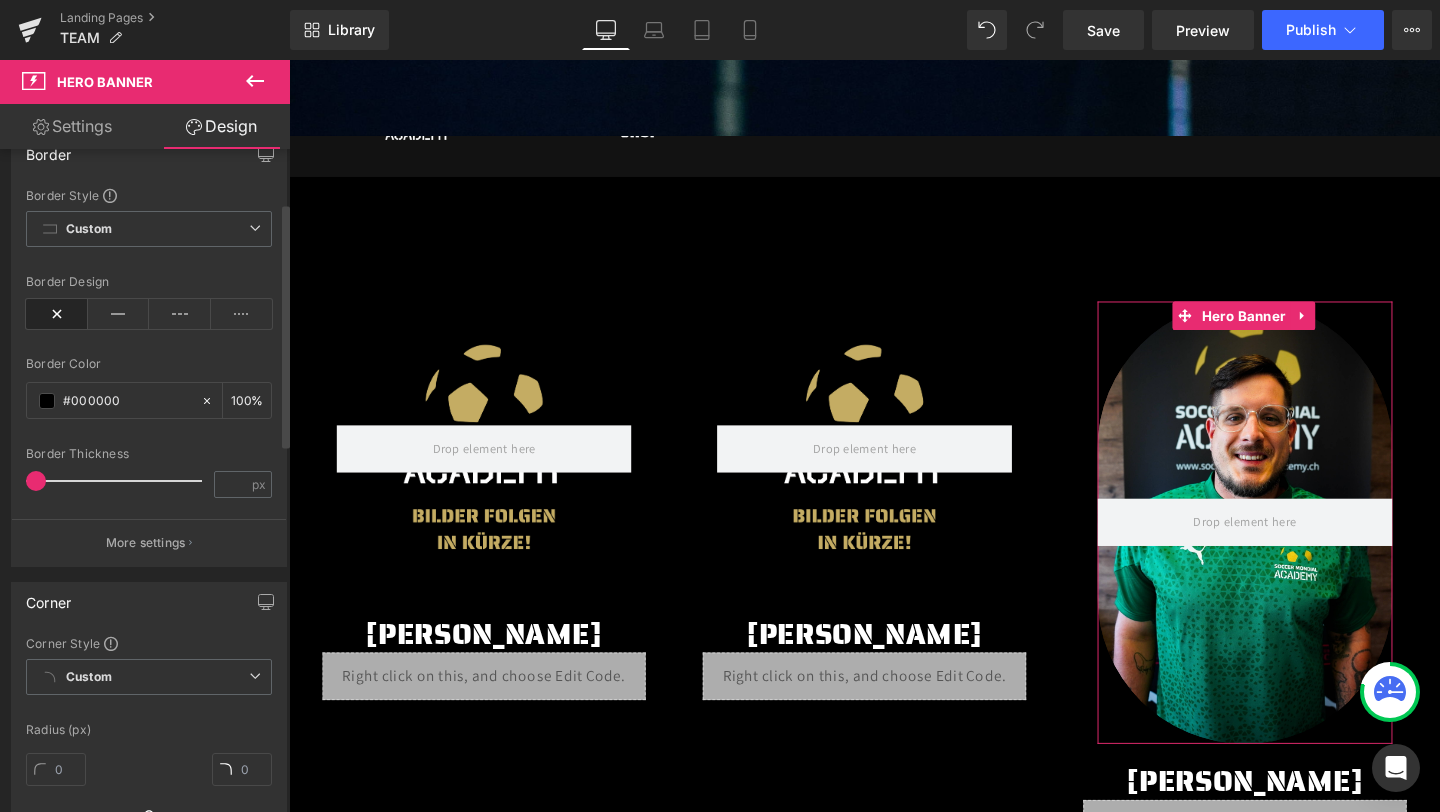 scroll, scrollTop: 142, scrollLeft: 0, axis: vertical 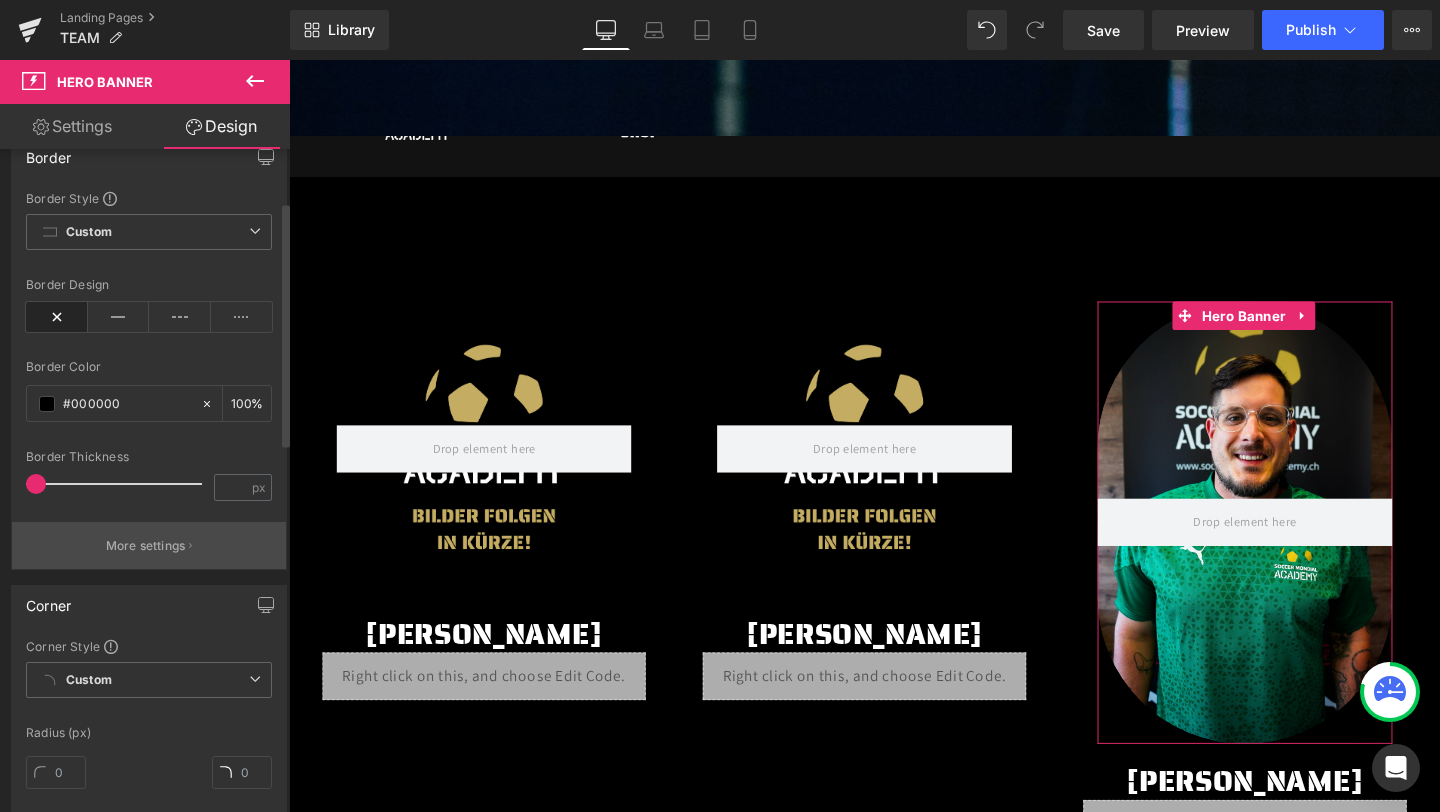 click on "More settings" at bounding box center [146, 546] 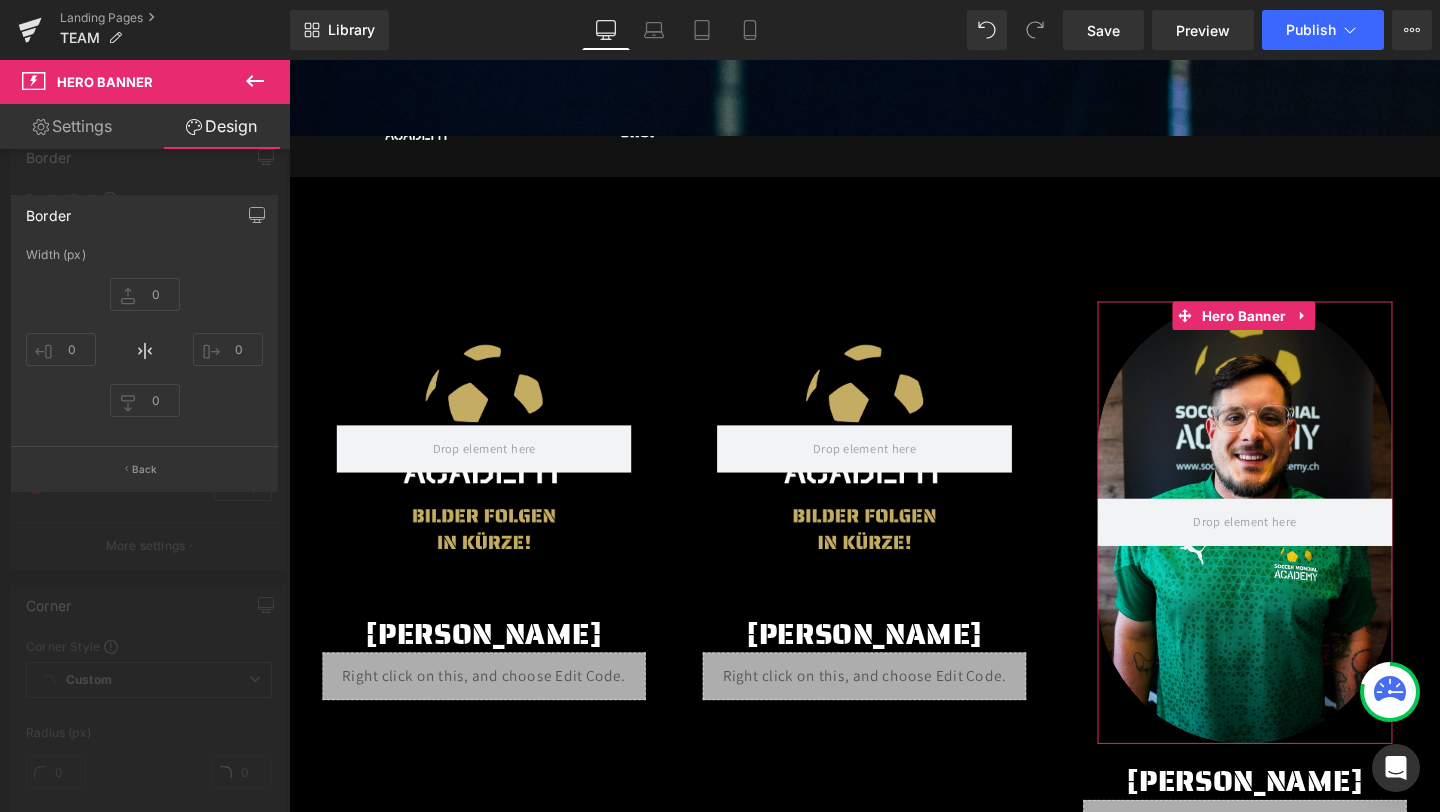 click on "Design" at bounding box center (221, 126) 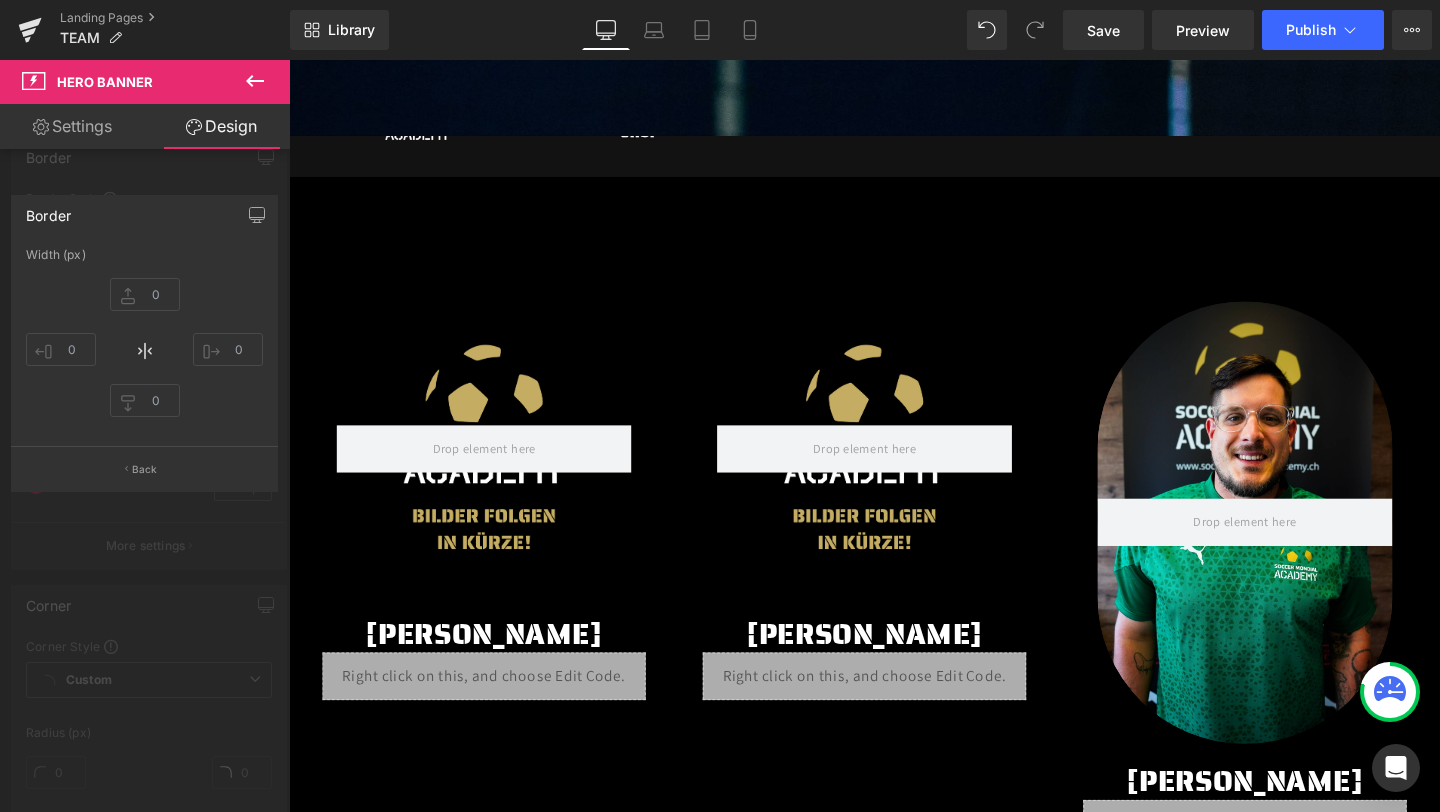 click at bounding box center (255, 82) 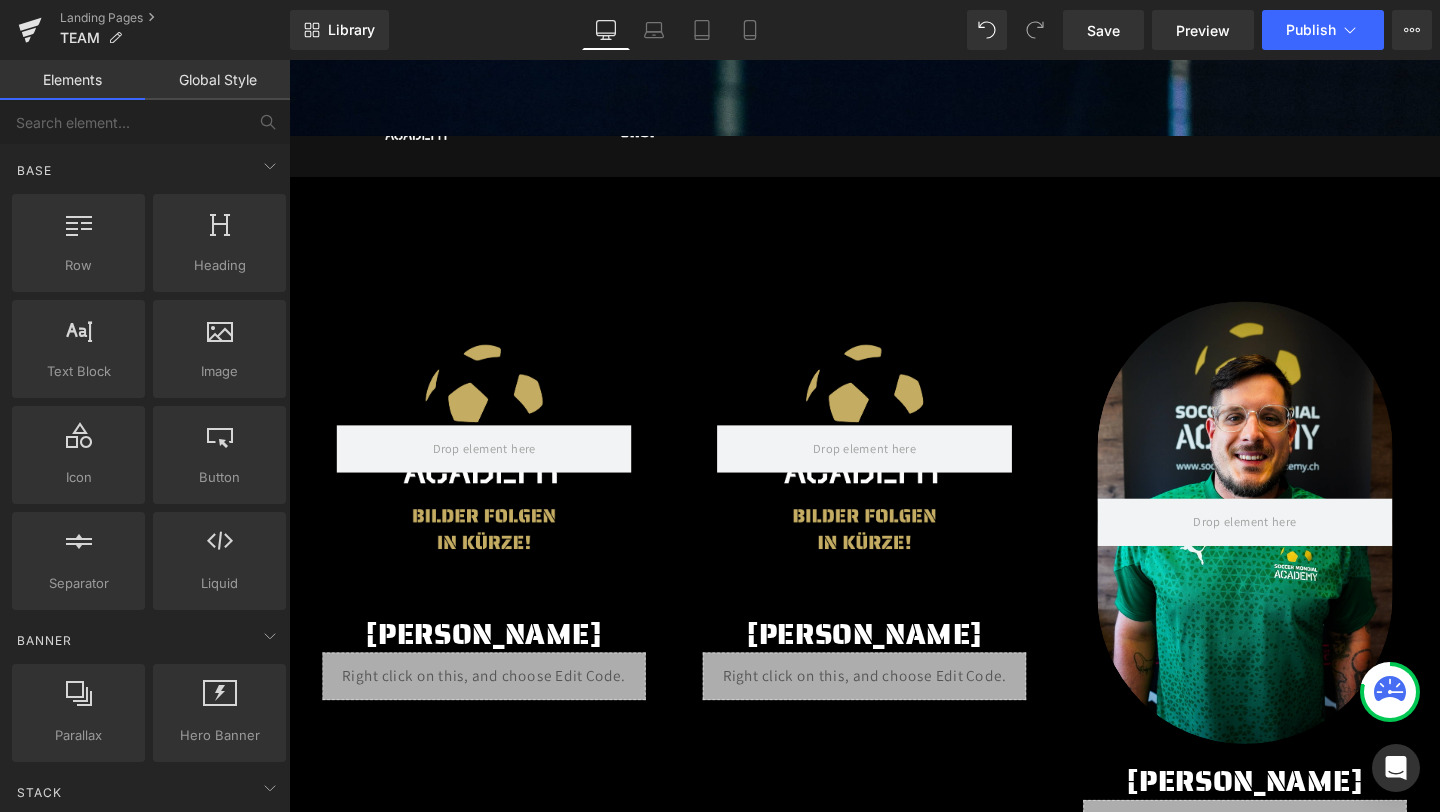 click on "Global Style" at bounding box center (217, 80) 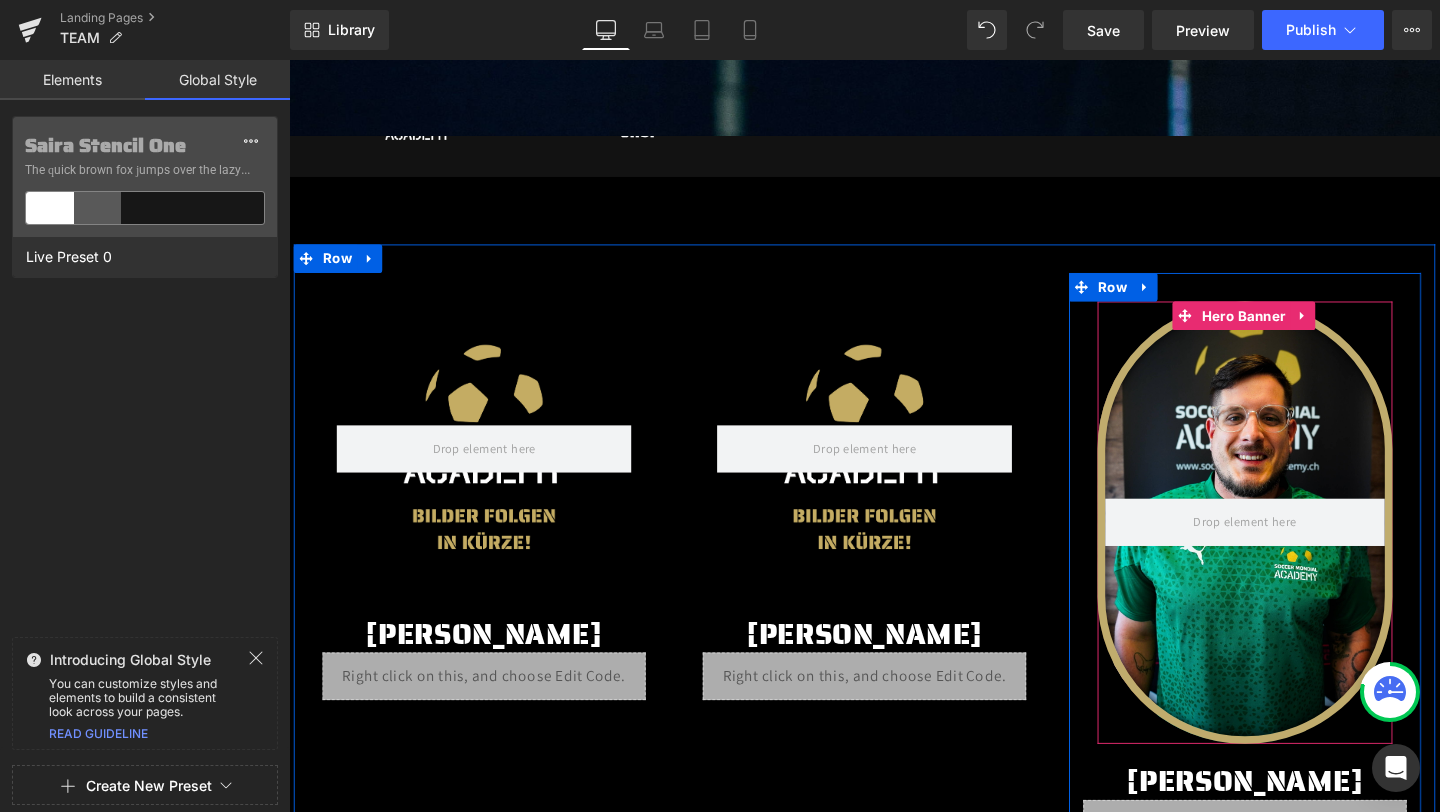 click at bounding box center (1294, 546) 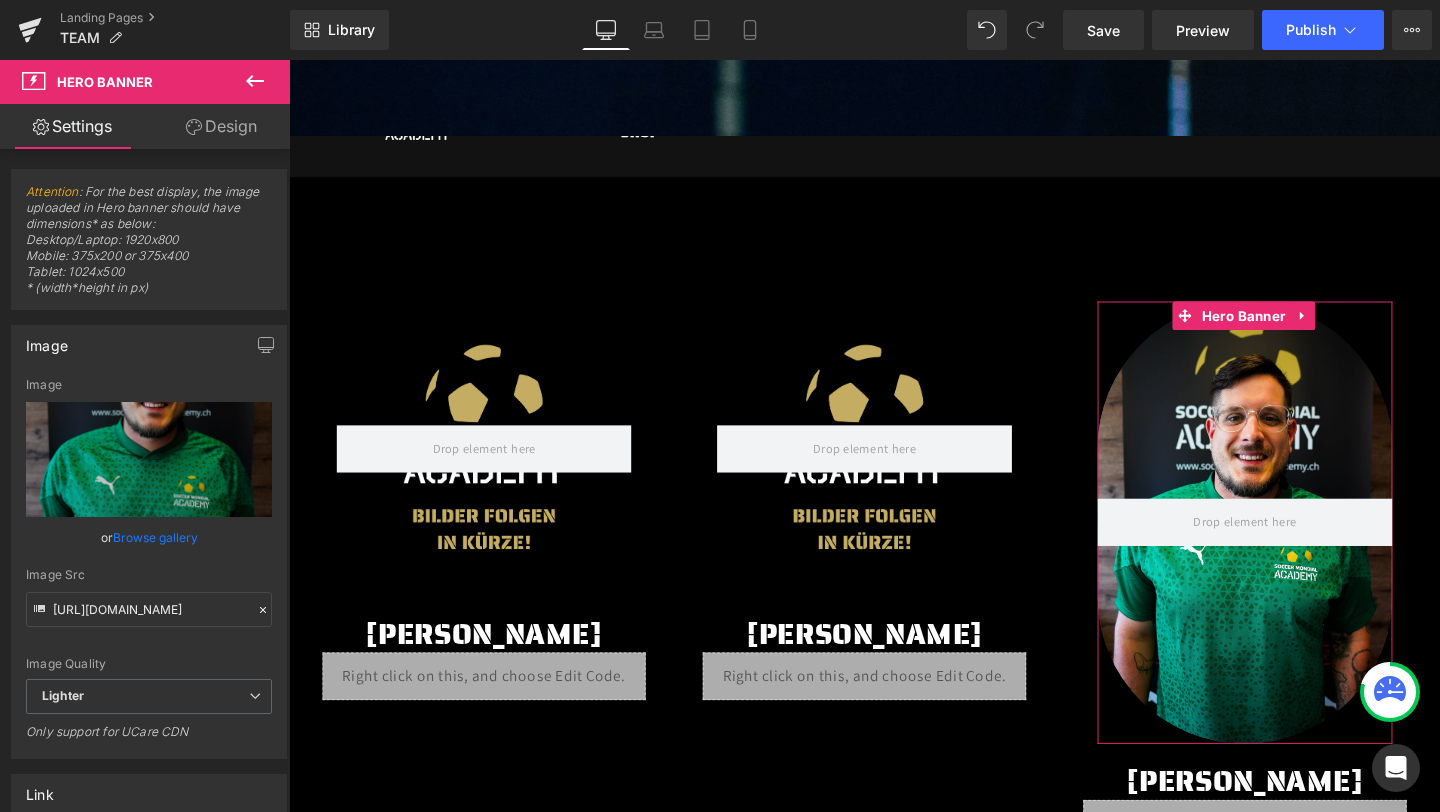 click on "Design" at bounding box center [221, 126] 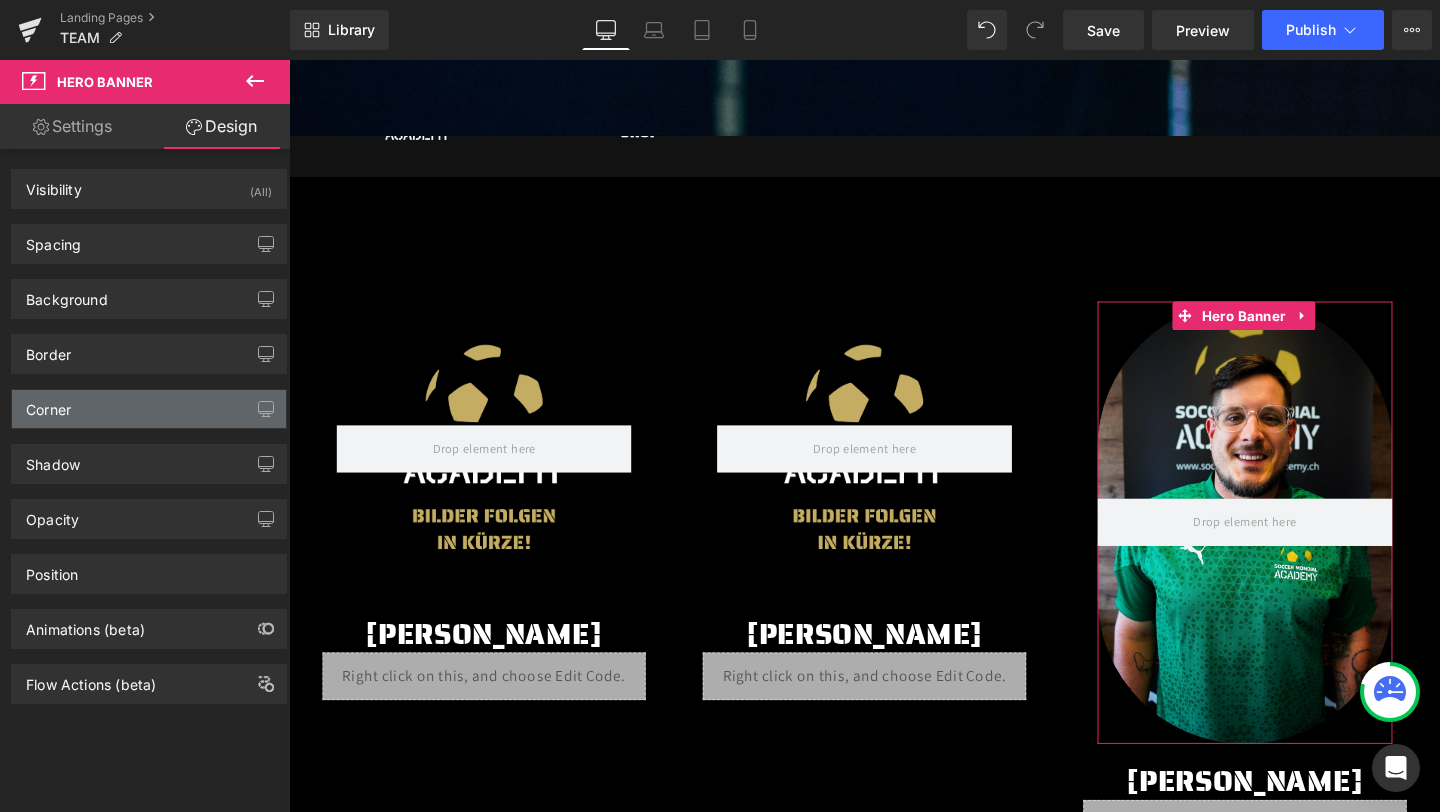 click on "Corner" at bounding box center [149, 409] 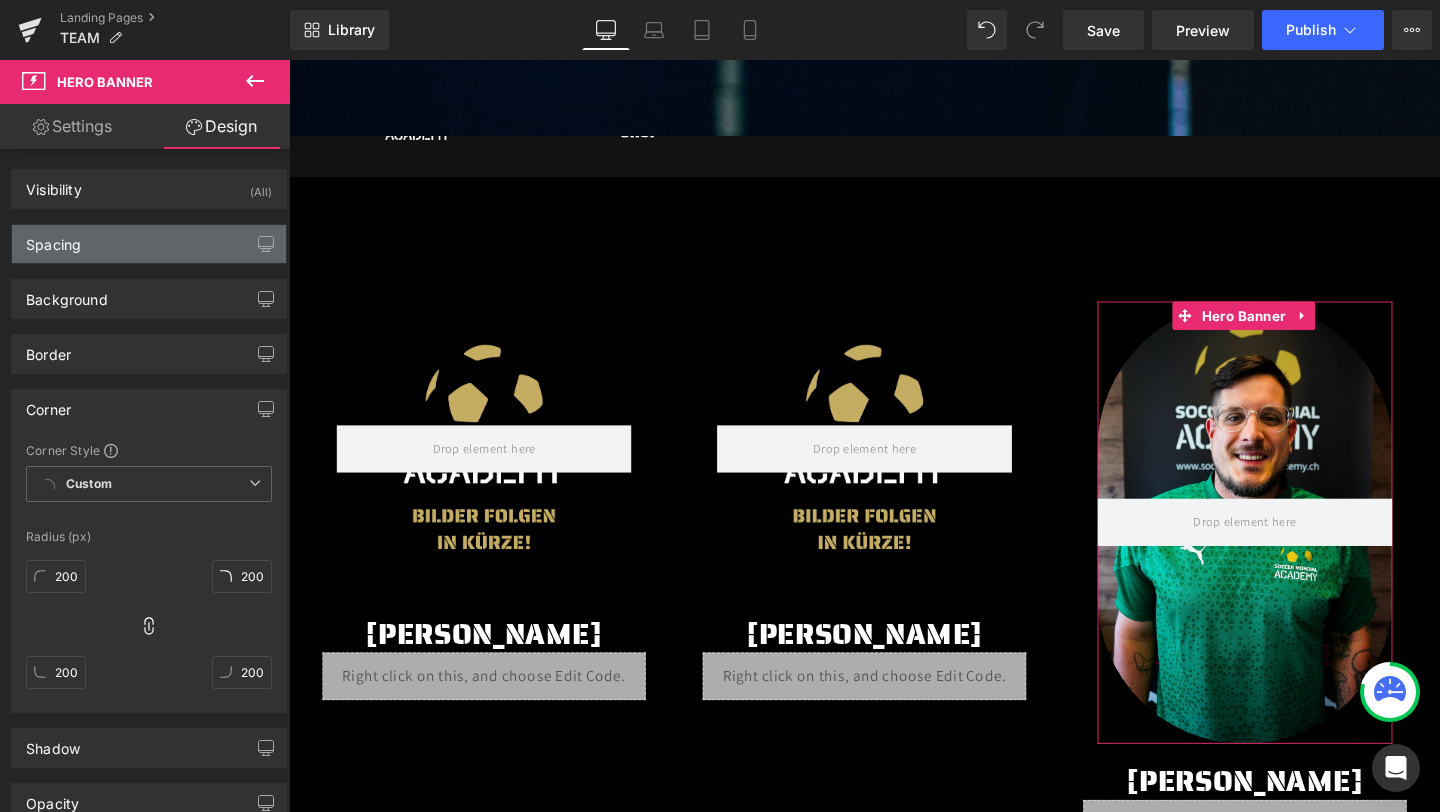 click on "Spacing" at bounding box center [149, 244] 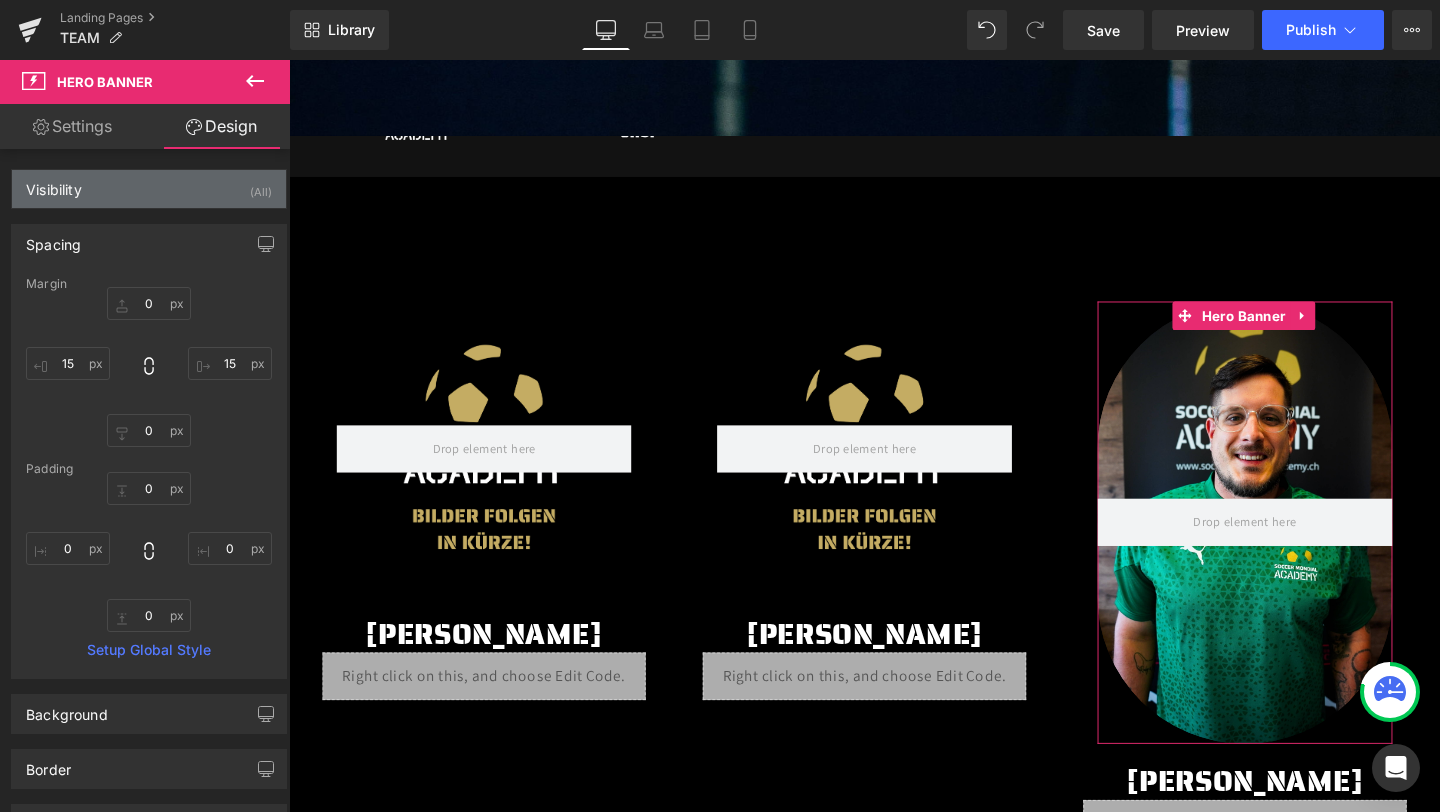 click on "Visibility
(All)" at bounding box center [149, 189] 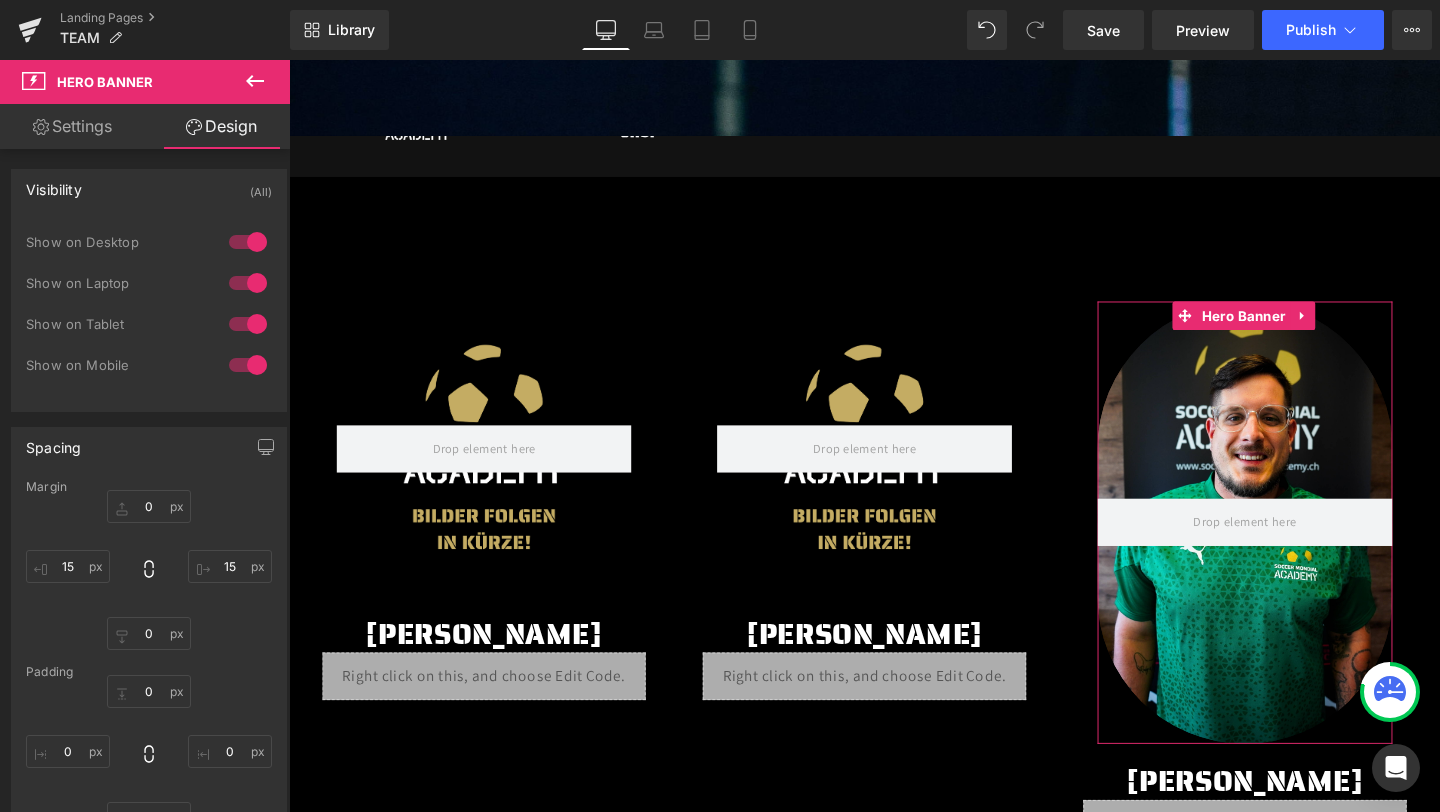 click on "Visibility
(All)" at bounding box center (149, 189) 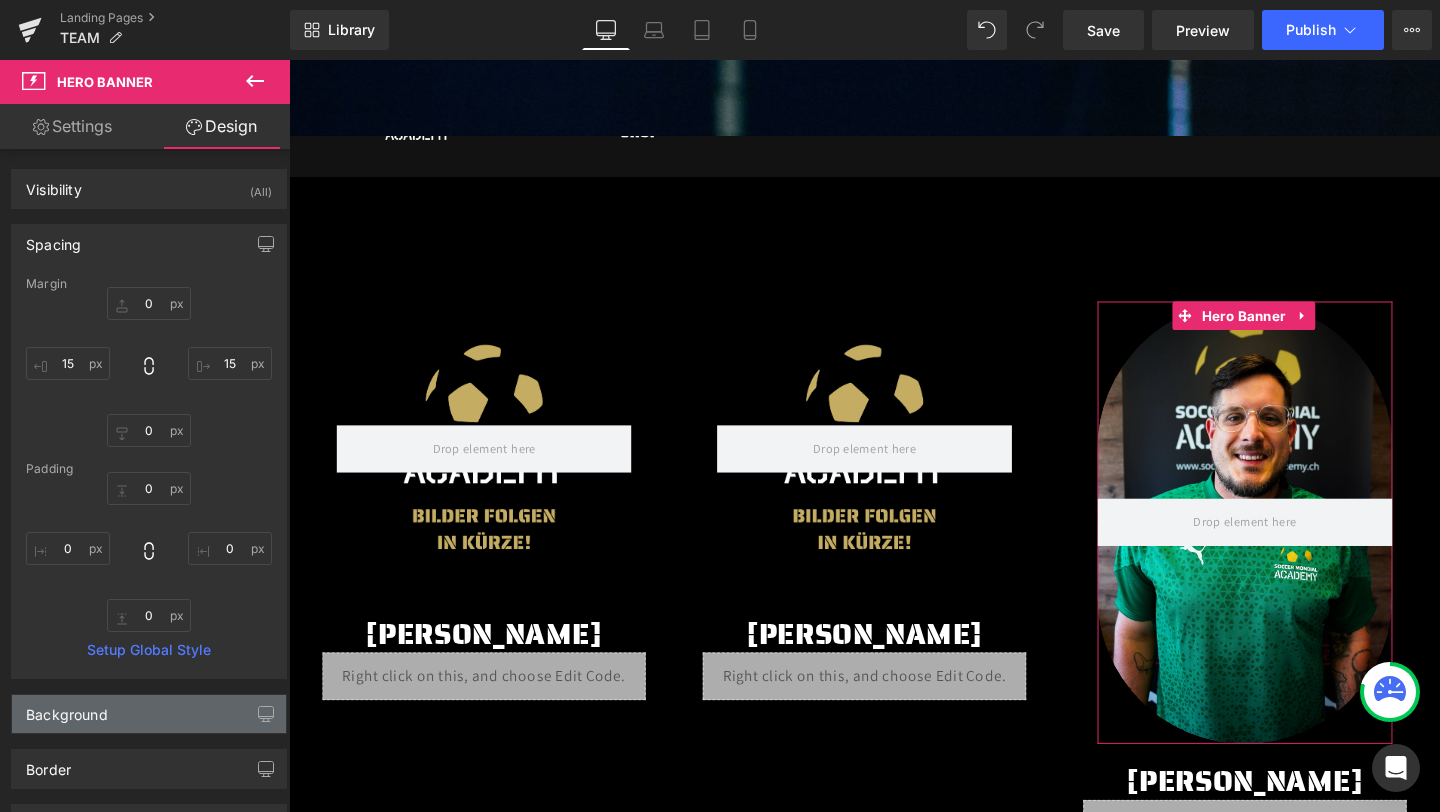 click on "Background" at bounding box center [67, 709] 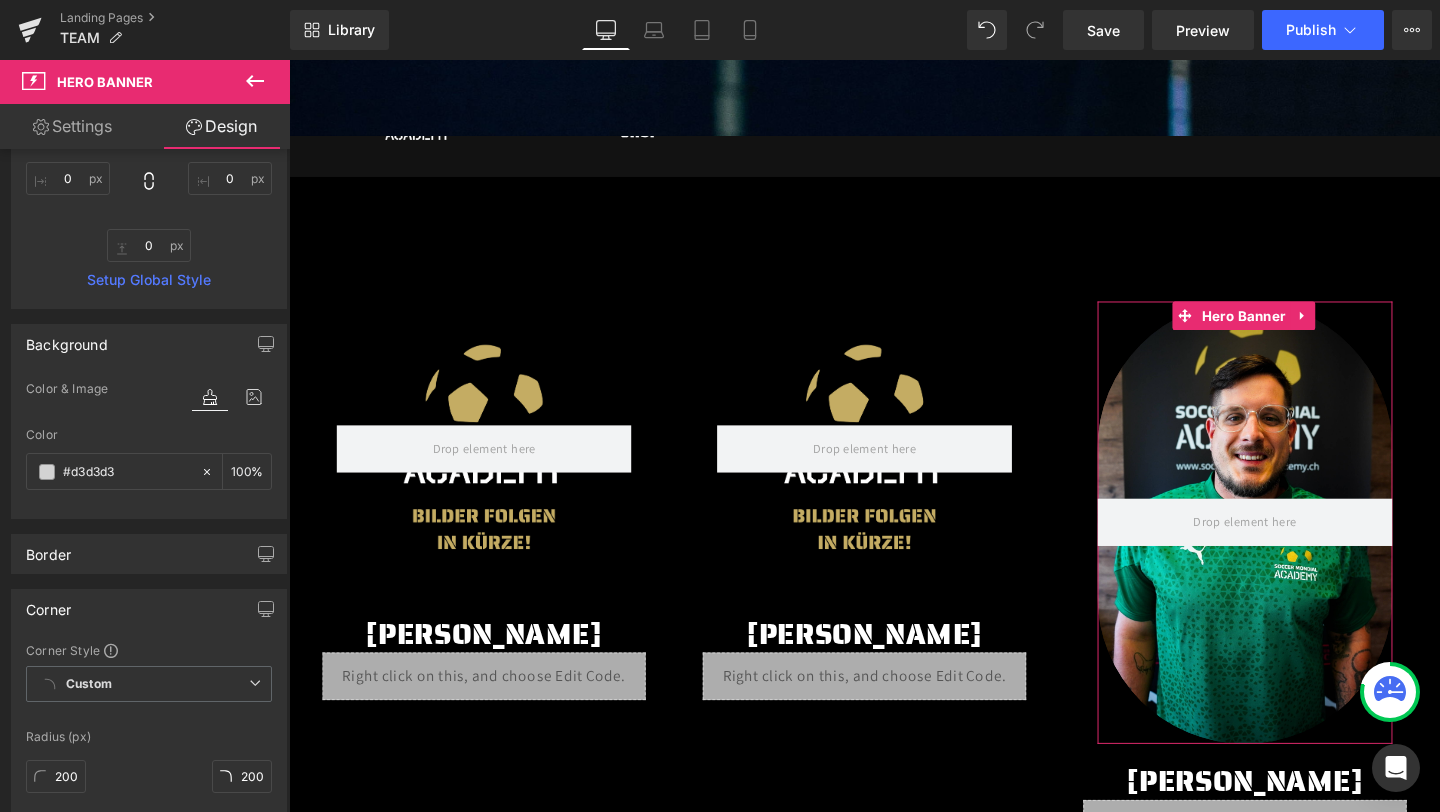 scroll, scrollTop: 371, scrollLeft: 0, axis: vertical 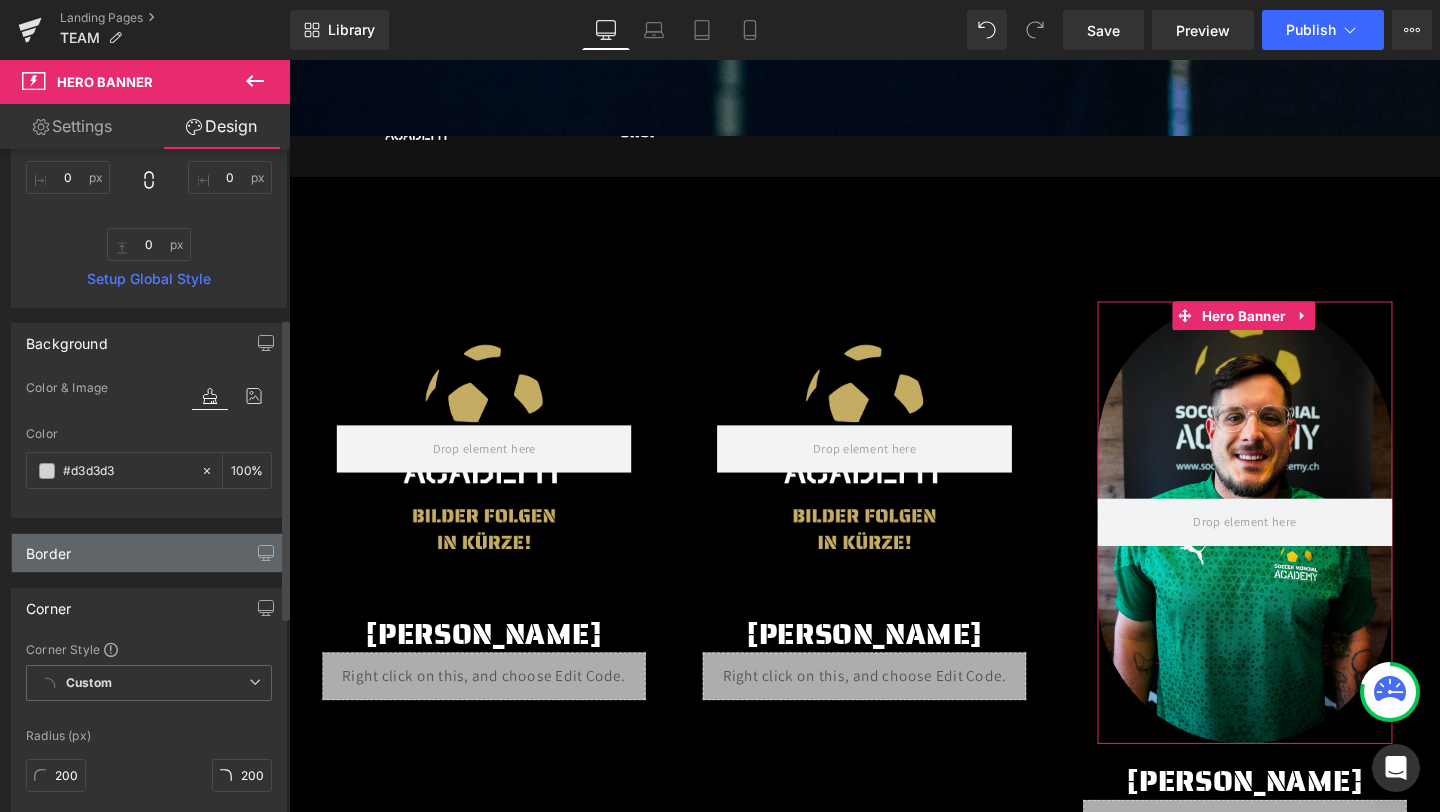 click on "Border" at bounding box center (149, 553) 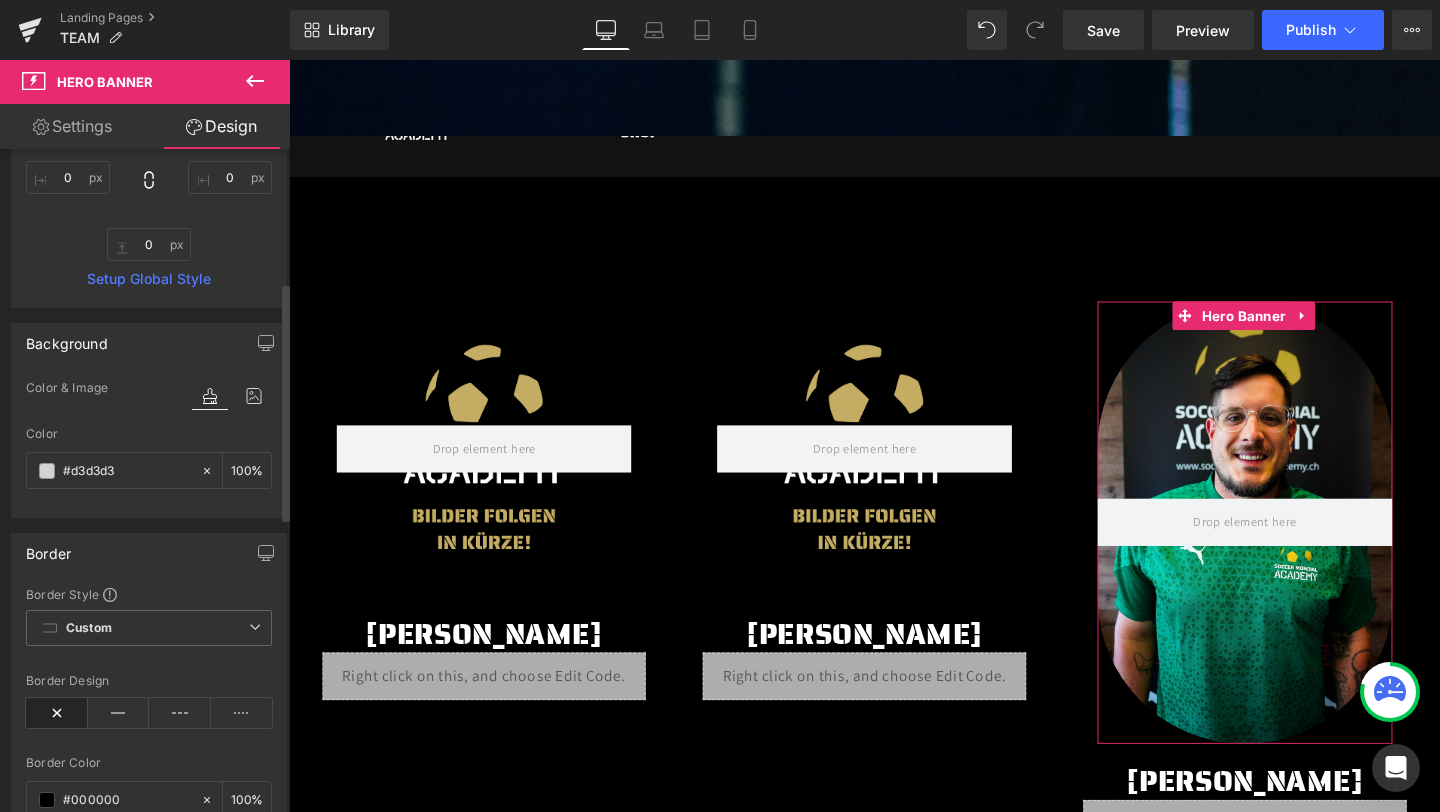 click on "Border" at bounding box center (149, 553) 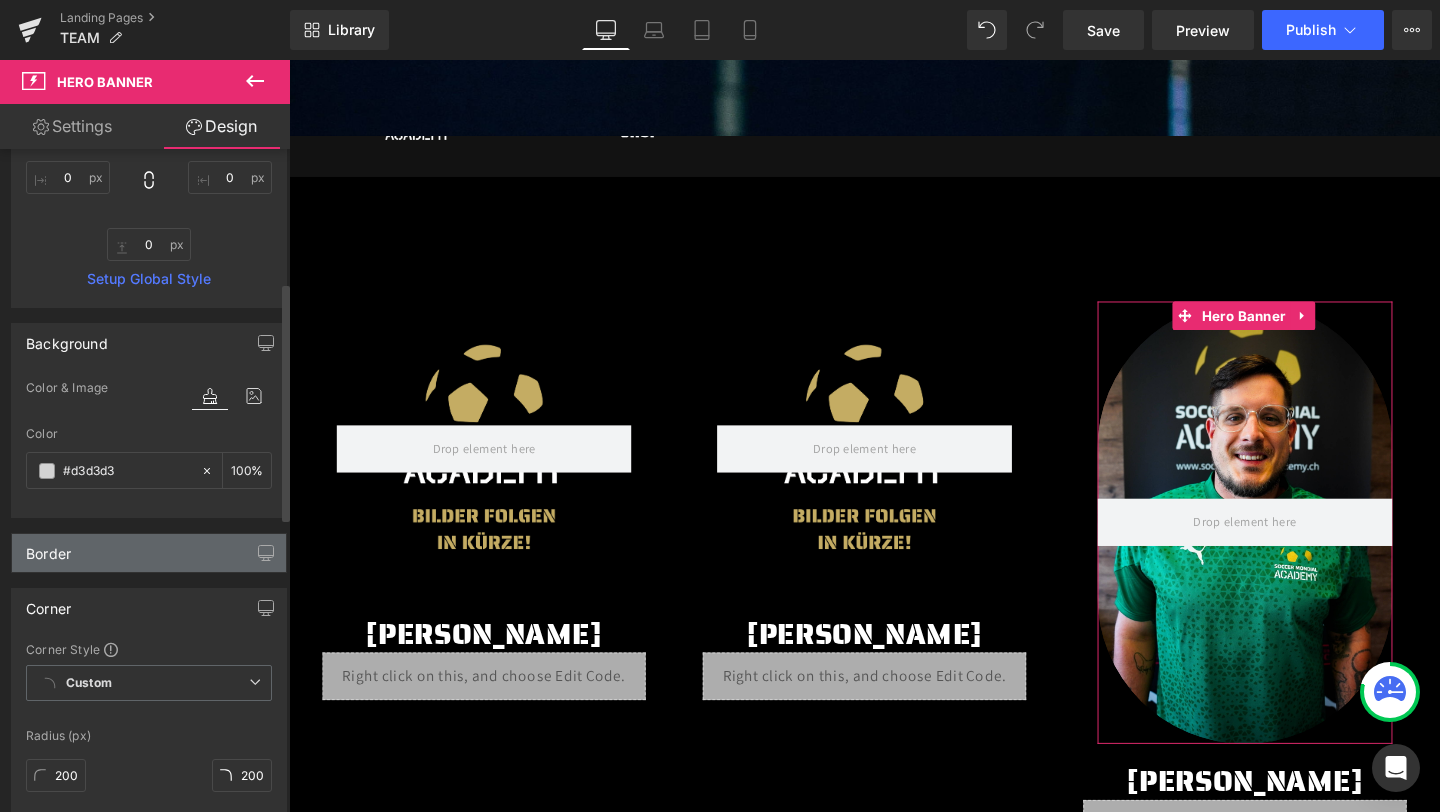 click on "Border" at bounding box center (149, 553) 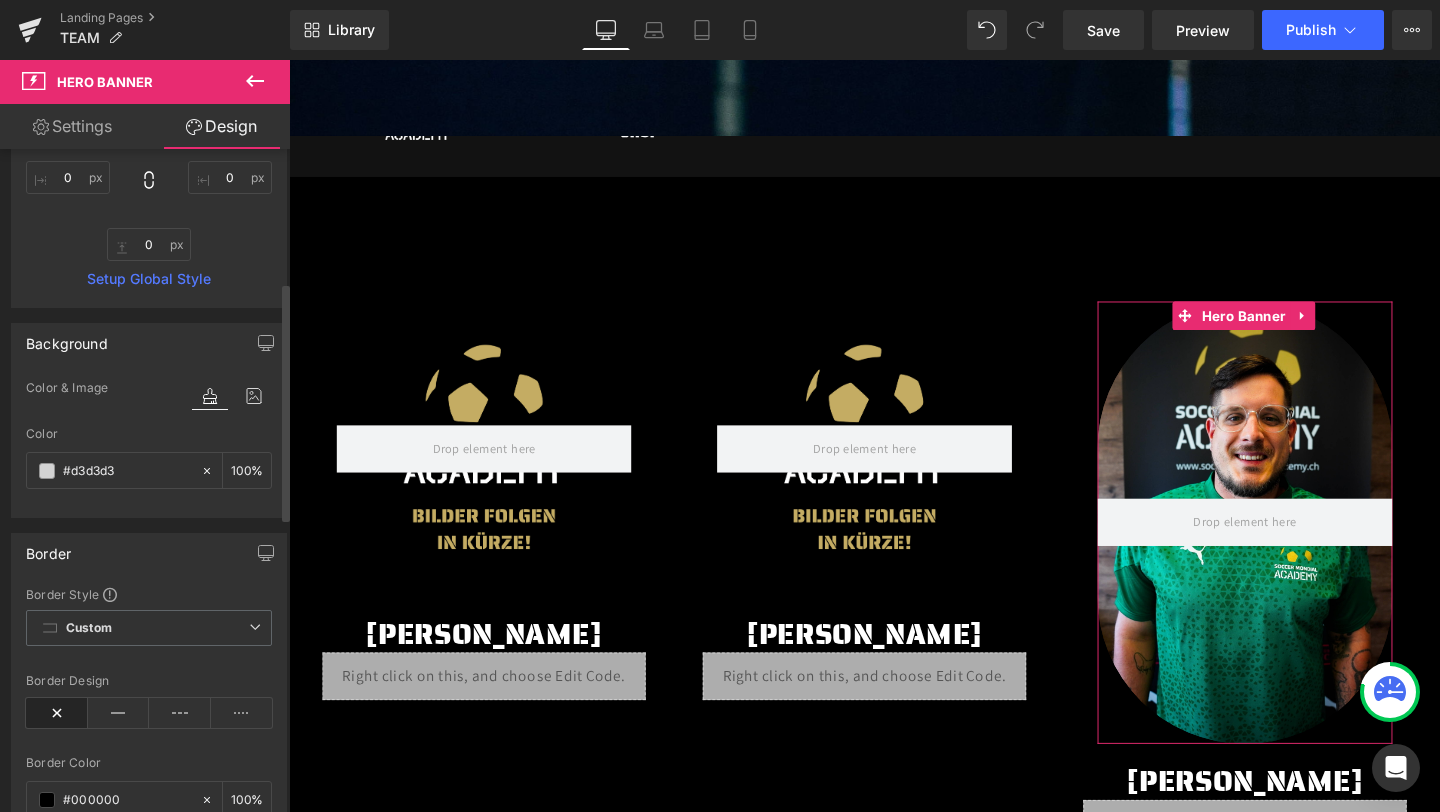 click on "Border" at bounding box center [149, 553] 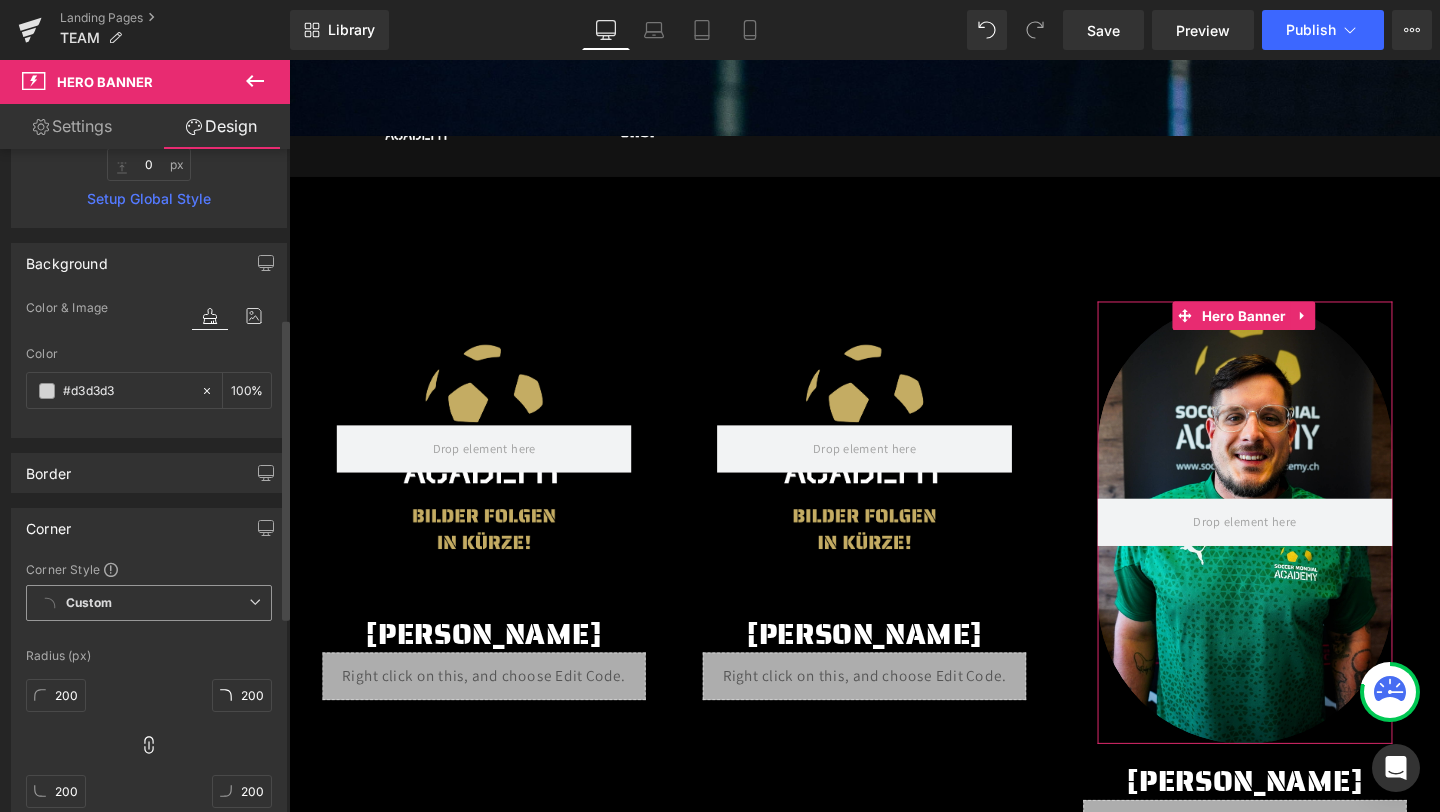 scroll, scrollTop: 802, scrollLeft: 0, axis: vertical 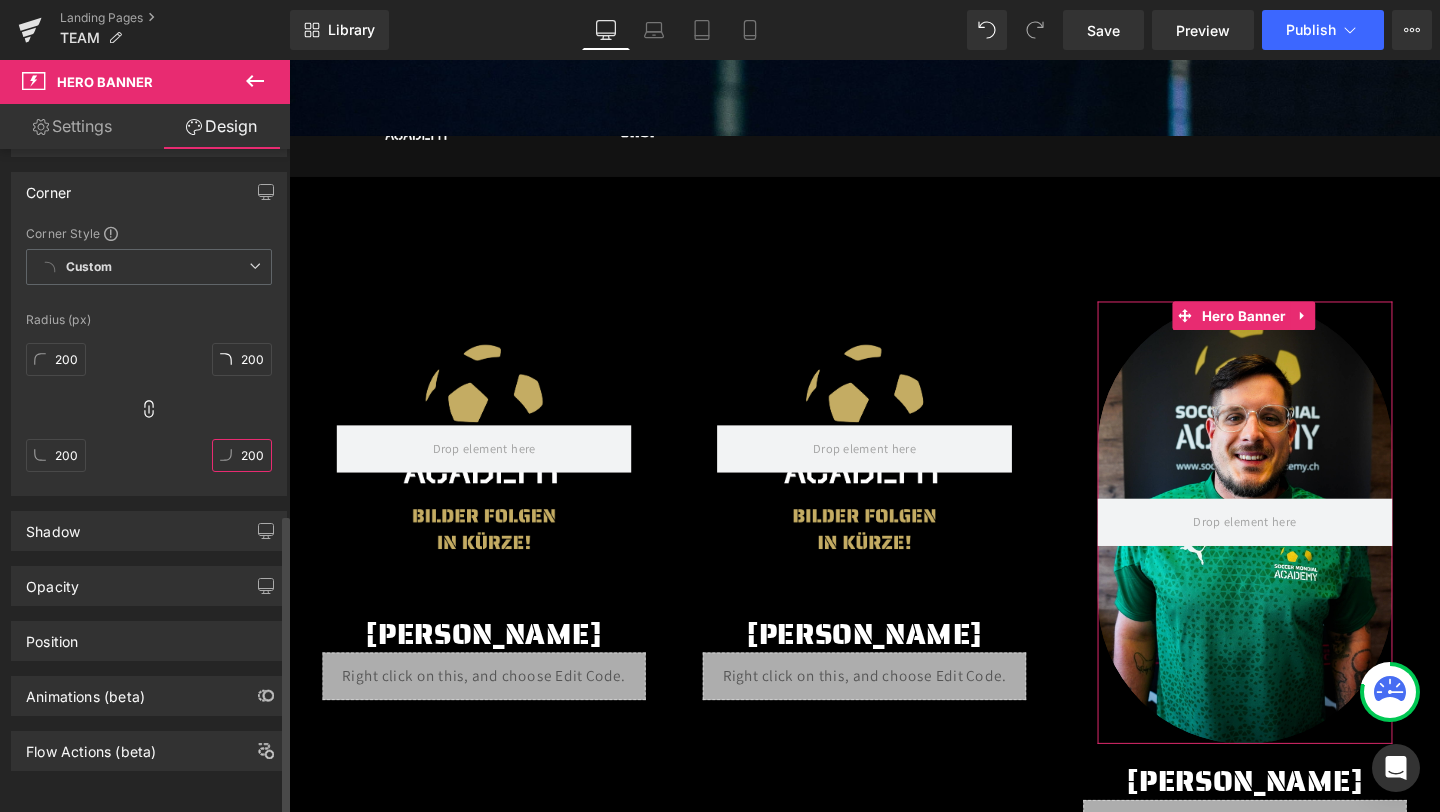 click on "200" at bounding box center (242, 455) 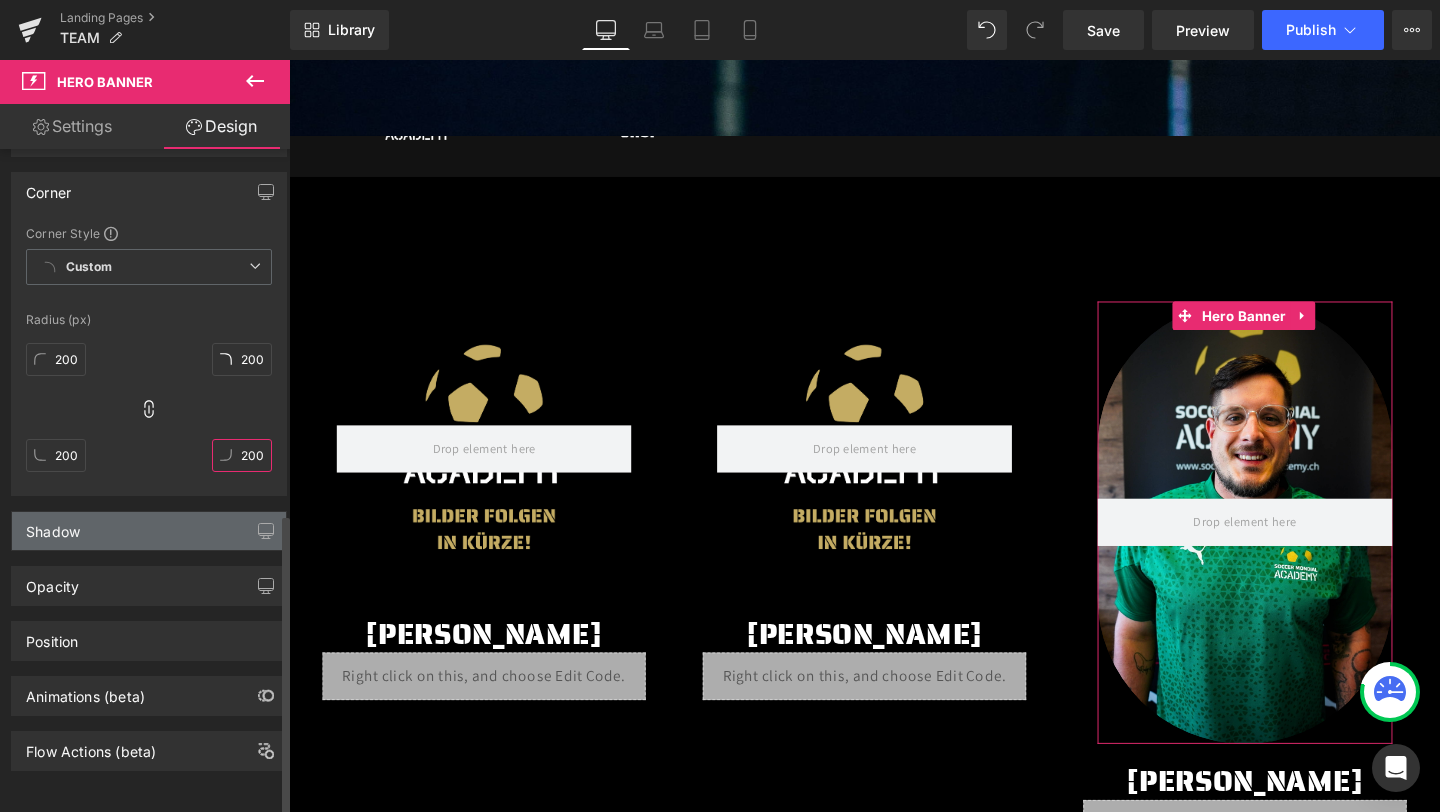 type on "200" 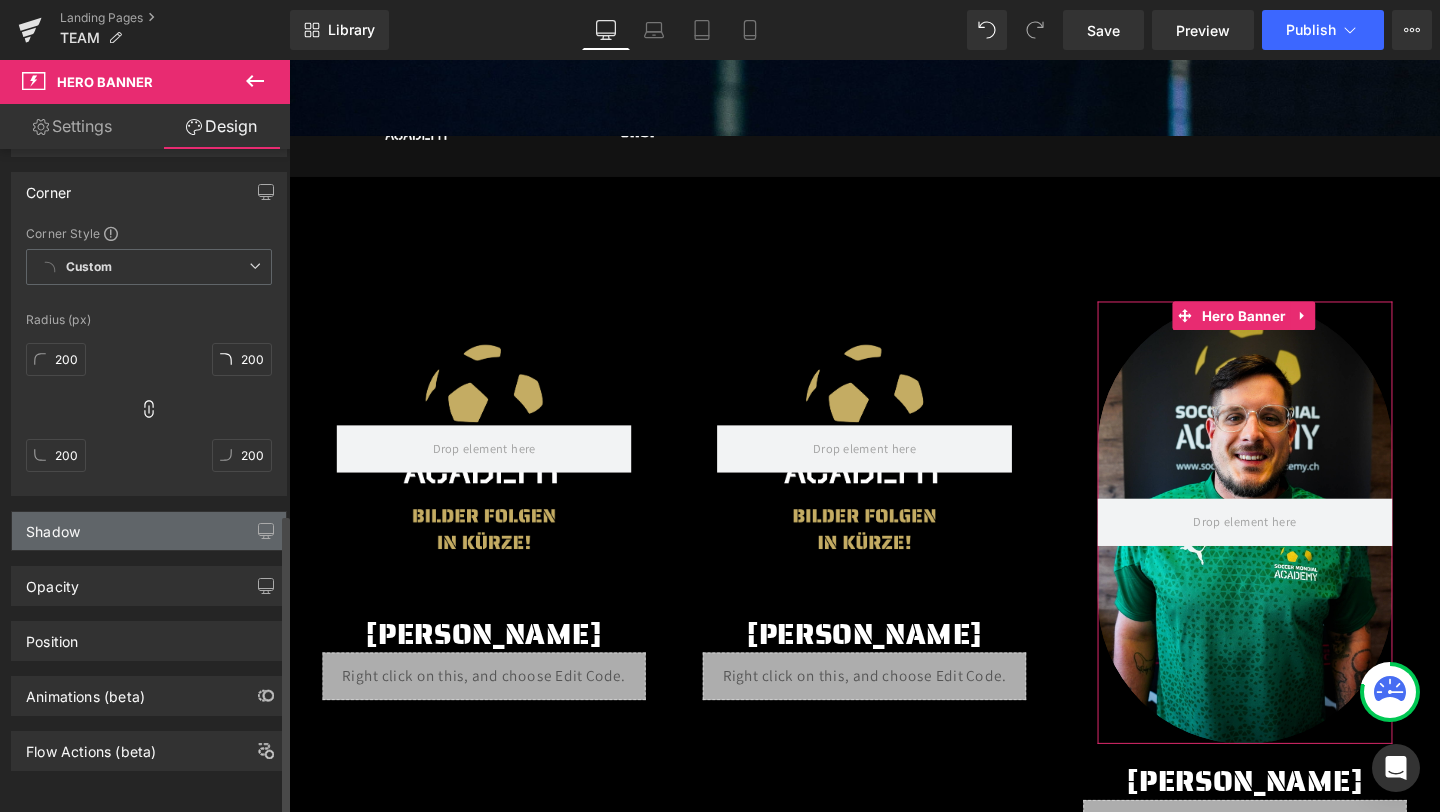 click on "Shadow" at bounding box center (149, 531) 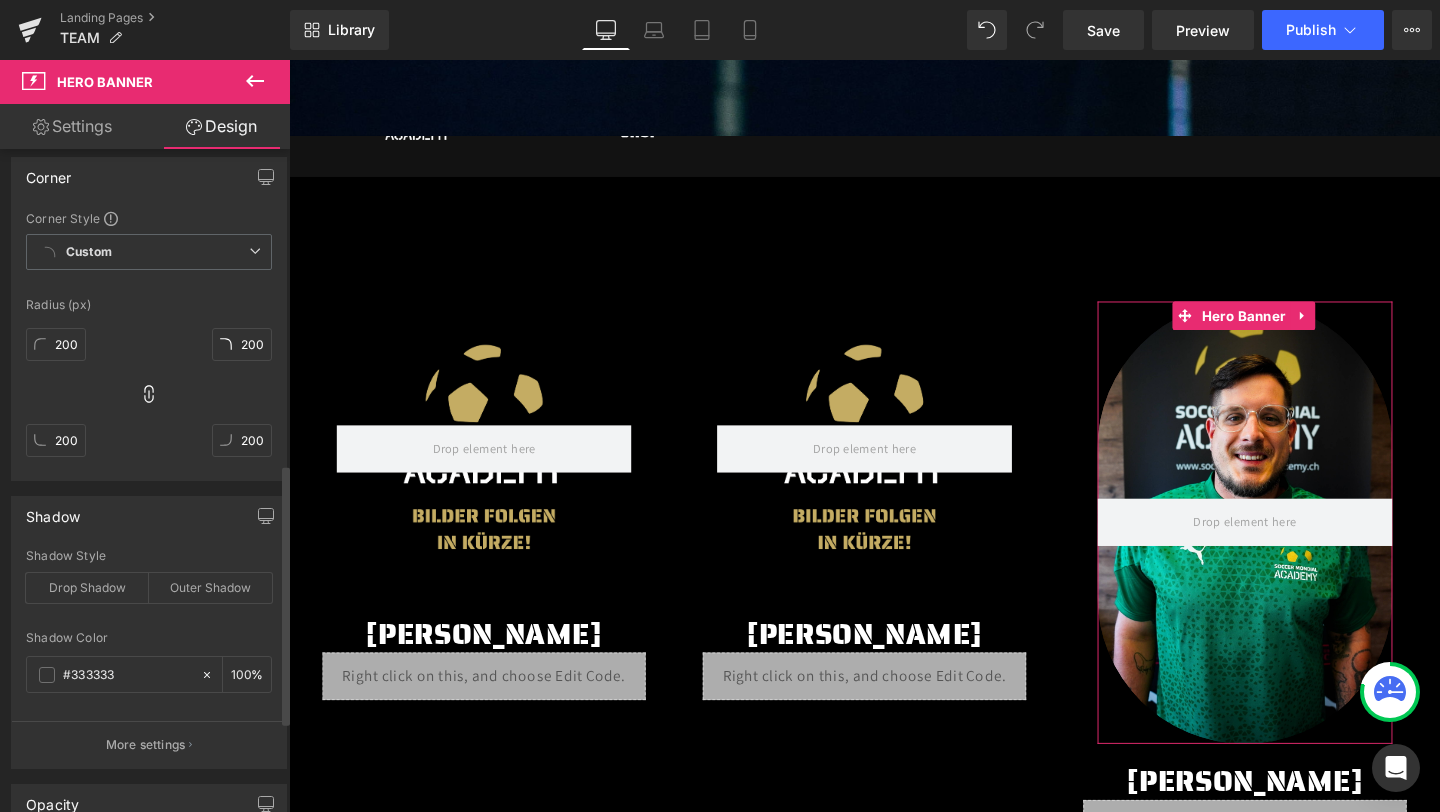 click on "Shadow" at bounding box center (149, 516) 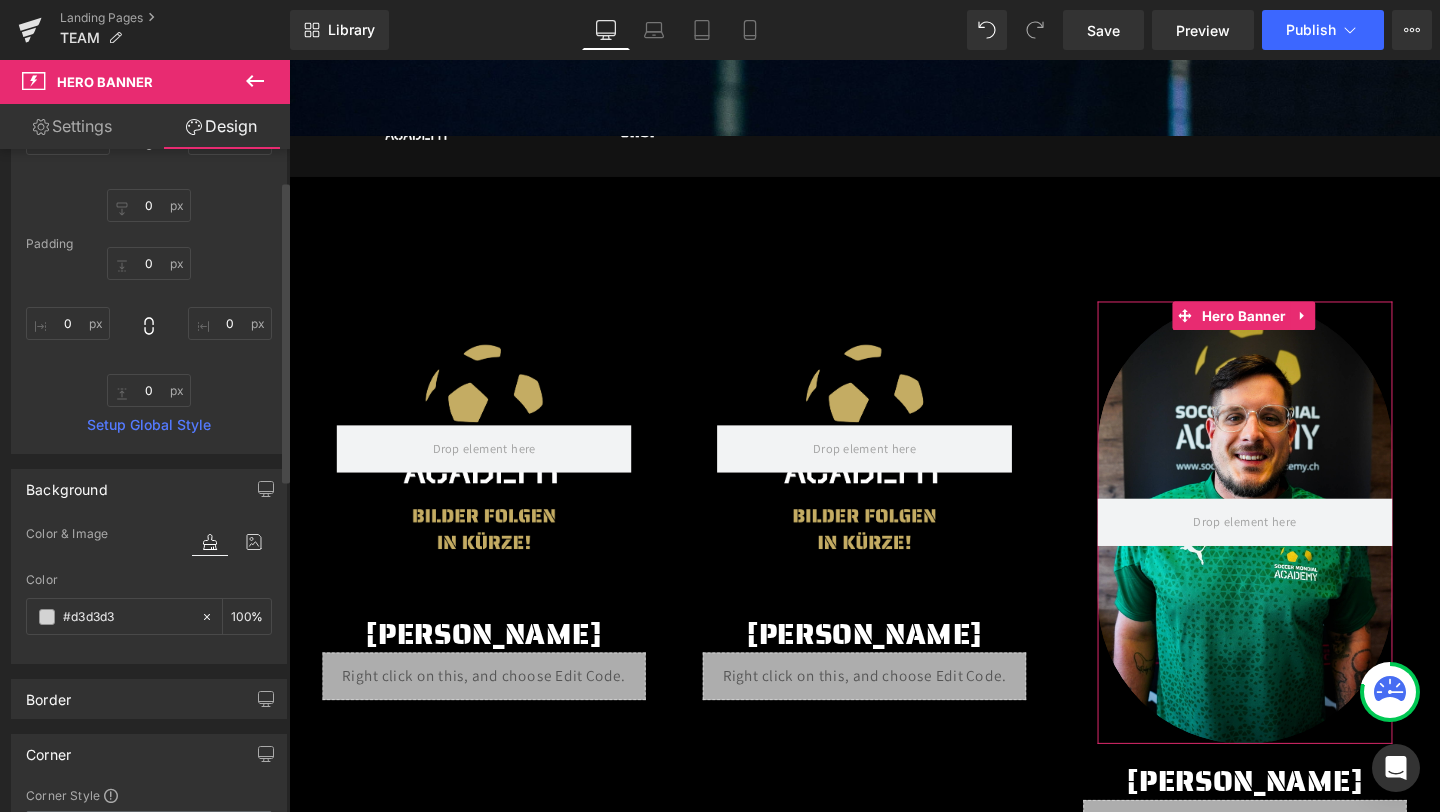 scroll, scrollTop: 0, scrollLeft: 0, axis: both 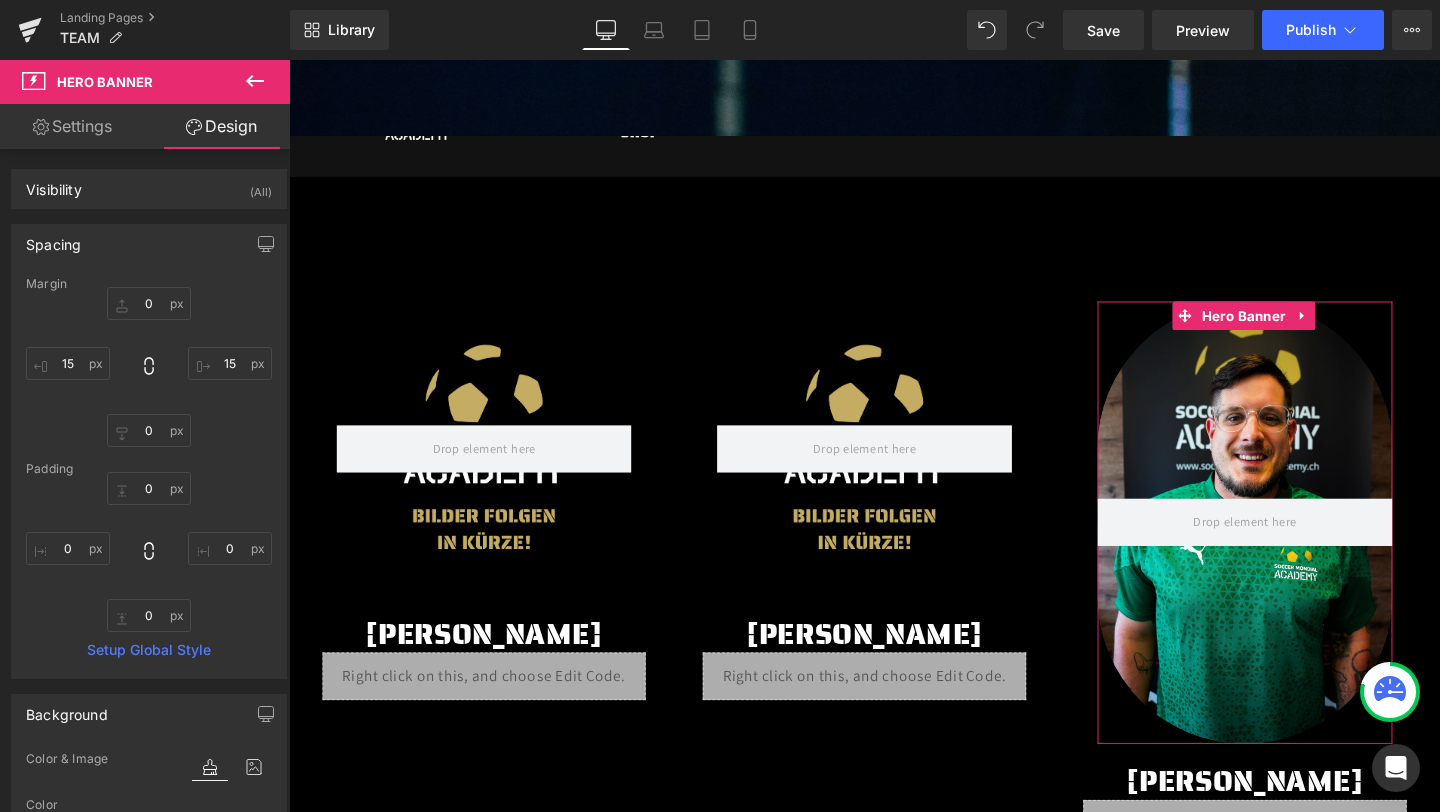 click on "Settings" at bounding box center [72, 126] 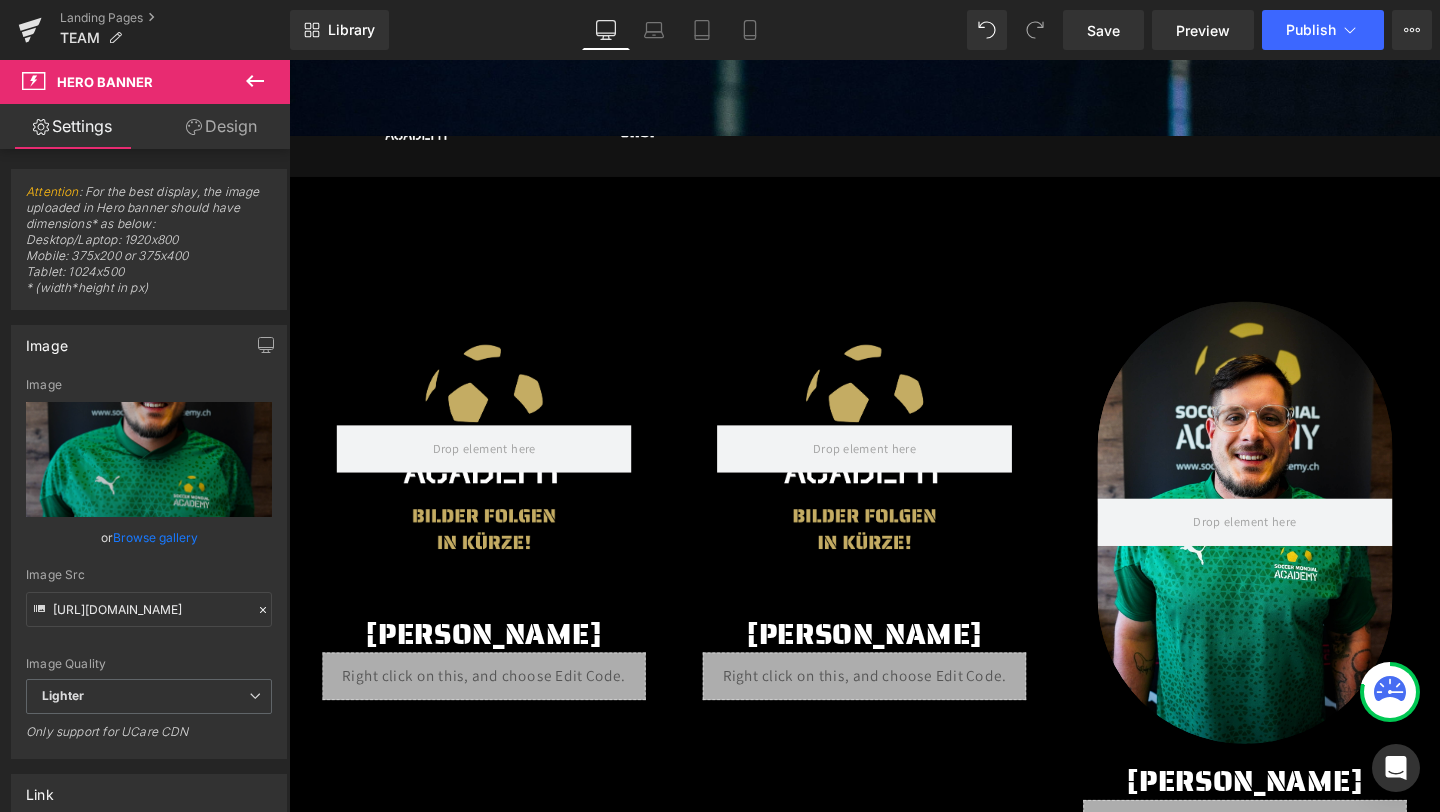 click 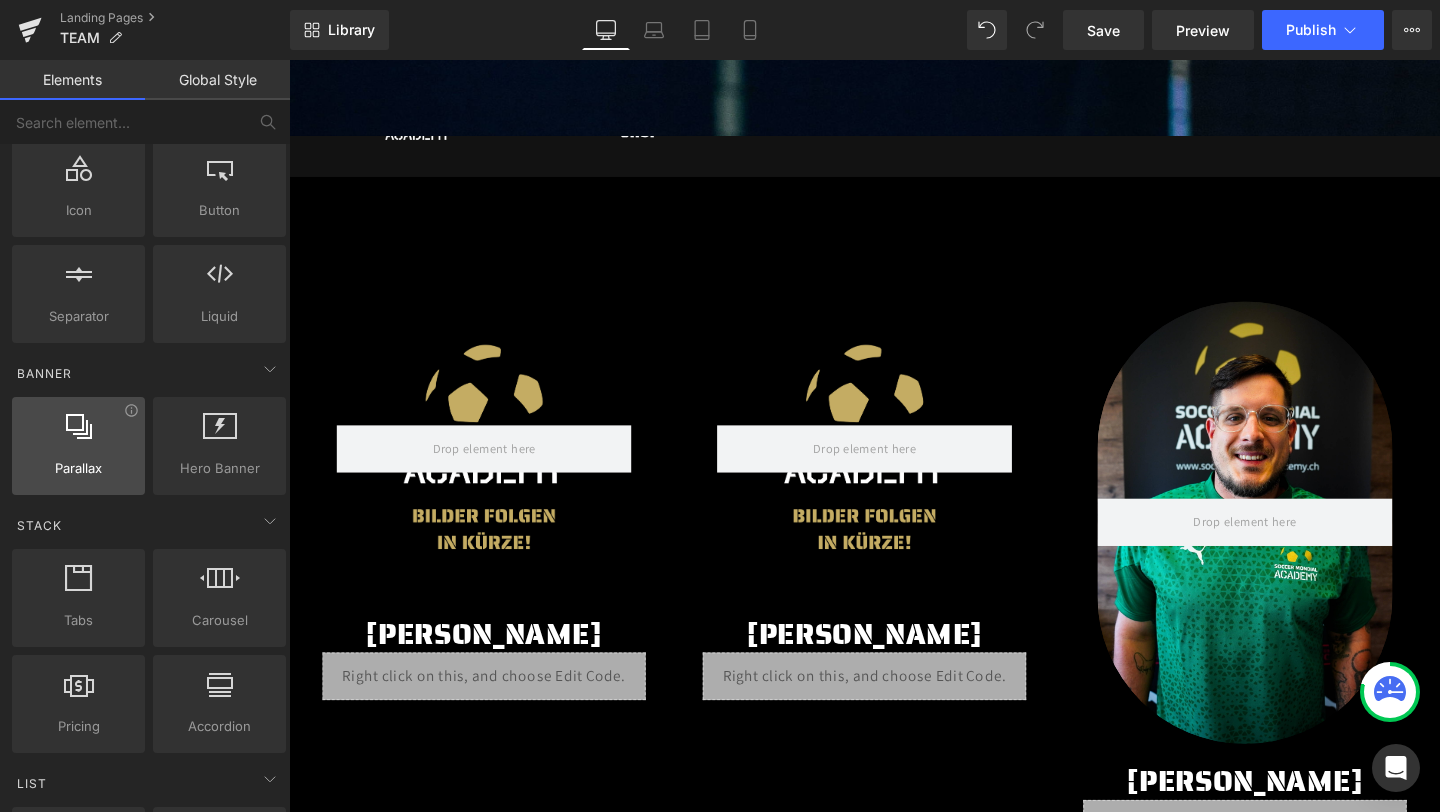 scroll, scrollTop: 290, scrollLeft: 0, axis: vertical 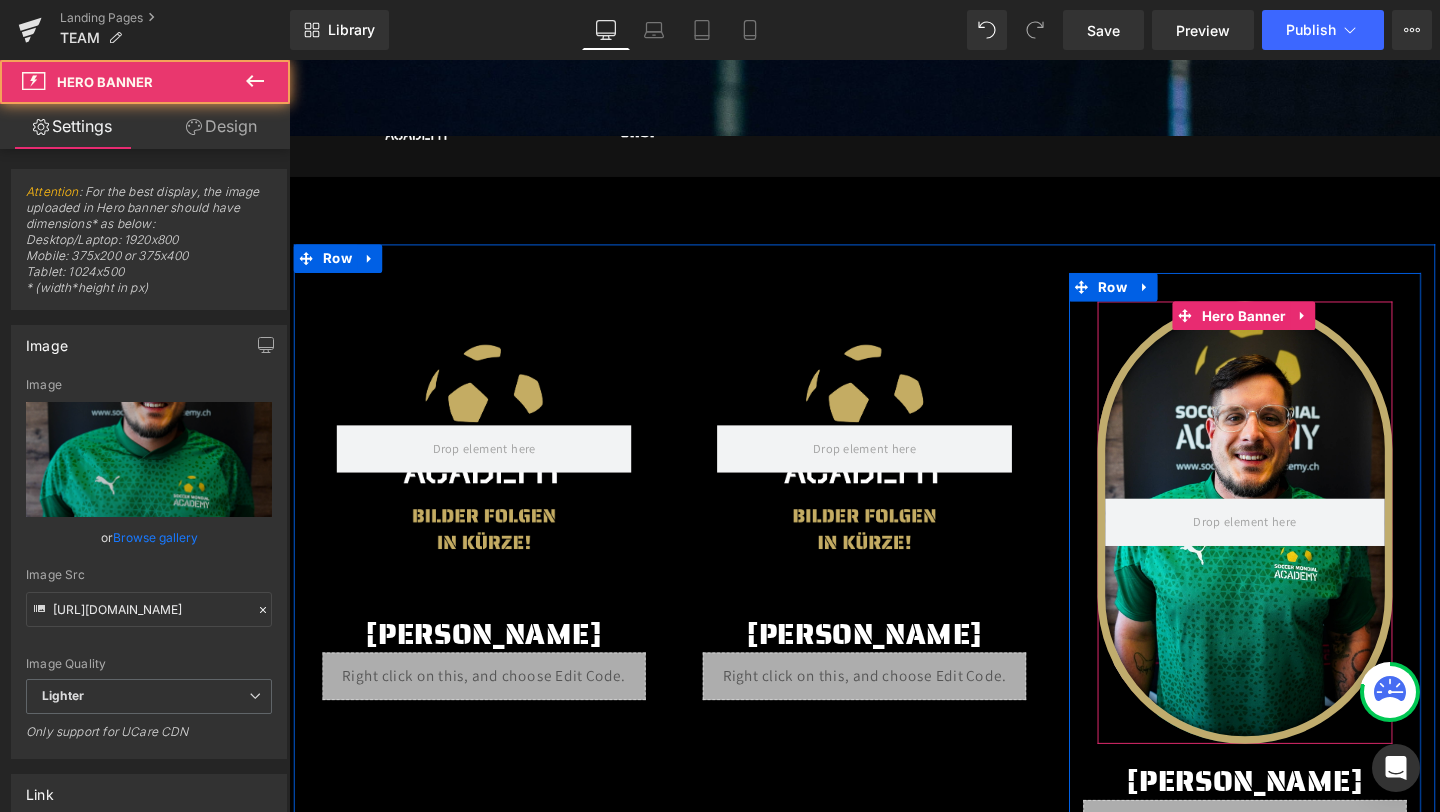 click at bounding box center (1294, 546) 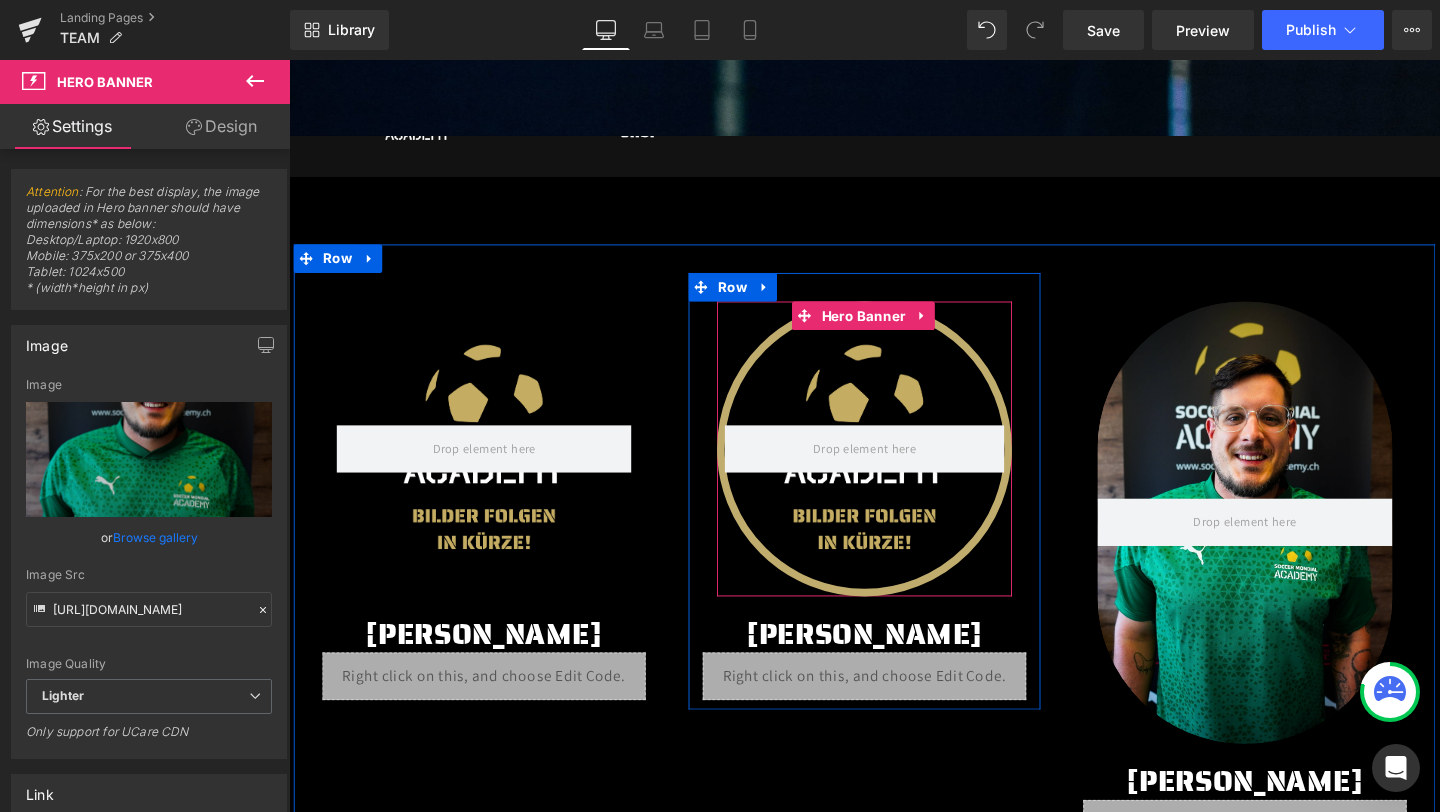 click at bounding box center [894, 469] 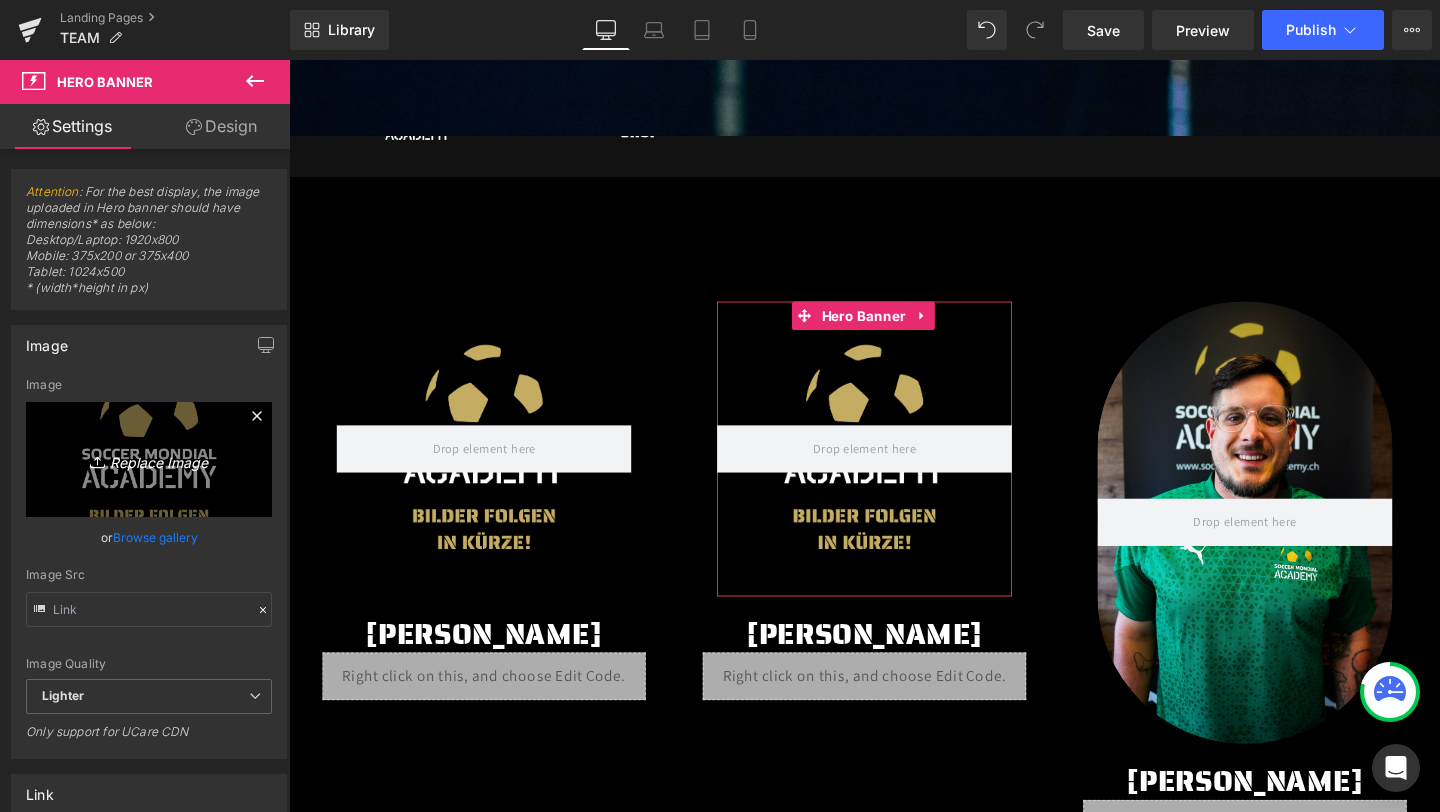 click on "Replace Image" at bounding box center [149, 459] 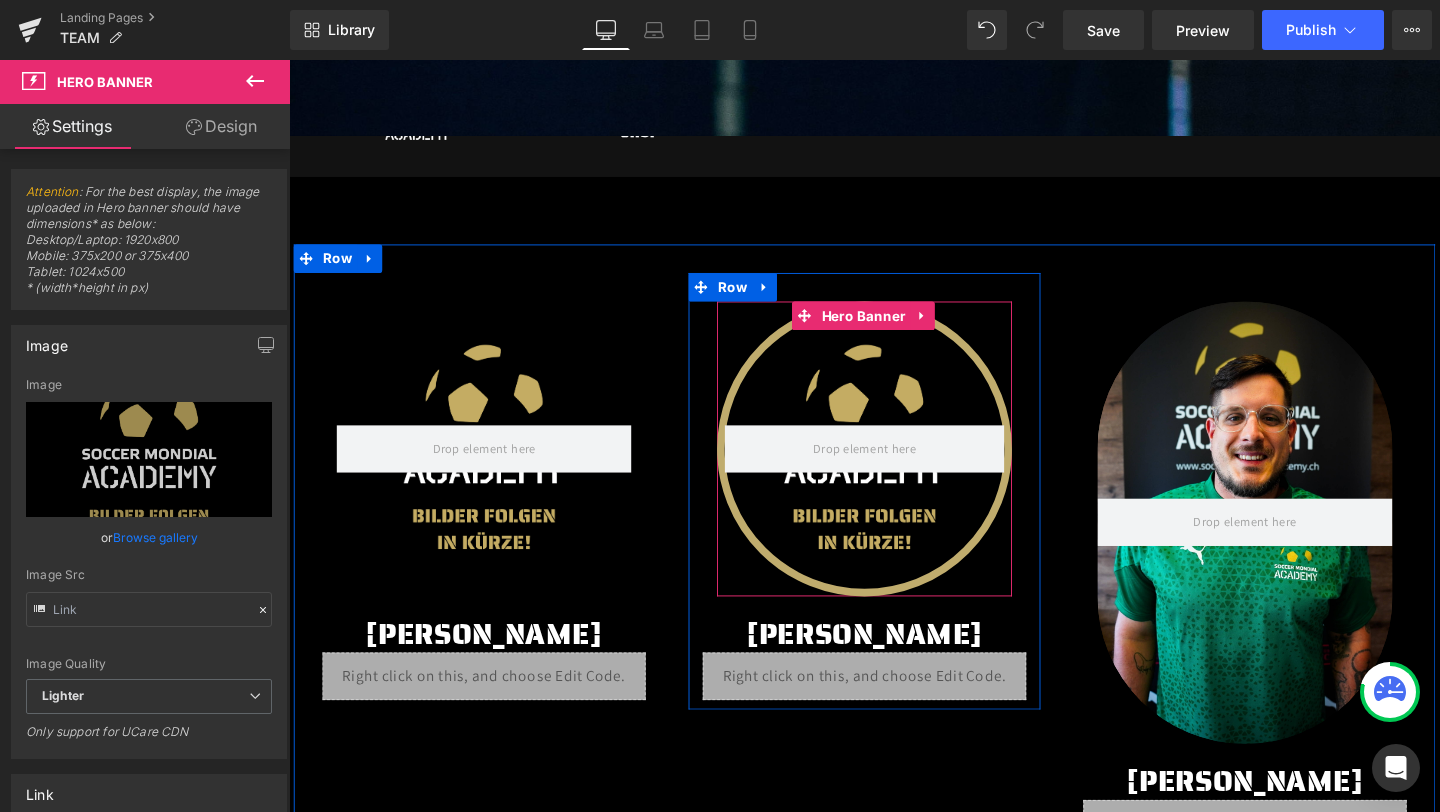 click at bounding box center [894, 469] 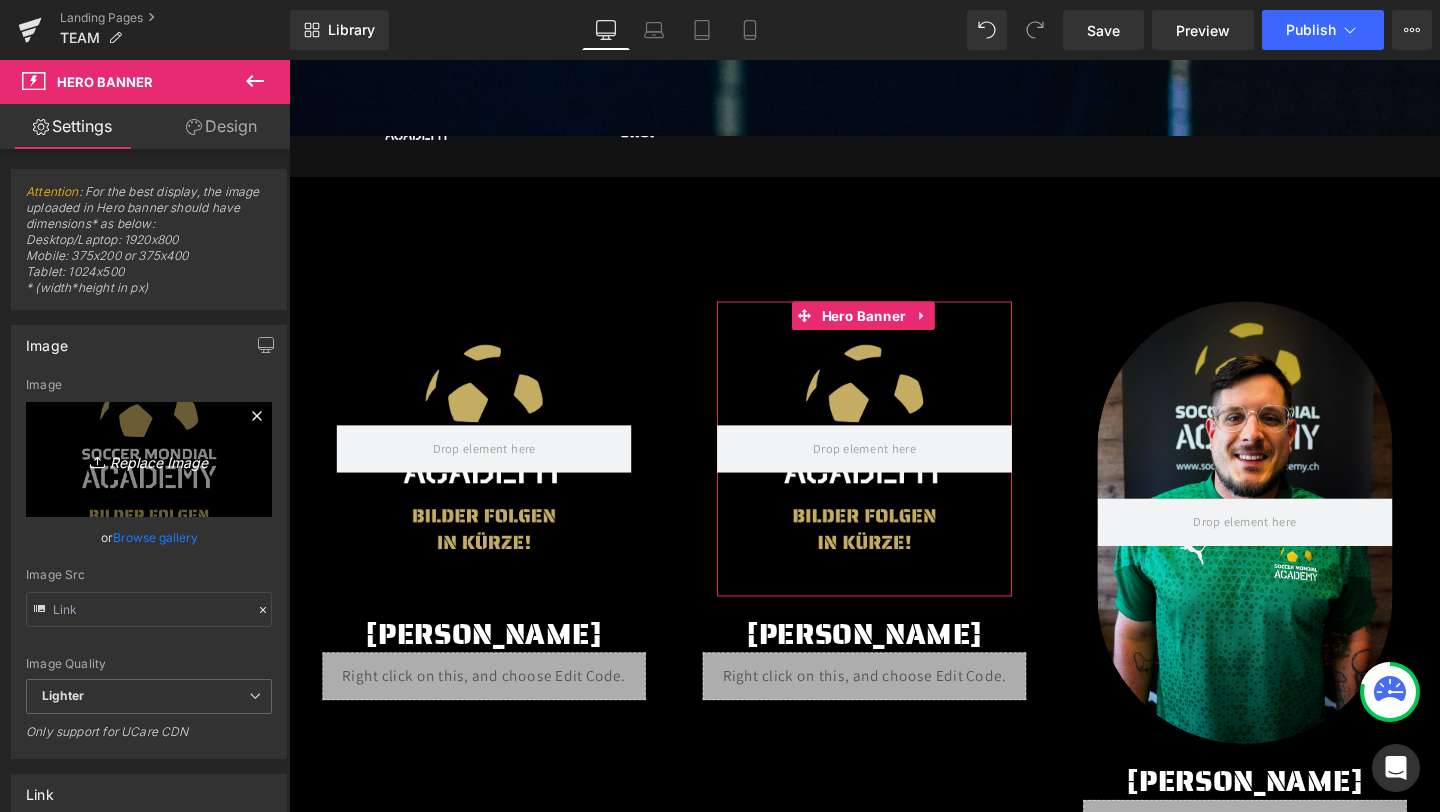 click on "Replace Image" at bounding box center [149, 459] 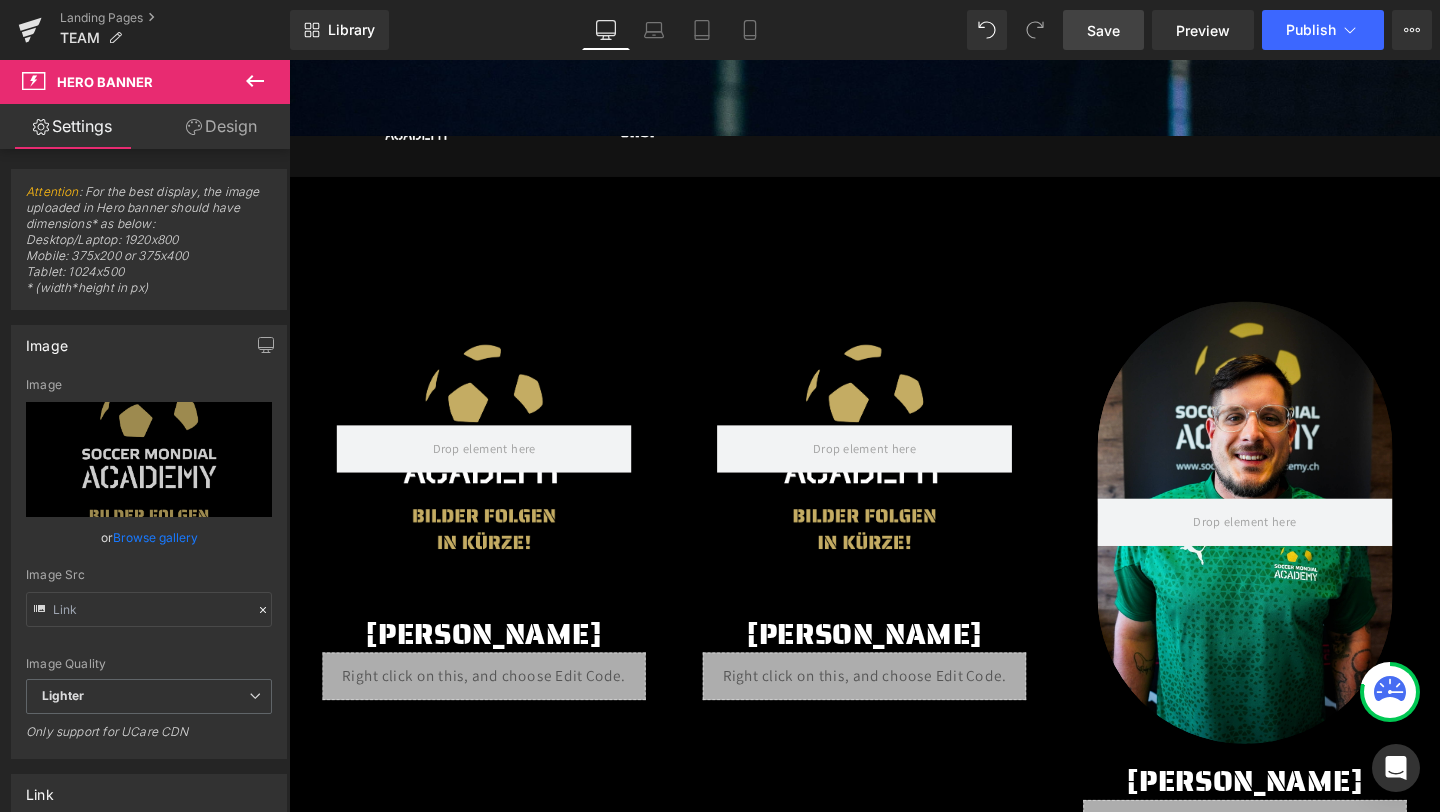 click on "Save" at bounding box center (1103, 30) 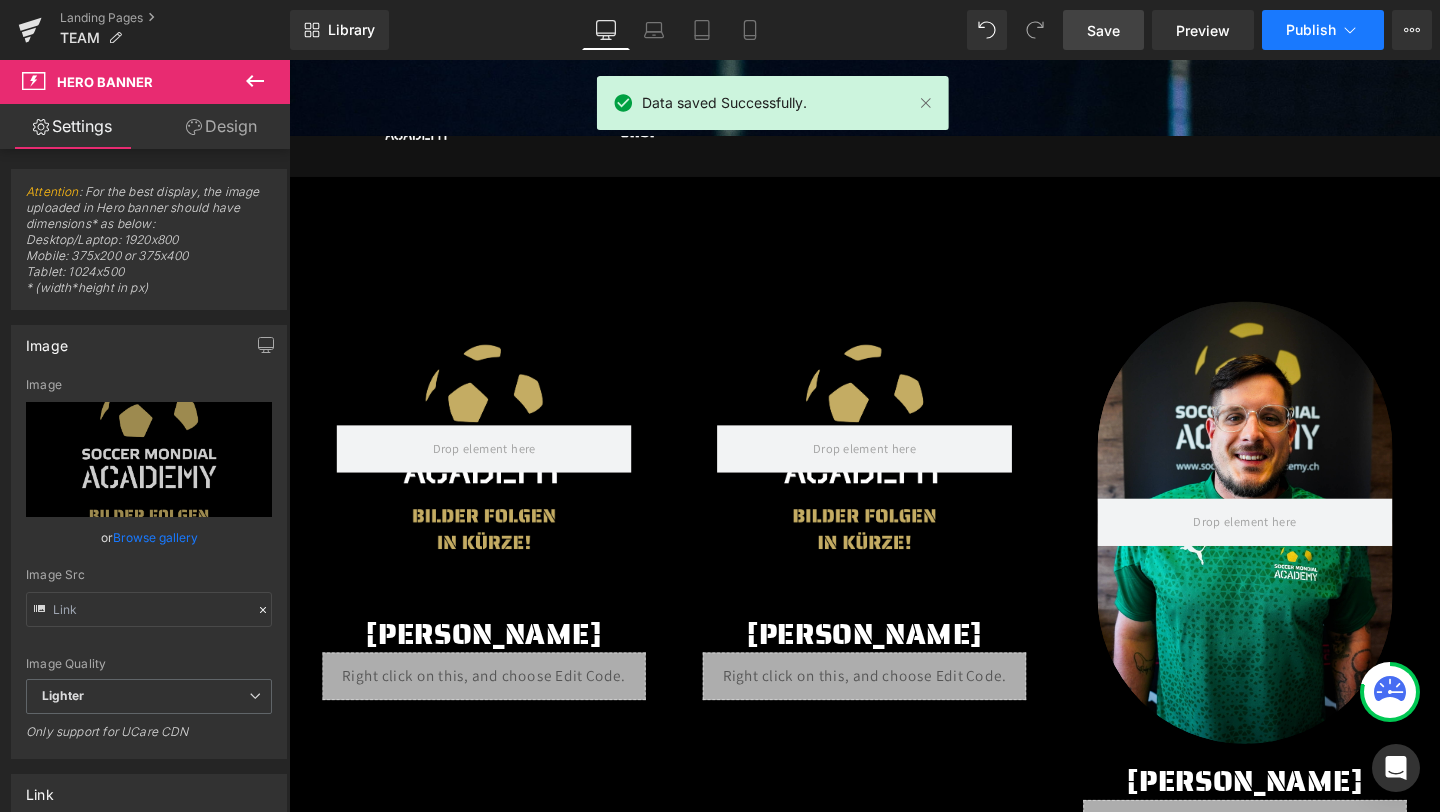 click on "Publish" at bounding box center (1311, 30) 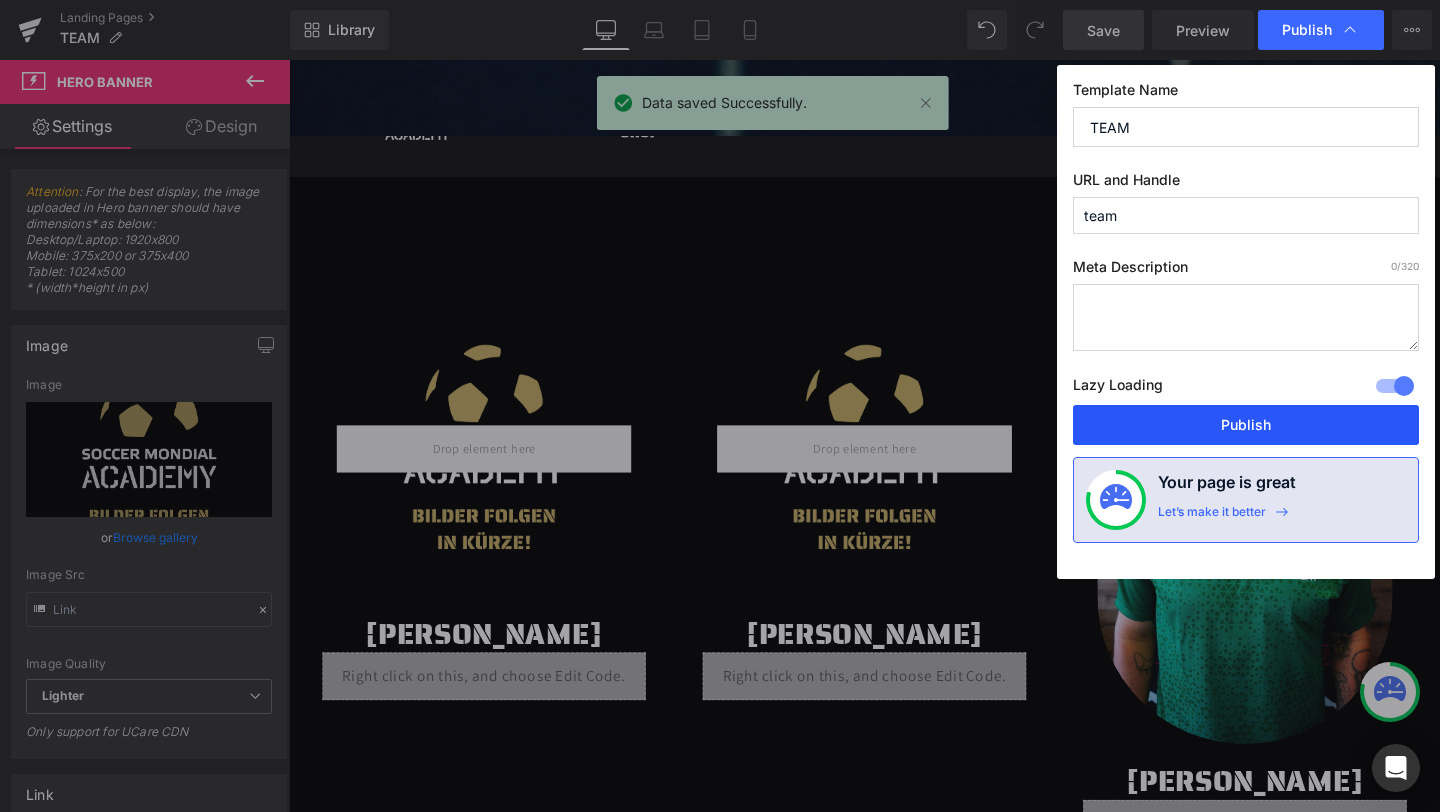 click on "Publish" at bounding box center (1246, 425) 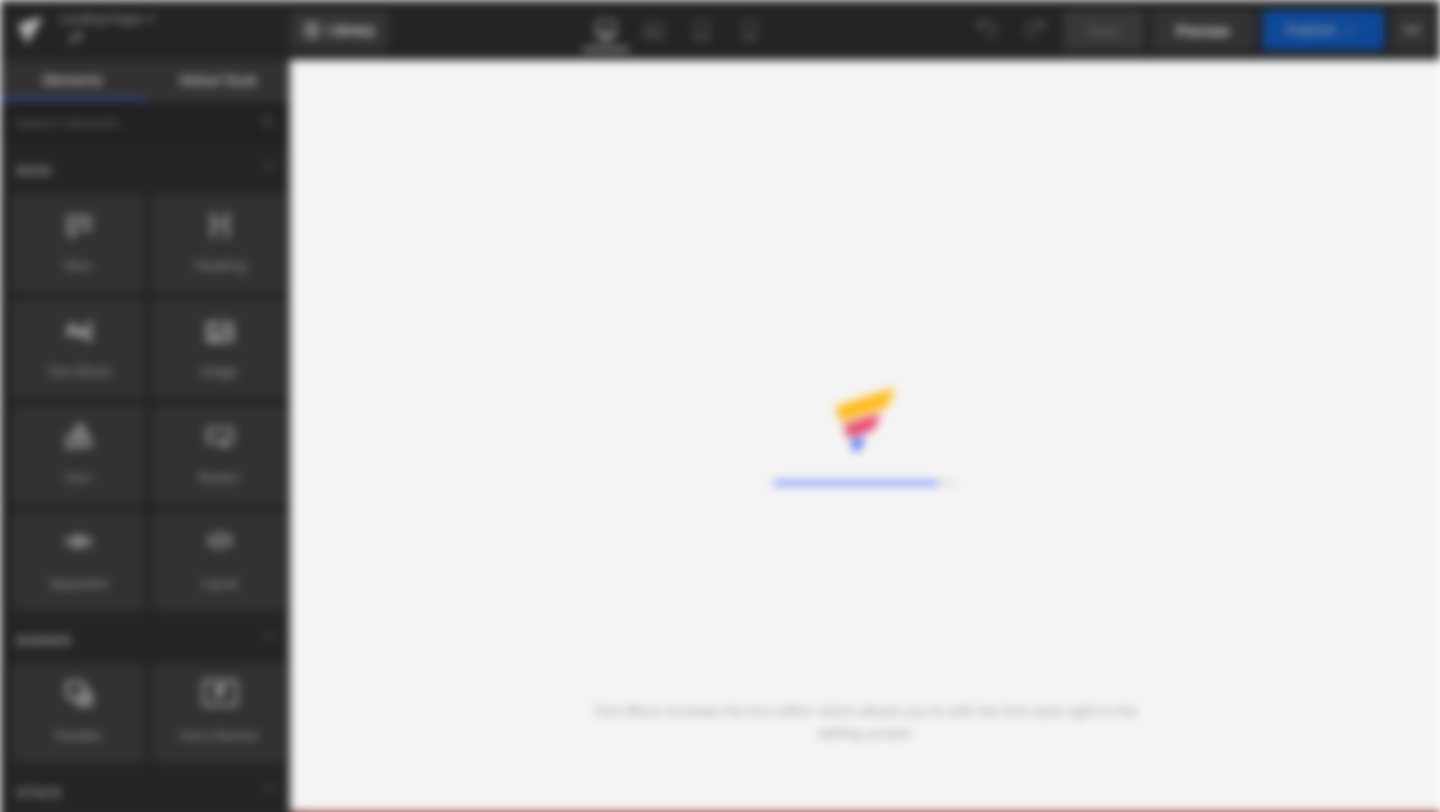 scroll, scrollTop: 0, scrollLeft: 0, axis: both 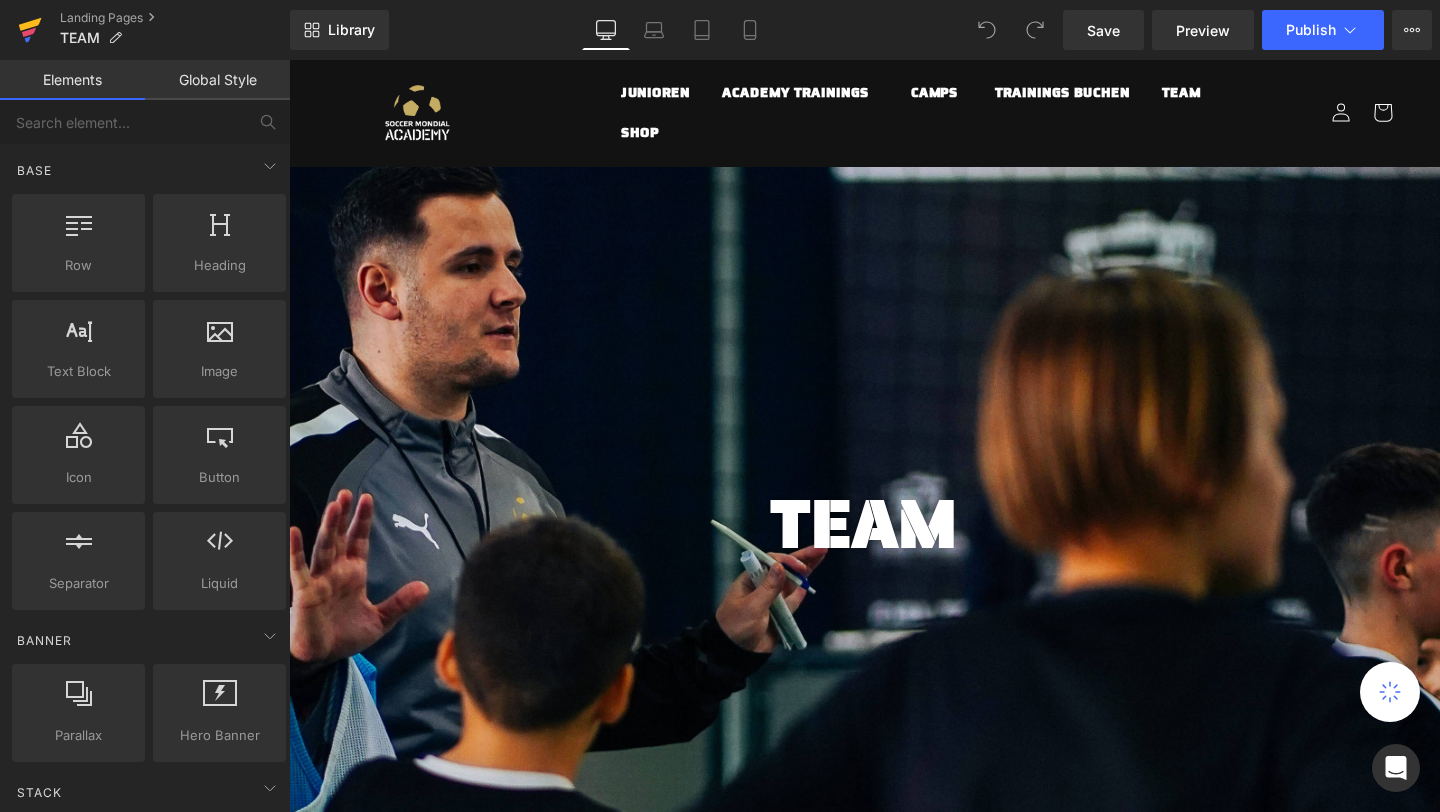 click 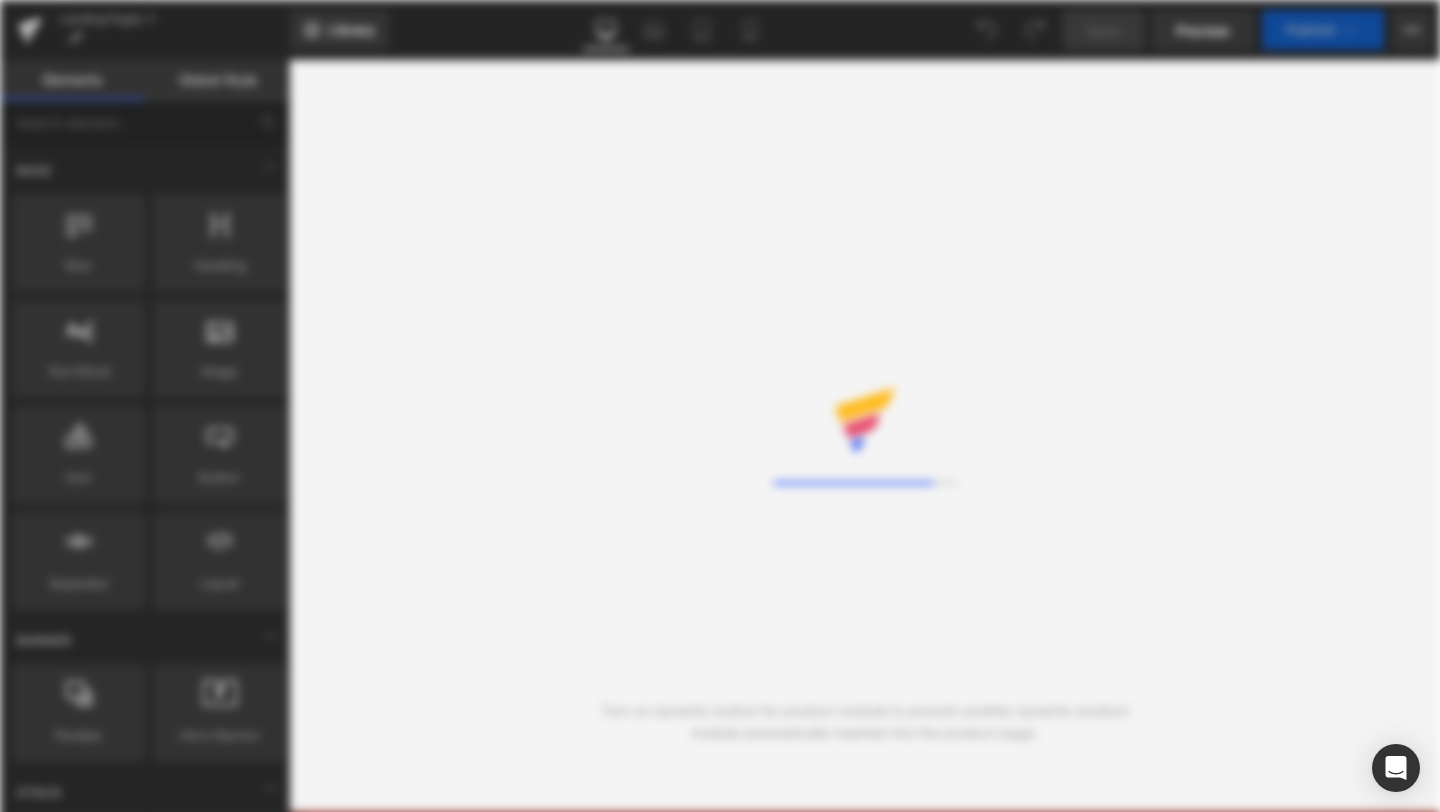 scroll, scrollTop: 0, scrollLeft: 0, axis: both 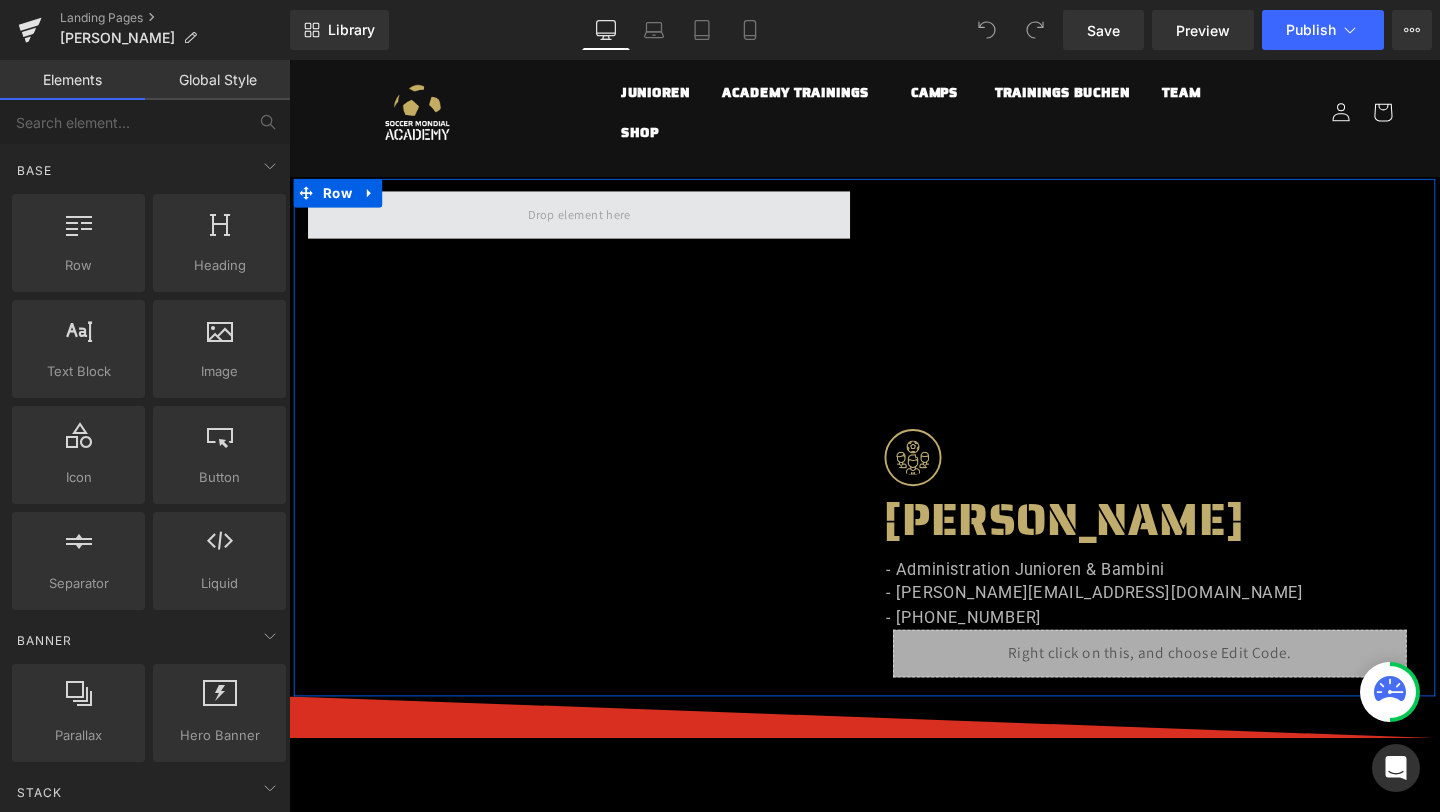 click at bounding box center (594, 223) 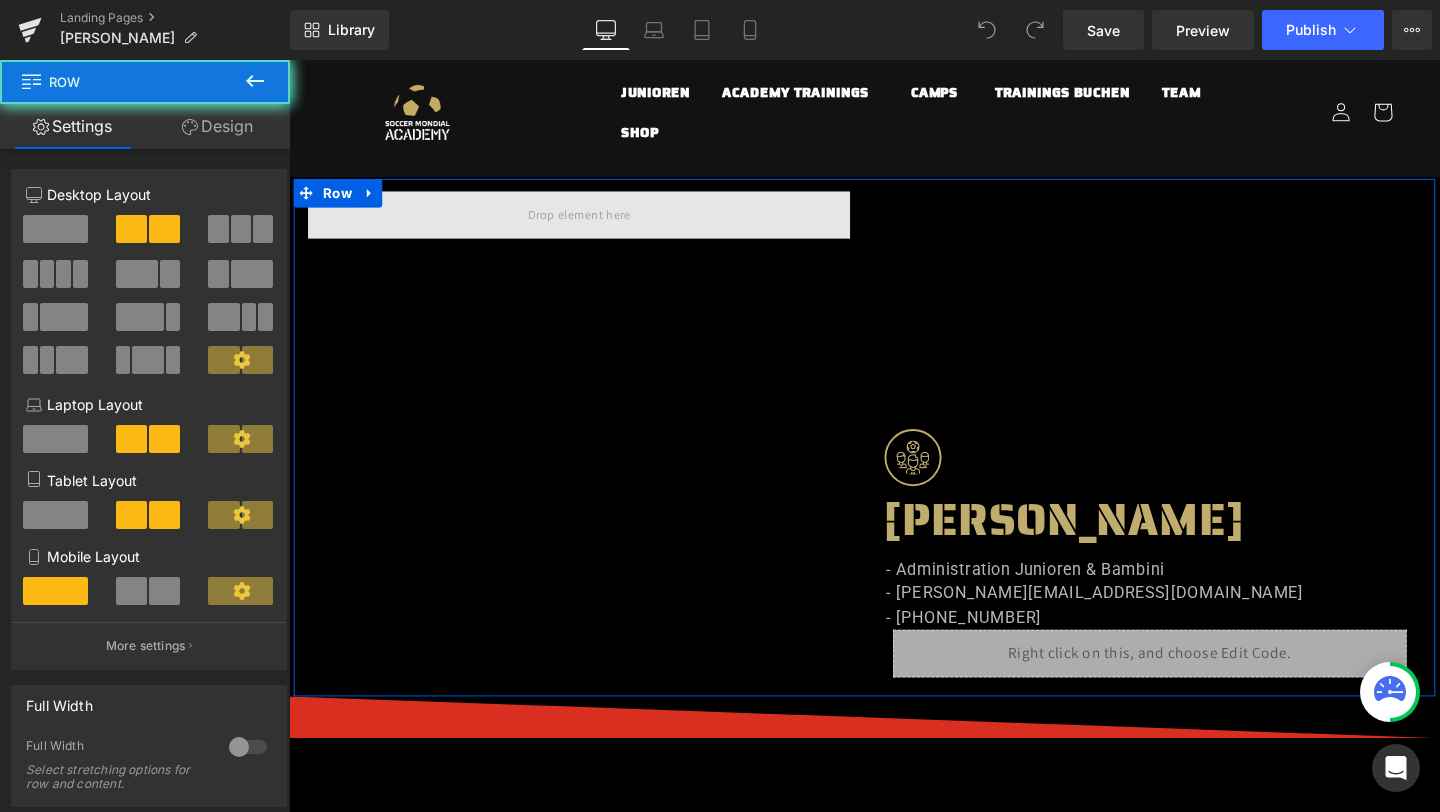 click at bounding box center [594, 223] 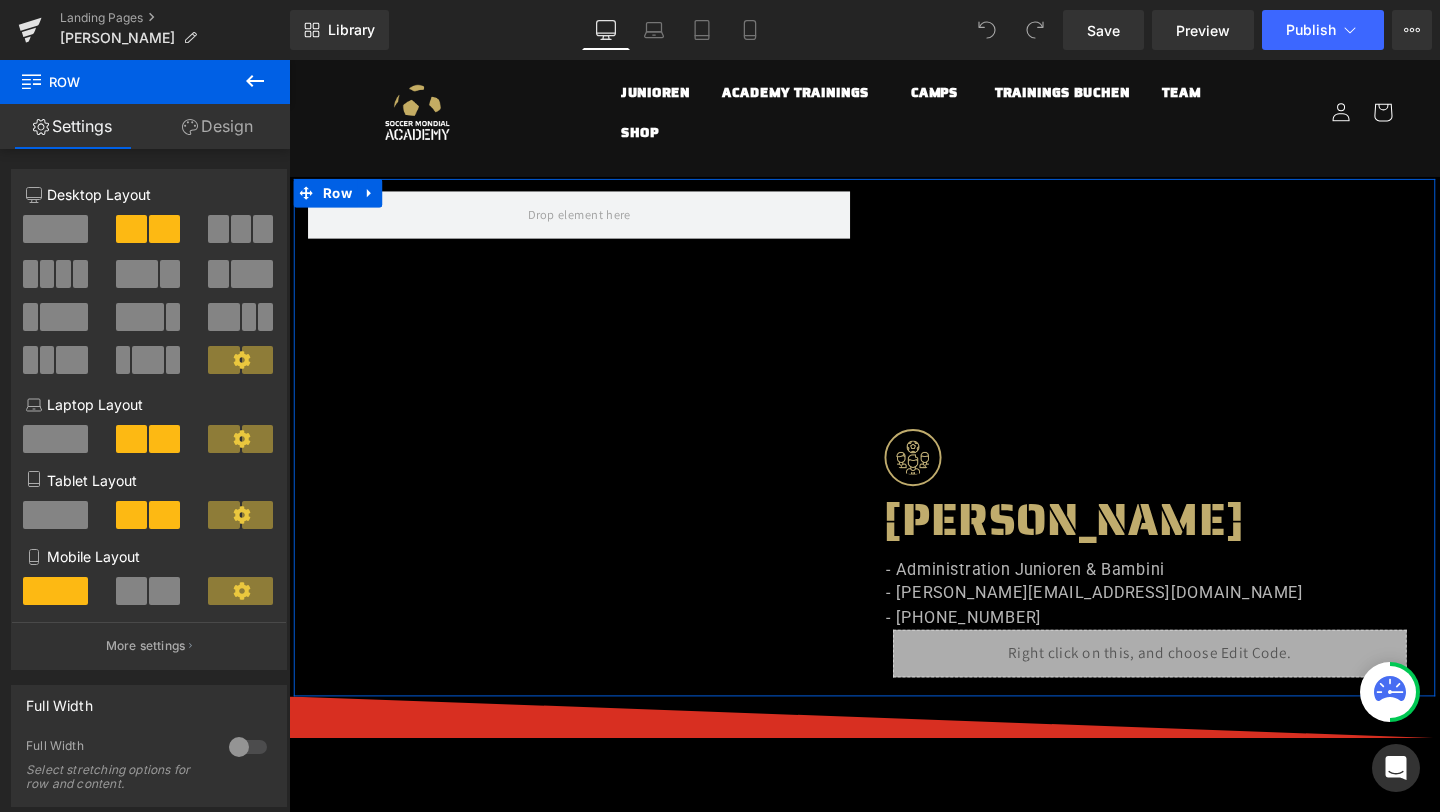 click on "Separator         Image         ALESSIO BUTTAZZO Heading         - Administration Junioren & Bambini - alessio.buttazzo@soccermondial-academy.ch - +41 76 628 49 76 Heading         Liquid         Row         Row" at bounding box center [894, 457] 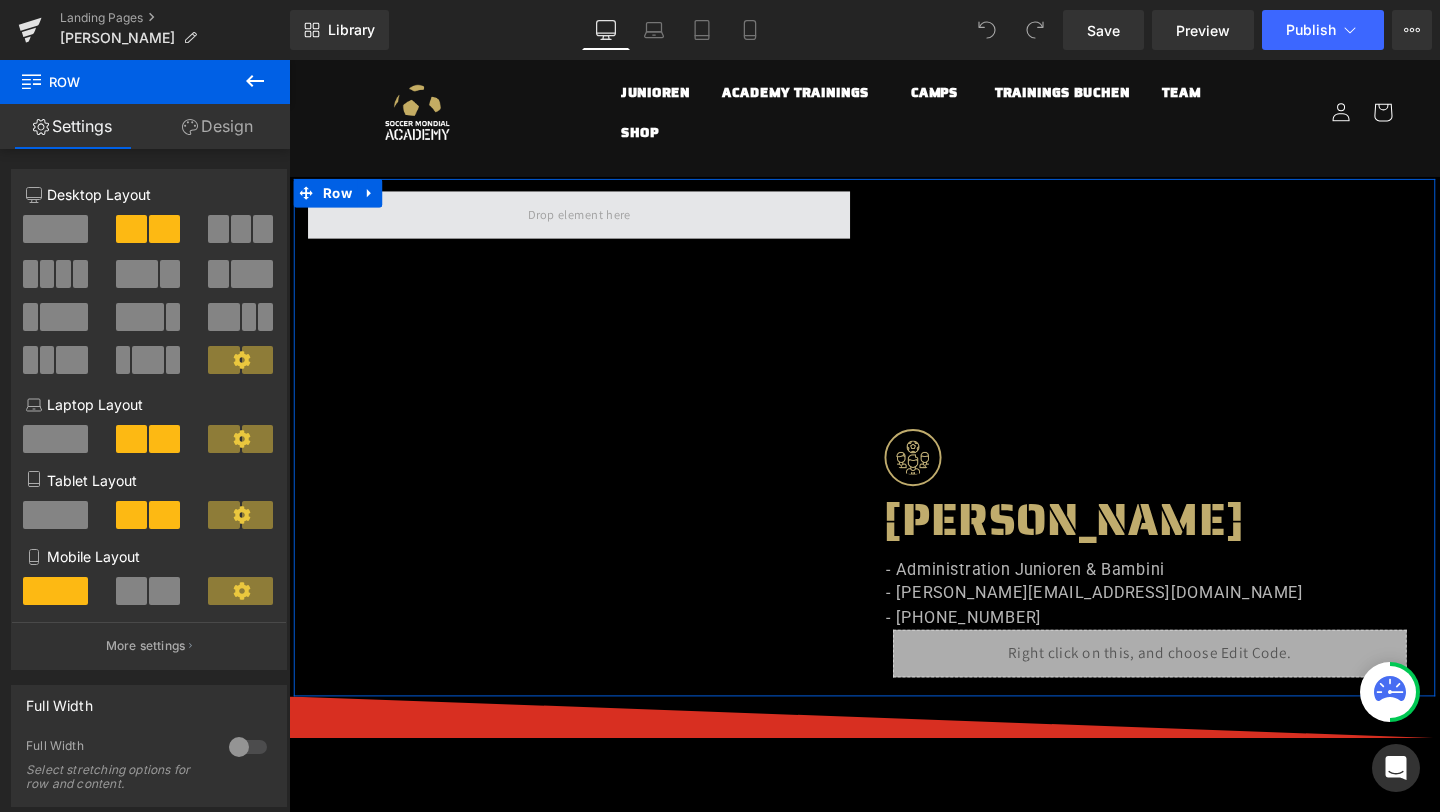 click at bounding box center [594, 223] 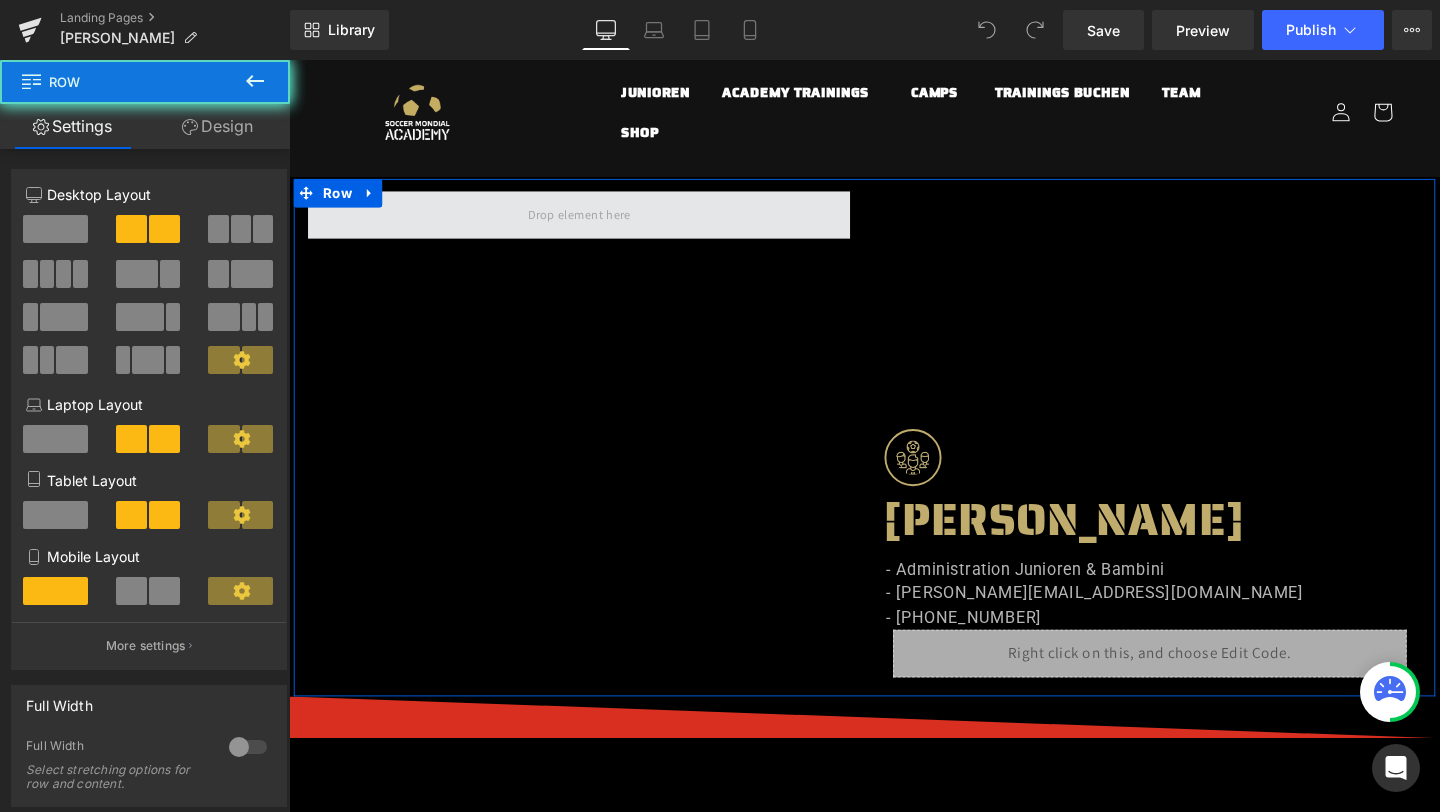 click at bounding box center (594, 223) 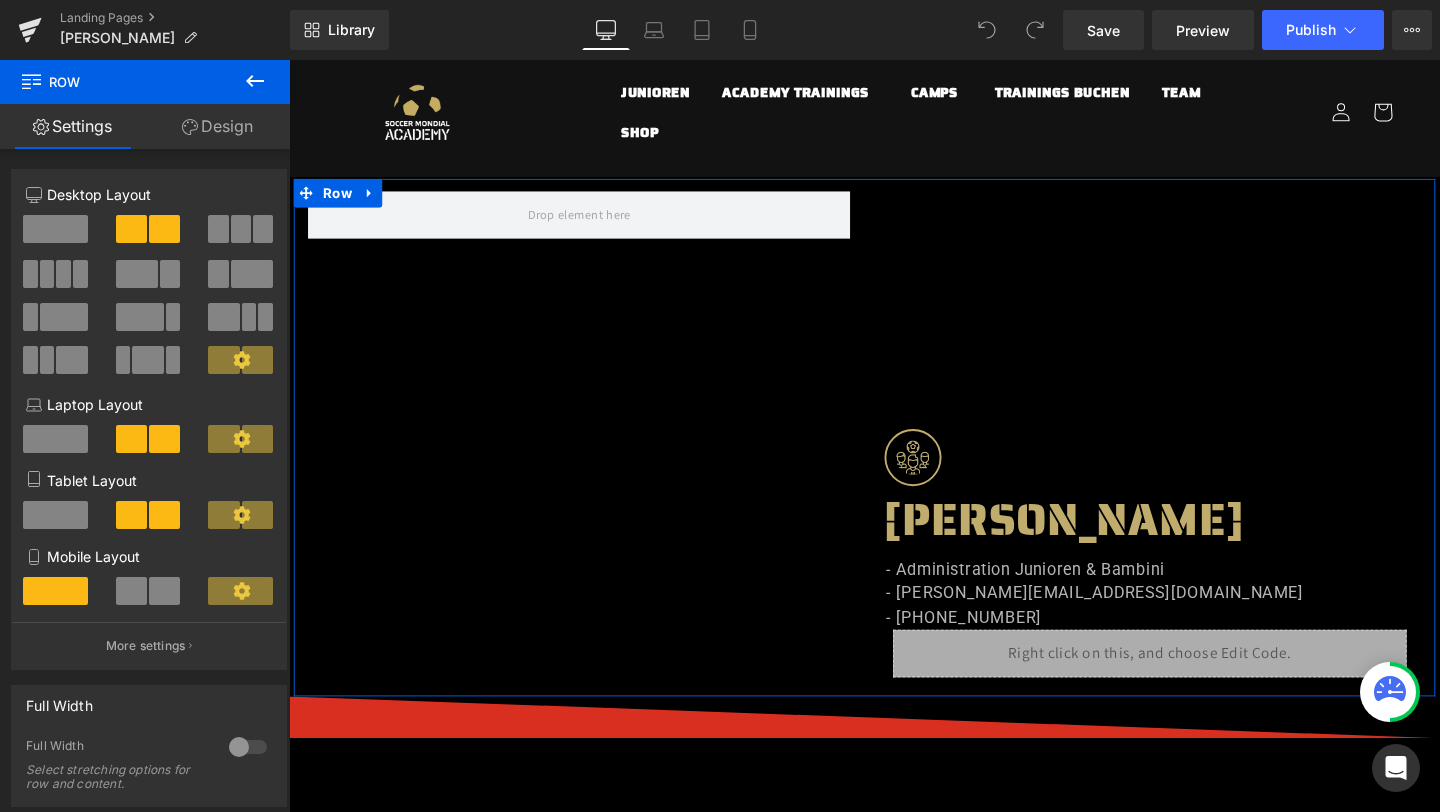 click on "Separator         Image         ALESSIO BUTTAZZO Heading         - Administration Junioren & Bambini - alessio.buttazzo@soccermondial-academy.ch - +41 76 628 49 76 Heading         Liquid         Row         Row" at bounding box center (894, 457) 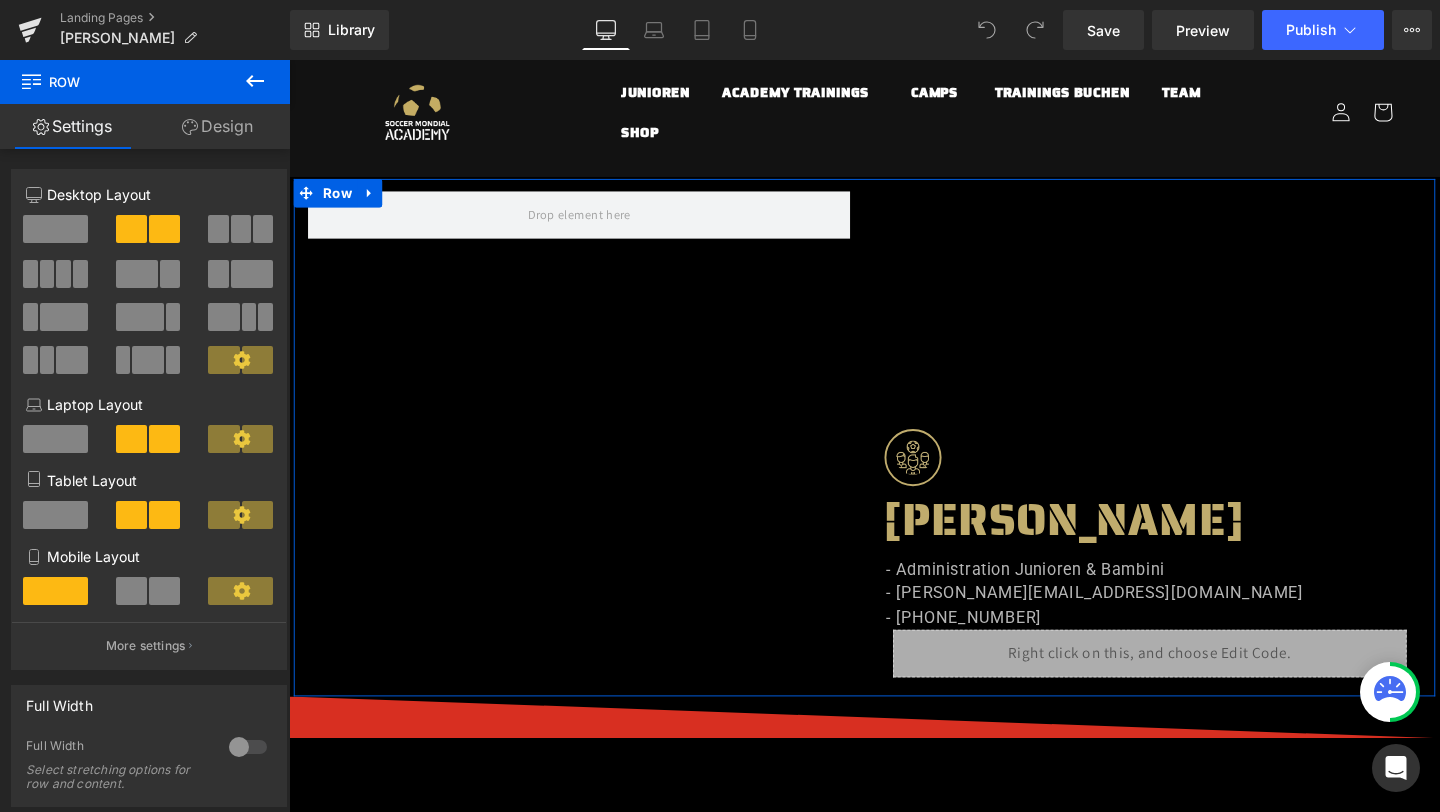 click on "Separator         Image         ALESSIO BUTTAZZO Heading         - Administration Junioren & Bambini - alessio.buttazzo@soccermondial-academy.ch - +41 76 628 49 76 Heading         Liquid         Row         Row" at bounding box center [894, 457] 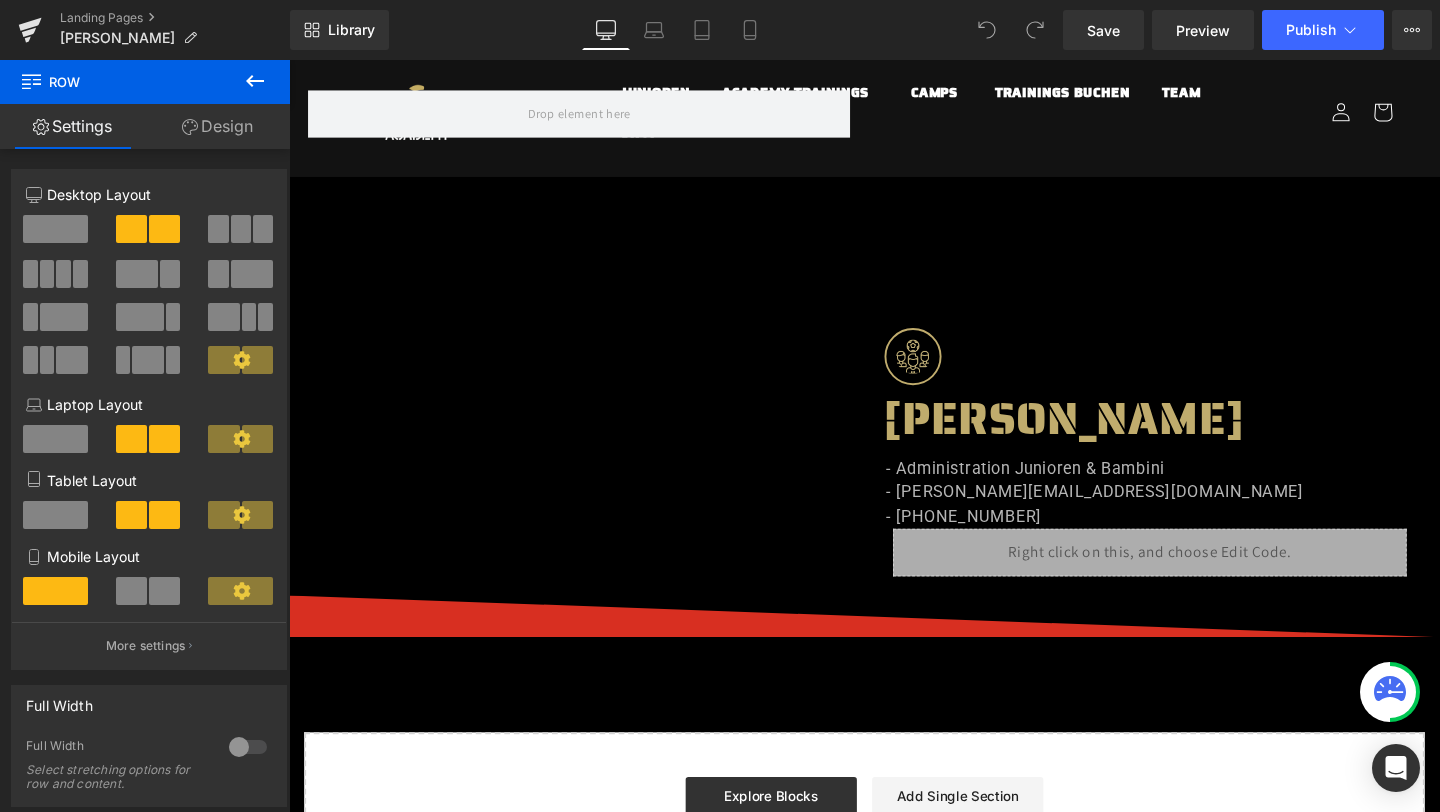 scroll, scrollTop: 58, scrollLeft: 0, axis: vertical 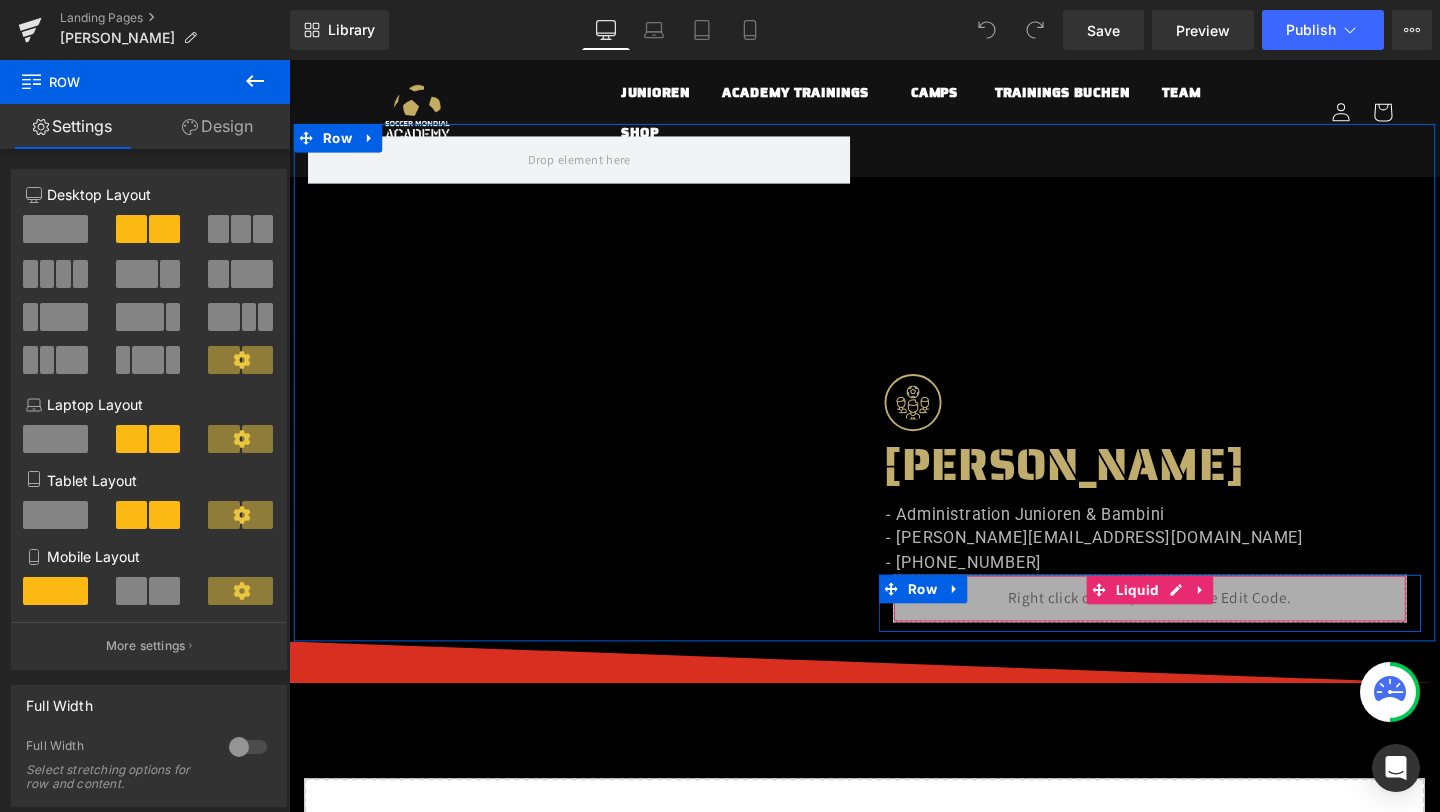click on "Liquid" at bounding box center [1194, 626] 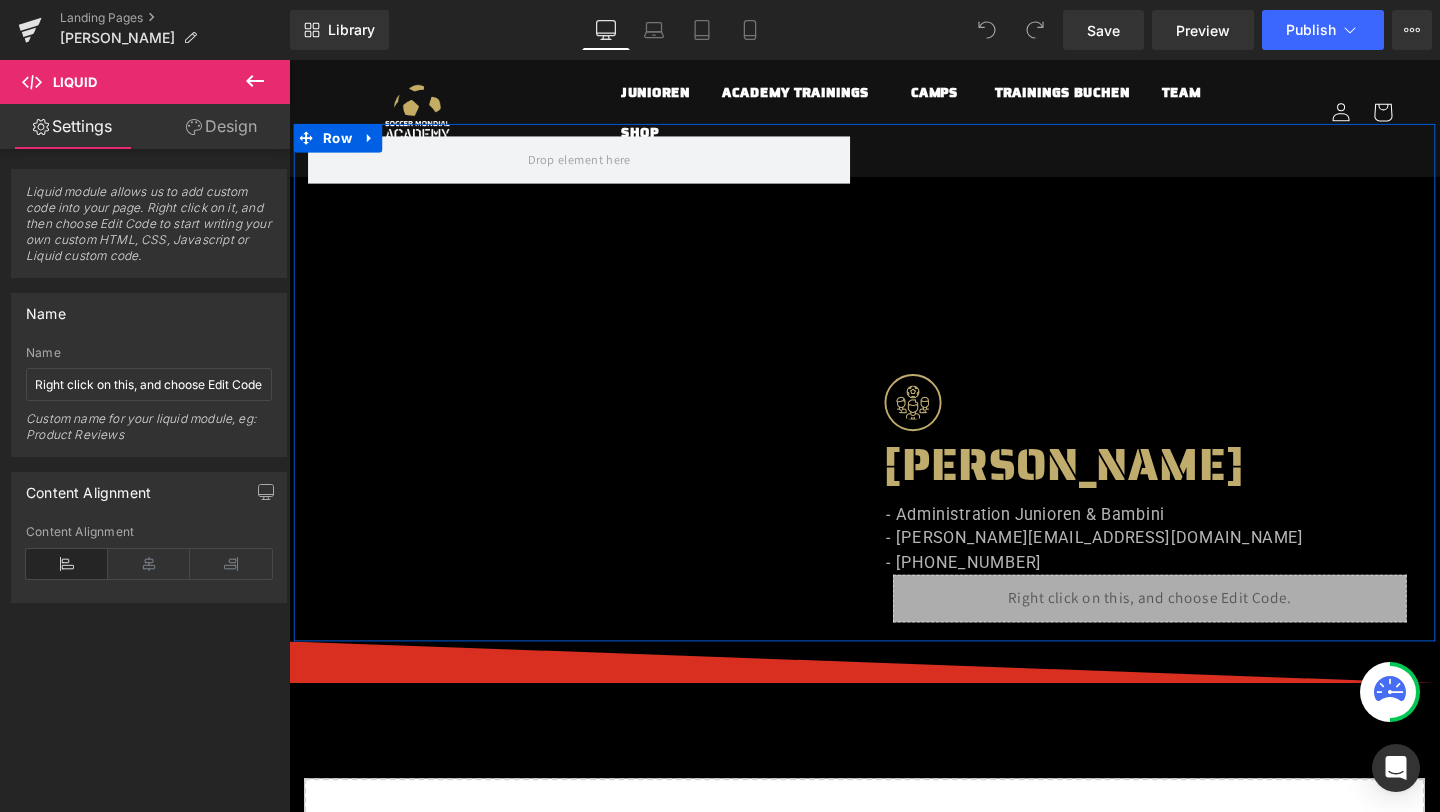 click on "Separator         Image         ALESSIO BUTTAZZO Heading         - Administration Junioren & Bambini - alessio.buttazzo@soccermondial-academy.ch - +41 76 628 49 76 Heading         Liquid         Row         Row" at bounding box center (894, 399) 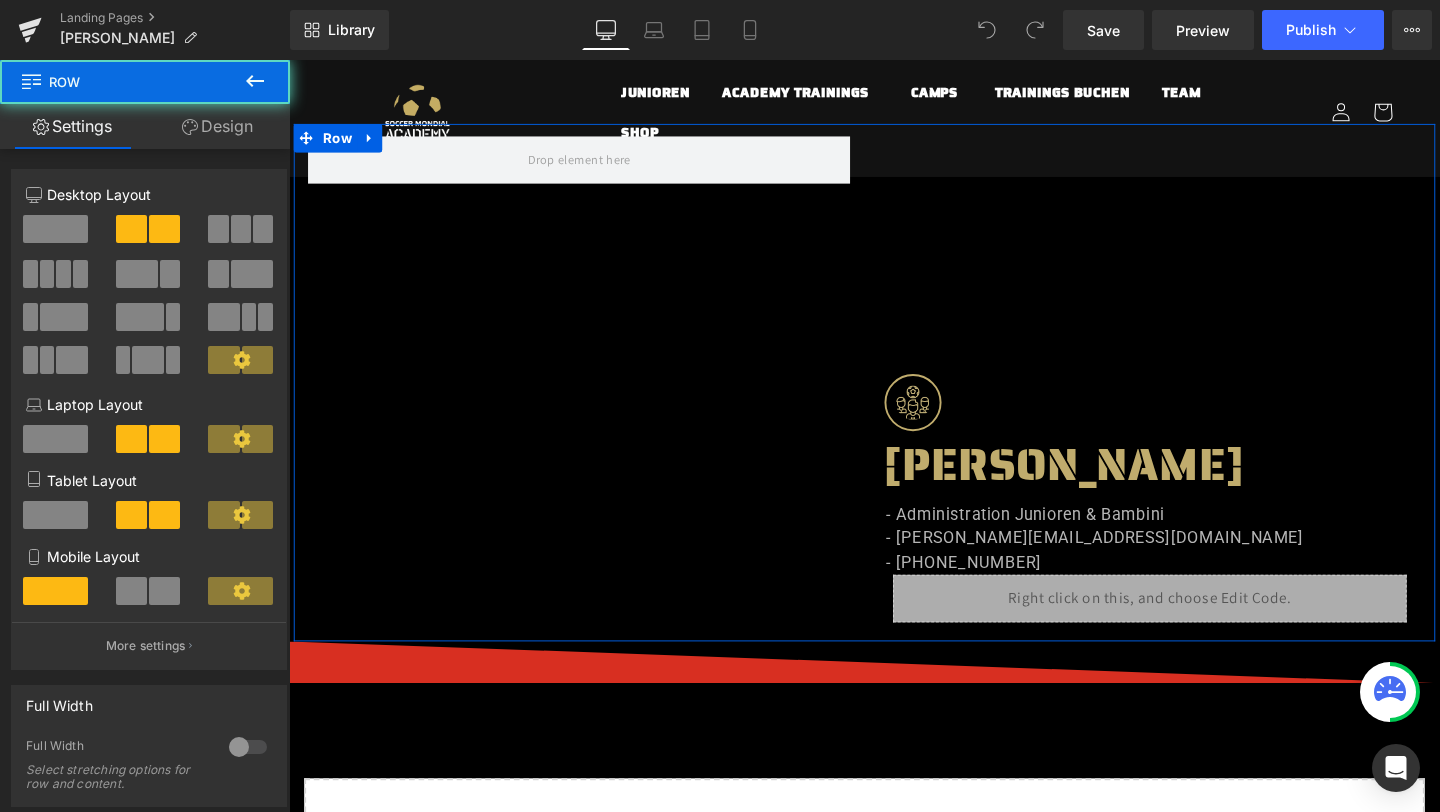 click on "Separator         Image         ALESSIO BUTTAZZO Heading         - Administration Junioren & Bambini - alessio.buttazzo@soccermondial-academy.ch - +41 76 628 49 76 Heading         Liquid         Row         Row" at bounding box center (894, 399) 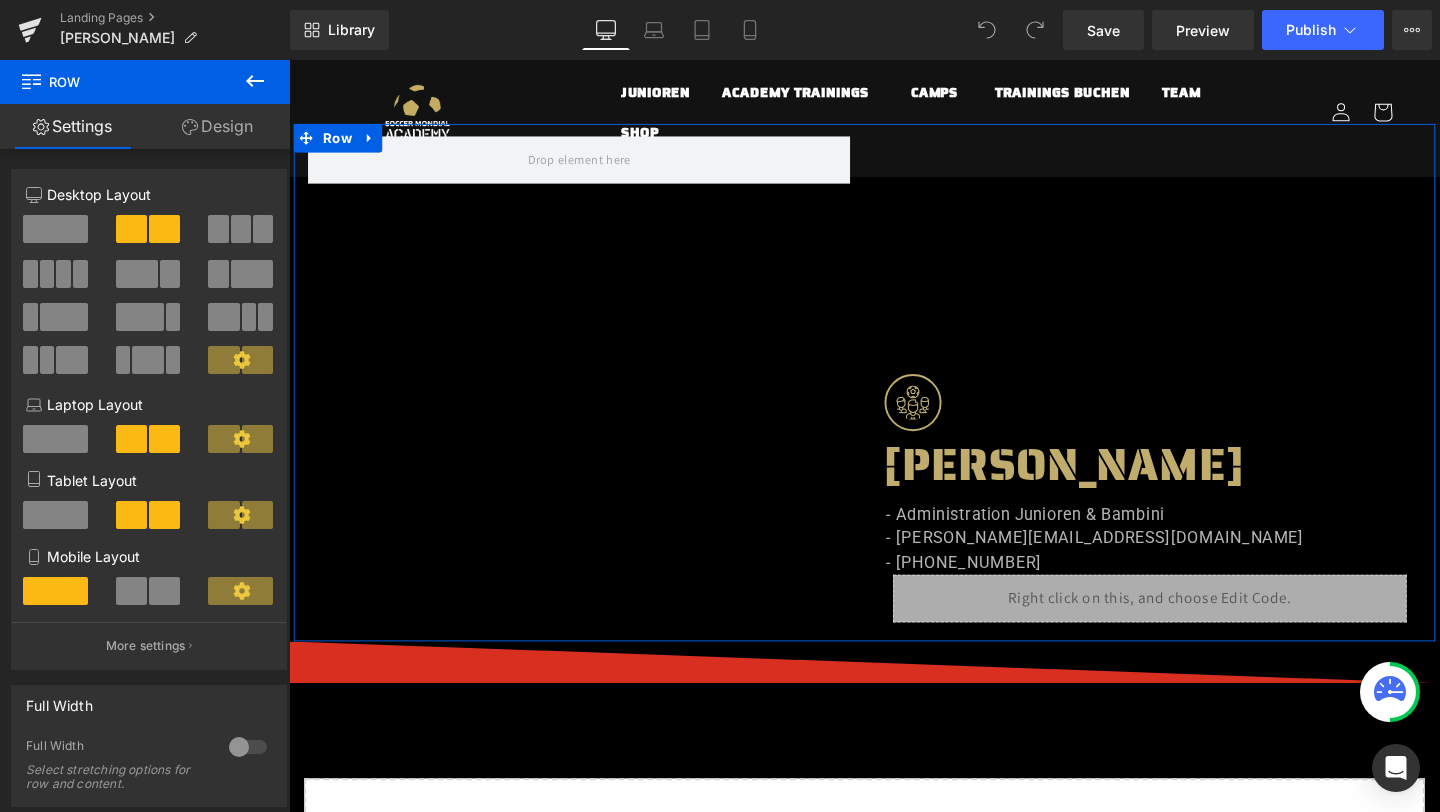 click on "Design" at bounding box center [217, 126] 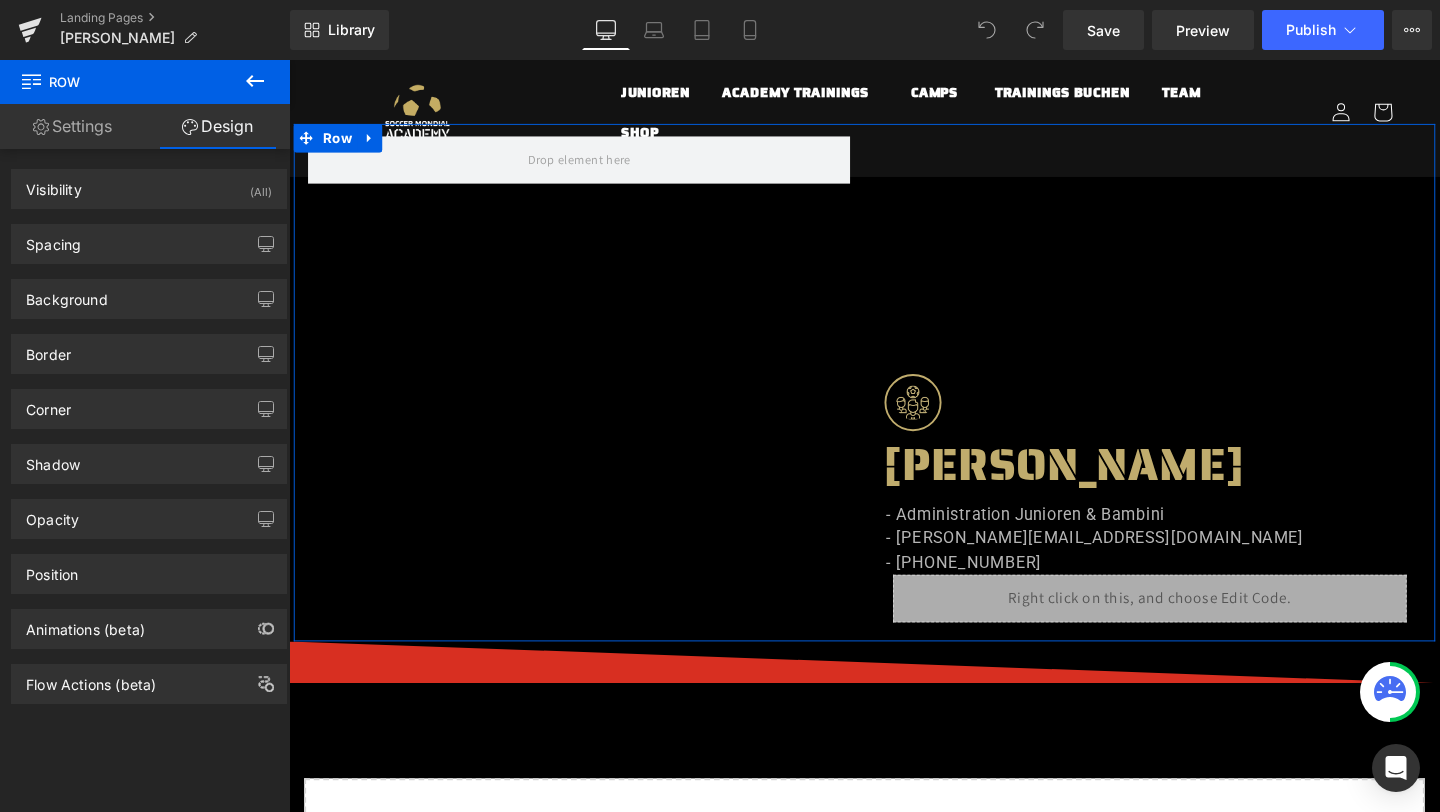click on "Settings" at bounding box center [72, 126] 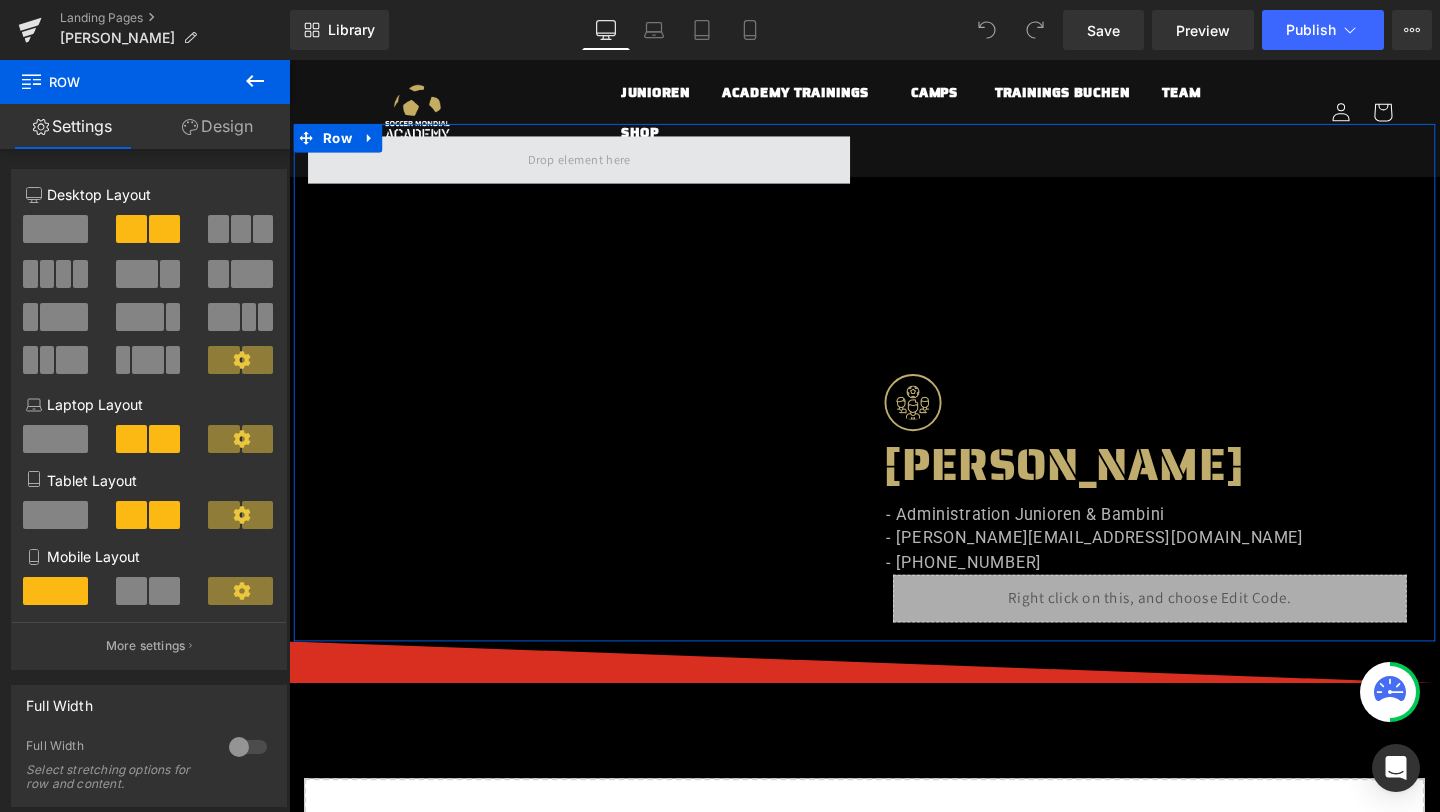 click at bounding box center (594, 165) 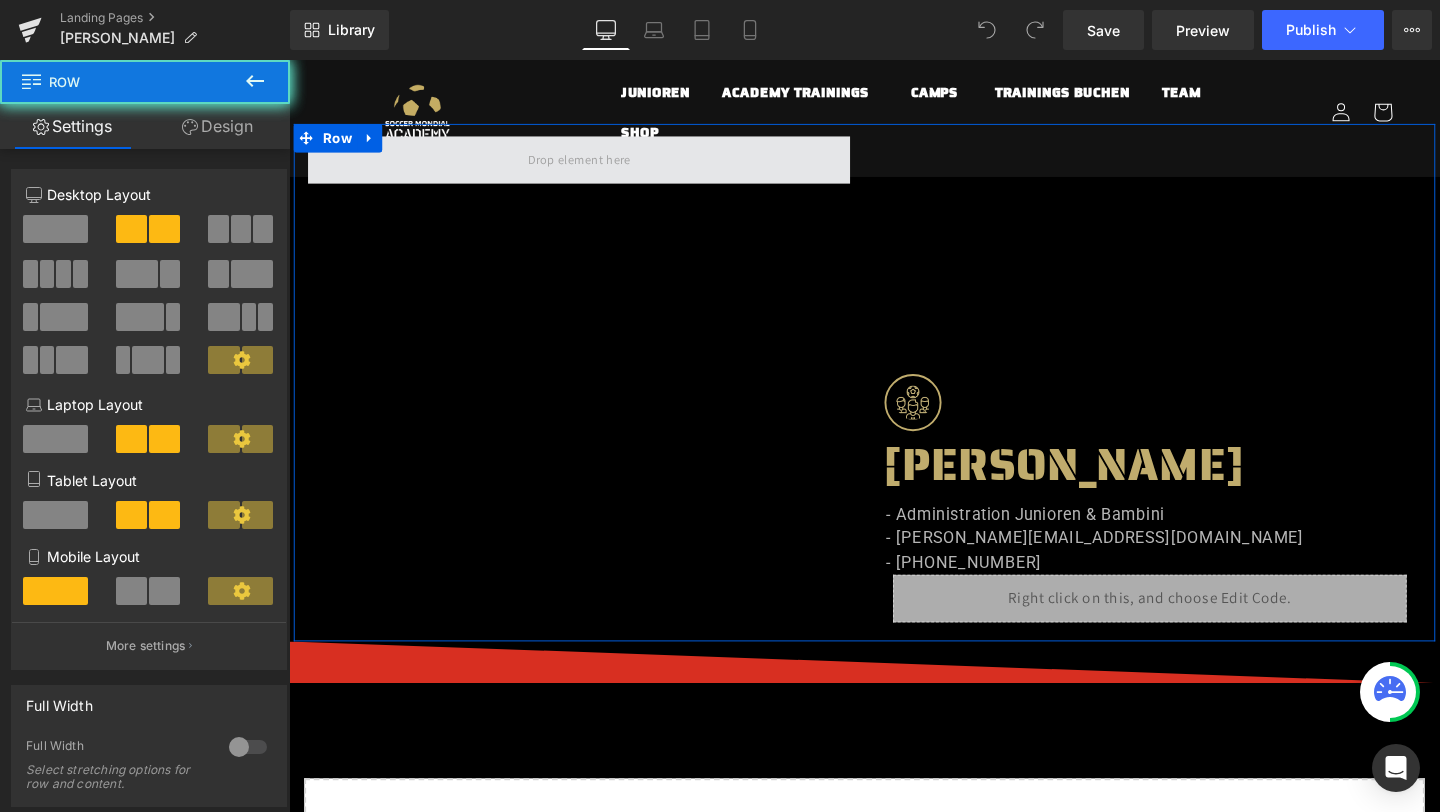 click at bounding box center (594, 165) 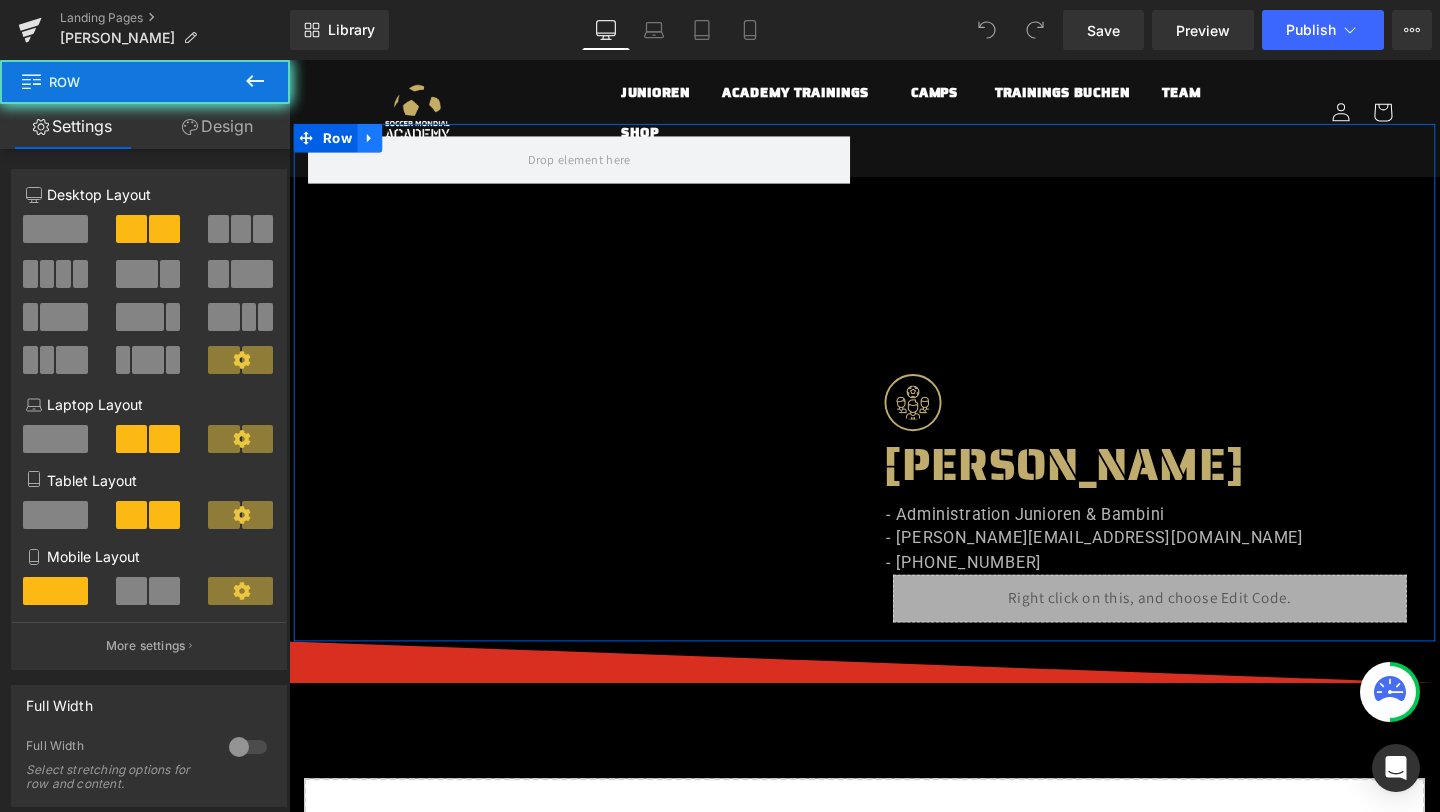 click 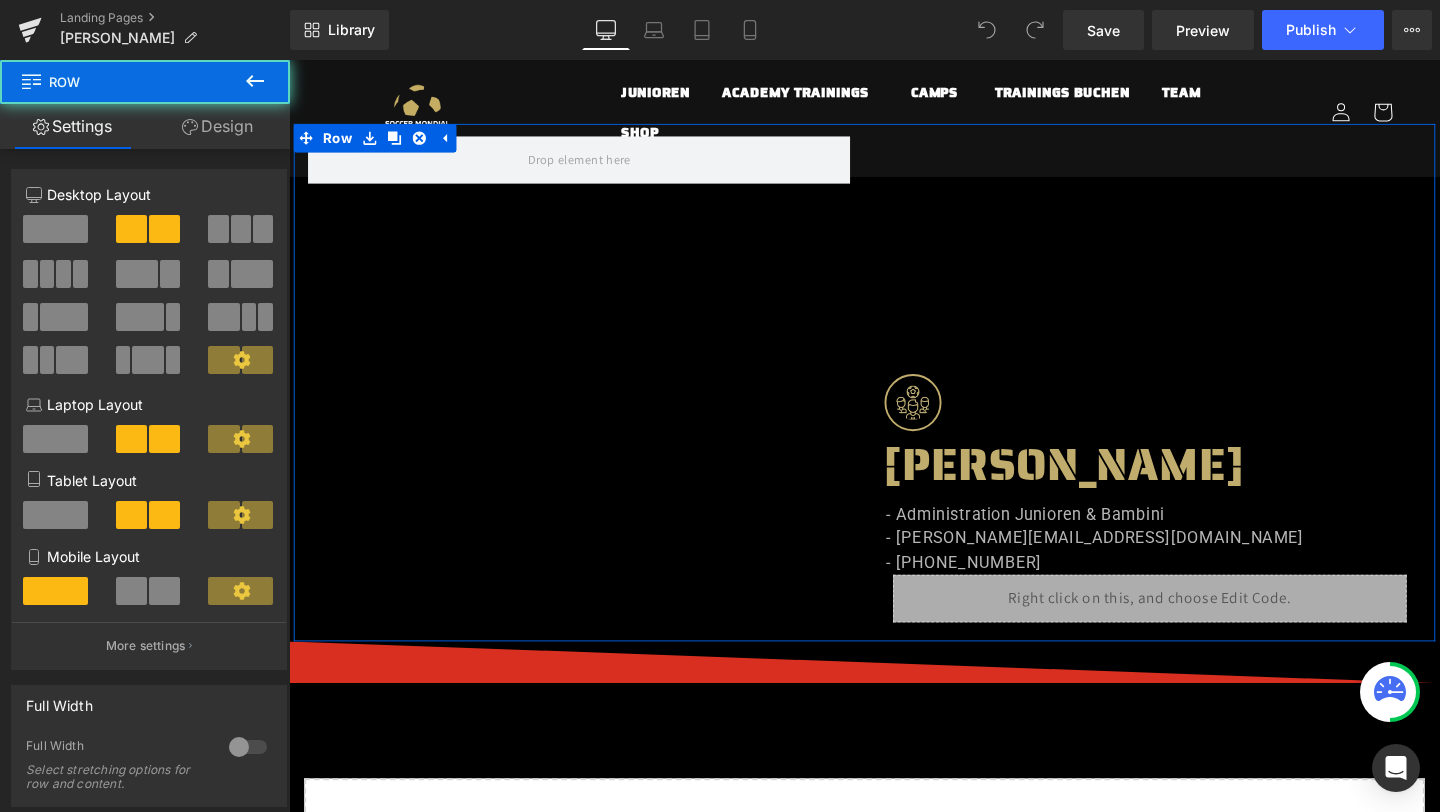 click on "Separator         Image         ALESSIO BUTTAZZO Heading         - Administration Junioren & Bambini - alessio.buttazzo@soccermondial-academy.ch - +41 76 628 49 76 Heading         Liquid         Row         Row" at bounding box center [894, 399] 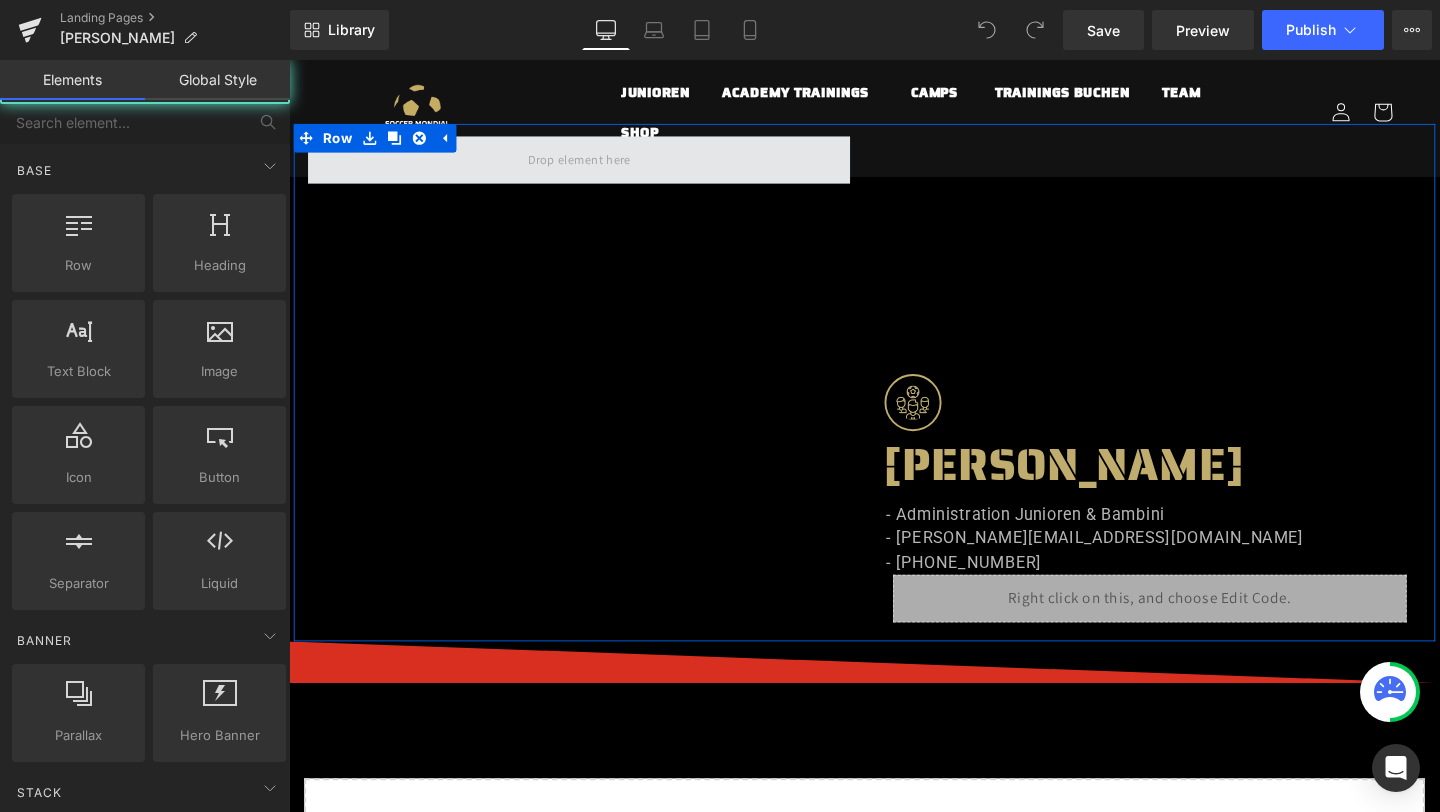 click at bounding box center [594, 164] 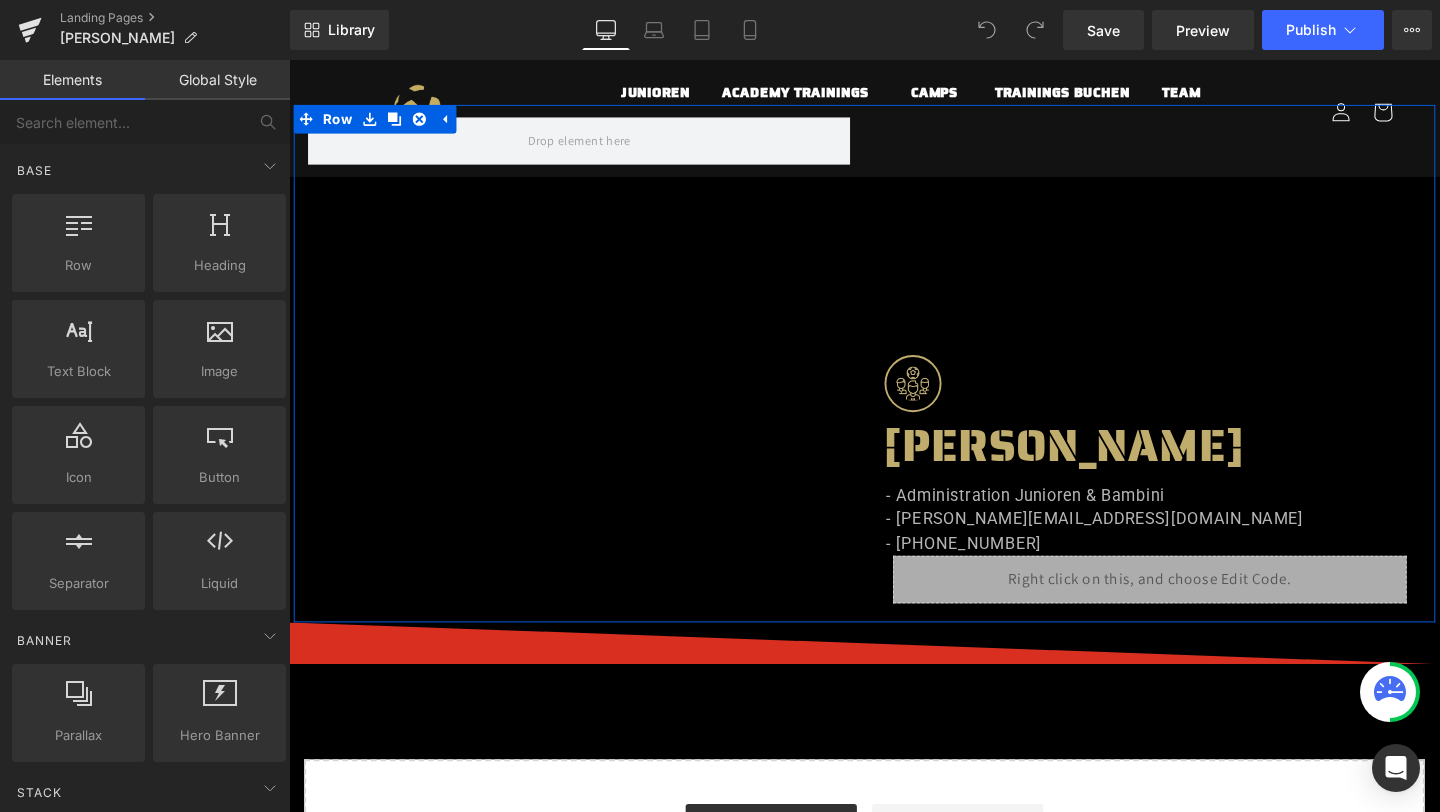 scroll, scrollTop: 83, scrollLeft: 0, axis: vertical 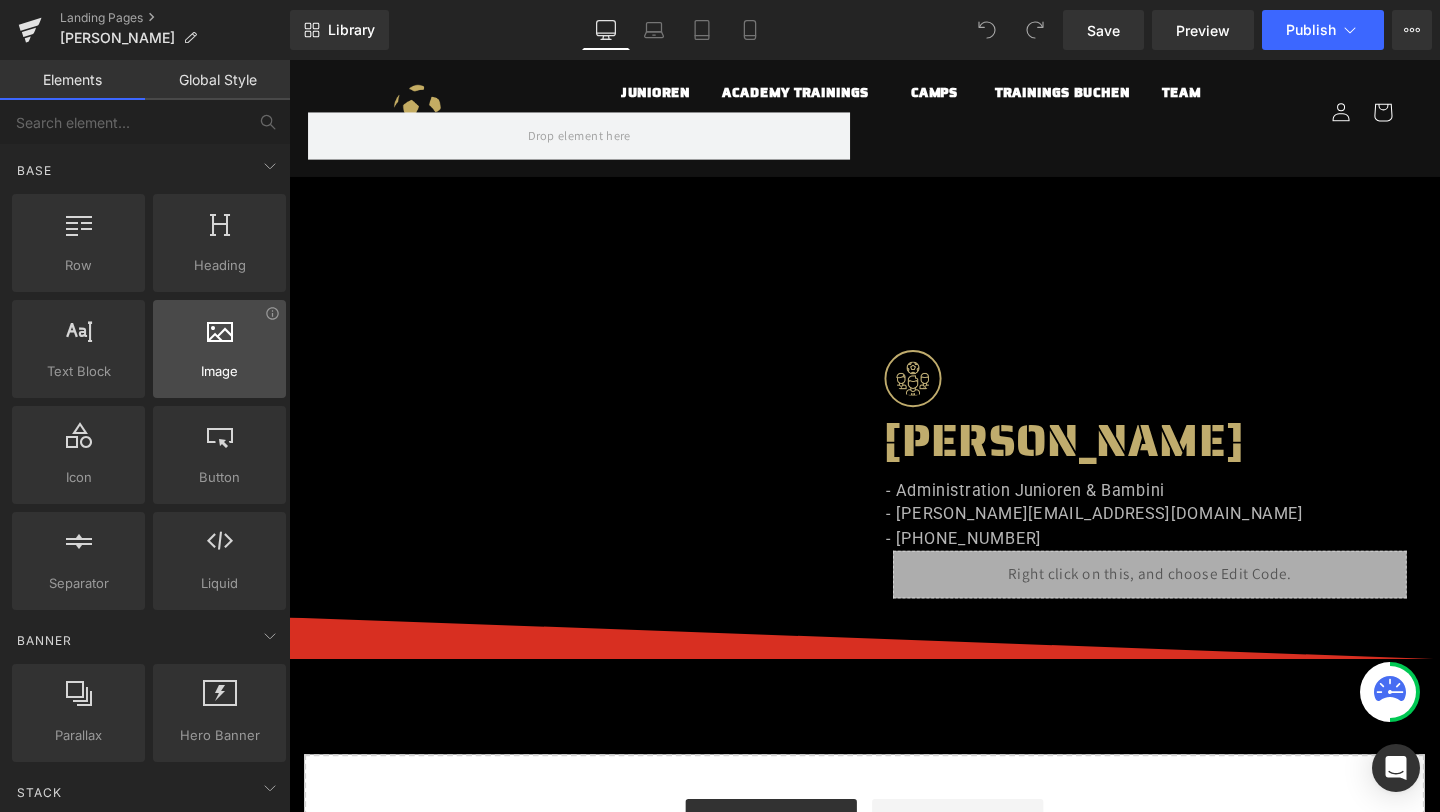 click at bounding box center (219, 338) 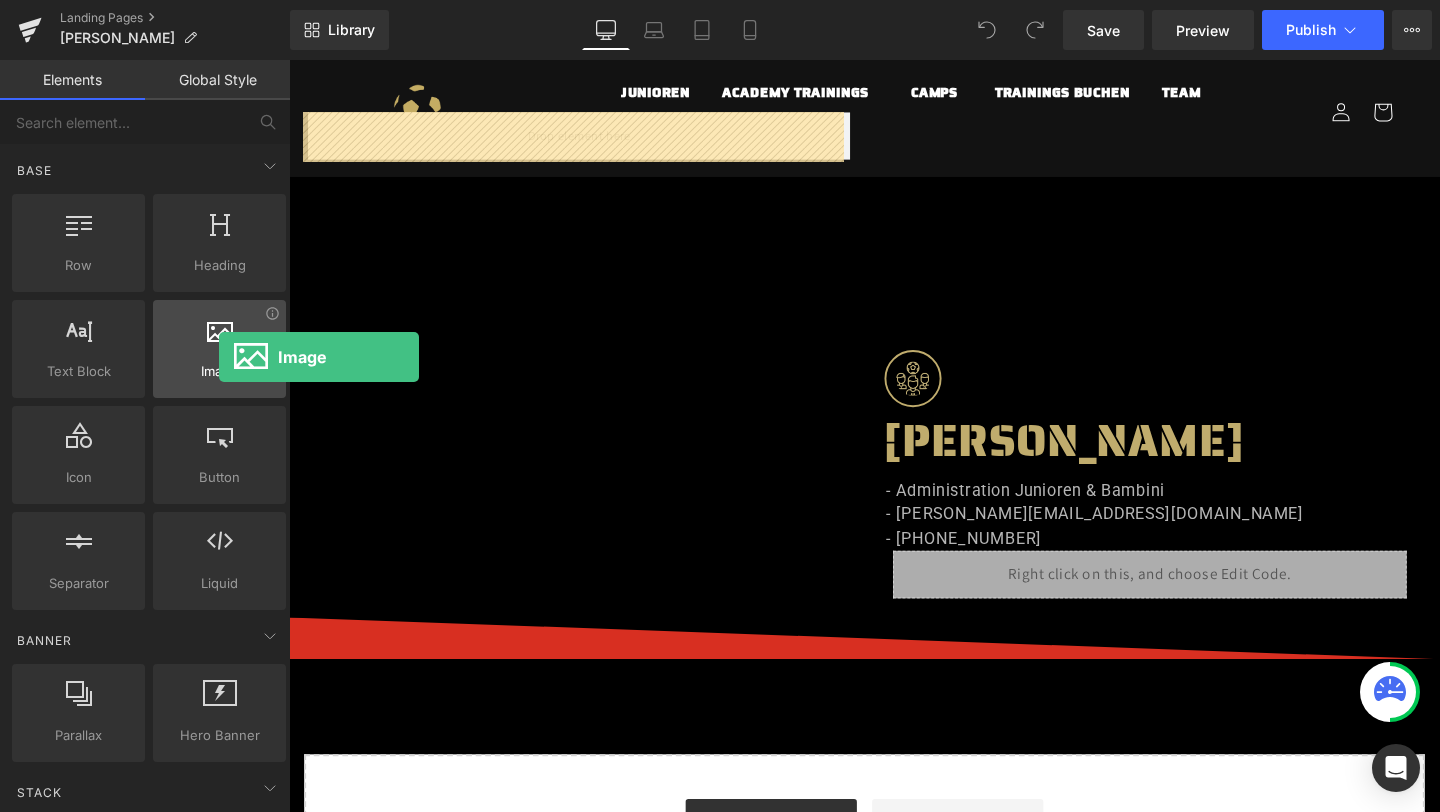 click at bounding box center (219, 338) 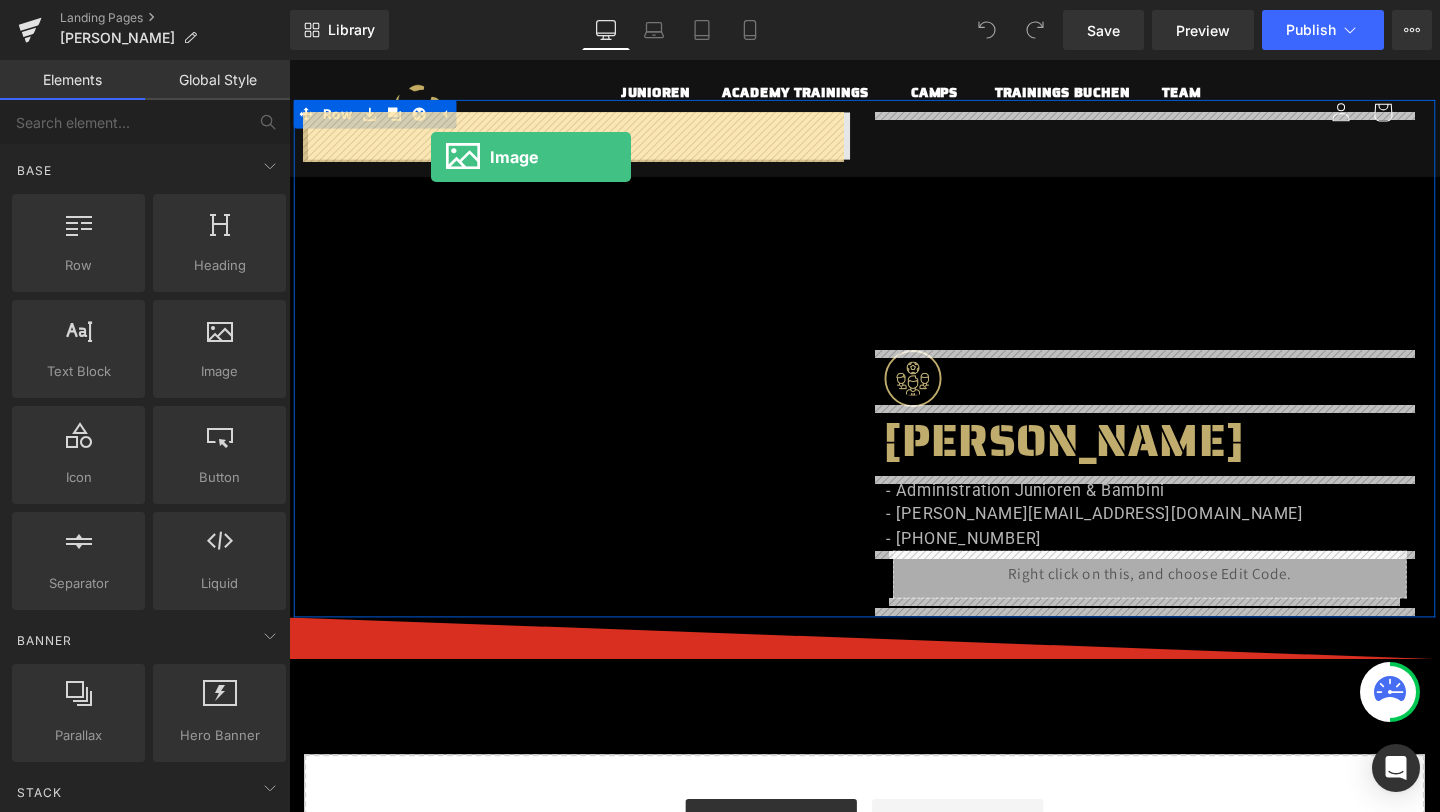 drag, startPoint x: 508, startPoint y: 413, endPoint x: 438, endPoint y: 162, distance: 260.57822 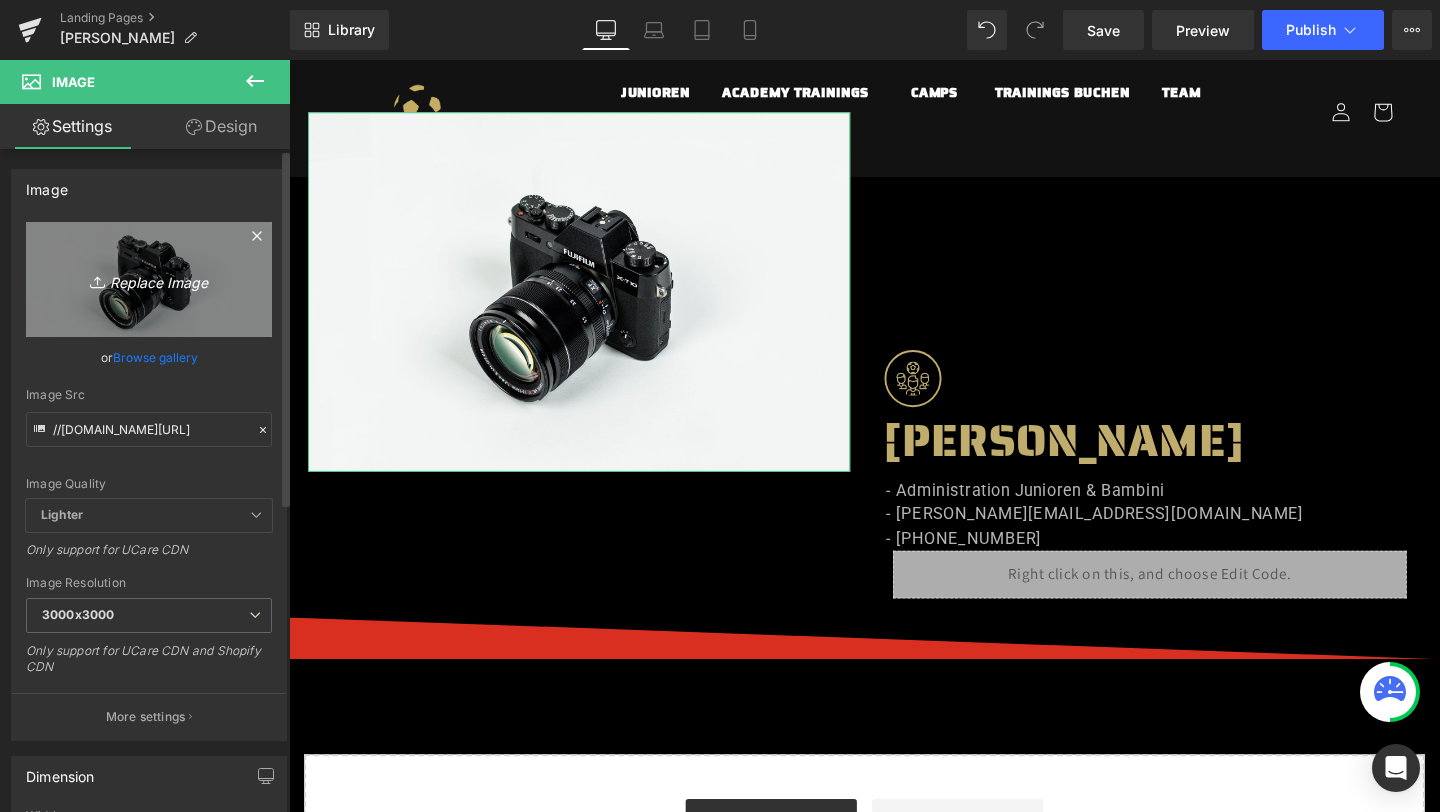 click on "Replace Image" at bounding box center (149, 279) 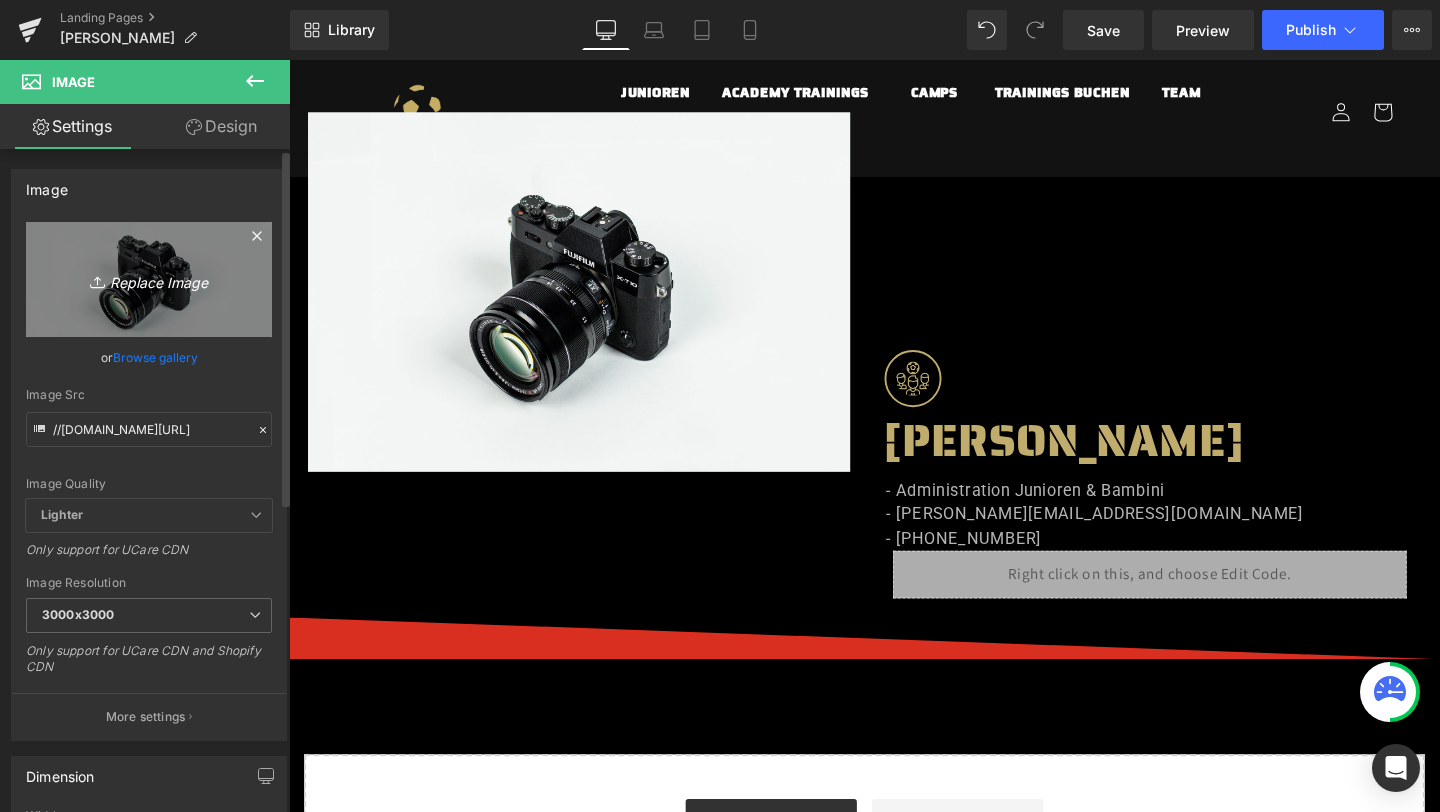 type on "C:\fakepath\WhatsApp Image [DATE] 11.55.59.jpeg" 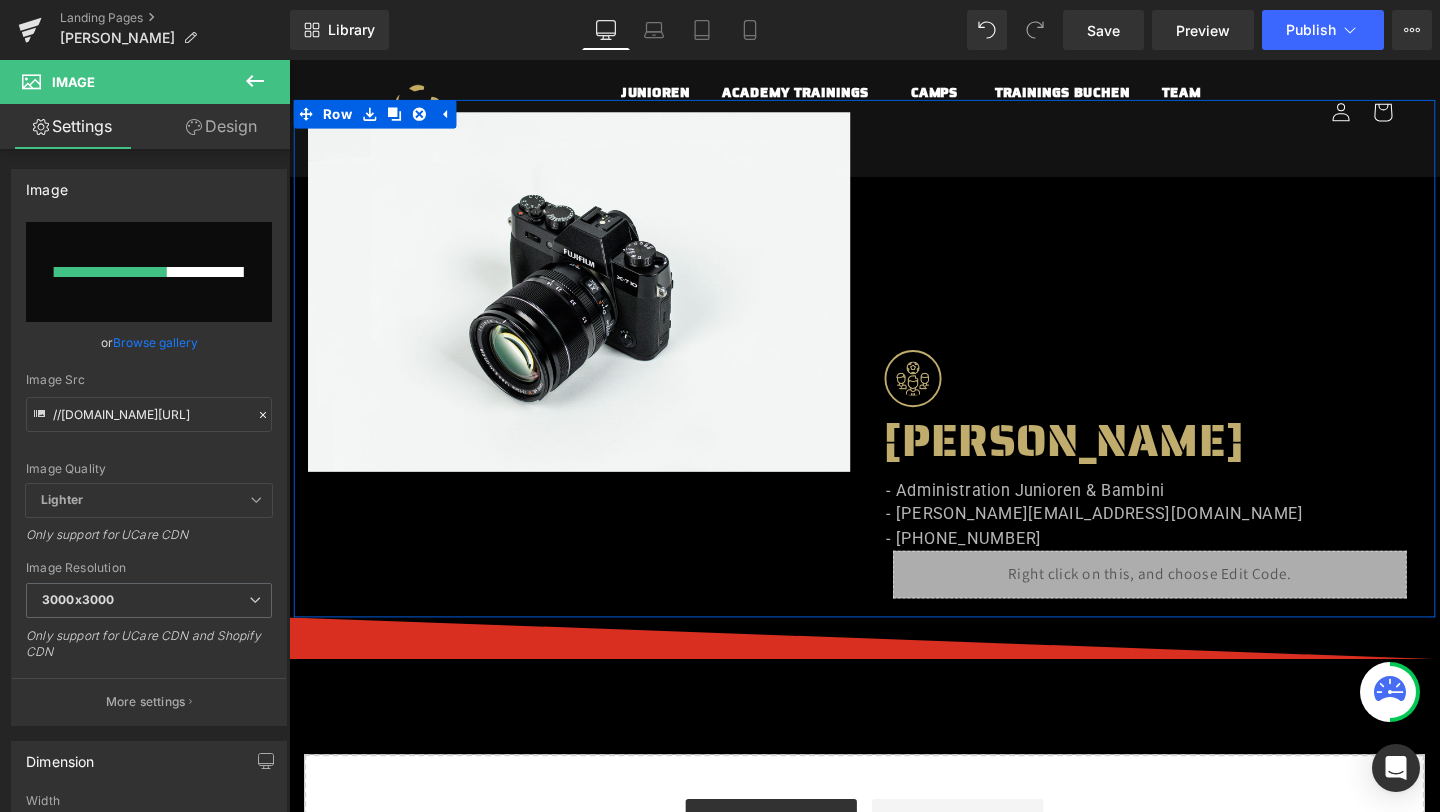 type 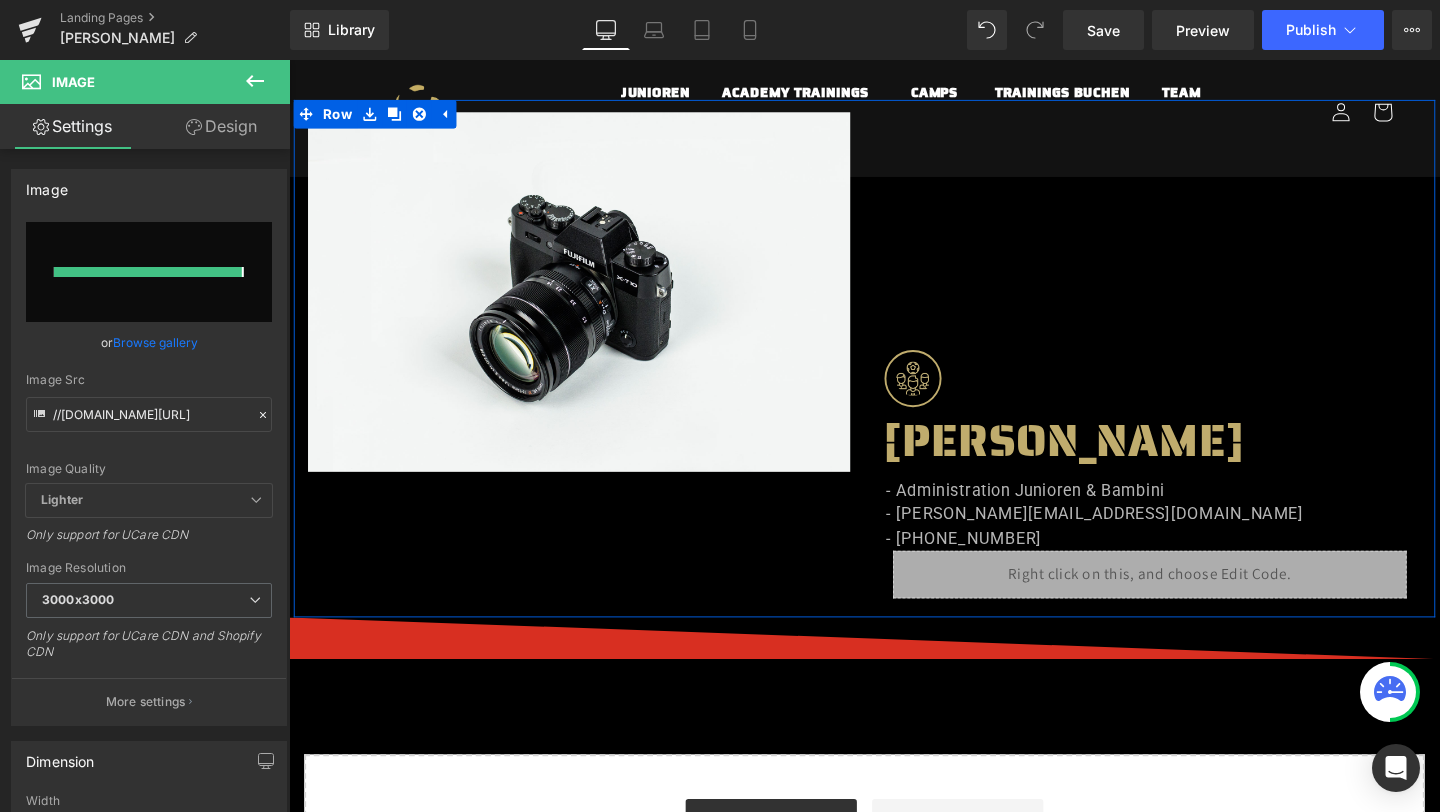 type on "https://ucarecdn.com/62165004-20d1-4dd4-b6aa-5668af617f65/-/format/auto/-/preview/3000x3000/-/quality/lighter/WhatsApp%20Image%202025-07-18%20at%2011.55.59.jpeg" 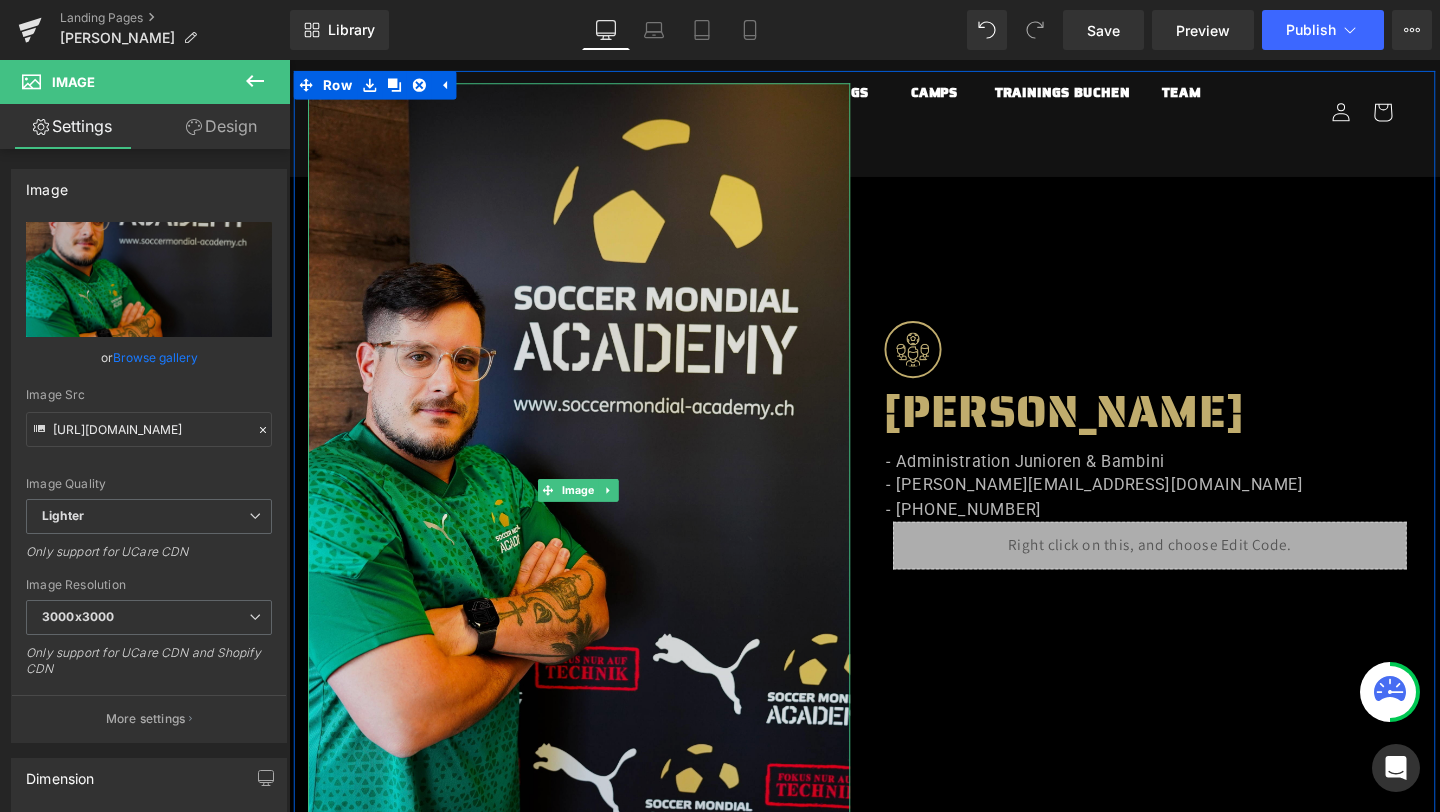 scroll, scrollTop: 108, scrollLeft: 0, axis: vertical 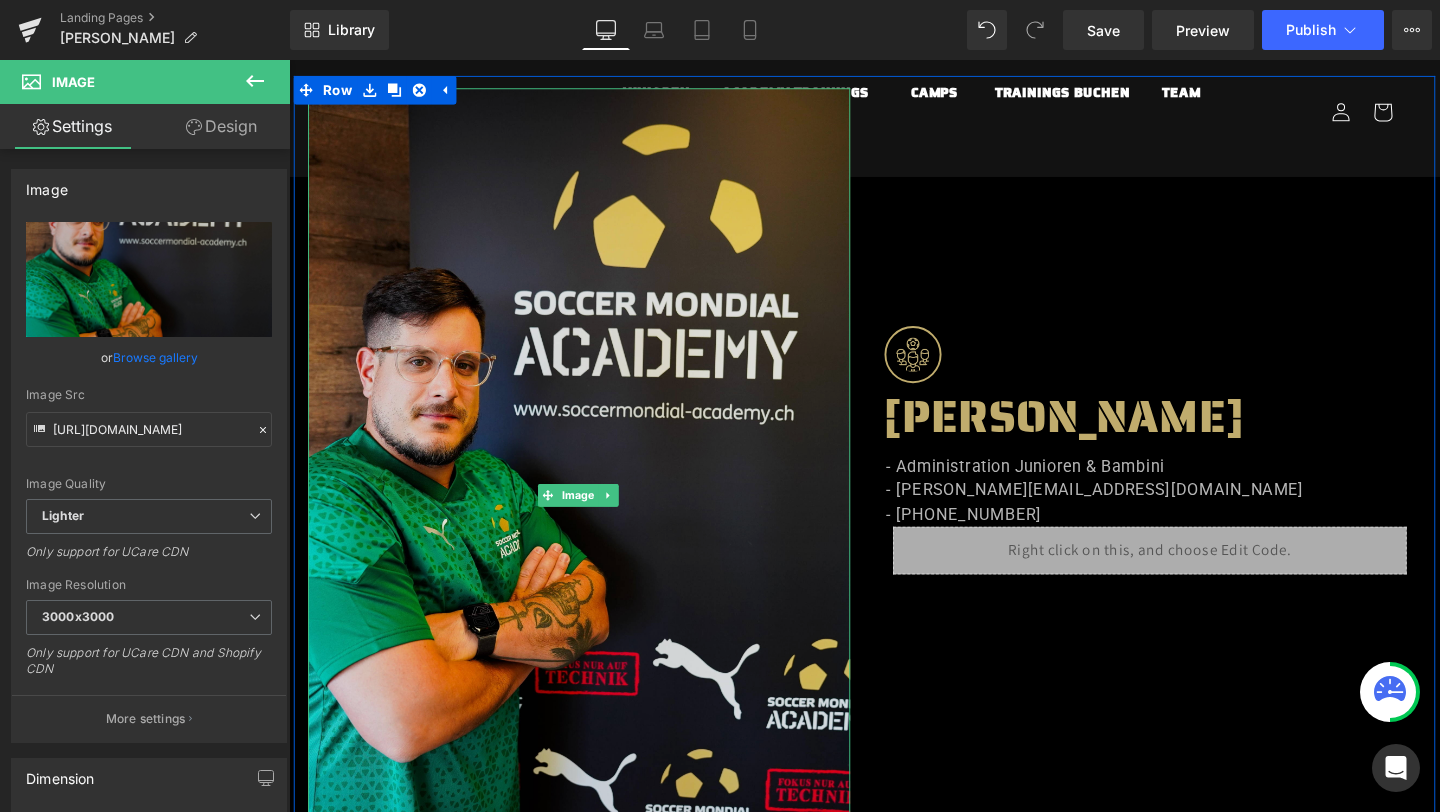click at bounding box center (594, 517) 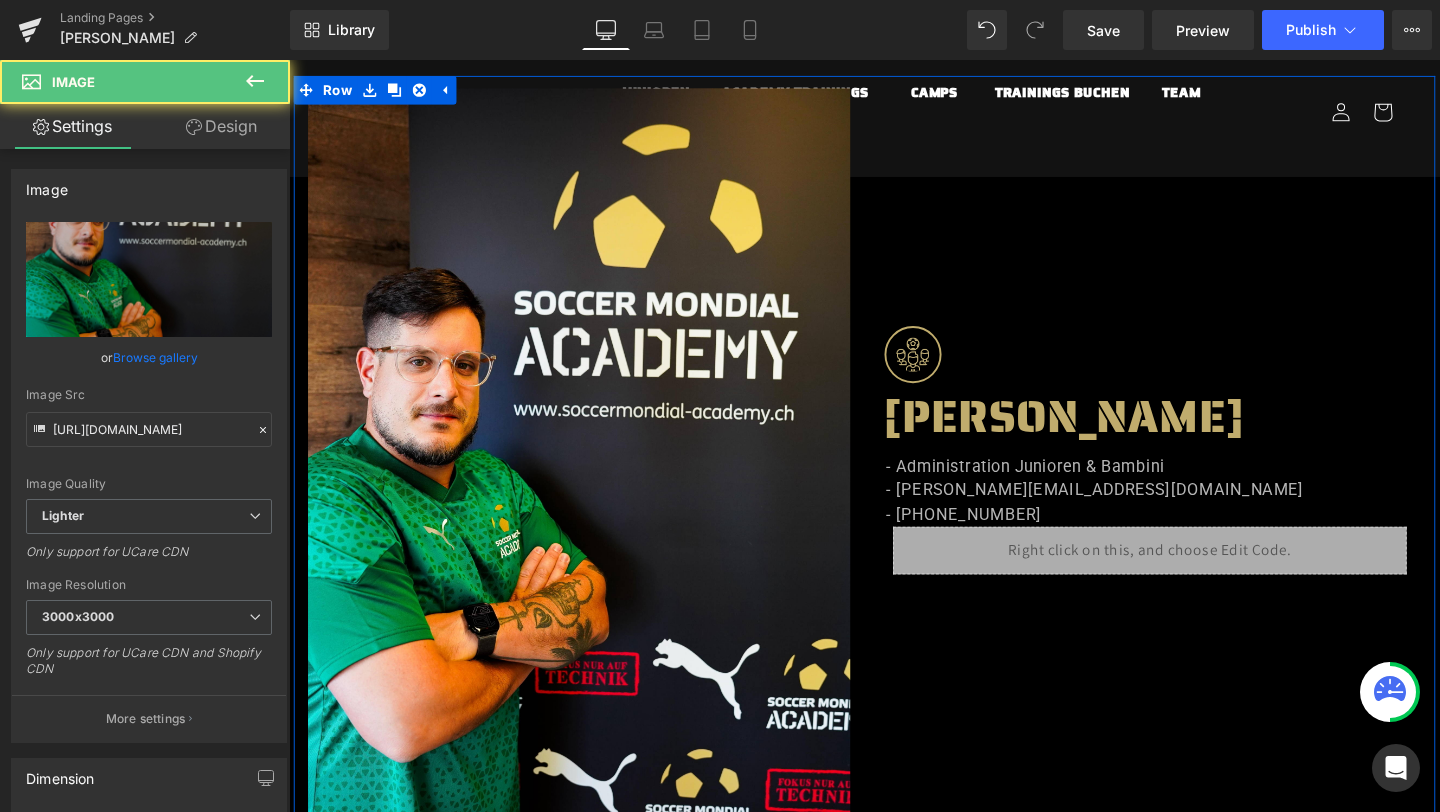 click at bounding box center [1194, 215] 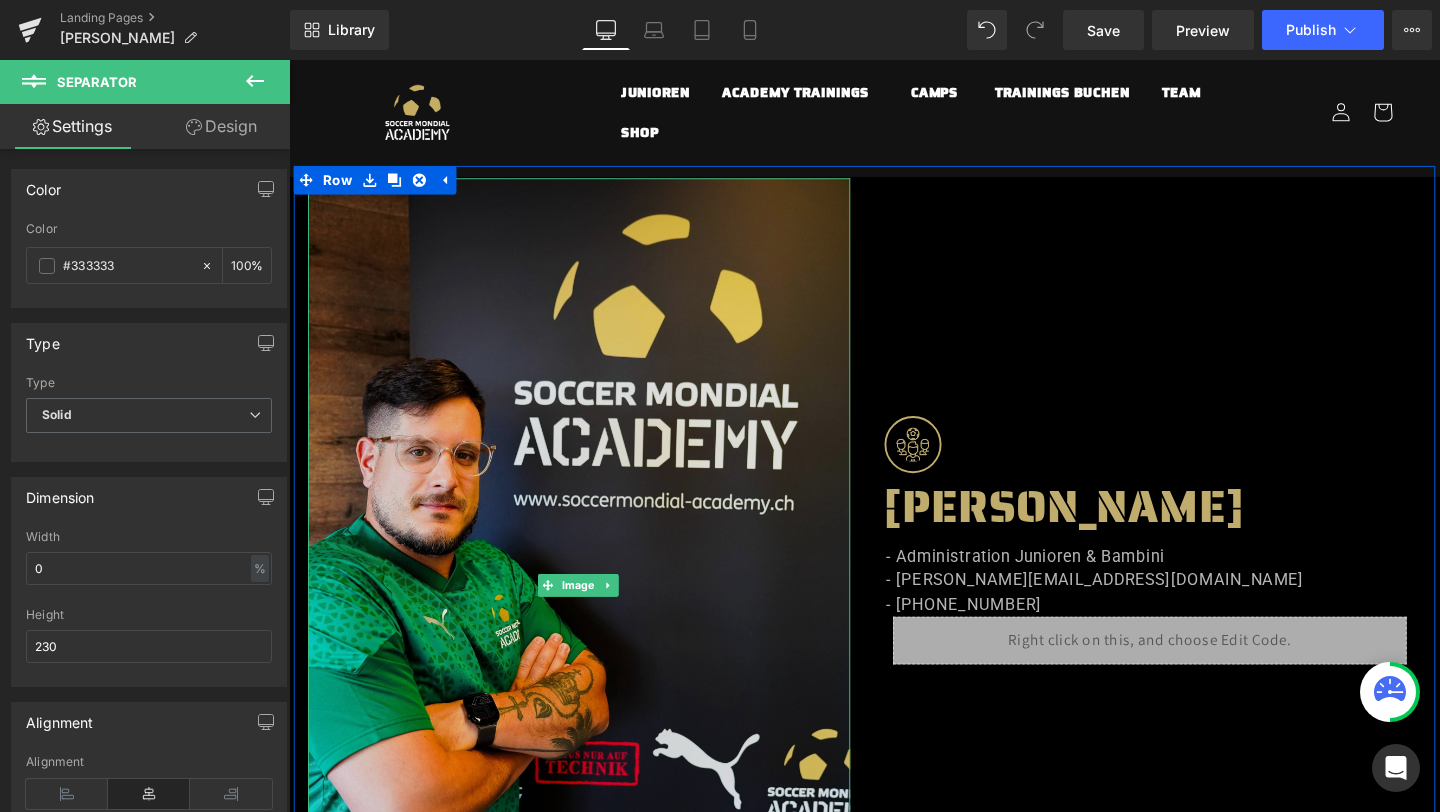 scroll, scrollTop: 0, scrollLeft: 0, axis: both 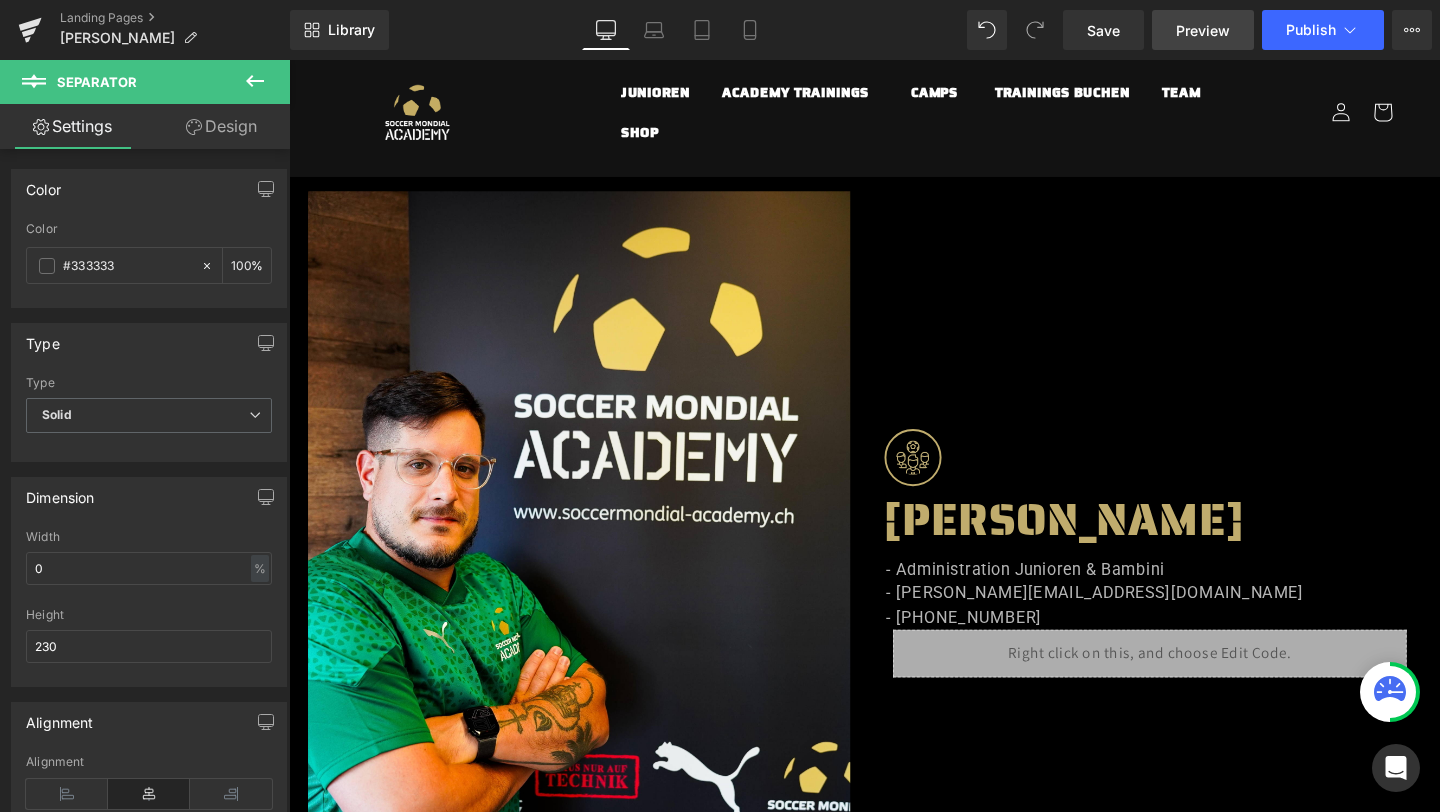 click on "Preview" at bounding box center [1203, 30] 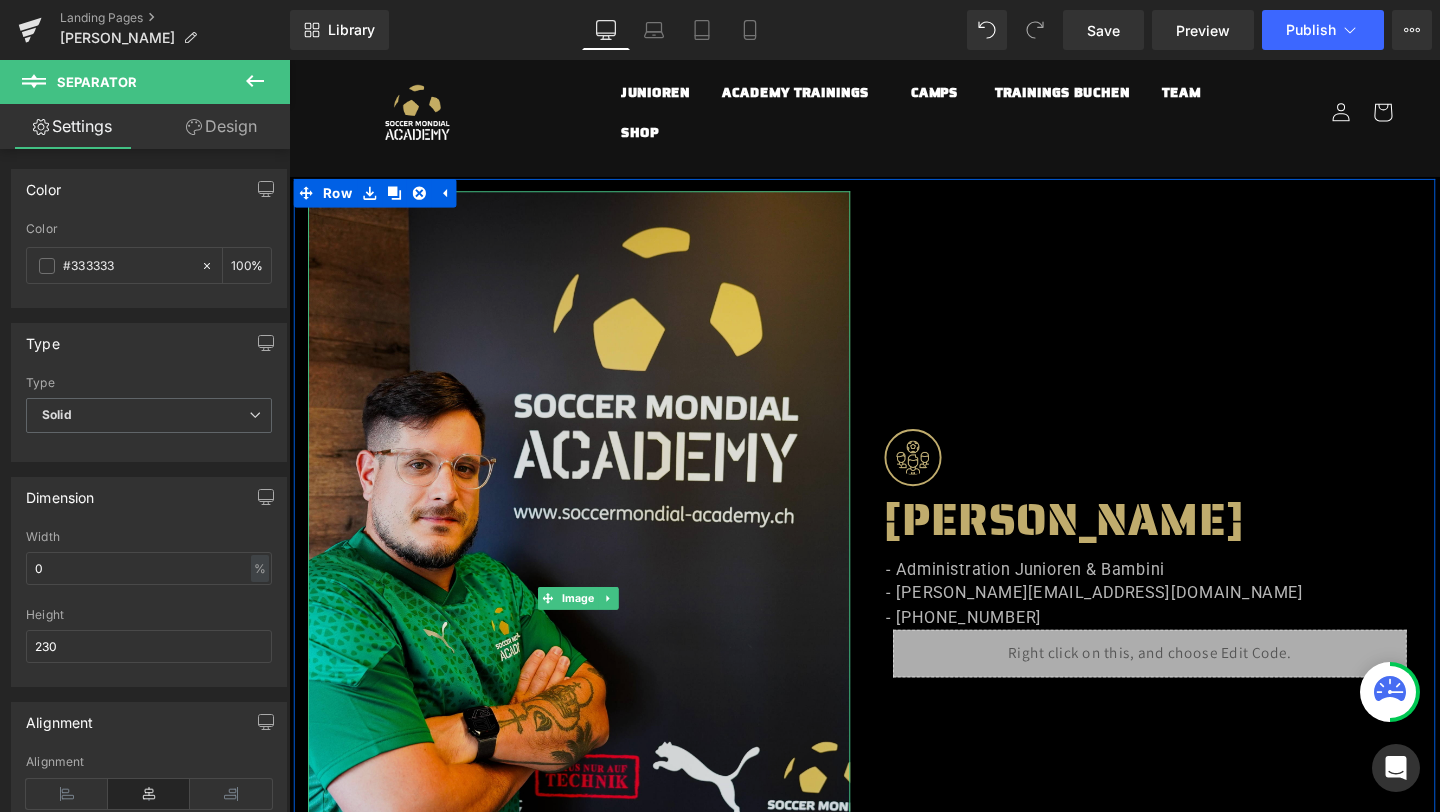 click at bounding box center (594, 625) 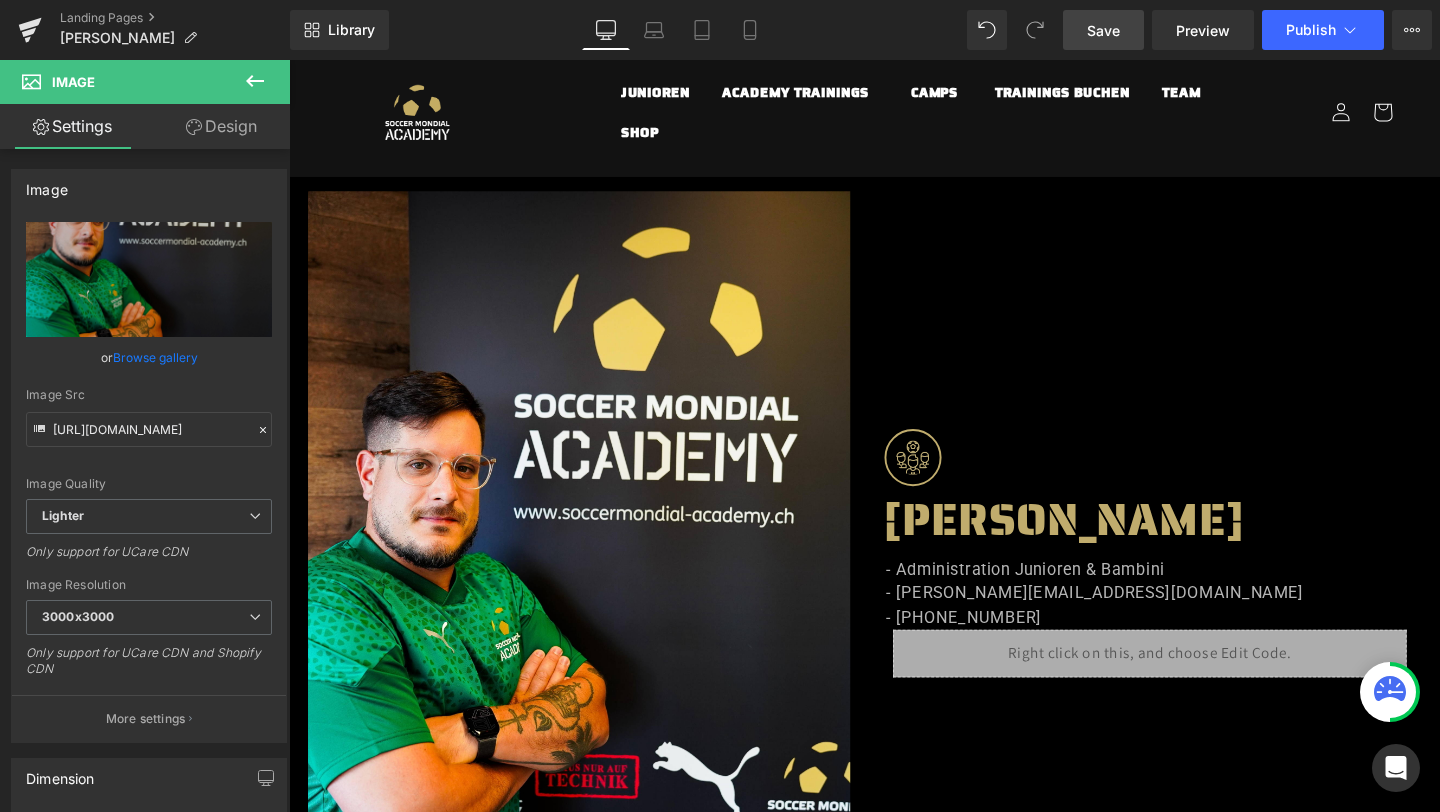 click on "Save" at bounding box center (1103, 30) 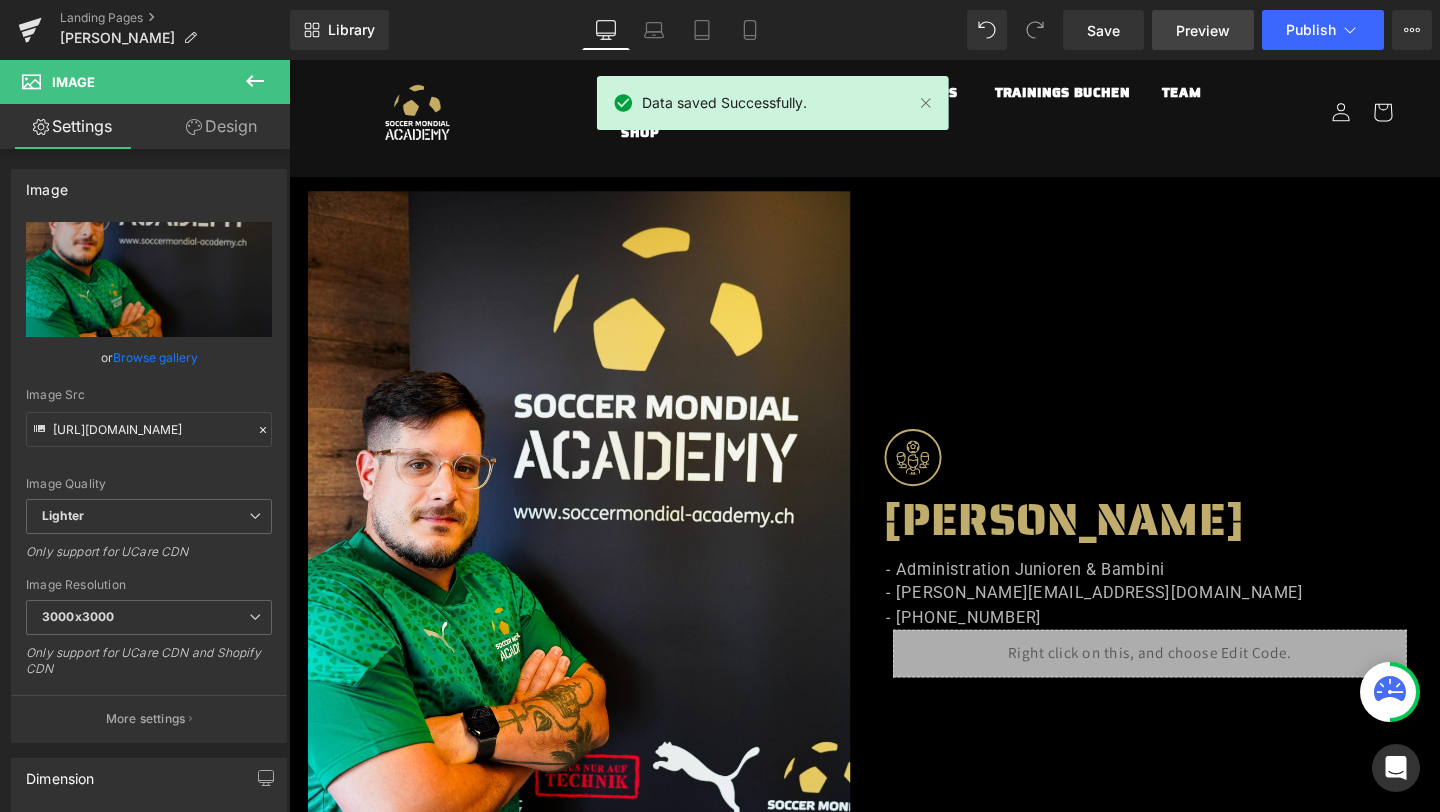click on "Preview" at bounding box center [1203, 30] 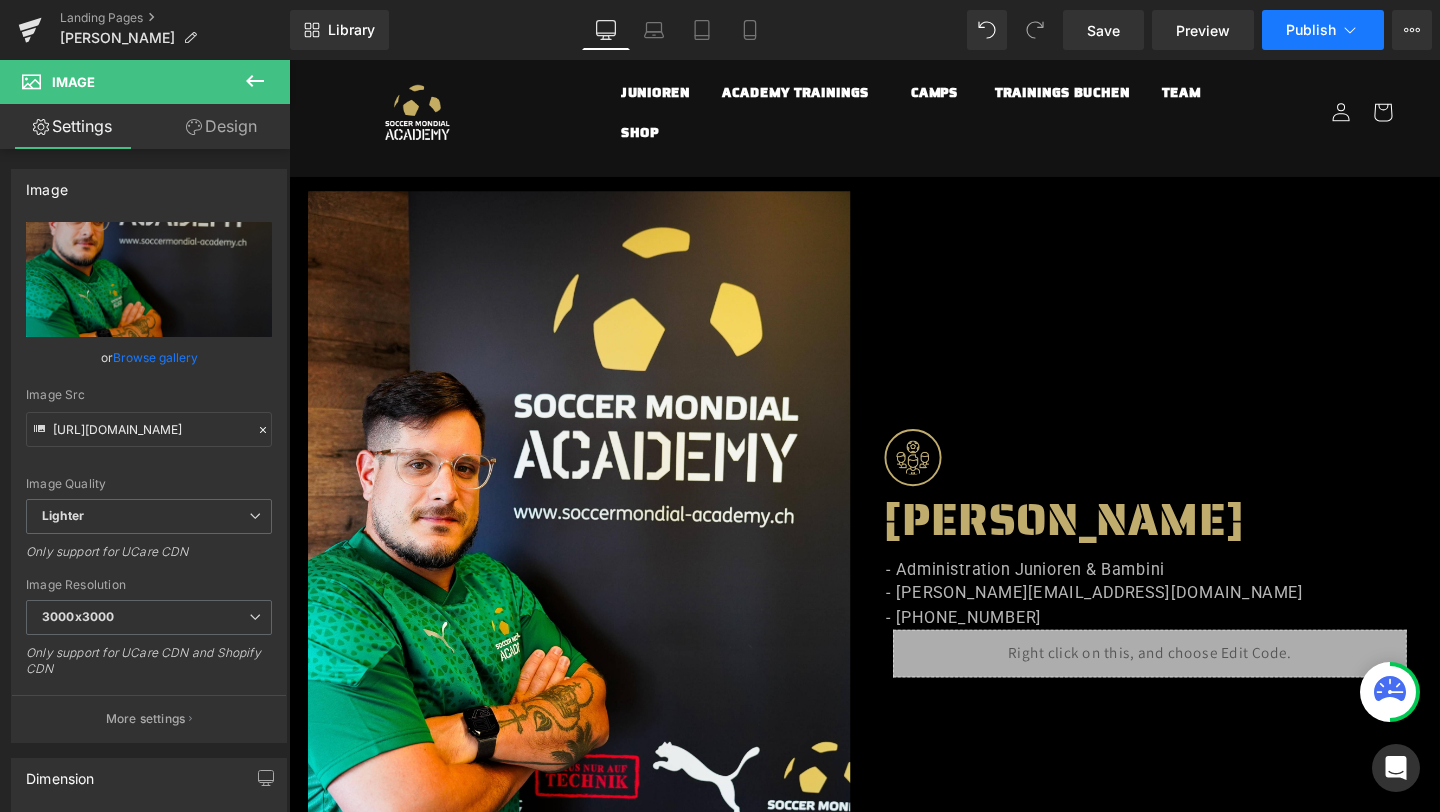 click on "Publish" at bounding box center (1311, 30) 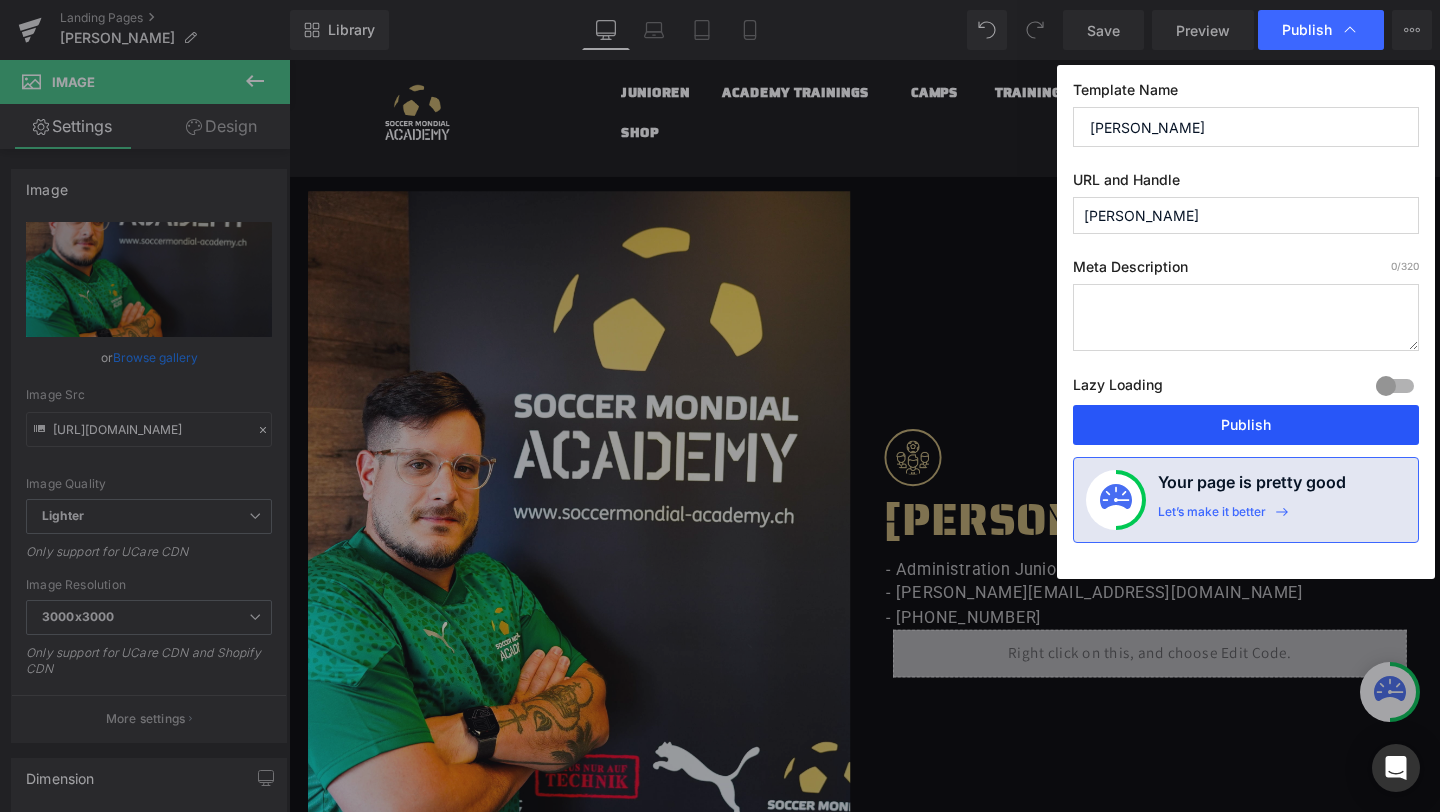 click on "Publish" at bounding box center [1246, 425] 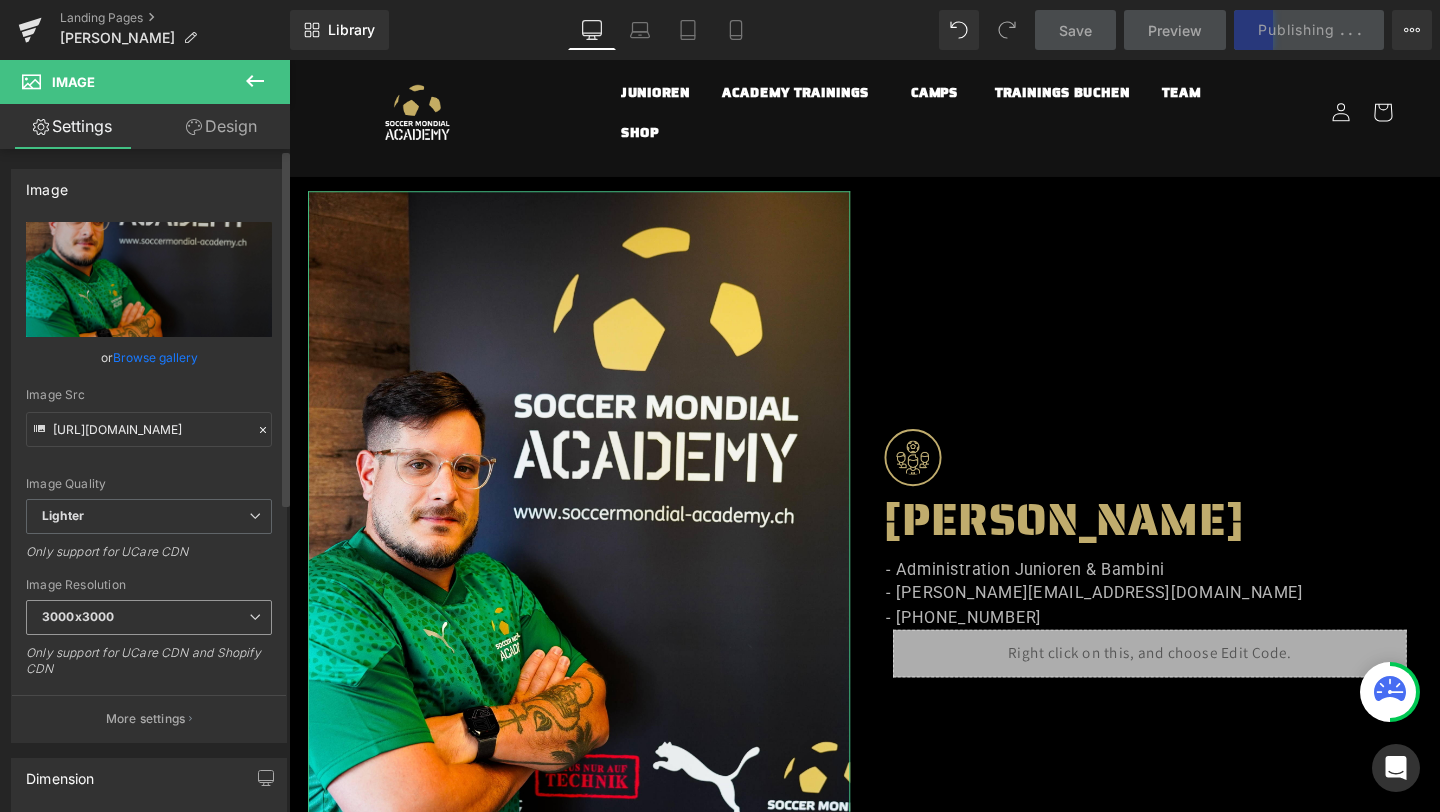 click on "3000x3000" at bounding box center (149, 617) 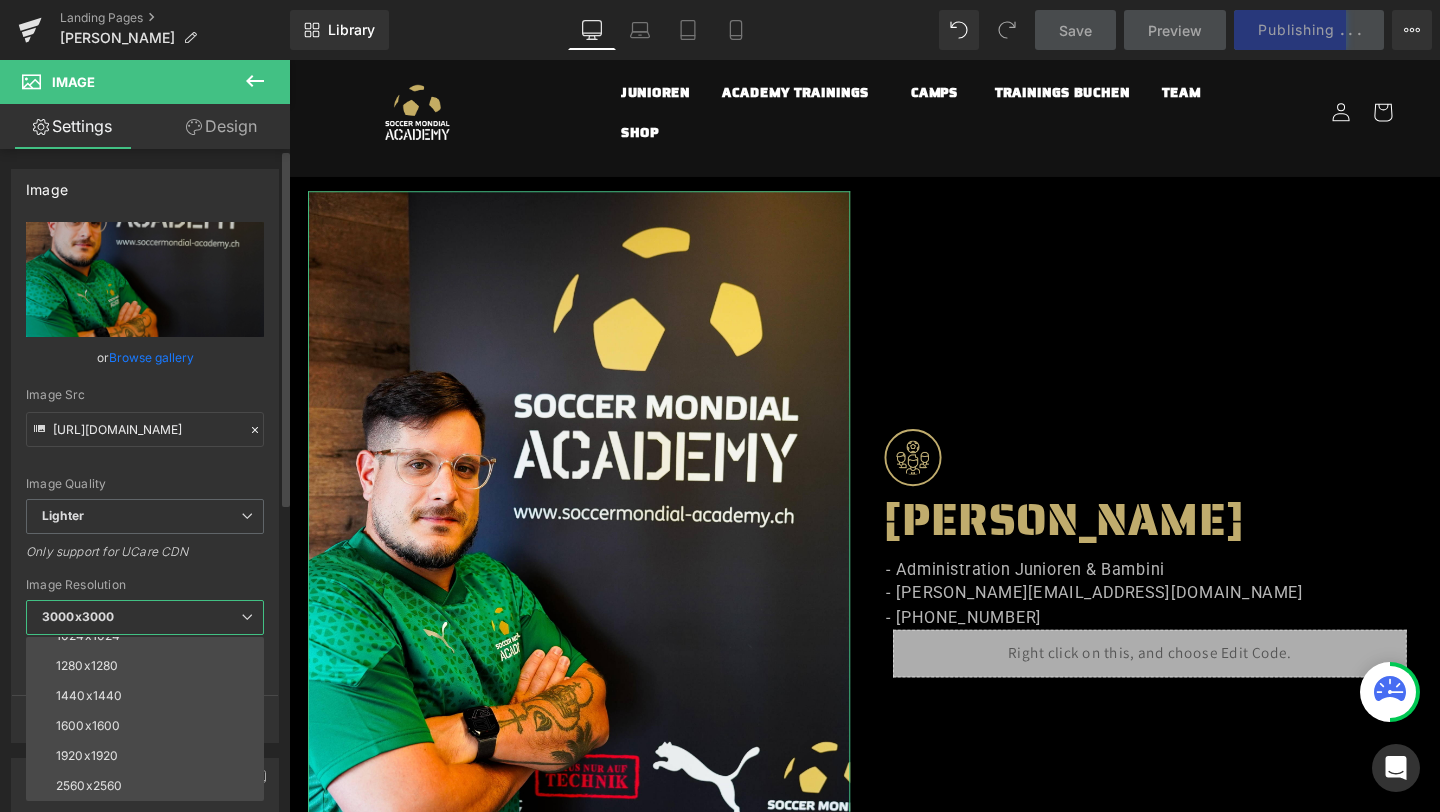 scroll, scrollTop: 286, scrollLeft: 0, axis: vertical 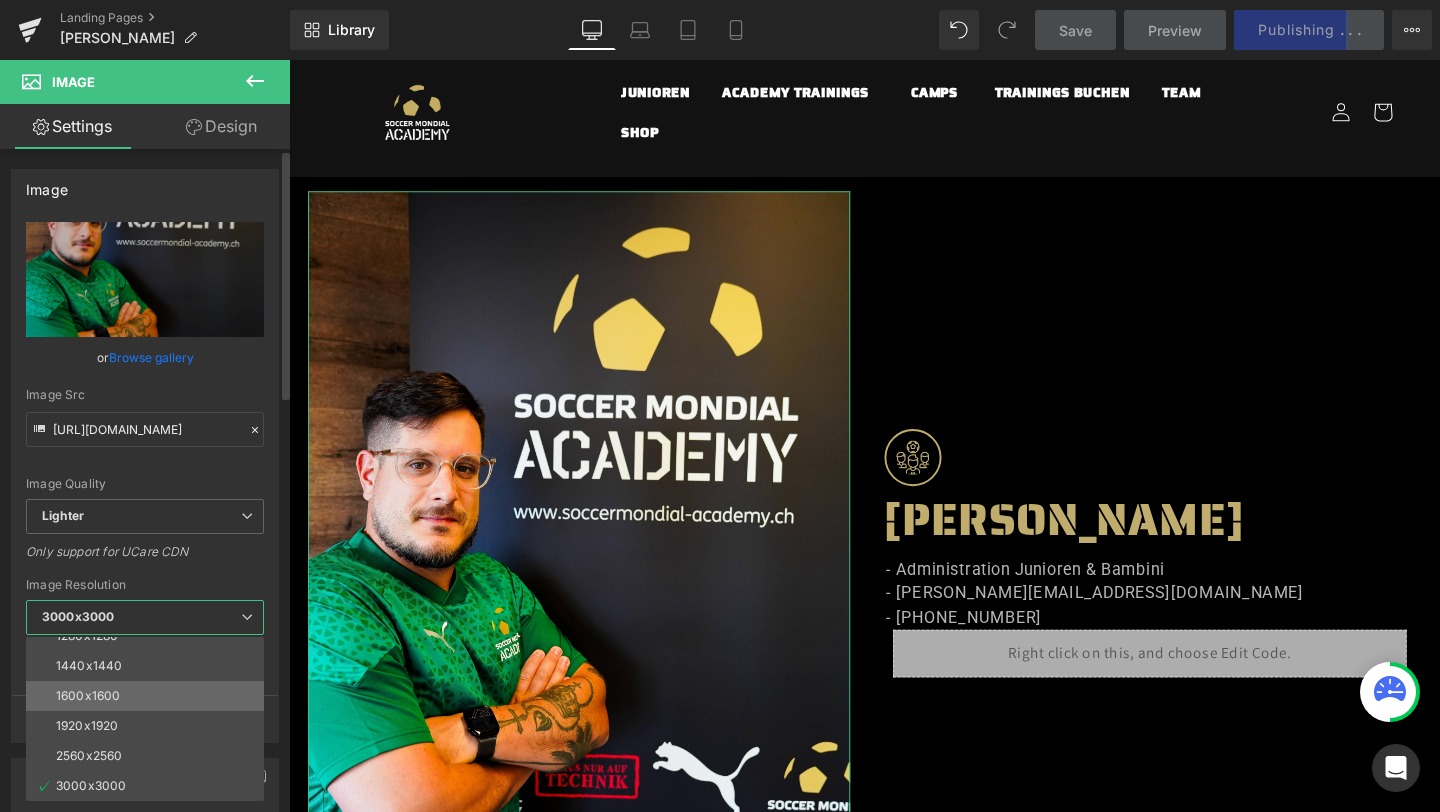 click on "1600x1600" at bounding box center (149, 696) 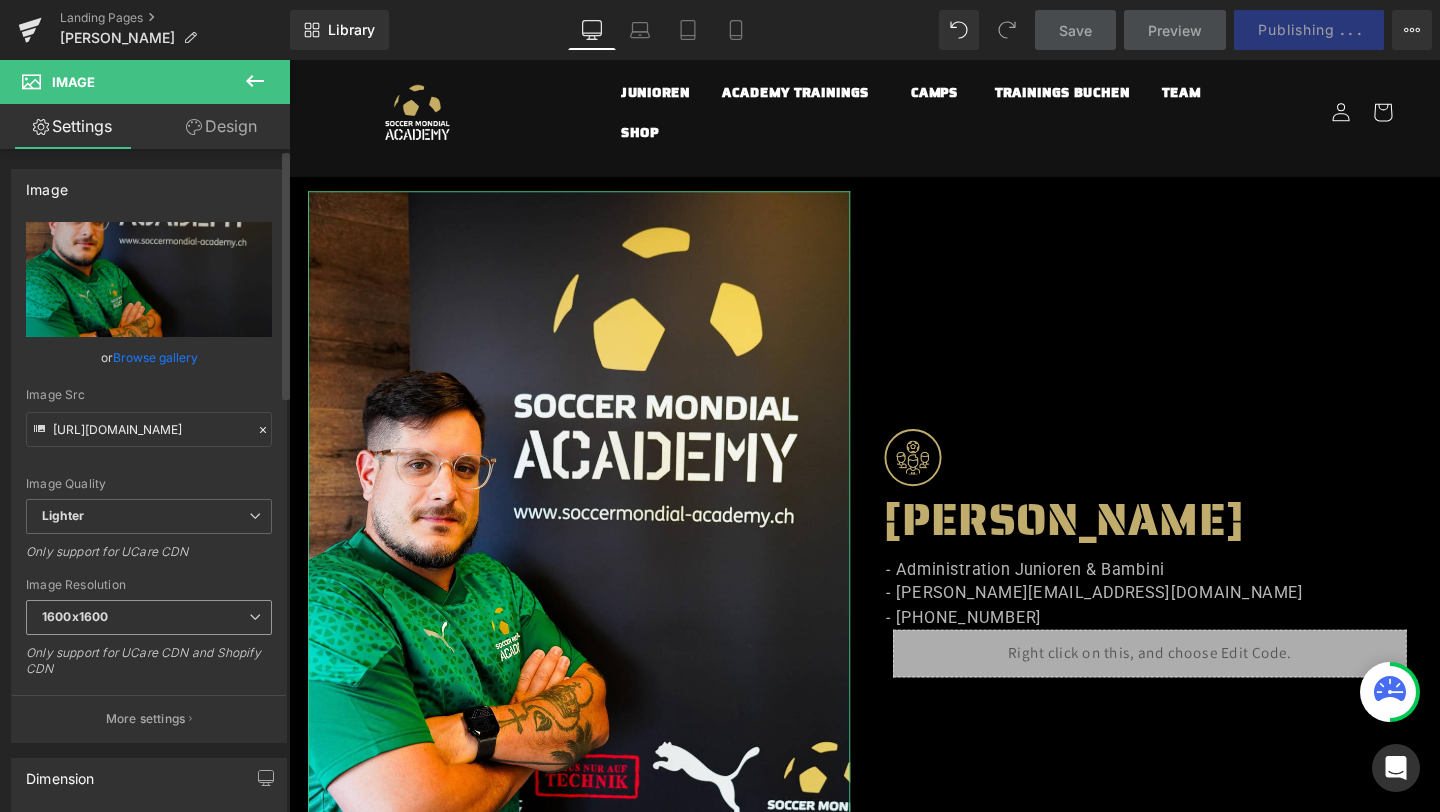 click on "1600x1600" at bounding box center [149, 617] 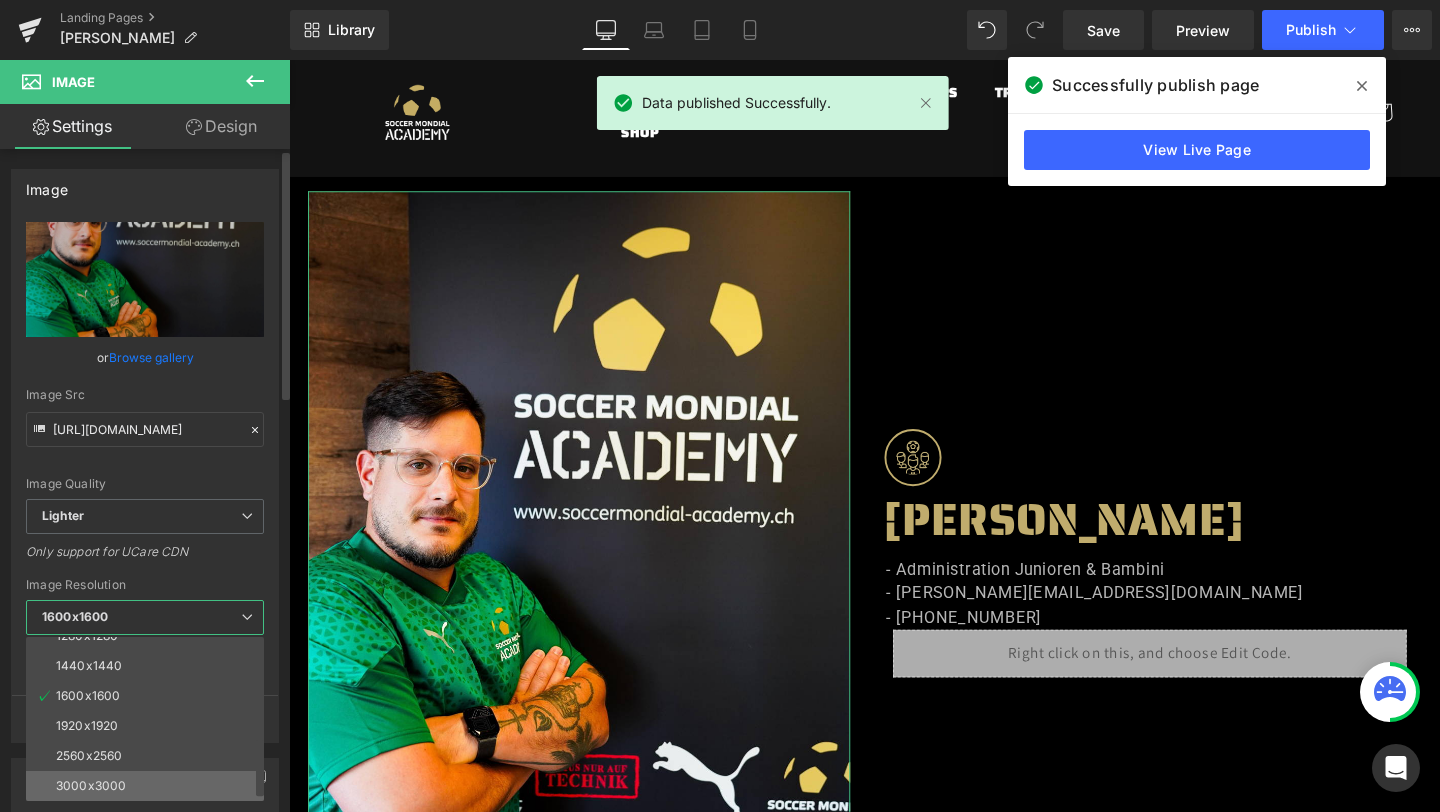 click on "3000x3000" at bounding box center [91, 786] 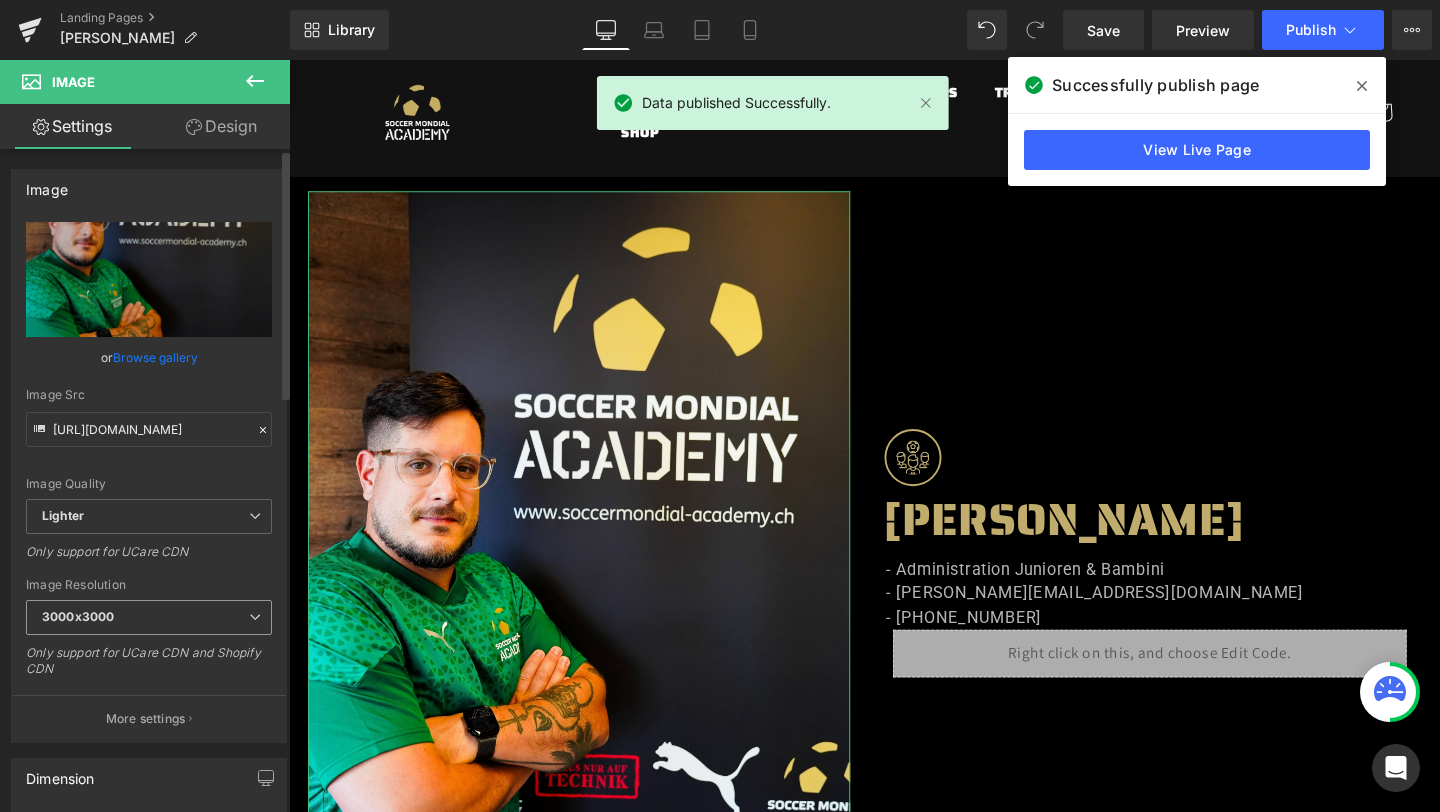 click on "3000x3000" at bounding box center (149, 617) 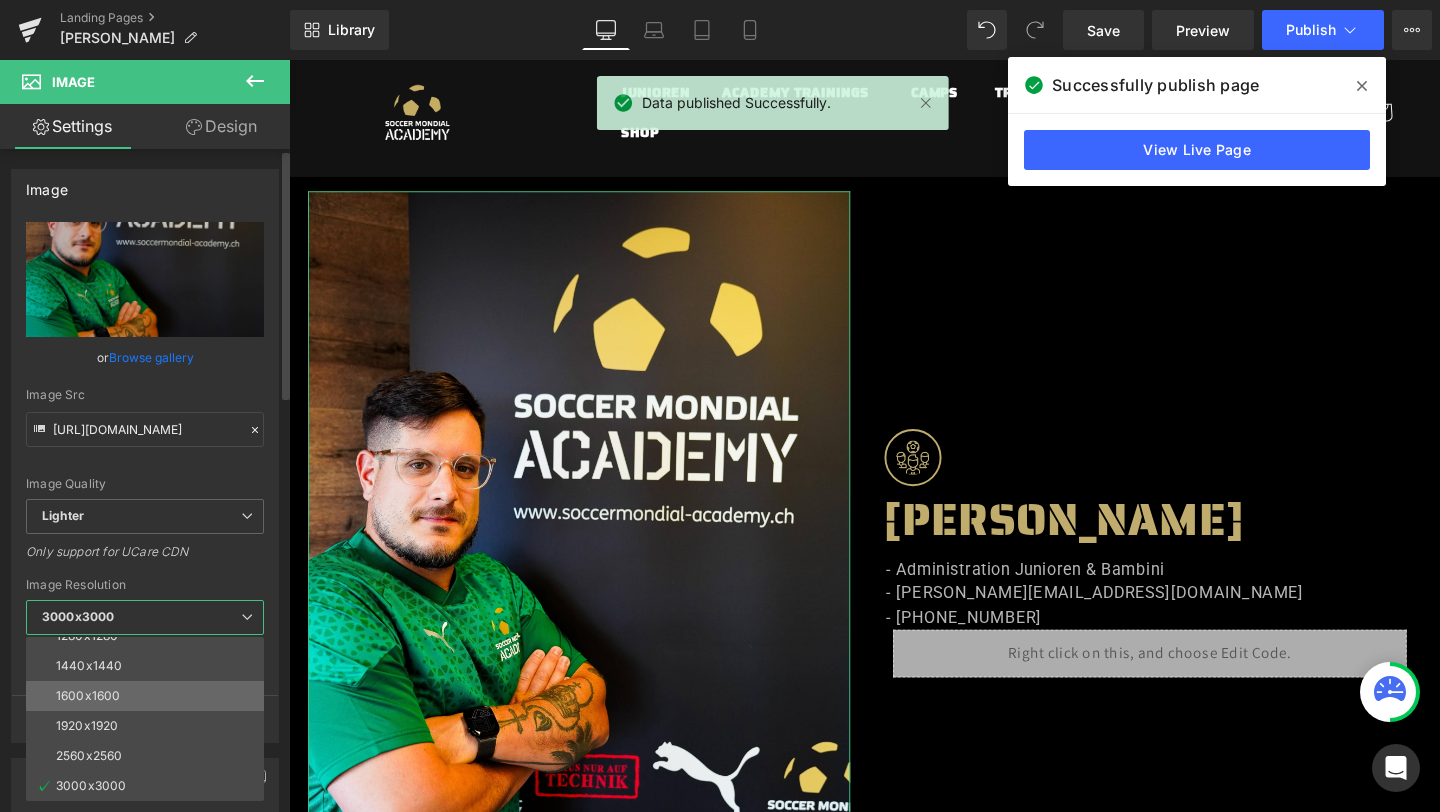 click on "1600x1600" at bounding box center (88, 696) 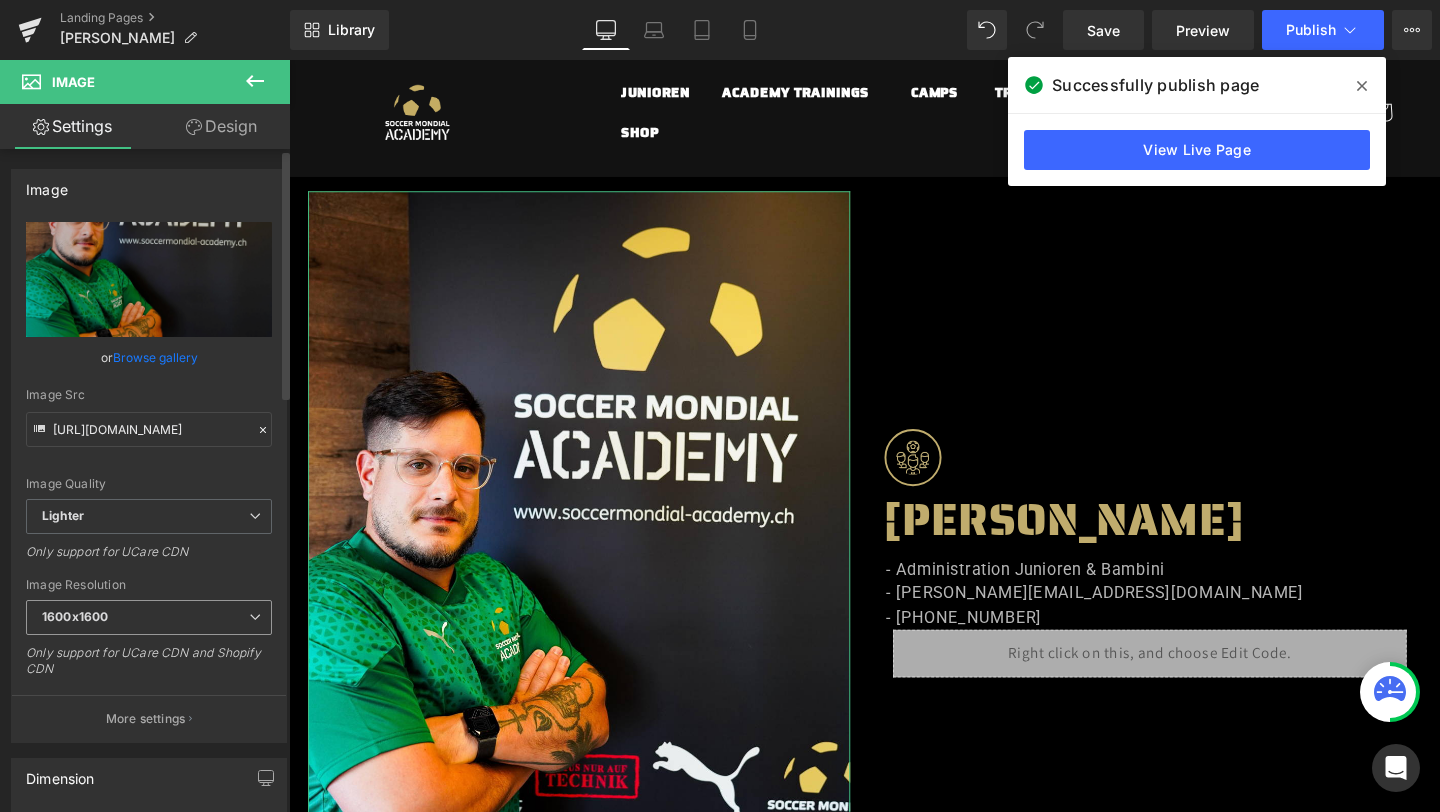 click on "1600x1600" at bounding box center (149, 617) 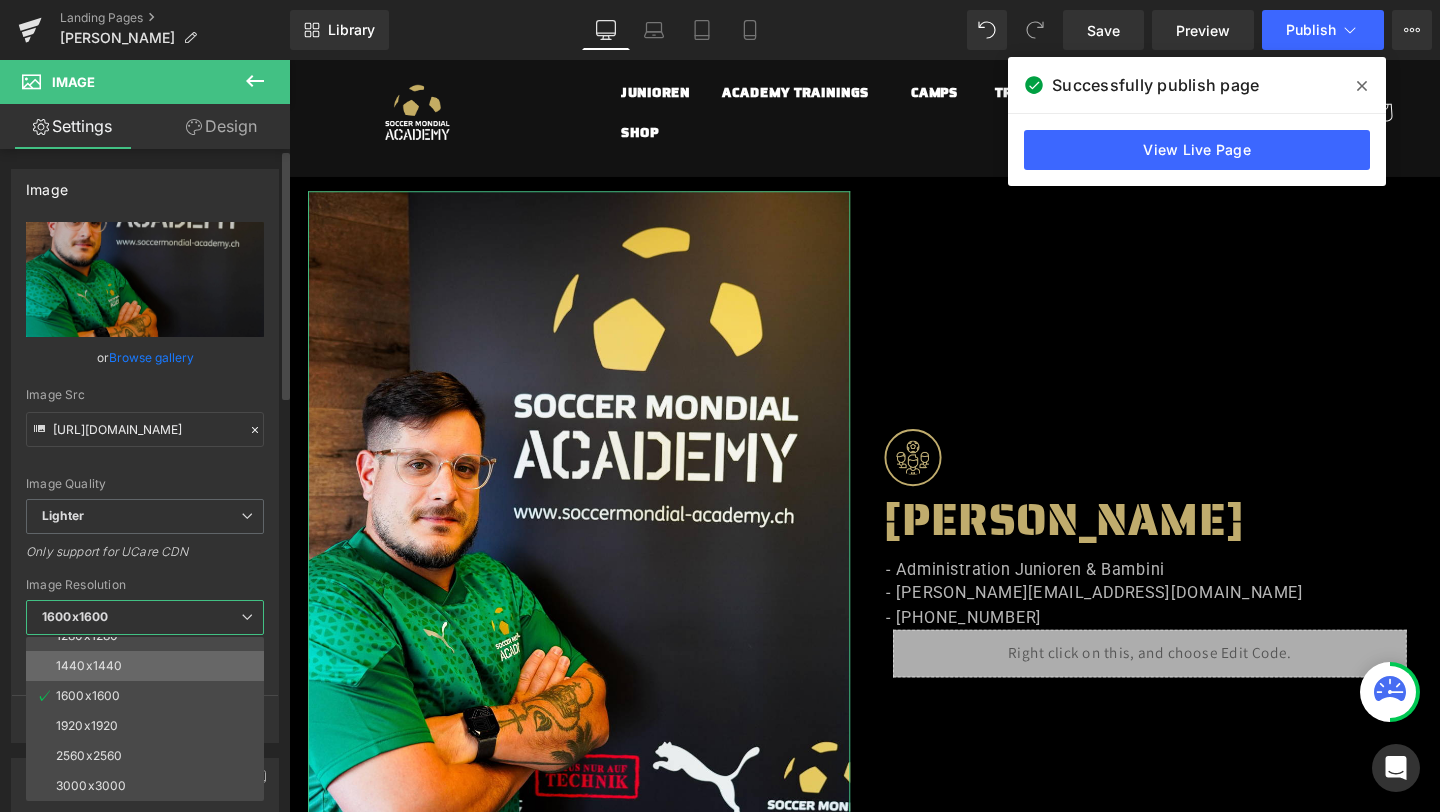 click on "1440x1440" at bounding box center (89, 666) 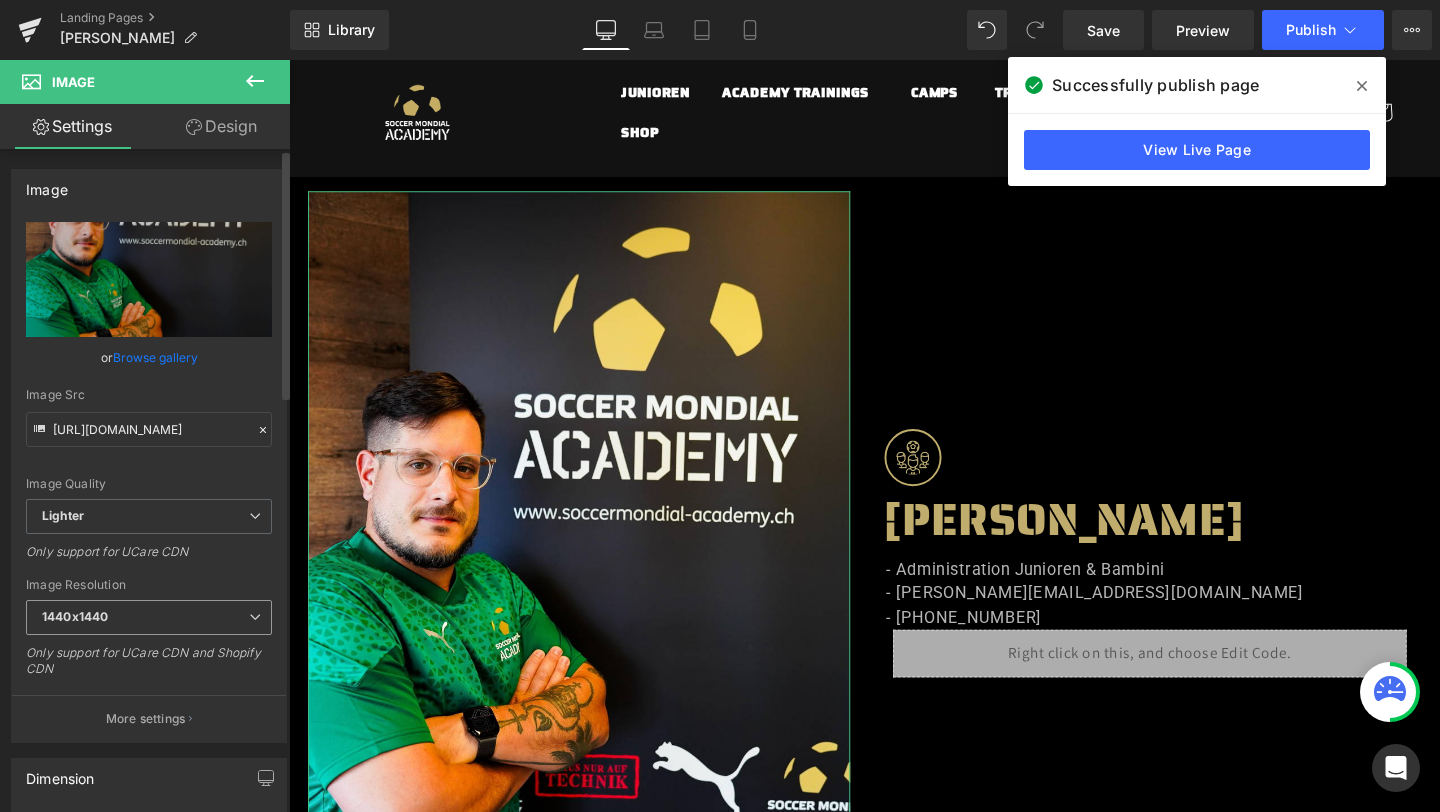 click on "1440x1440" at bounding box center [75, 616] 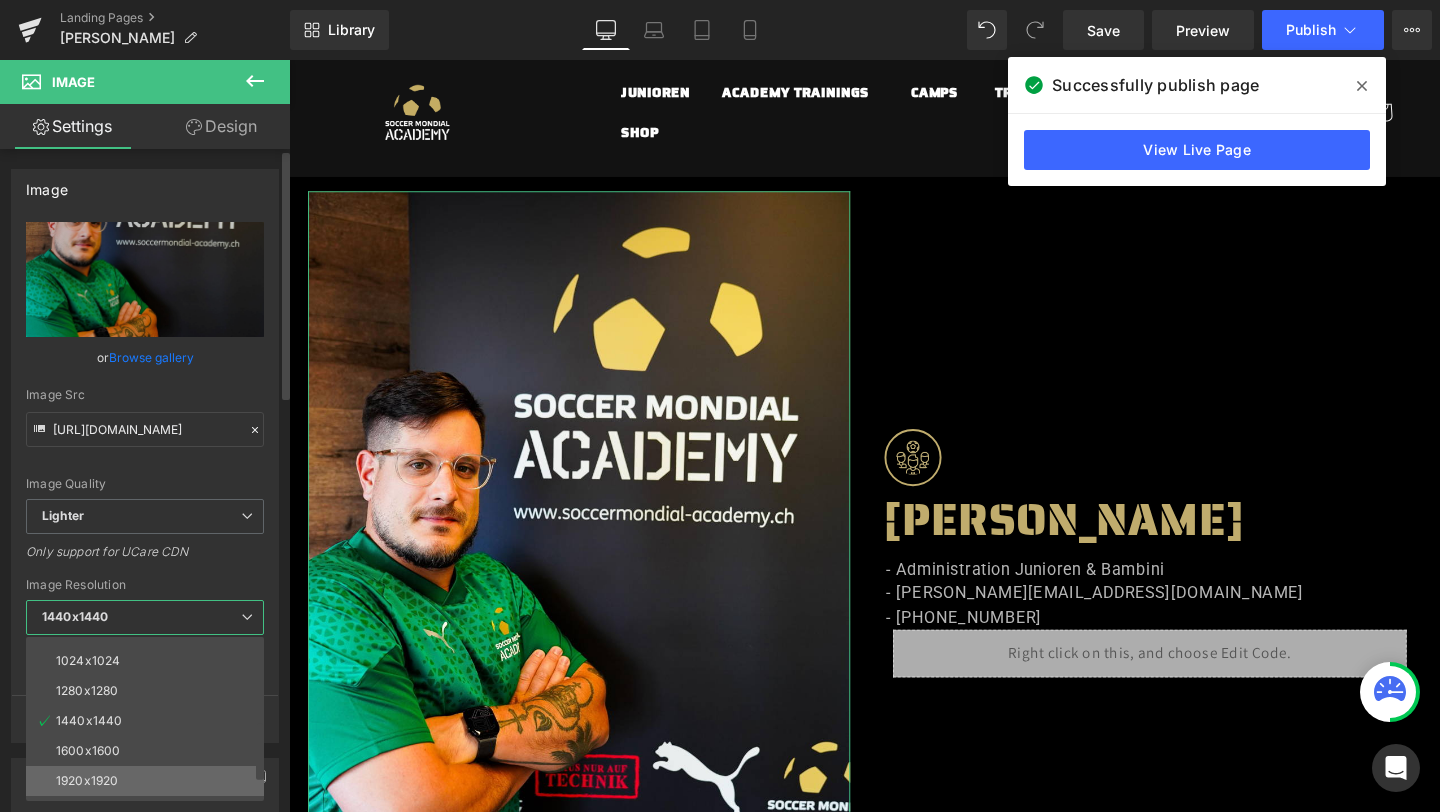 scroll, scrollTop: 219, scrollLeft: 0, axis: vertical 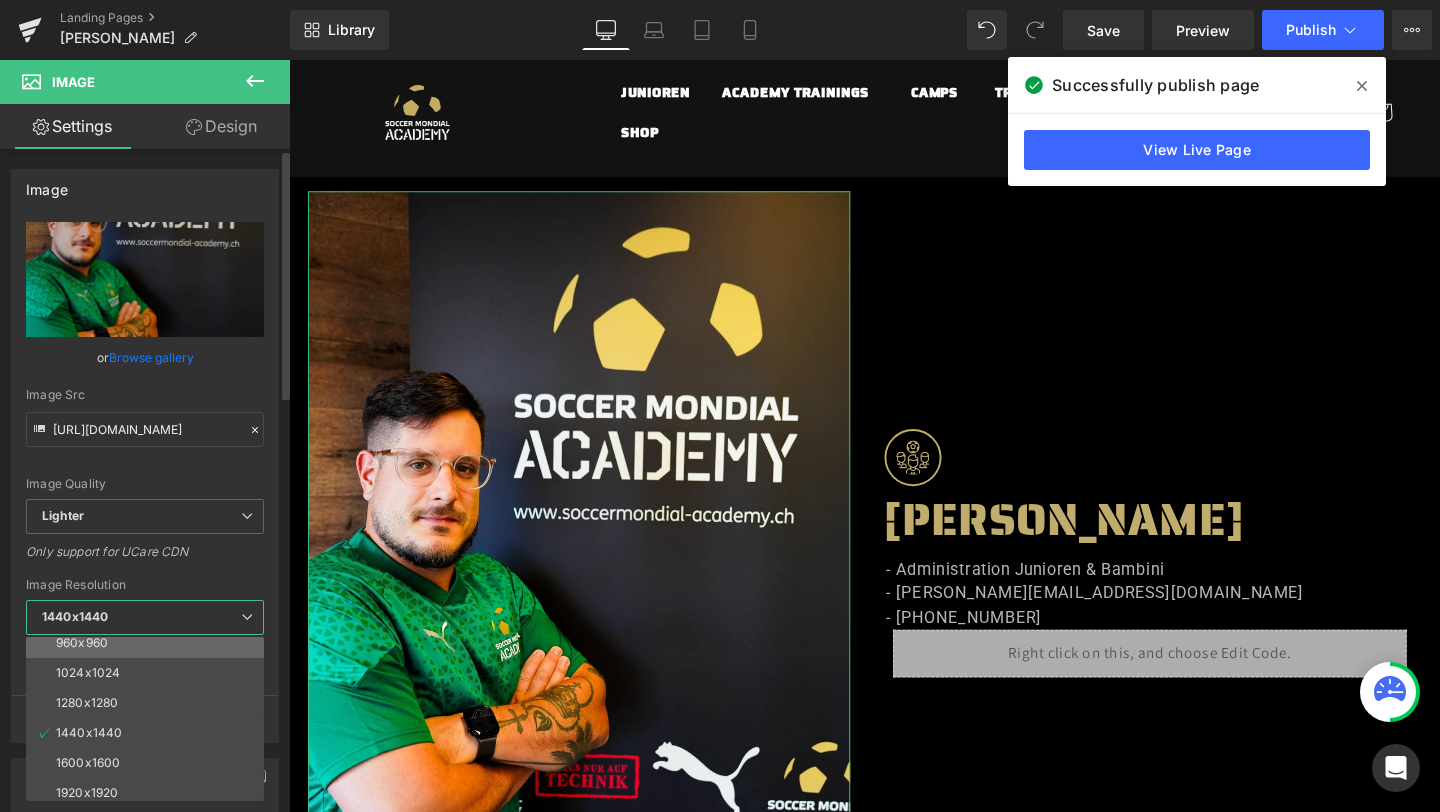 click on "960x960" at bounding box center [149, 643] 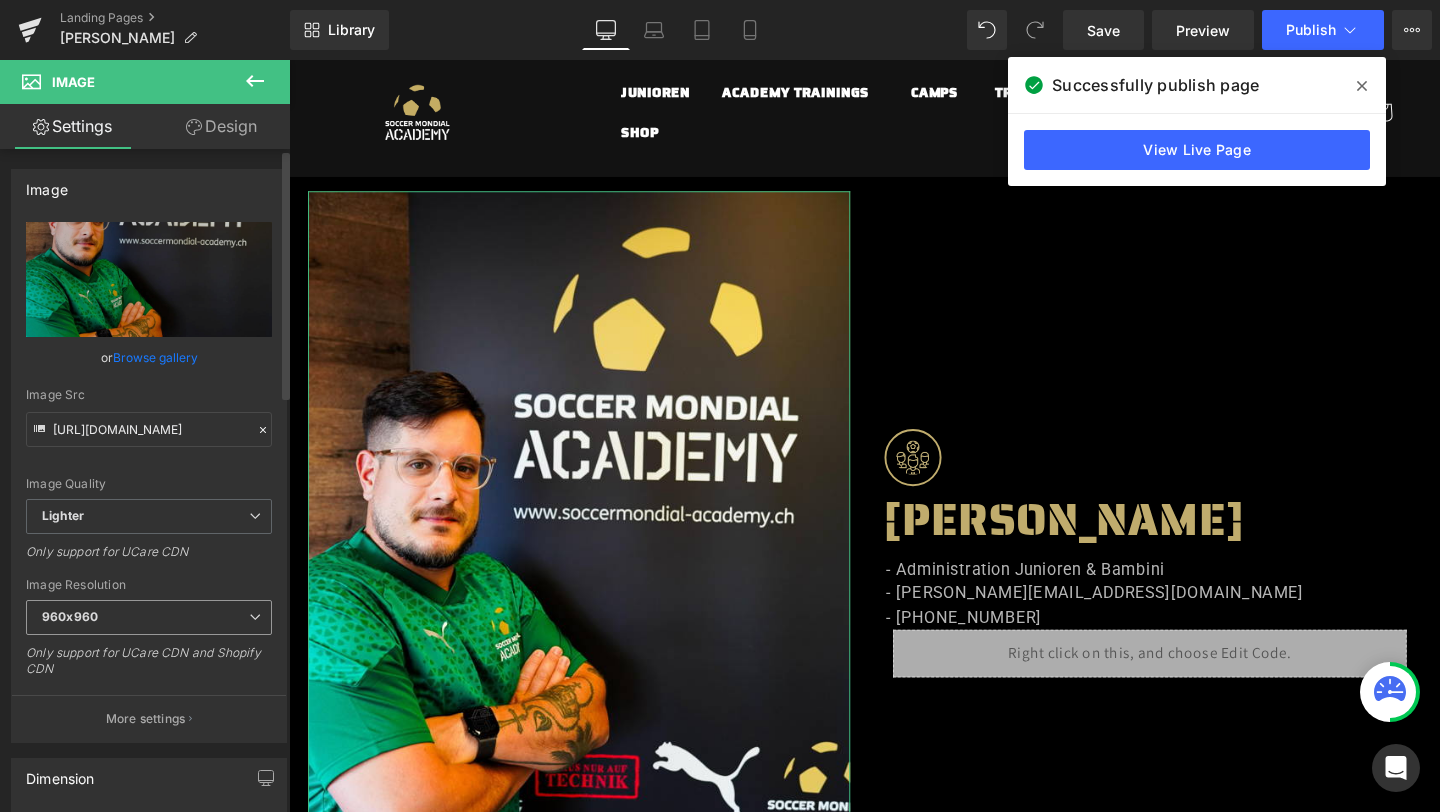 click on "960x960" at bounding box center (149, 617) 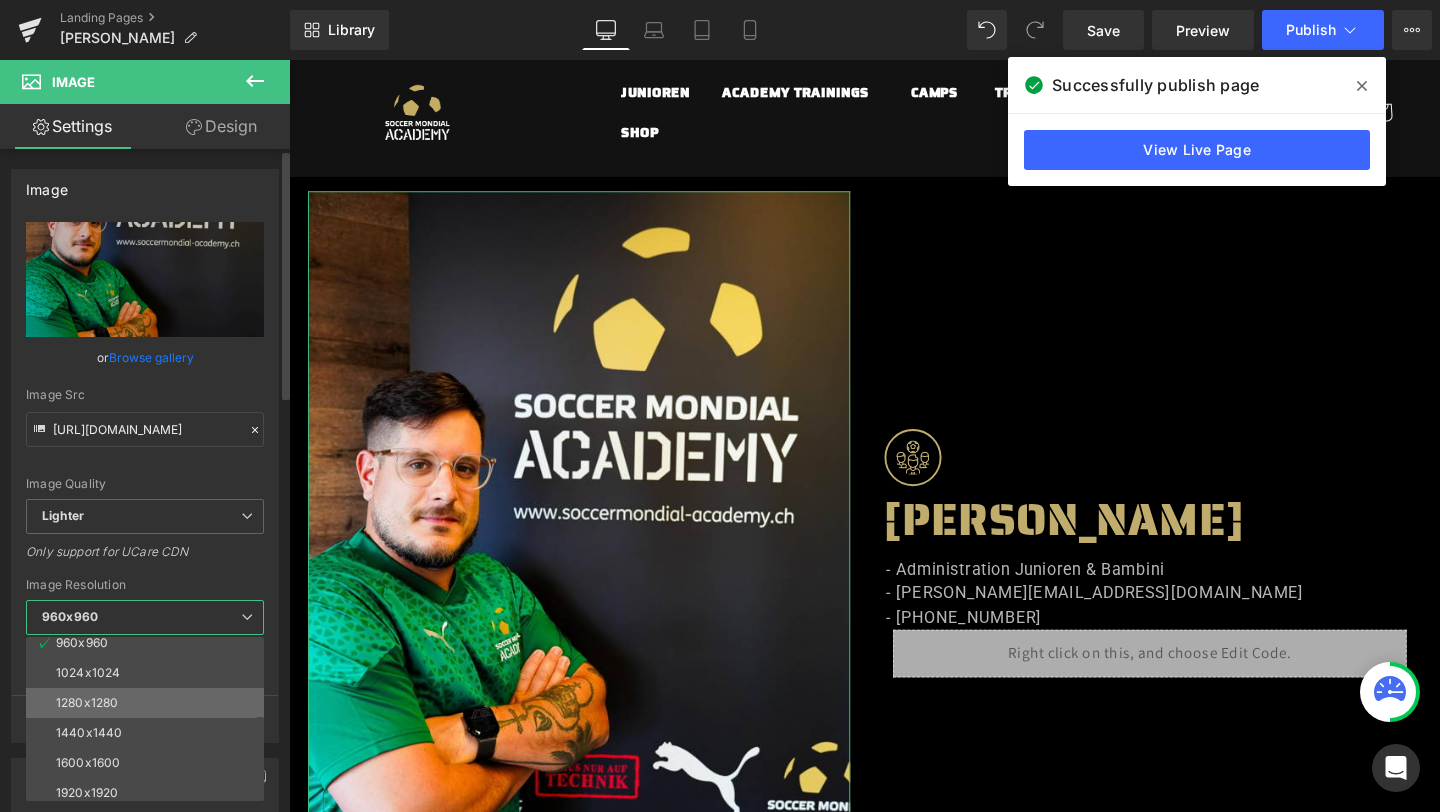 click on "1280x1280" at bounding box center (149, 703) 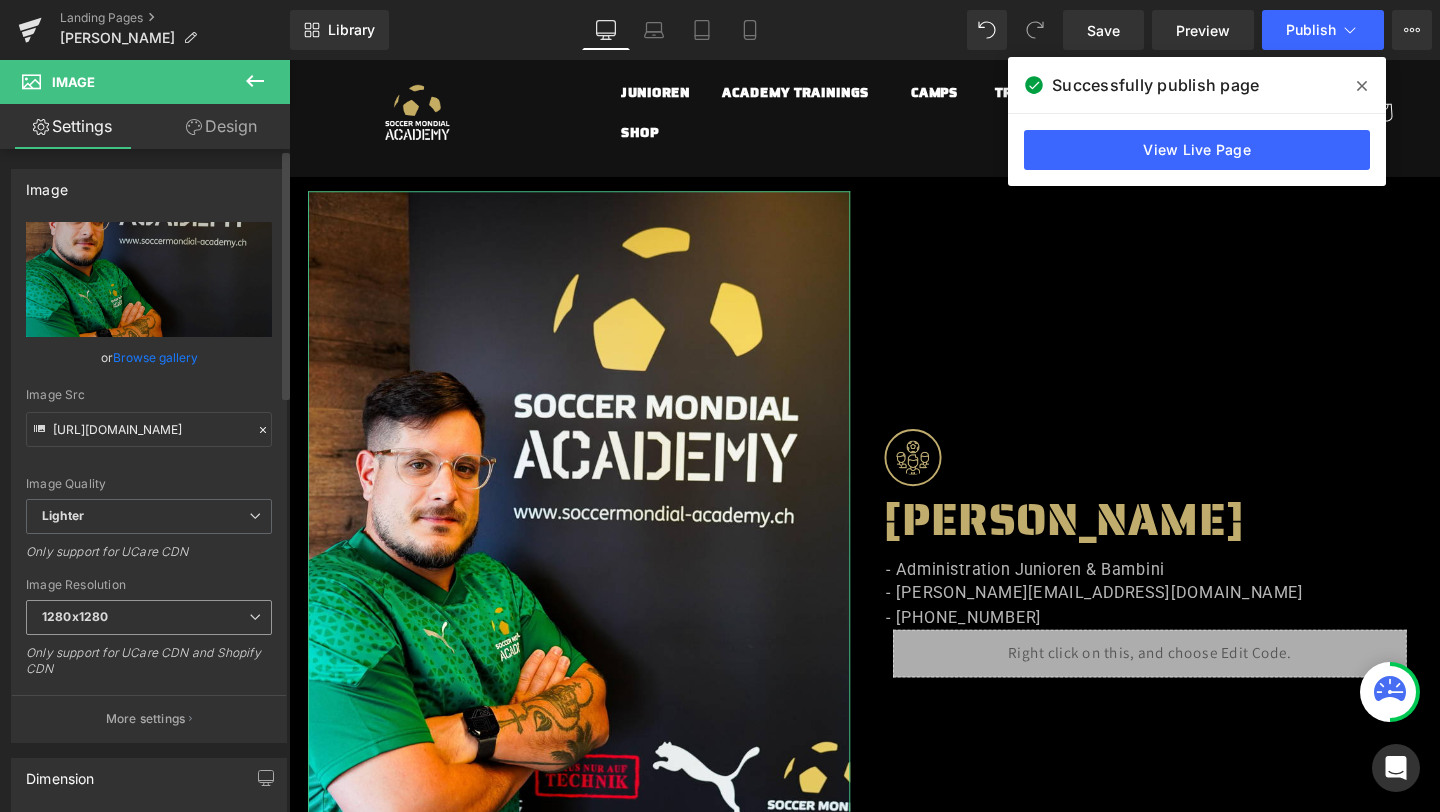 click on "1280x1280
100x100 240x240 480x480 576x576 640x640 768x768 800x800 960x960 1024x1024 1280x1280 1440x1440 1600x1600 1920x1920 2560x2560 3000x3000" at bounding box center (149, 622) 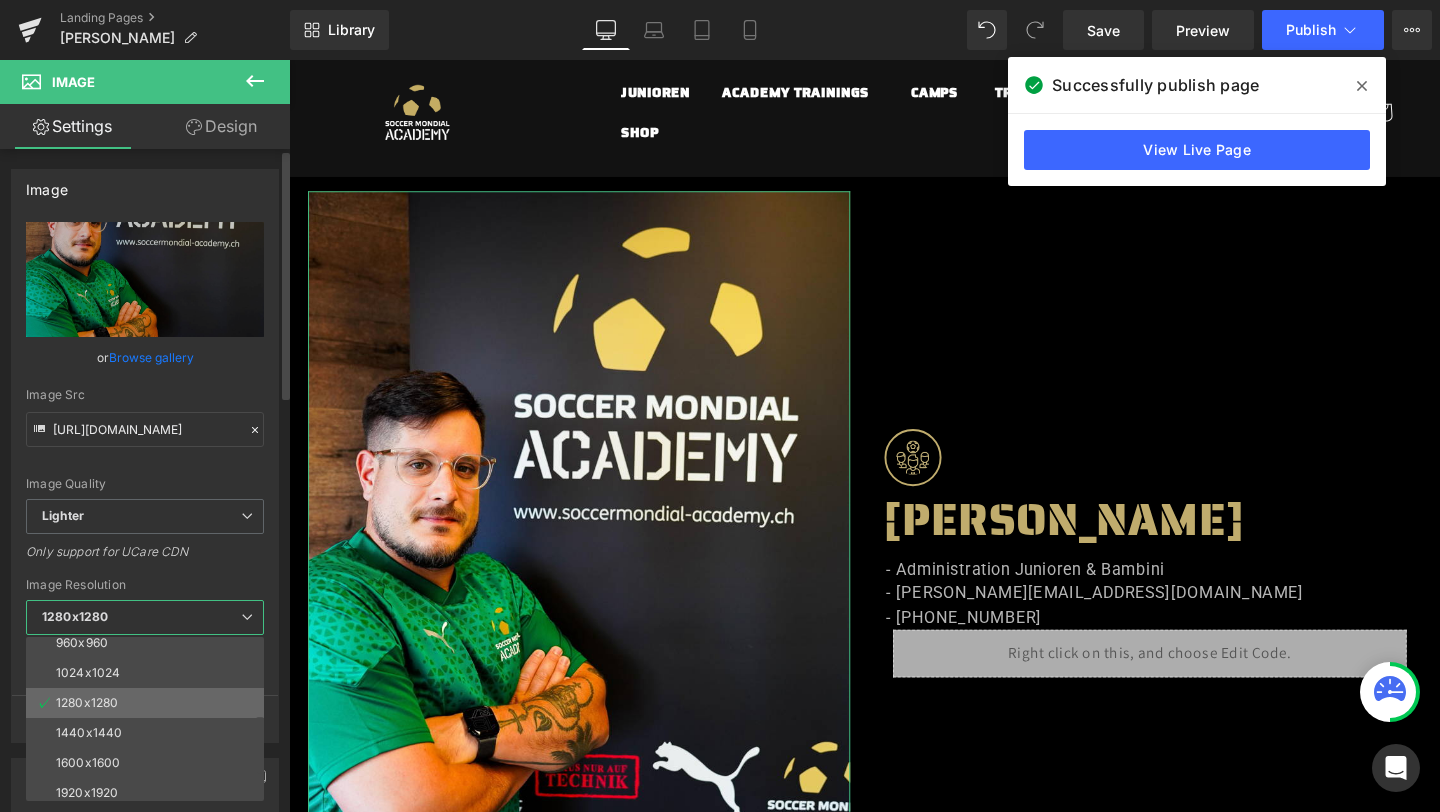 scroll, scrollTop: 286, scrollLeft: 0, axis: vertical 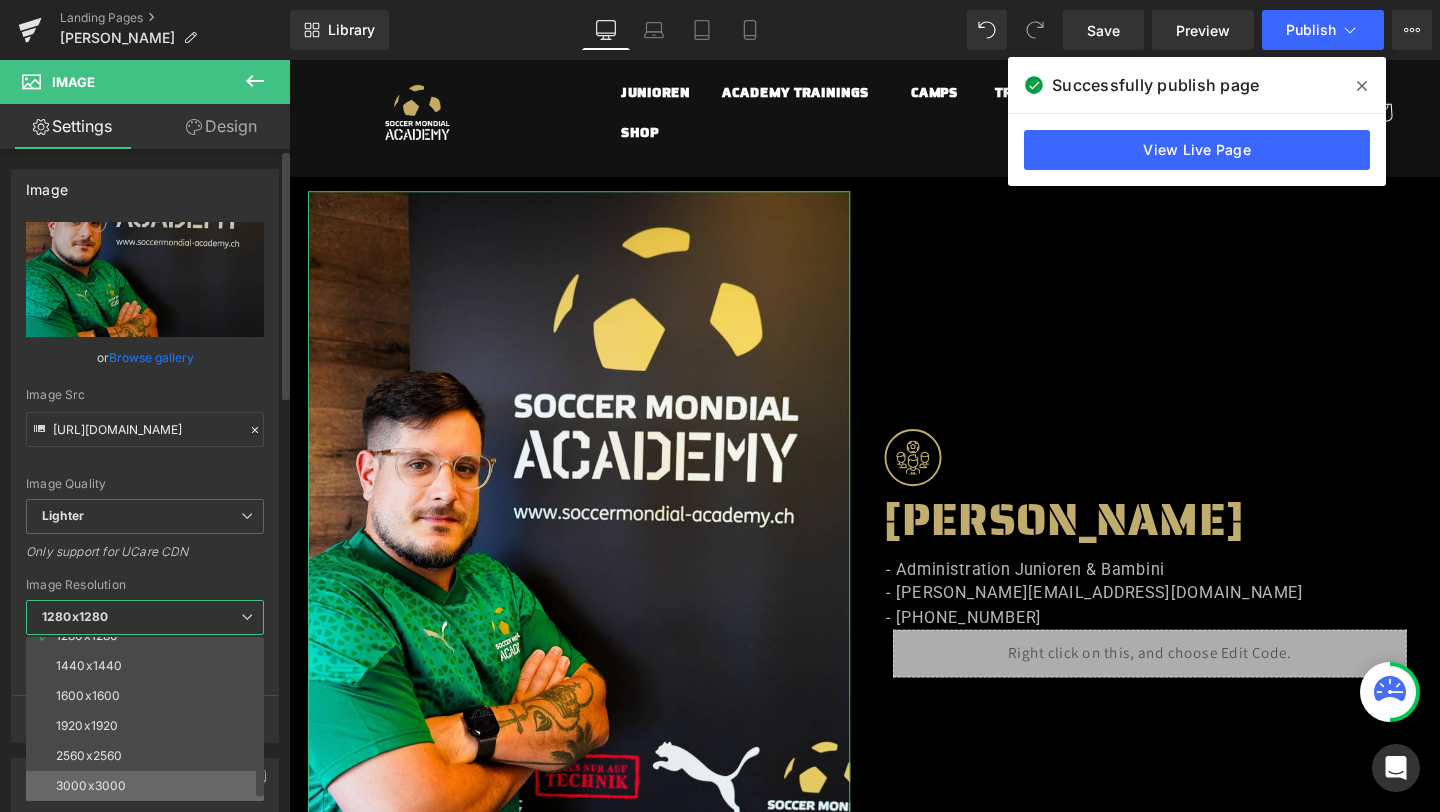 click on "3000x3000" at bounding box center (91, 786) 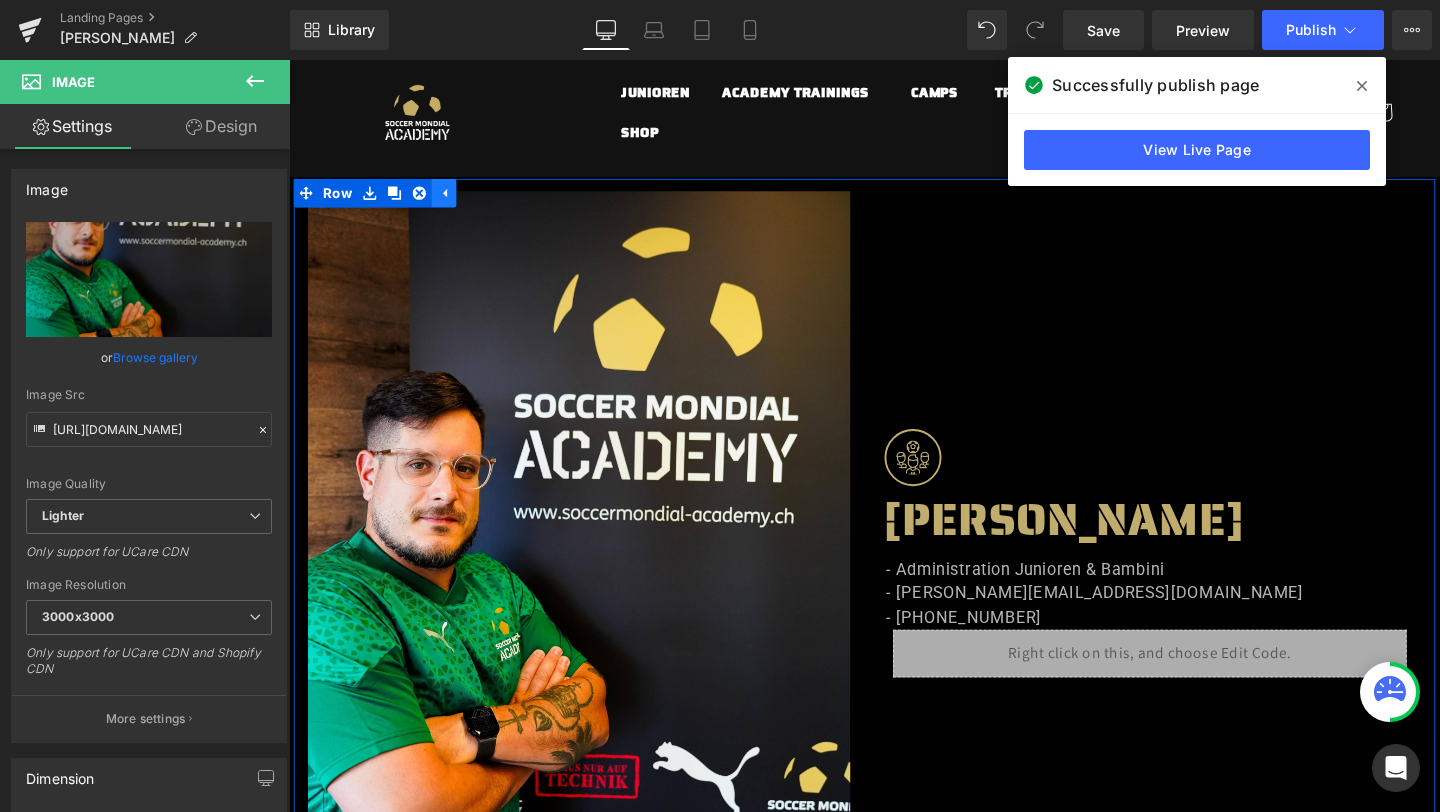 click 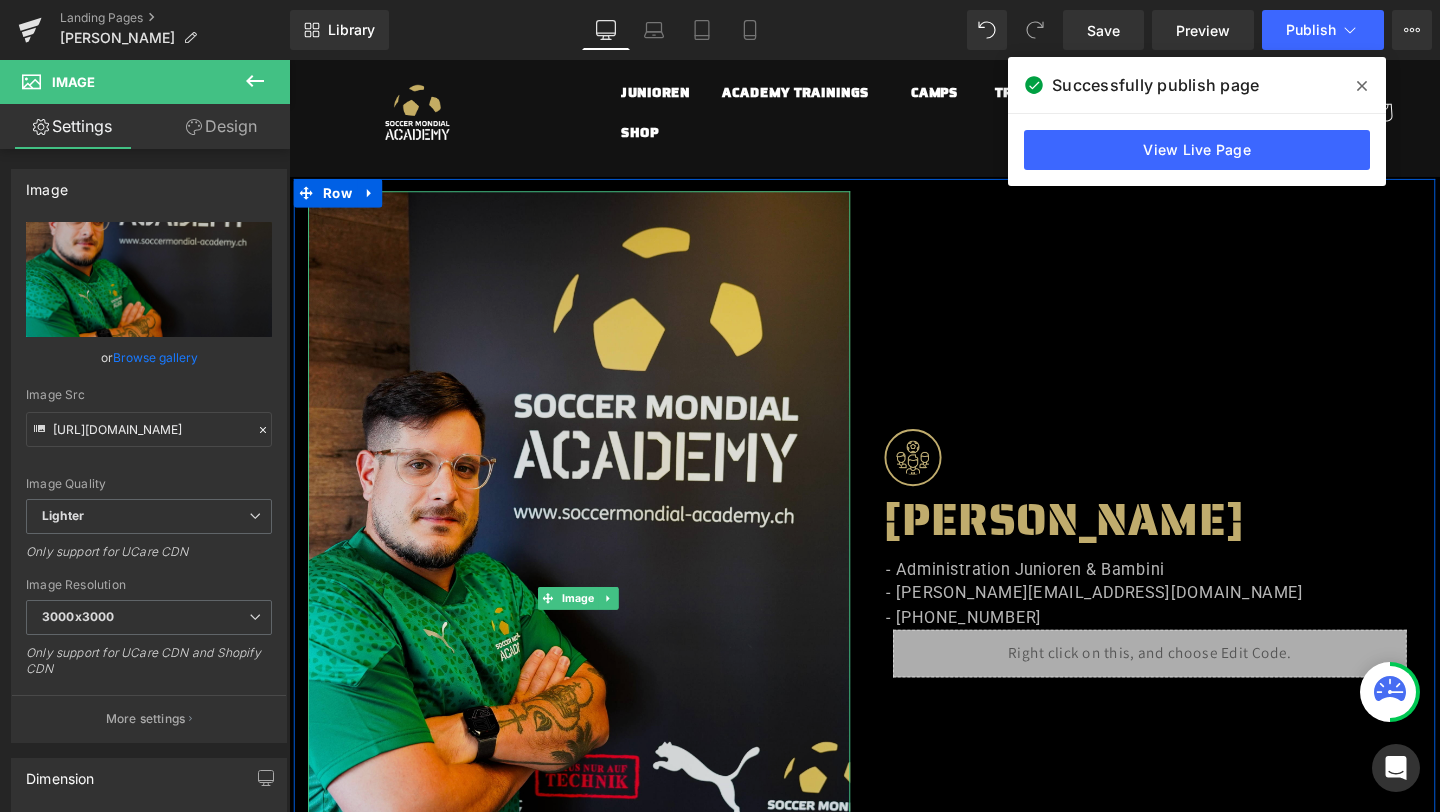 click at bounding box center [594, 625] 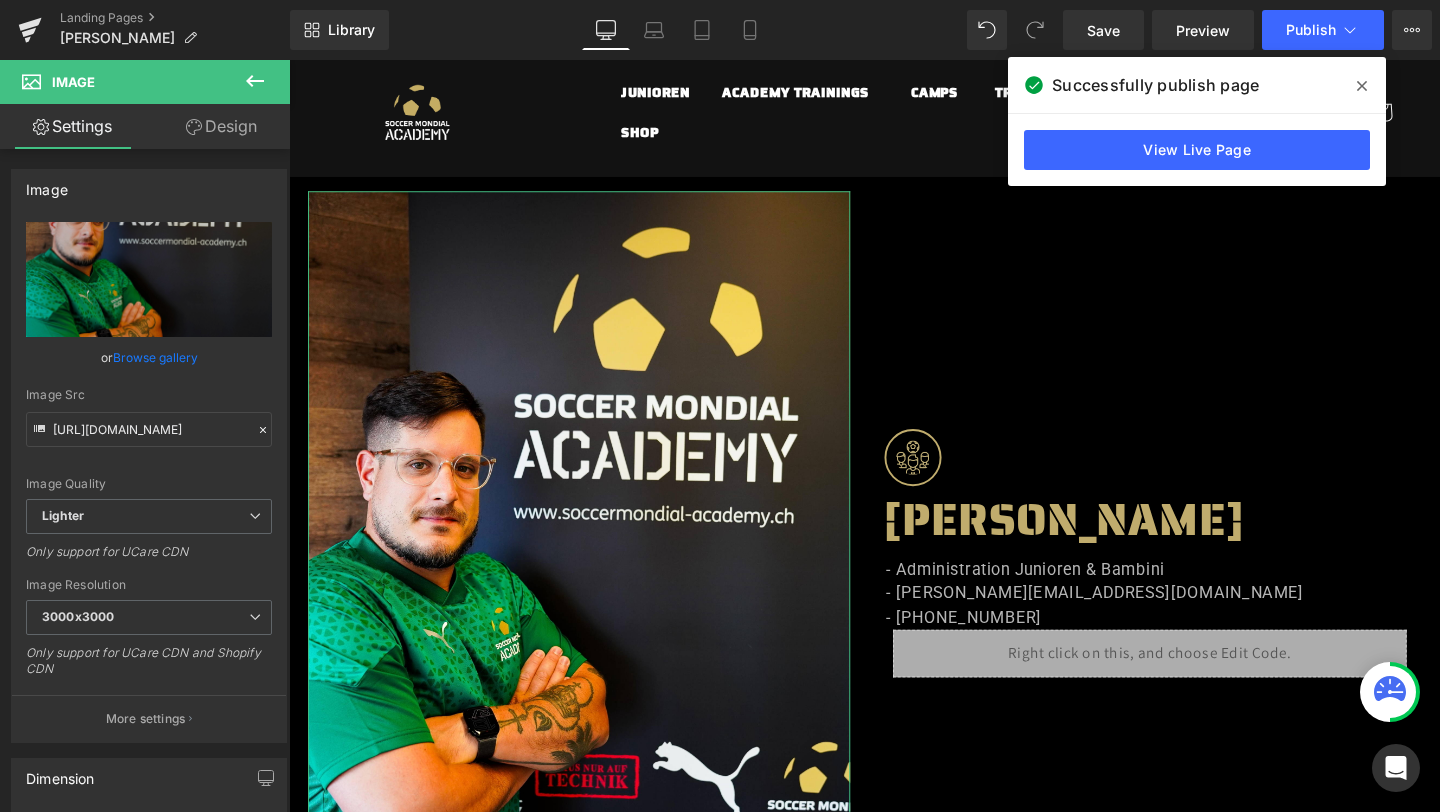 click on "Design" at bounding box center (221, 126) 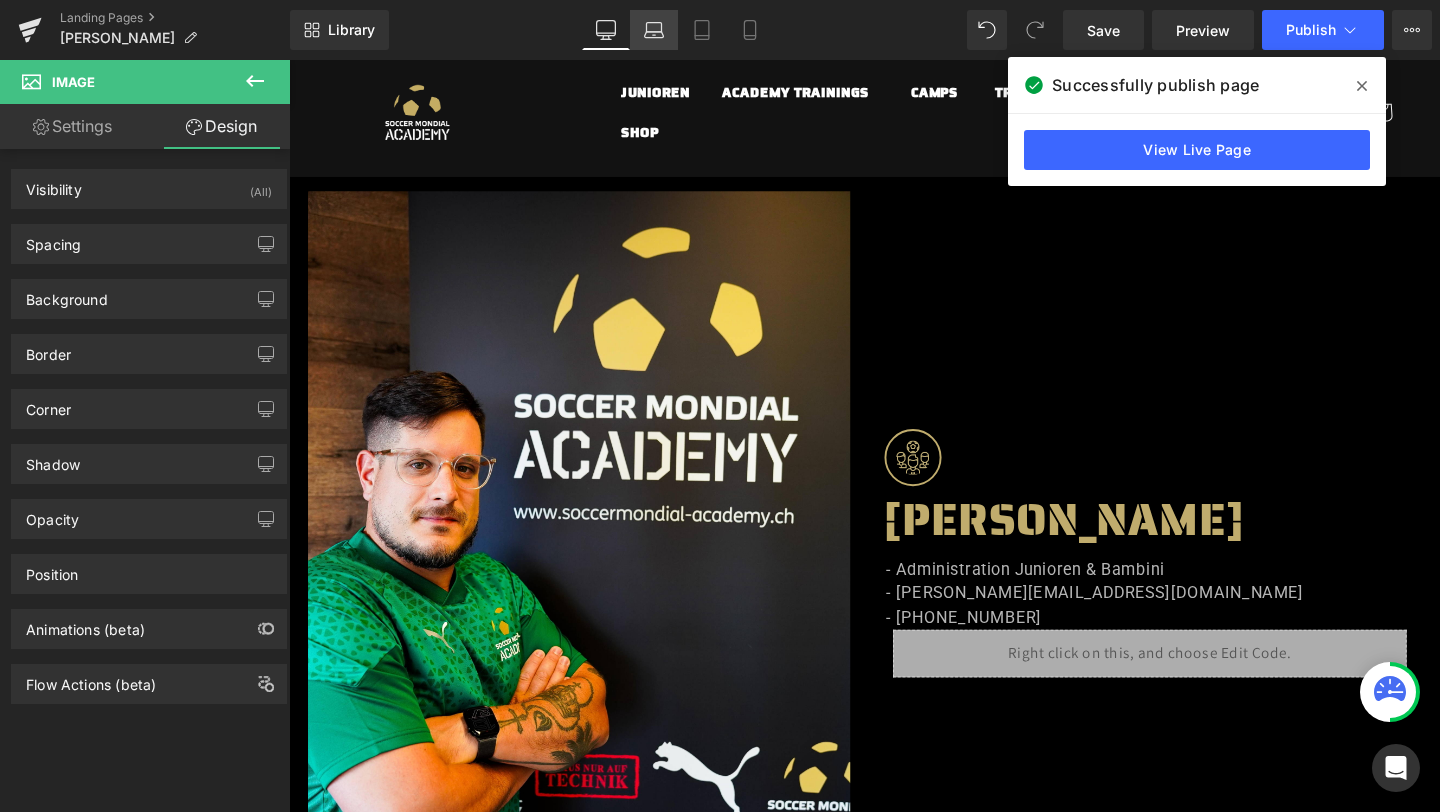 click 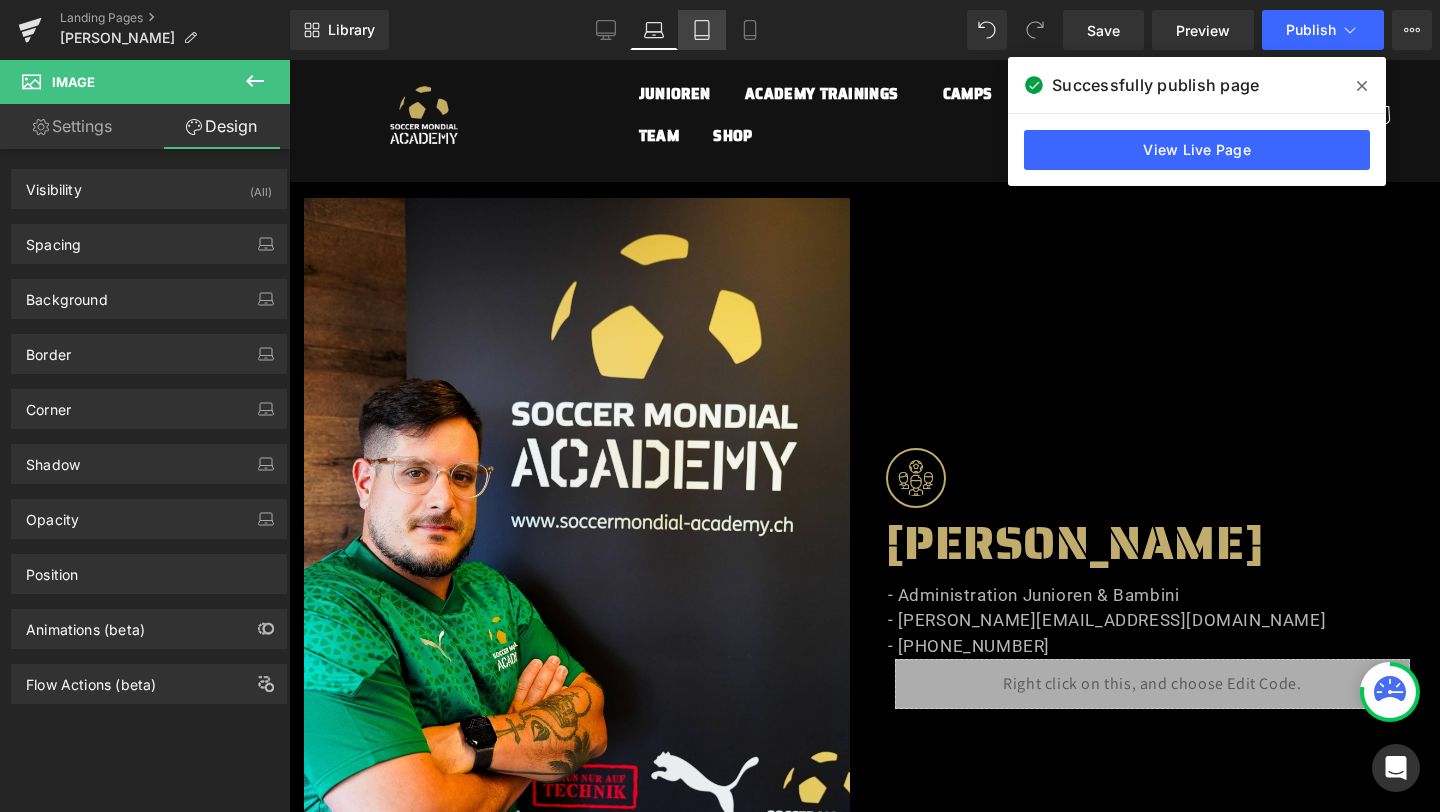 click on "Tablet" at bounding box center [702, 30] 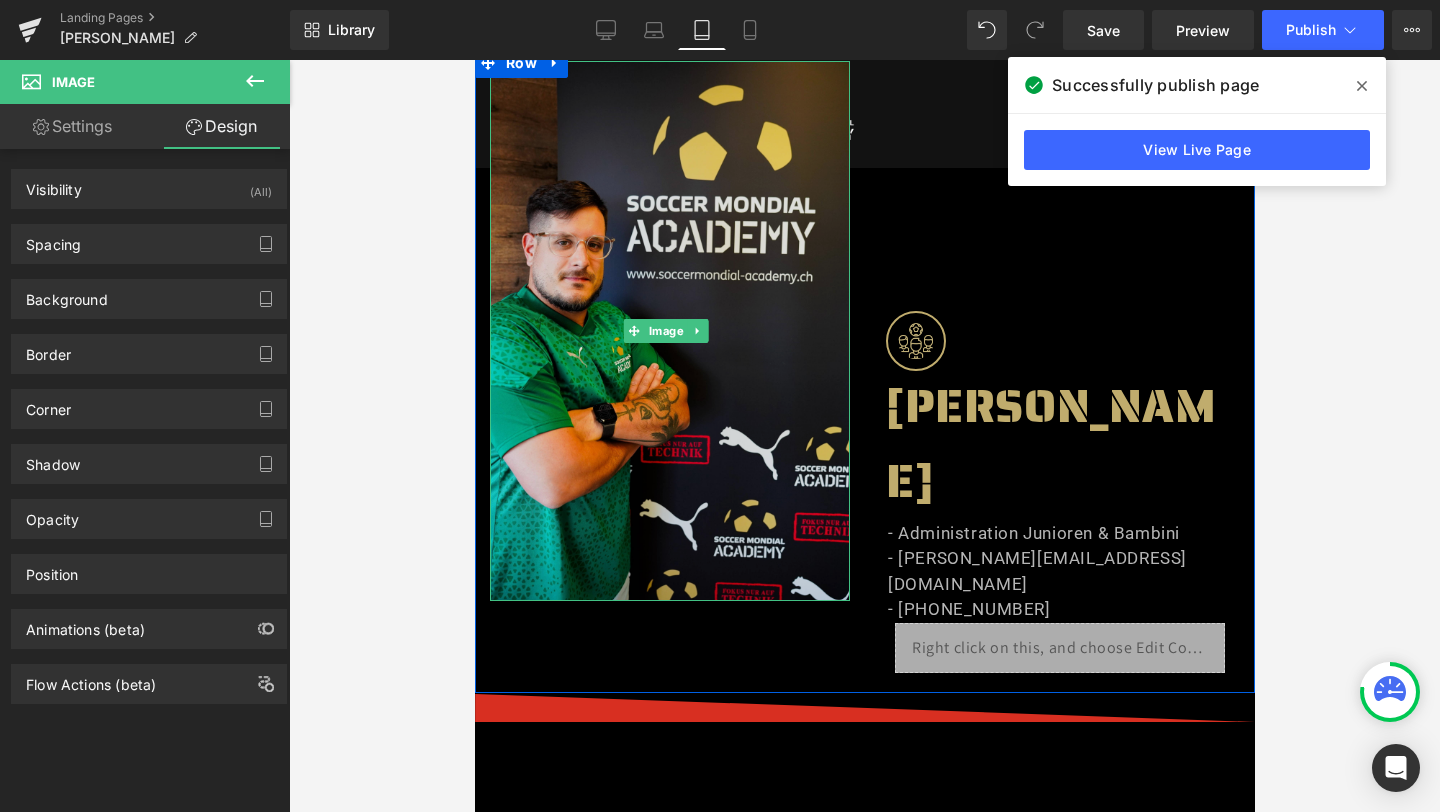 scroll, scrollTop: 163, scrollLeft: 0, axis: vertical 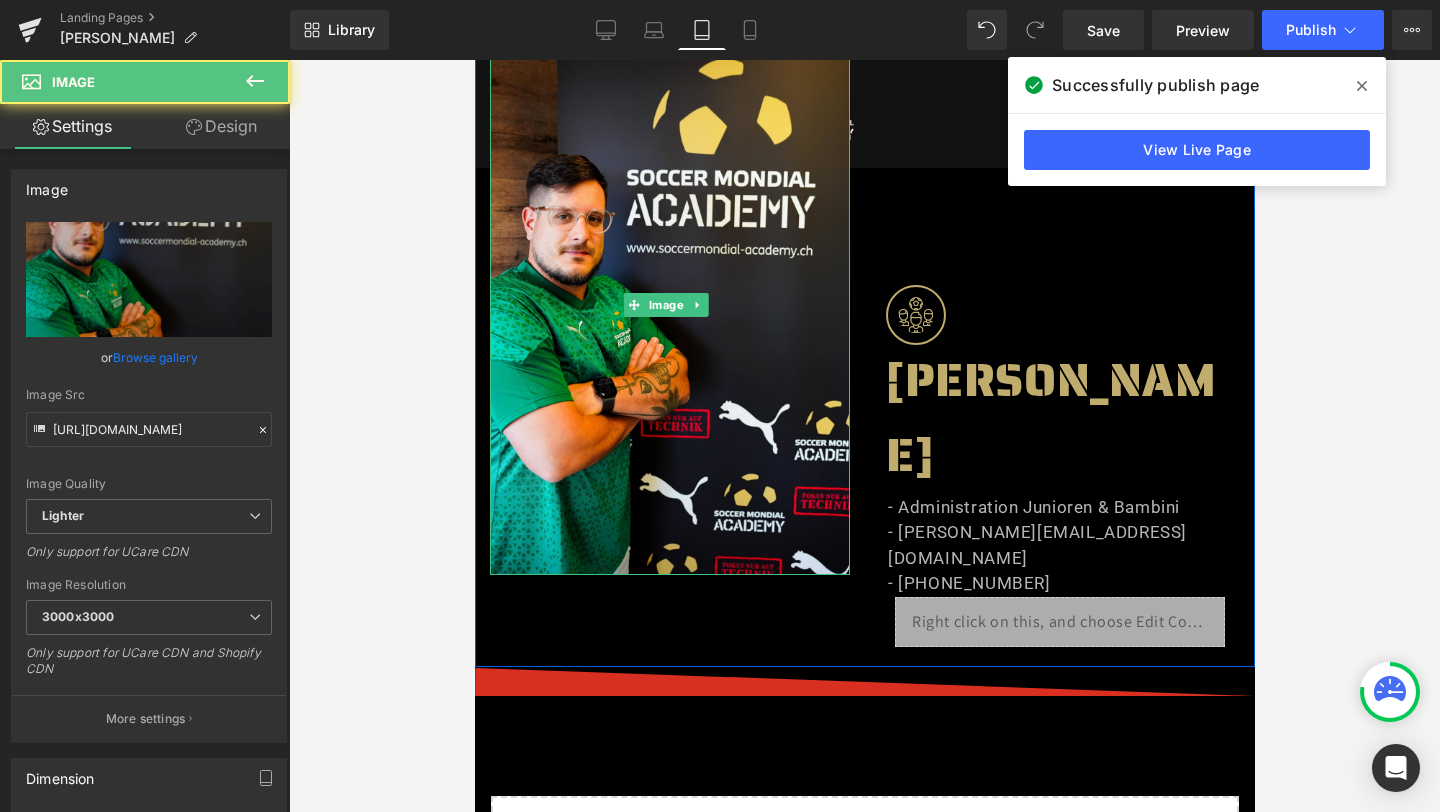 click on "ALESSIO BUTTAZZO" at bounding box center [1062, 418] 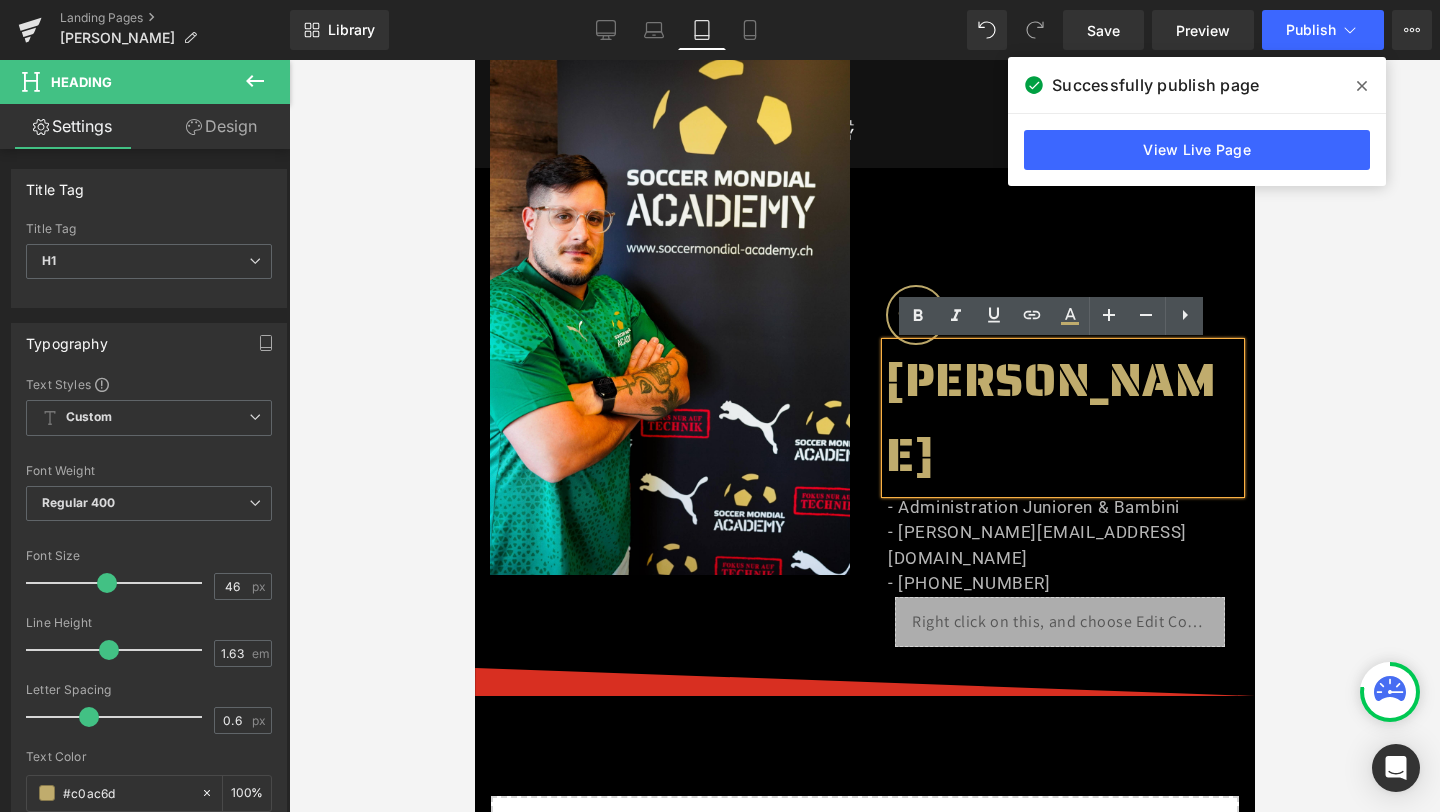 click on "ALESSIO BUTTAZZO" at bounding box center (1062, 418) 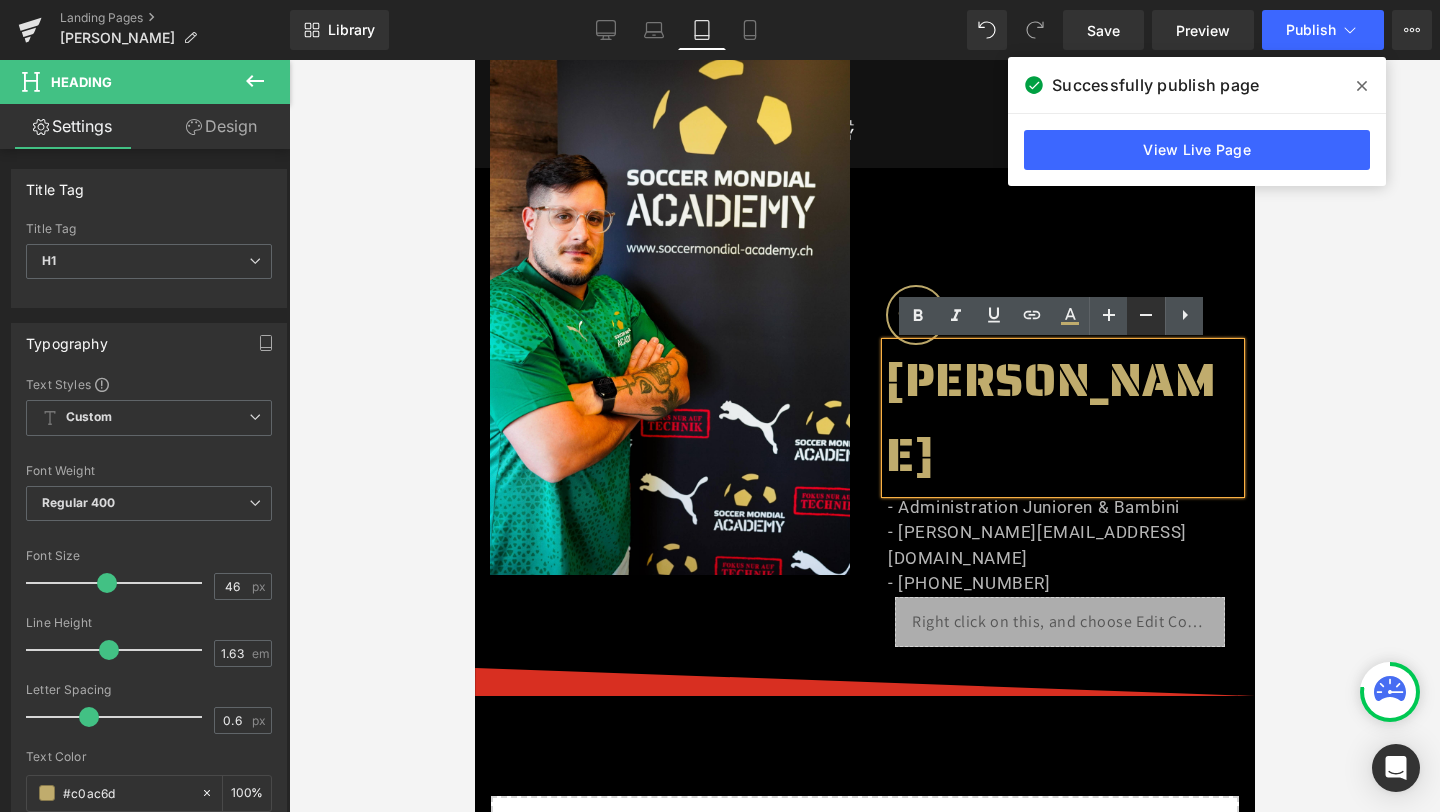 click 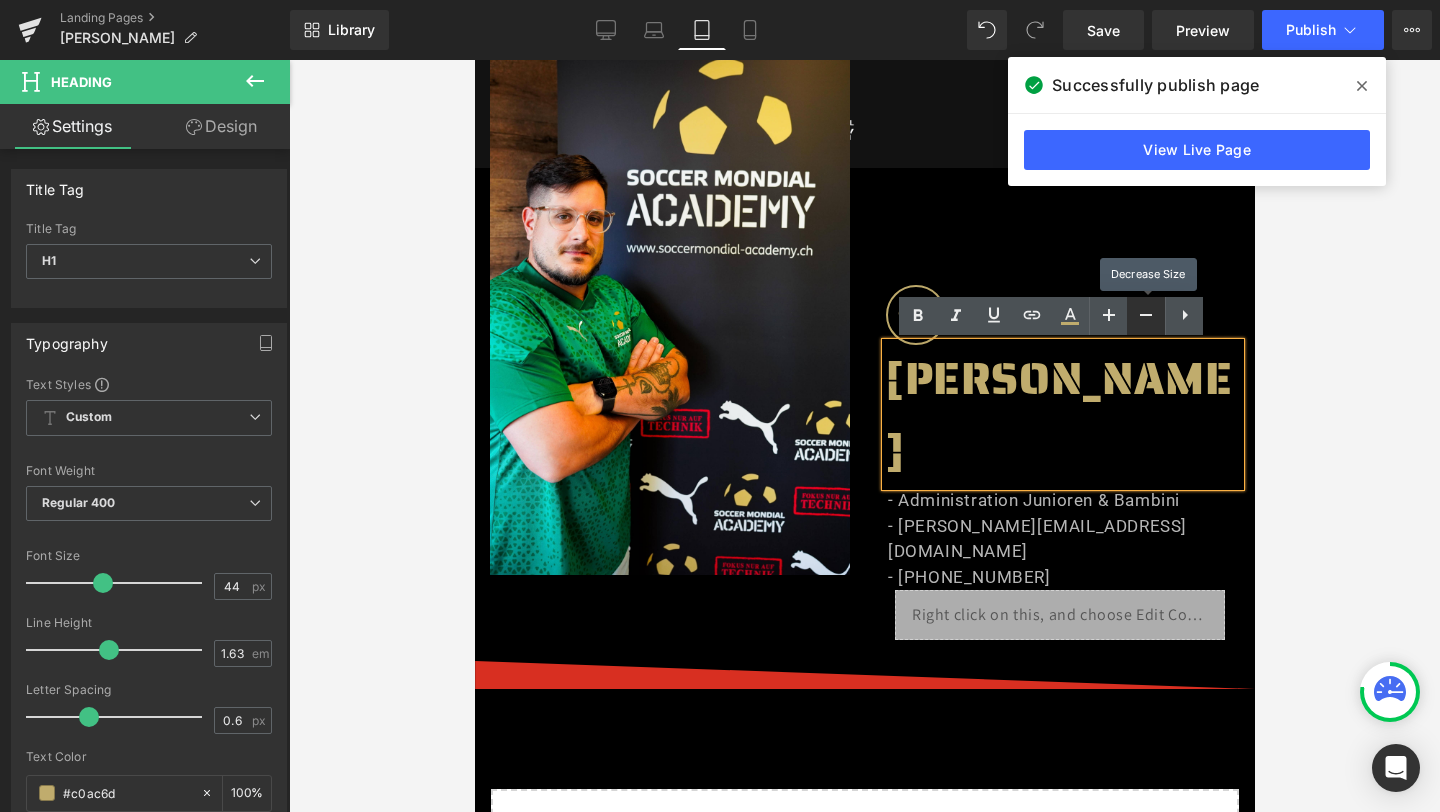 click 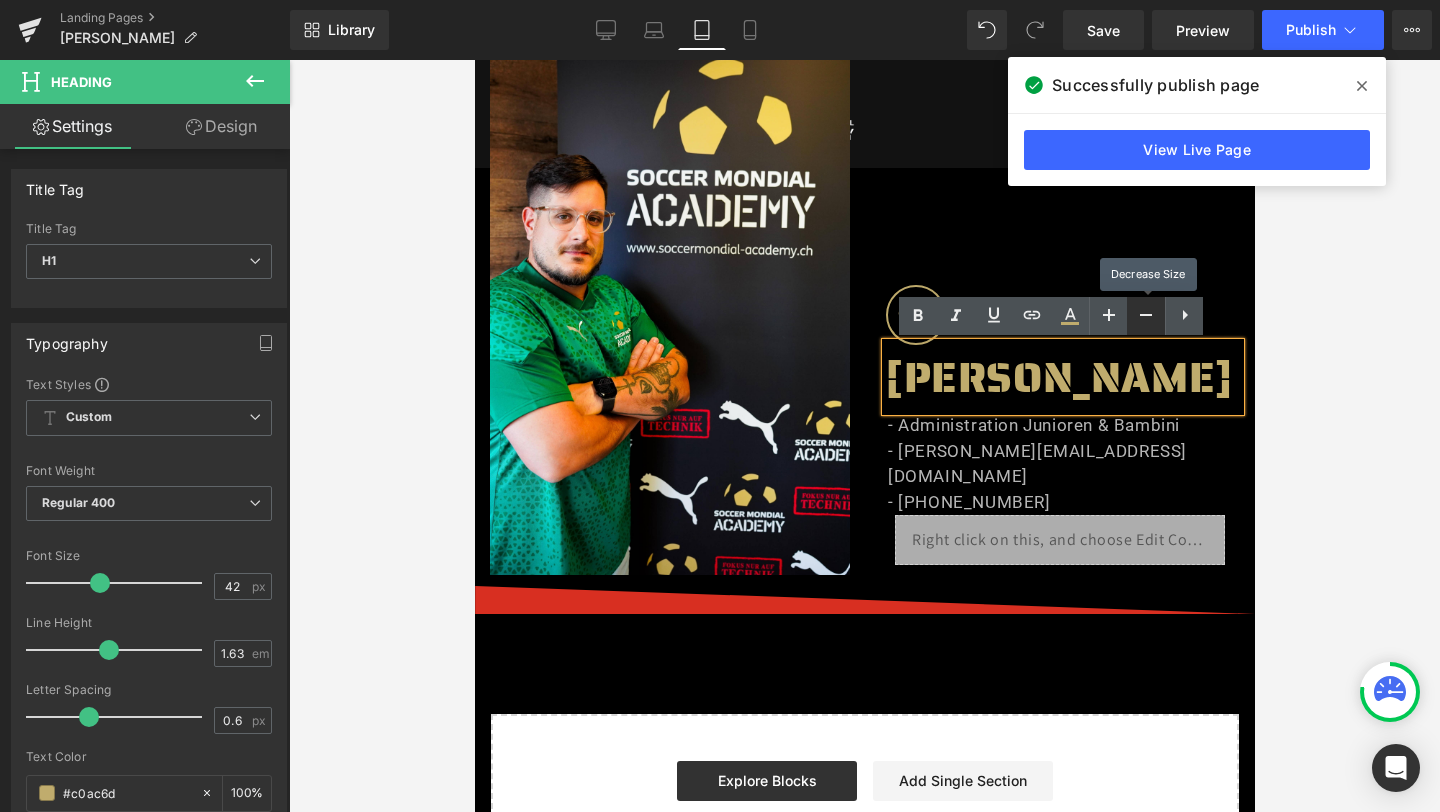 click 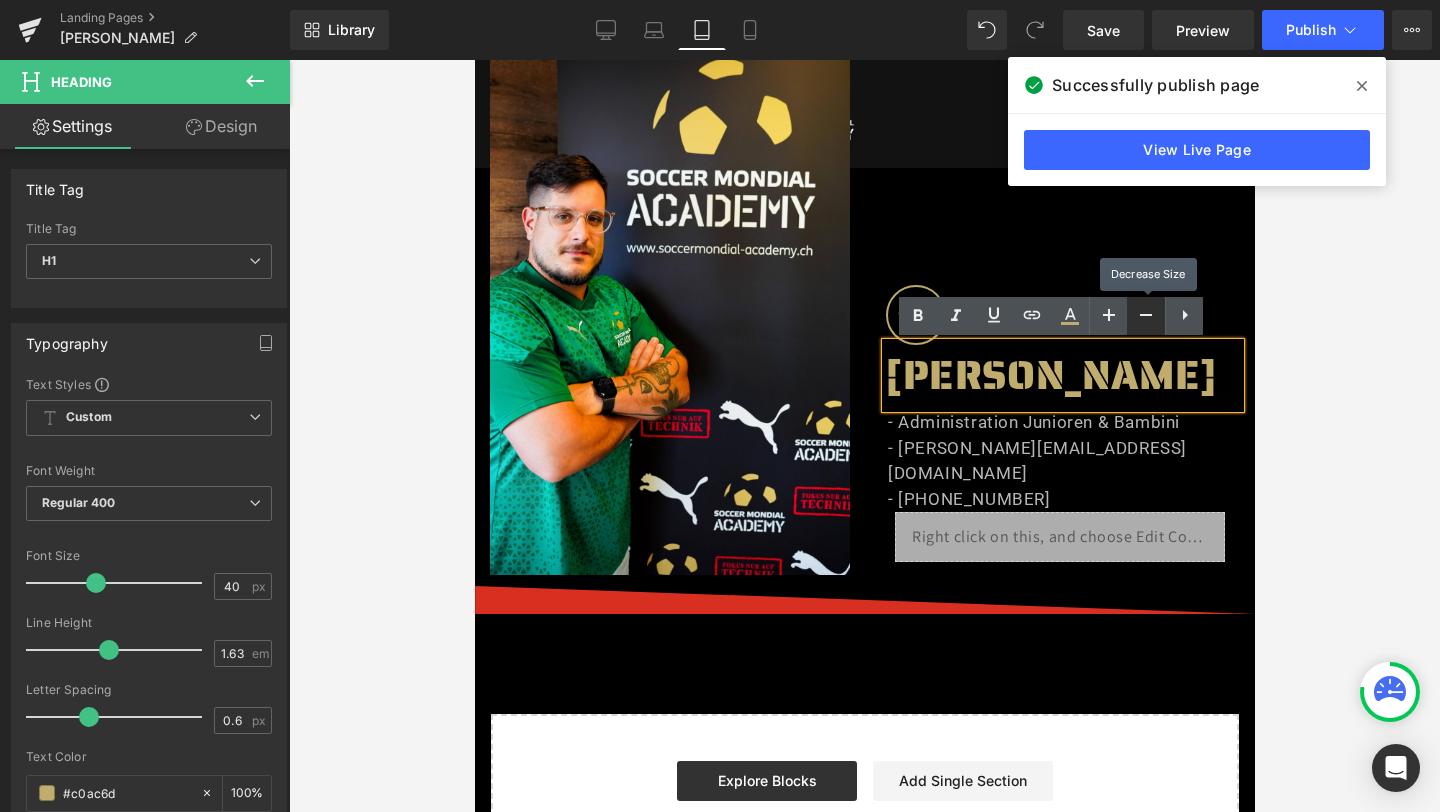 click 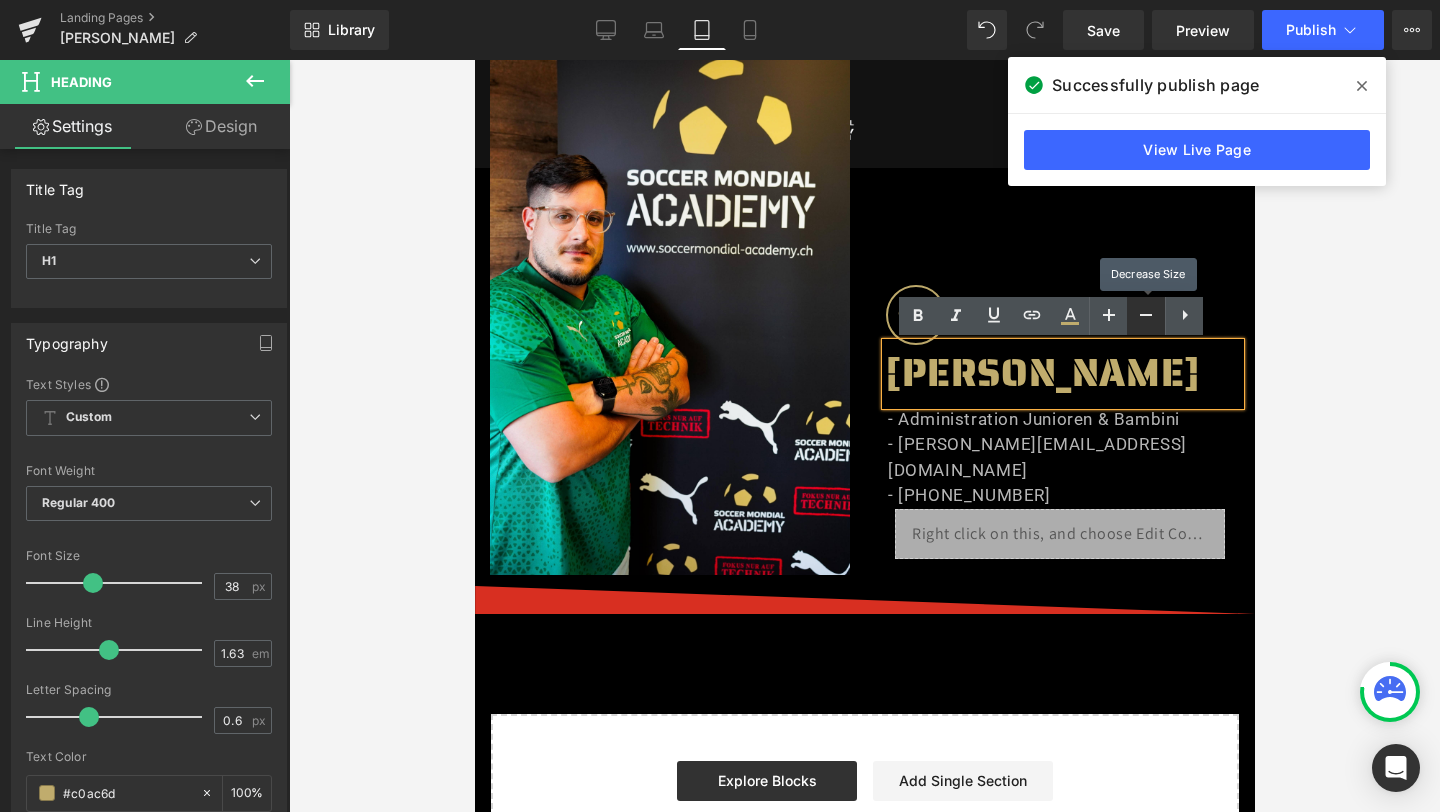 click 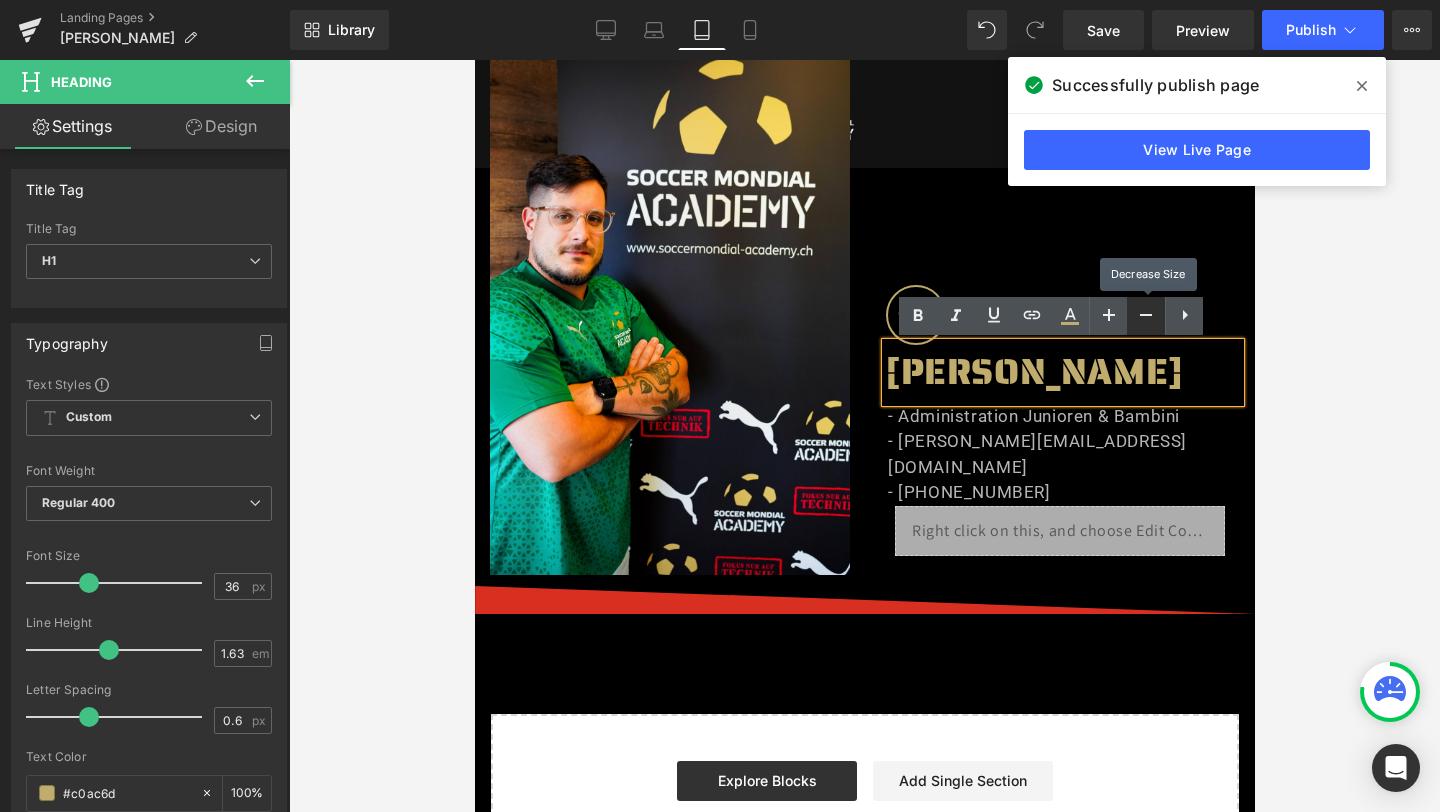click 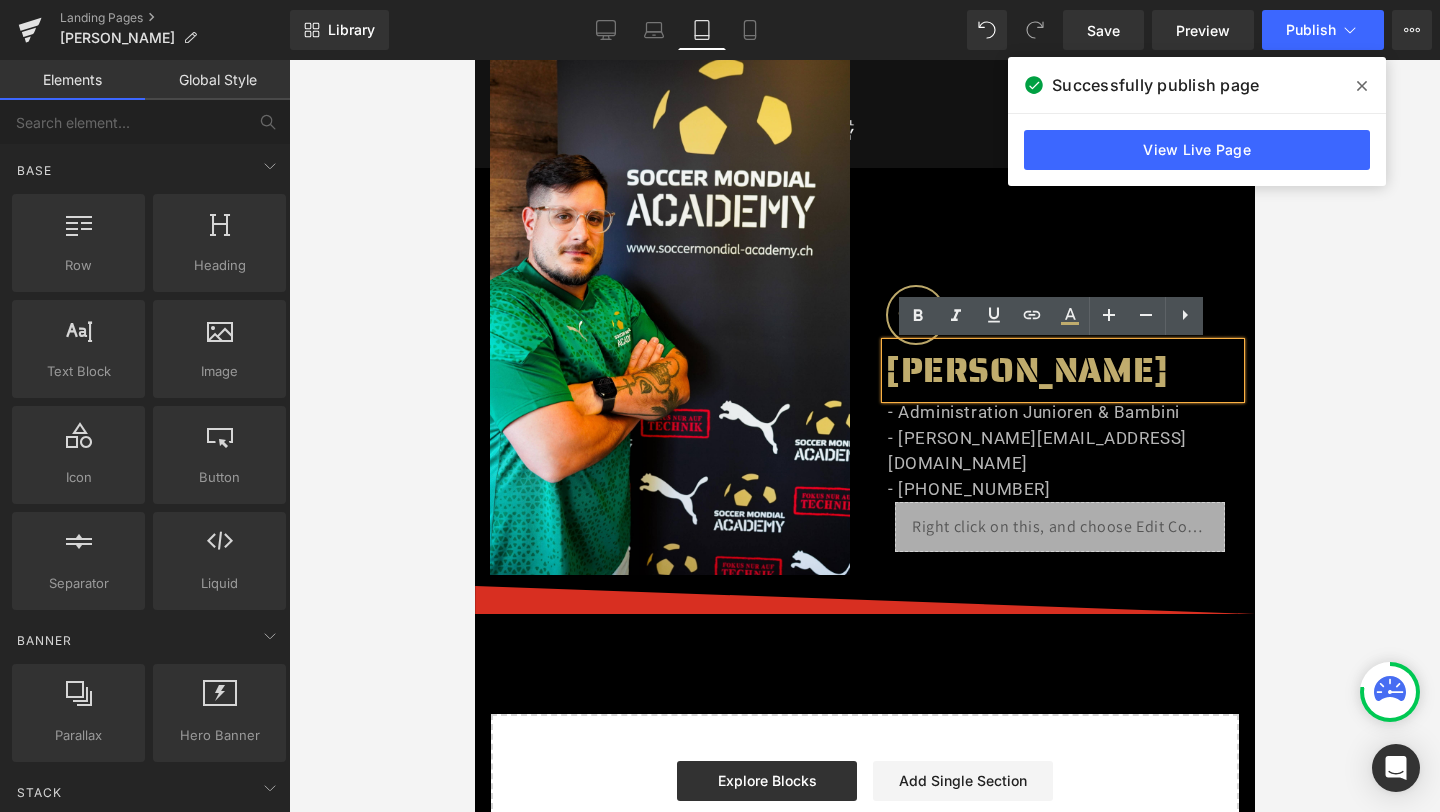 click on "Image         Separator         Image         ALESSIO BUTTAZZO Heading         - Administration Junioren & Bambini - alessio.buttazzo@soccermondial-academy.ch - +41 76 628 49 76 Heading         Liquid         Row         Row         Image
Select your layout" at bounding box center (864, 393) 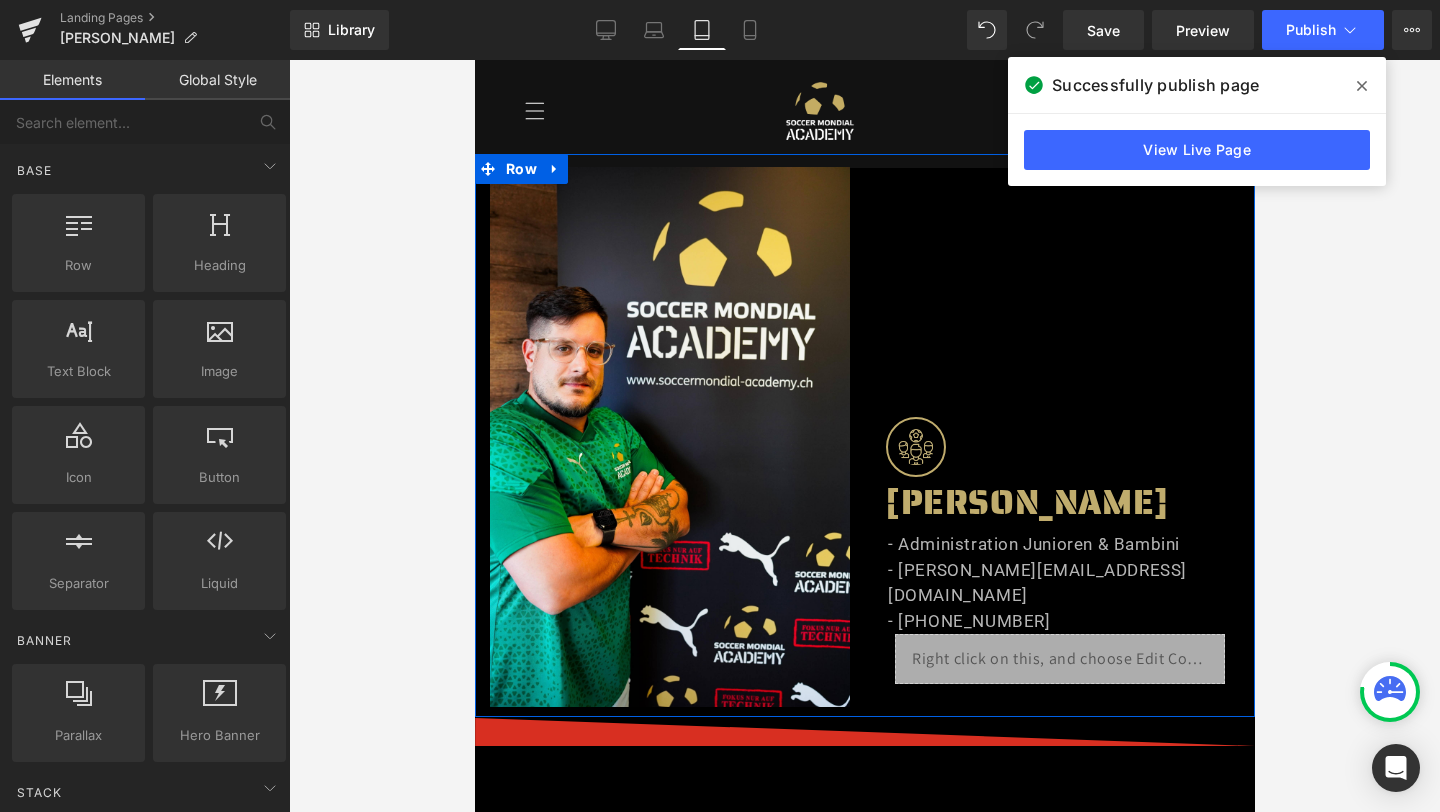 scroll, scrollTop: 27, scrollLeft: 0, axis: vertical 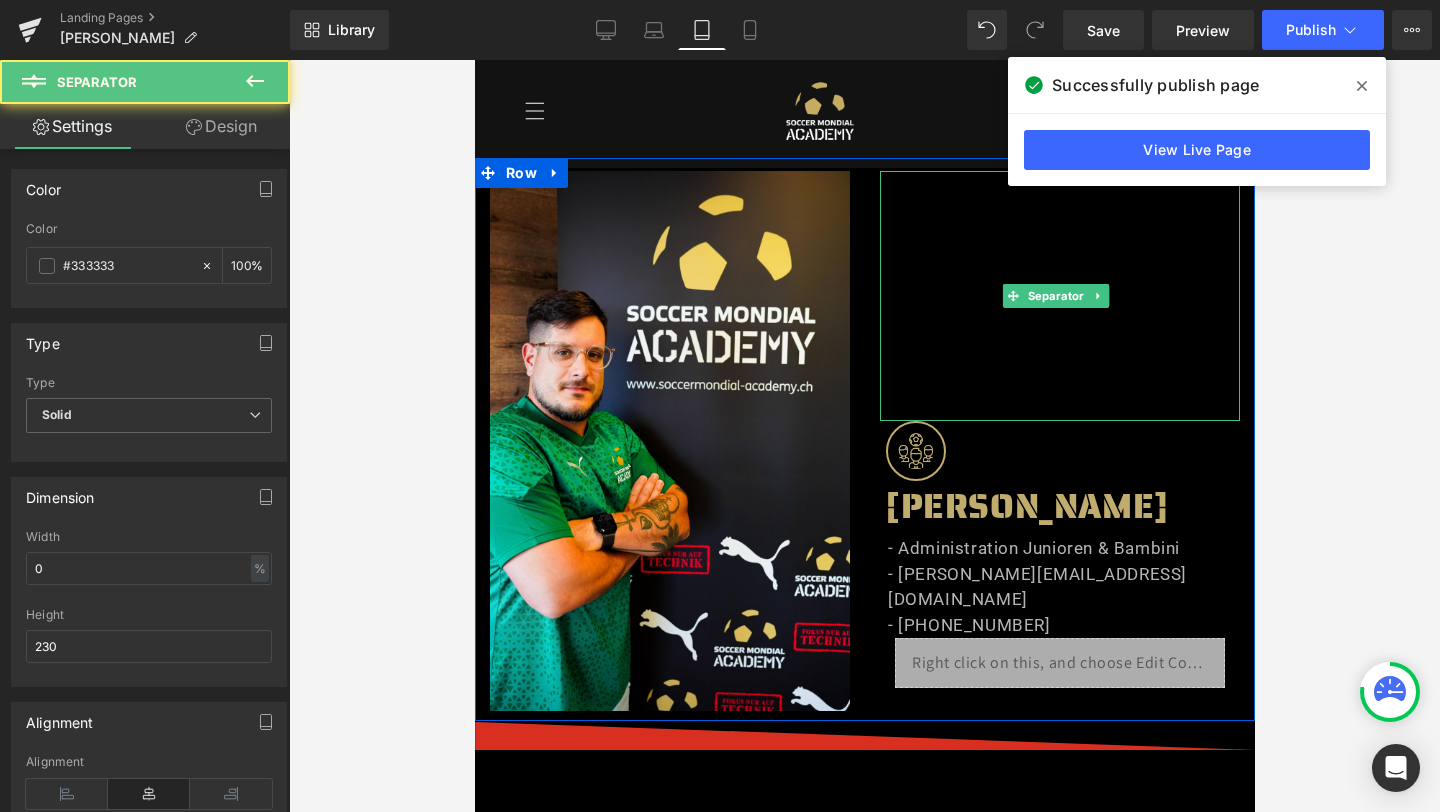 click at bounding box center [1059, 296] 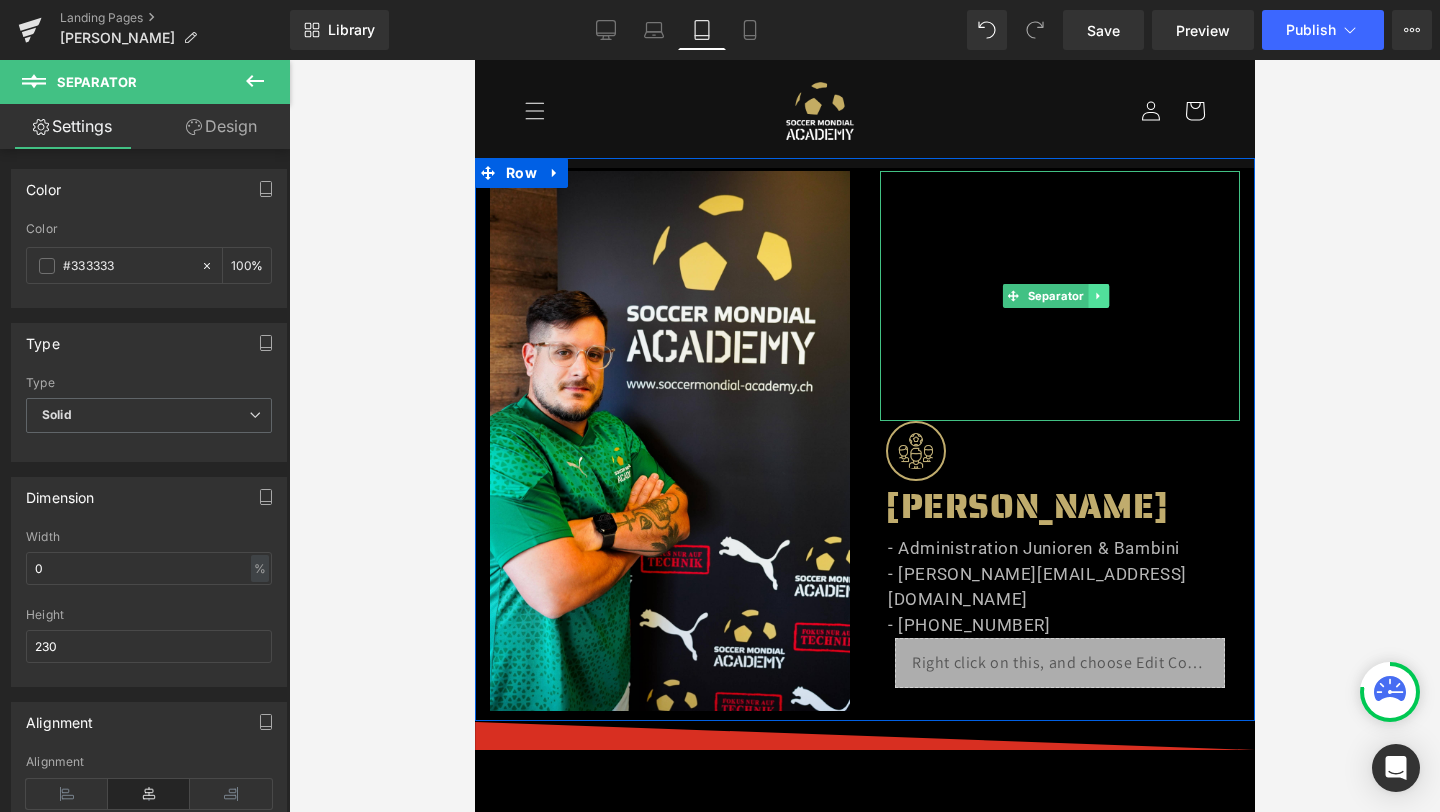 click 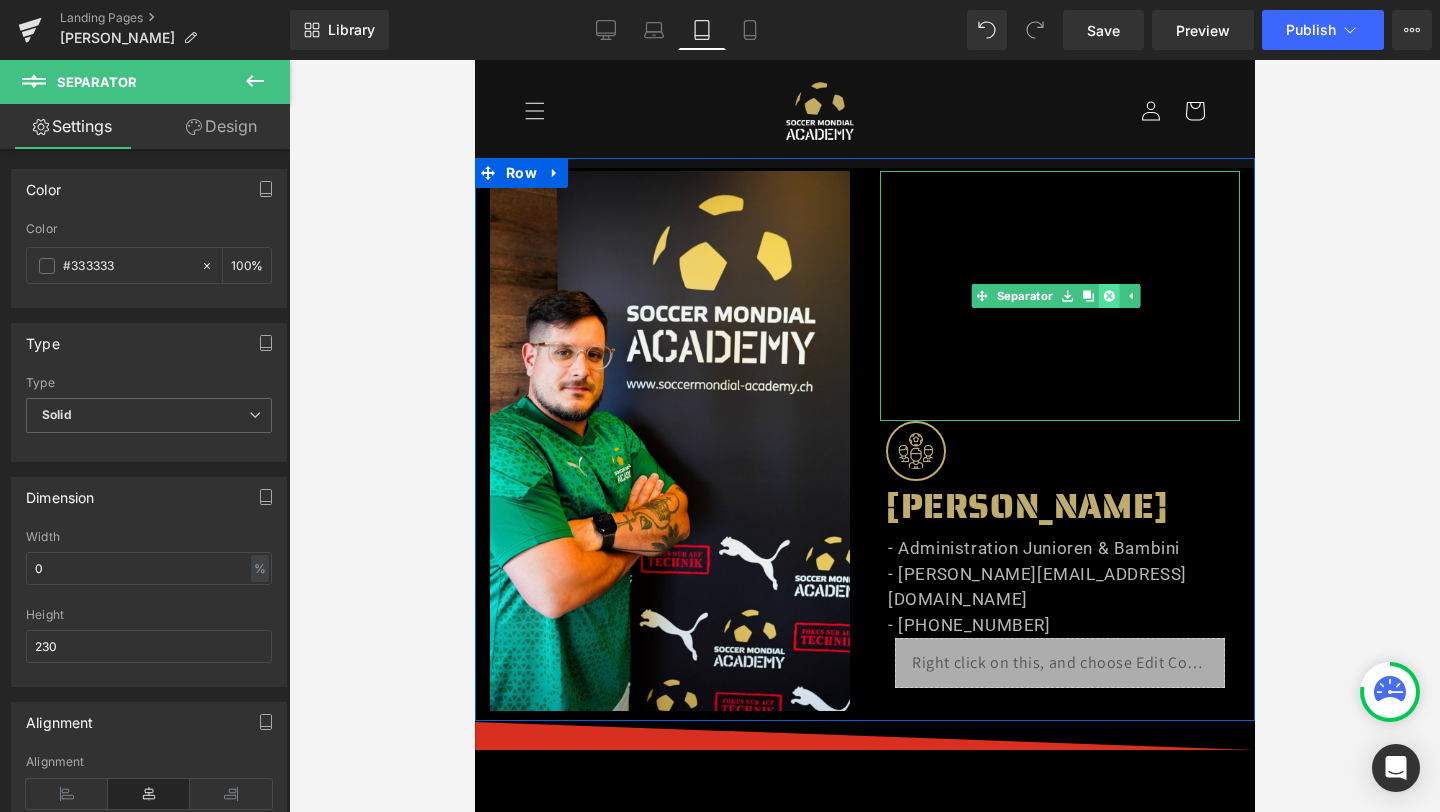 click 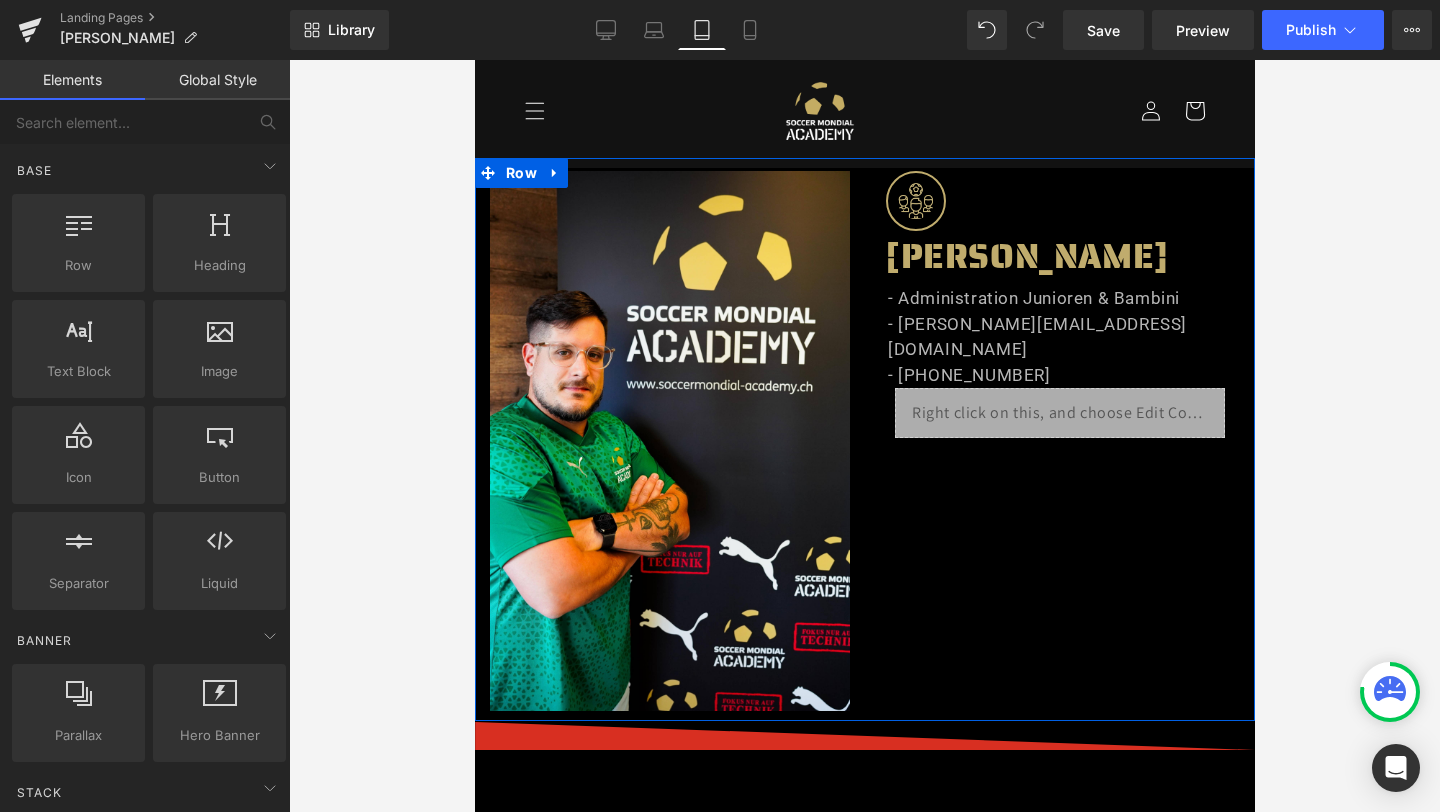 click on "Image         Image         ALESSIO BUTTAZZO Heading         - Administration Junioren & Bambini - alessio.buttazzo@soccermondial-academy.ch - +41 76 628 49 76 Heading         Liquid         Row         Row" at bounding box center [864, 439] 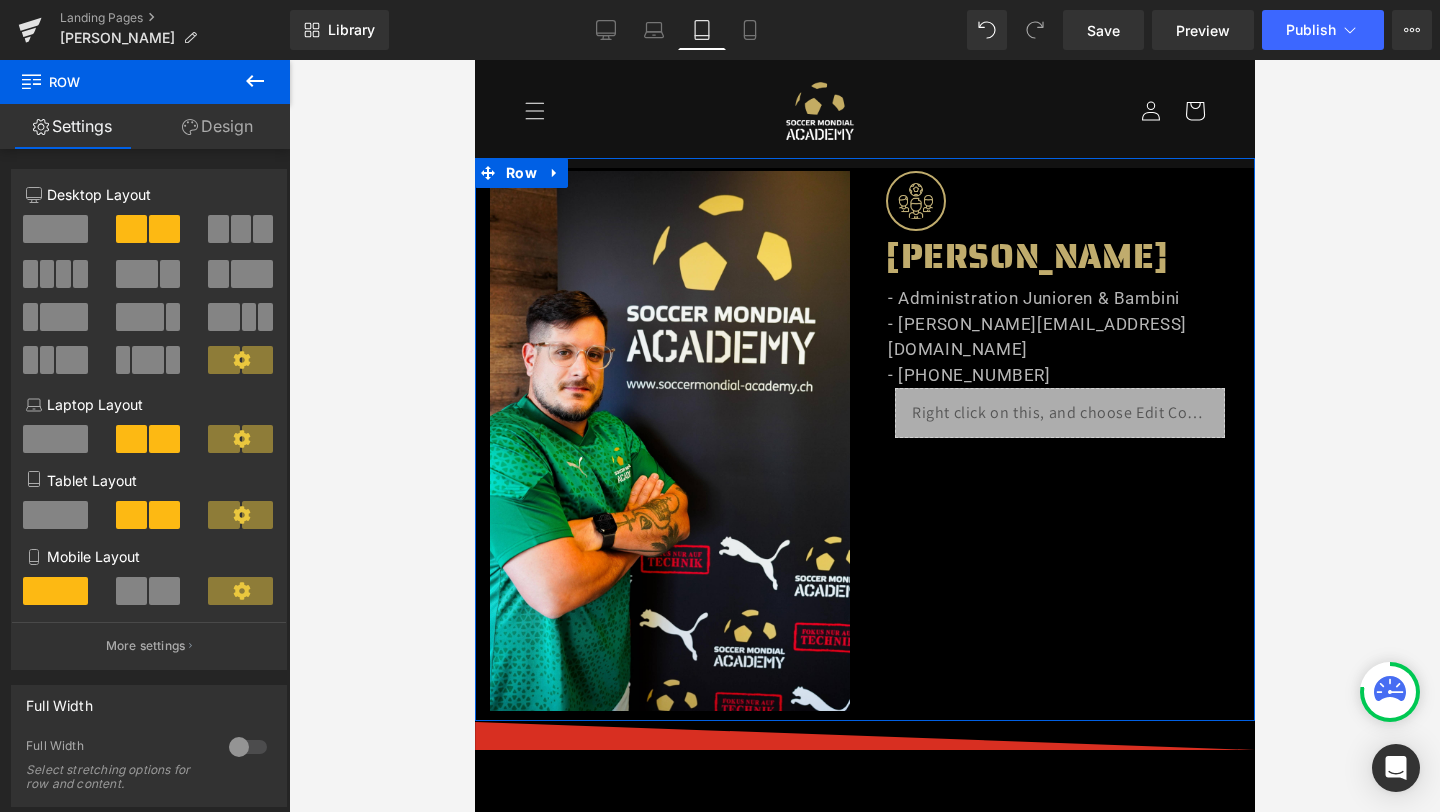click on "Image         Image         ALESSIO BUTTAZZO Heading         - Administration Junioren & Bambini - alessio.buttazzo@soccermondial-academy.ch - +41 76 628 49 76 Heading         Liquid         Row         Row" at bounding box center [864, 439] 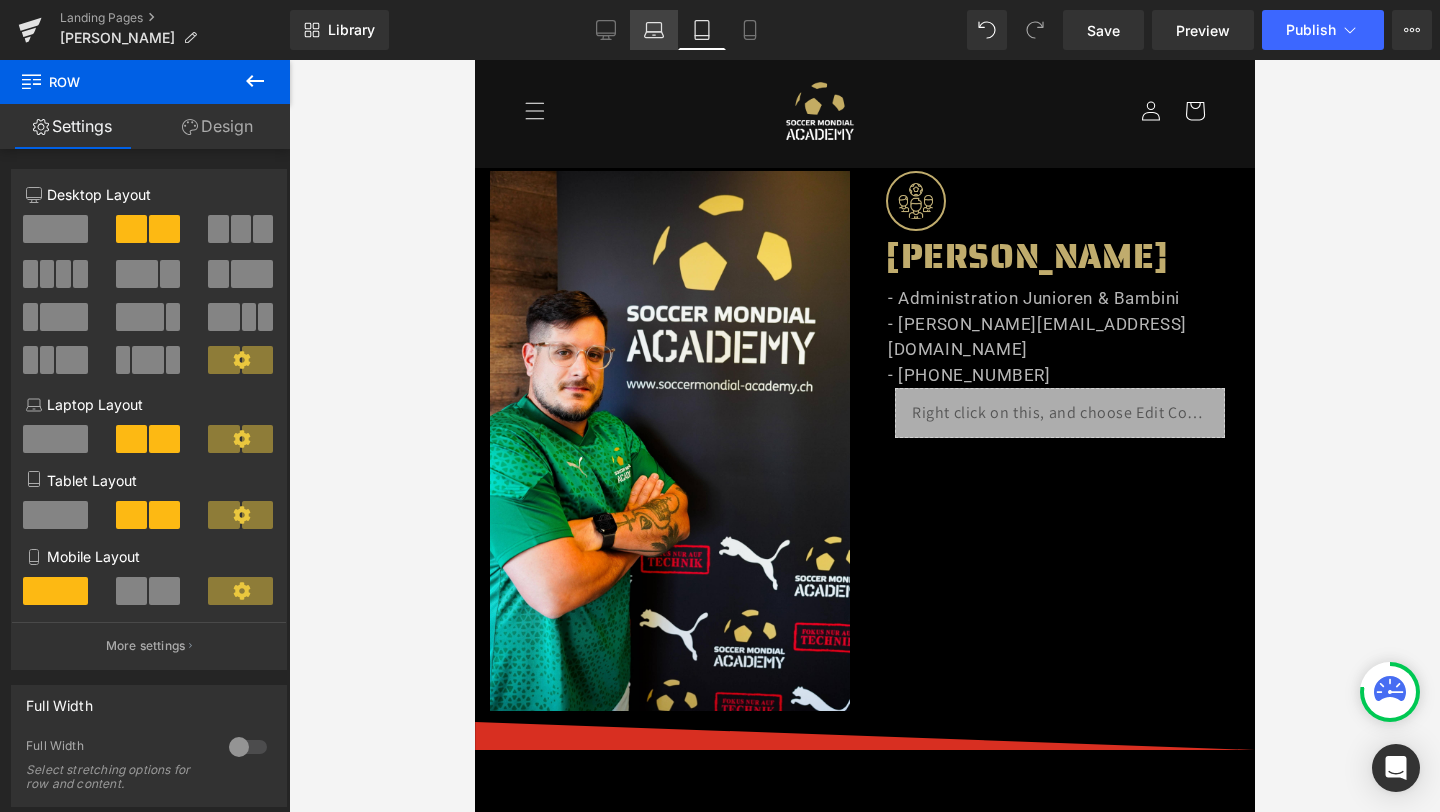 click 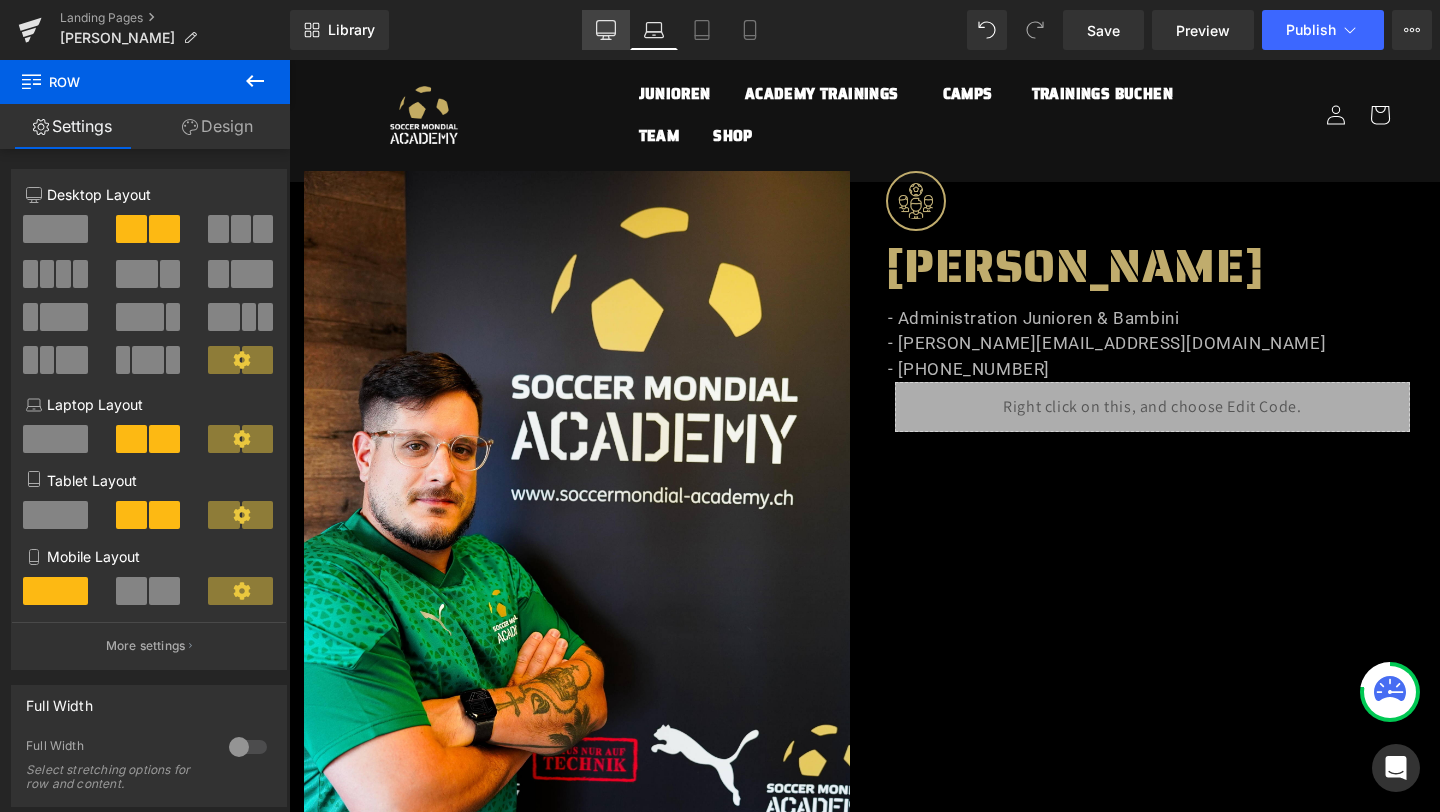 click 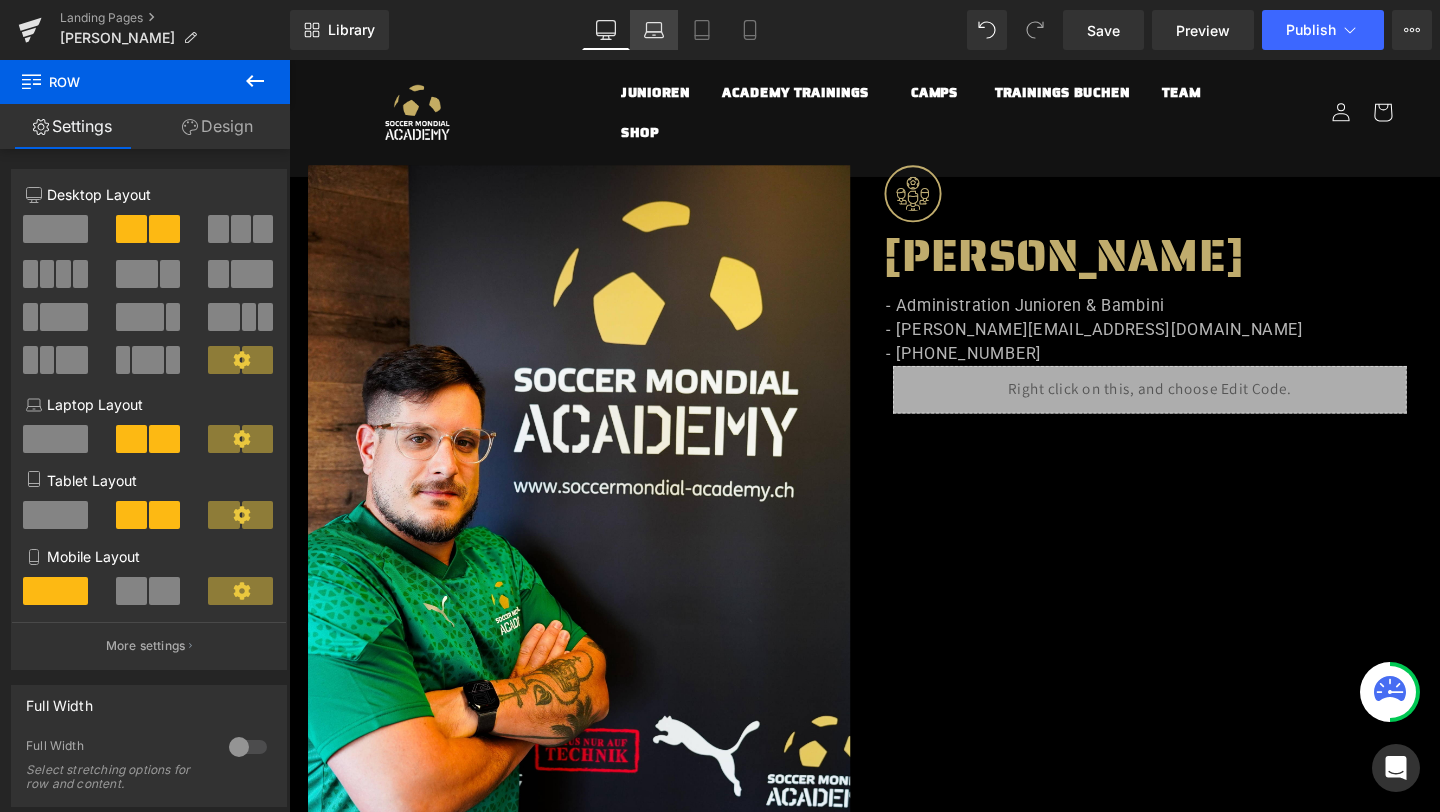 click on "Laptop" at bounding box center (654, 30) 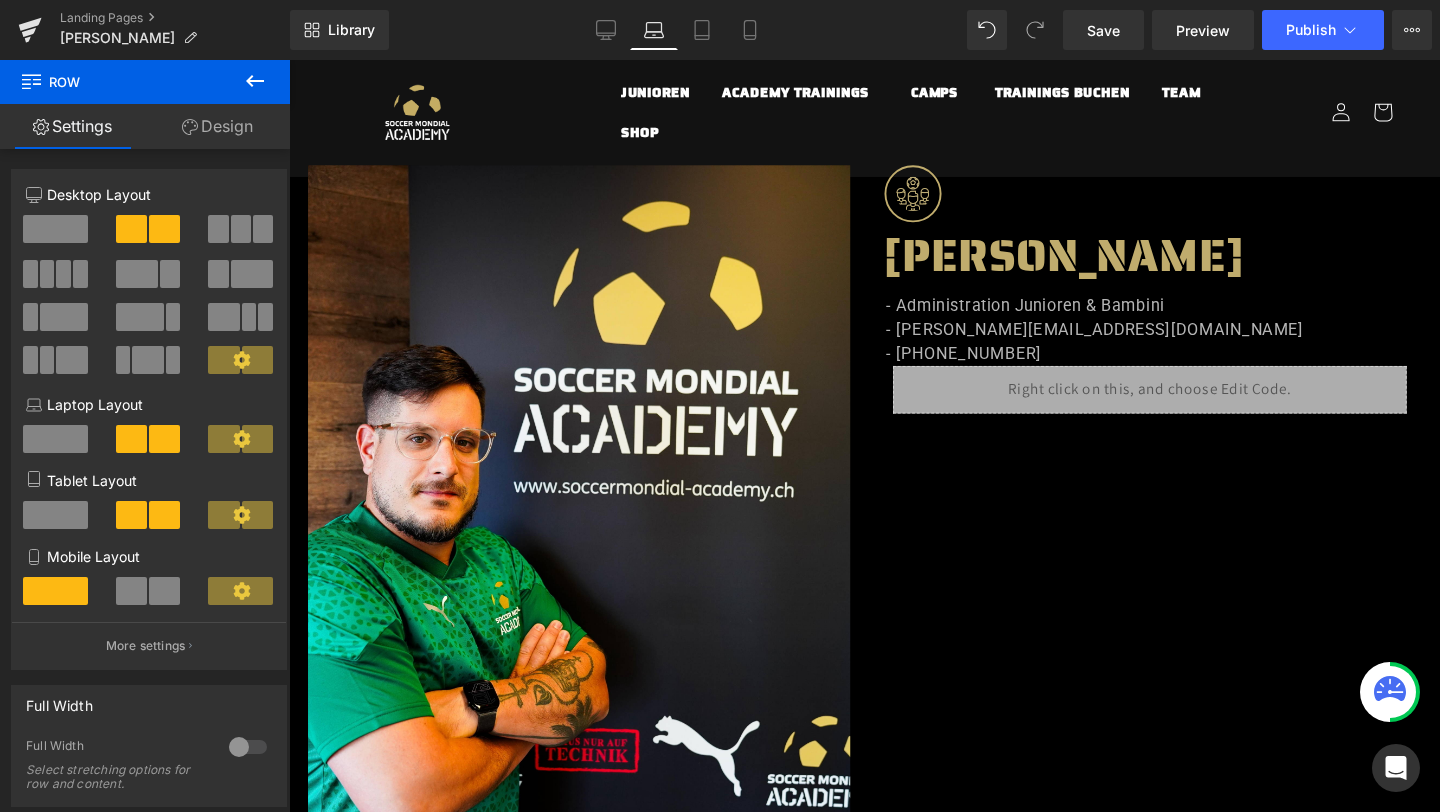 type on "100" 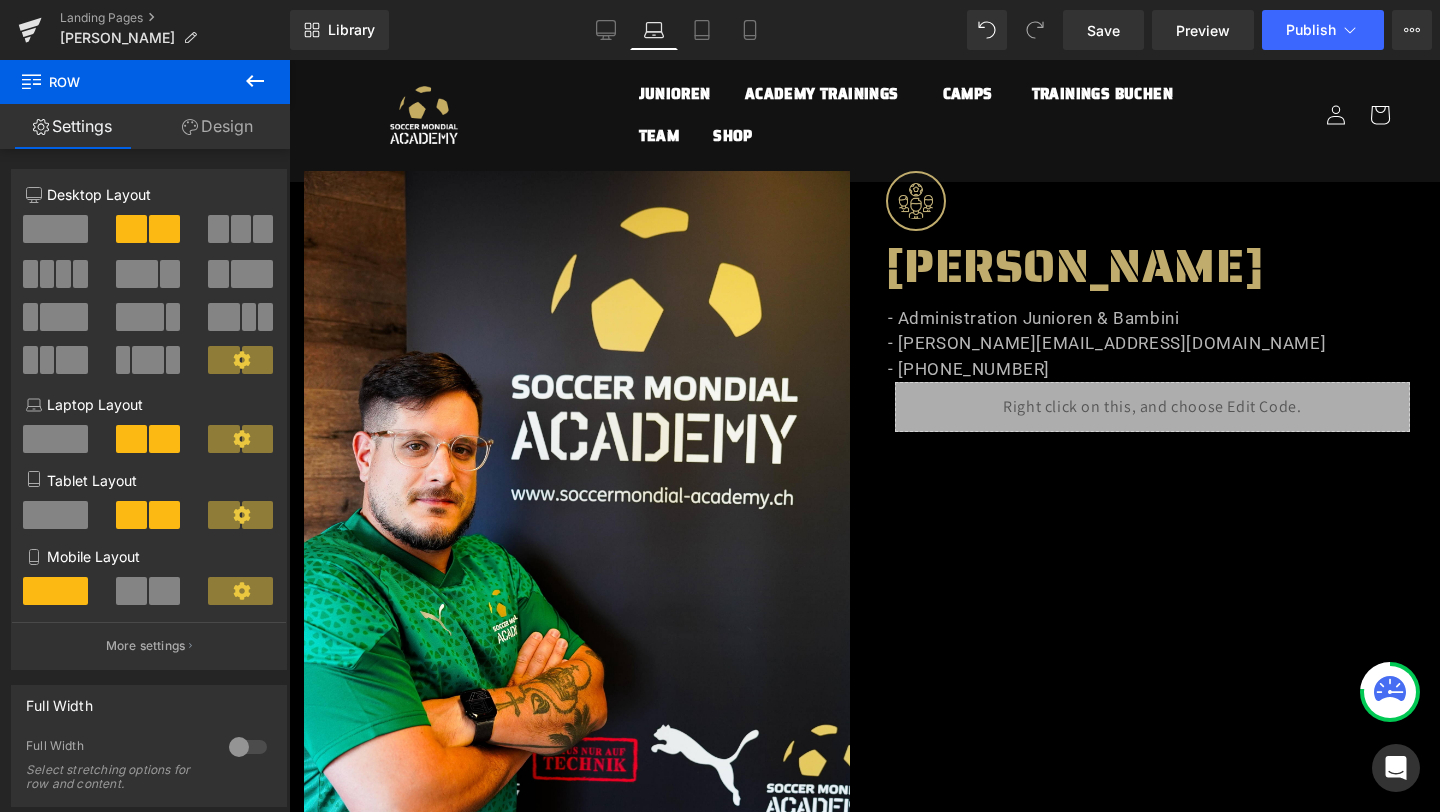 click on "Library Laptop Desktop Laptop Tablet Mobile Save Preview Publish Scheduled View Live Page View with current Template Save Template to Library Schedule Publish  Optimize  Publish Settings Shortcuts  Your page can’t be published   You've reached the maximum number of published pages on your plan  (0/0).  You need to upgrade your plan or unpublish all your pages to get 1 publish slot.   Unpublish pages   Upgrade plan" at bounding box center (865, 30) 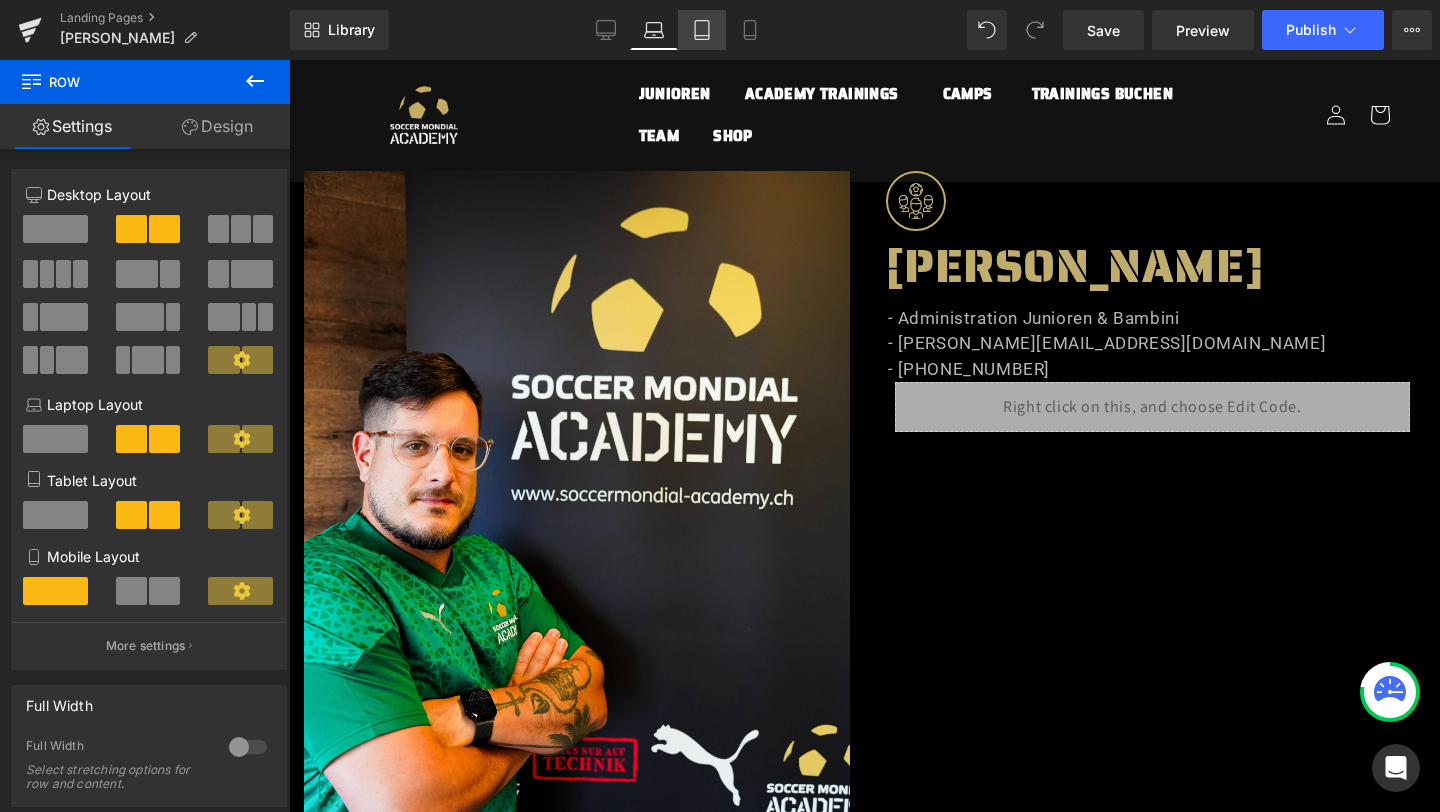 click 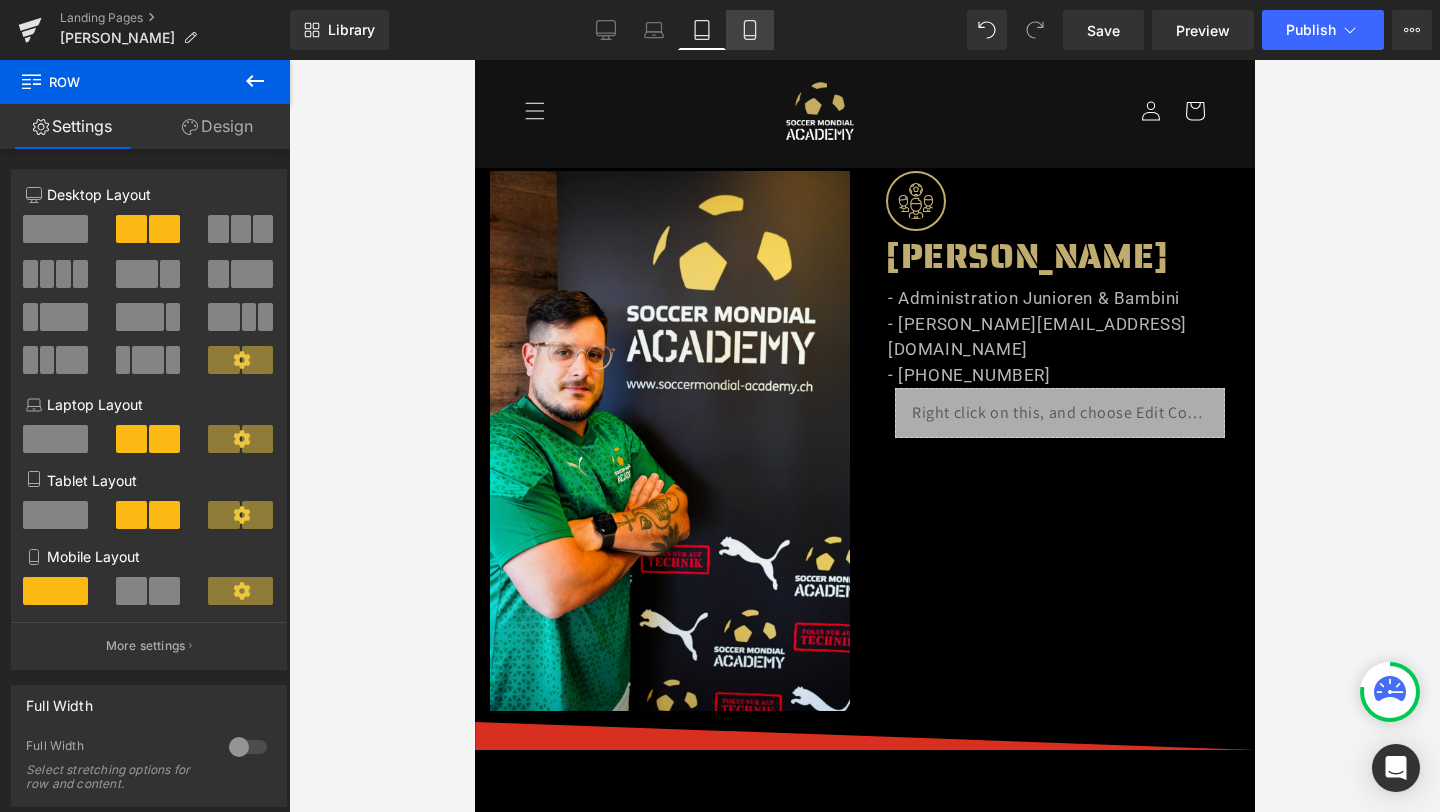 click 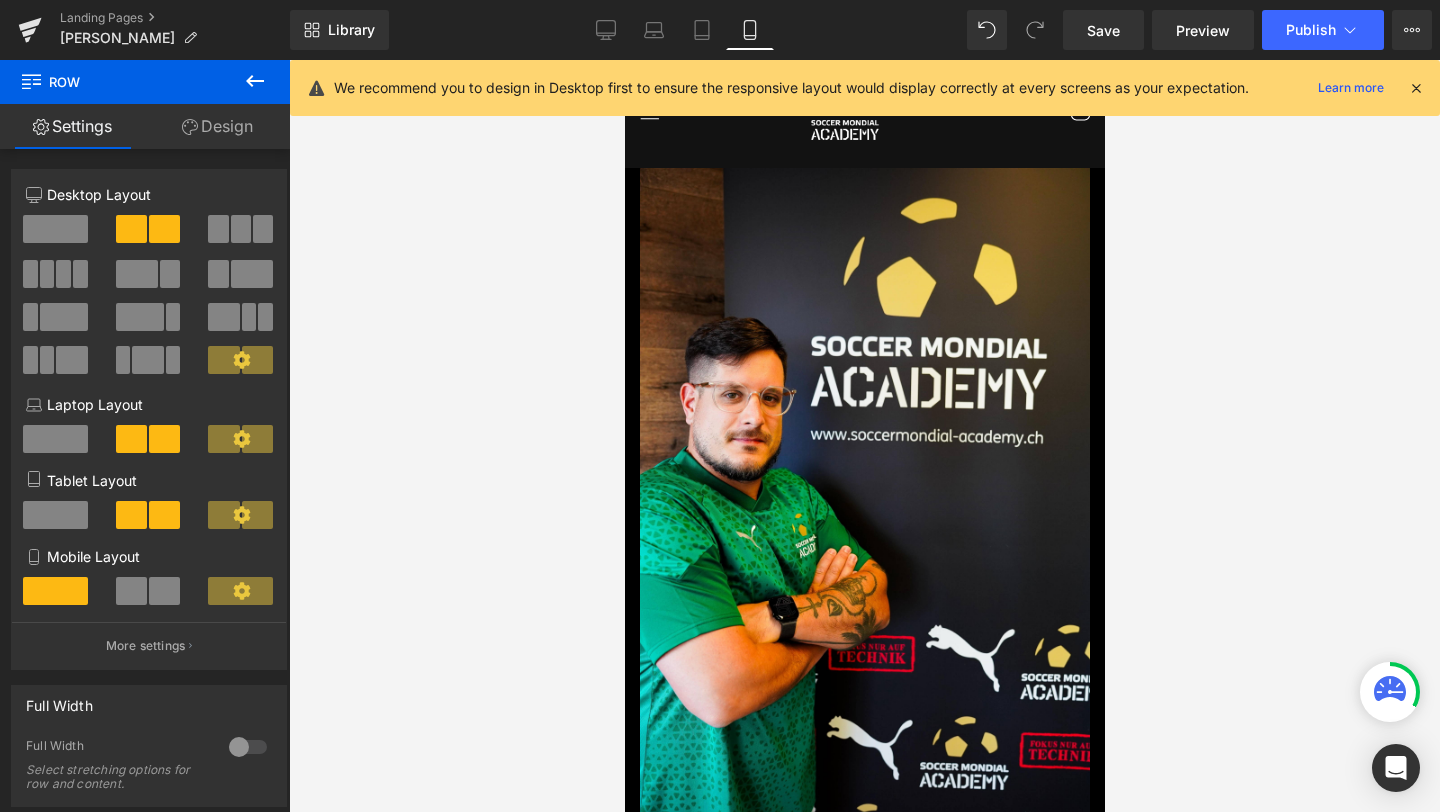 scroll, scrollTop: 24, scrollLeft: 0, axis: vertical 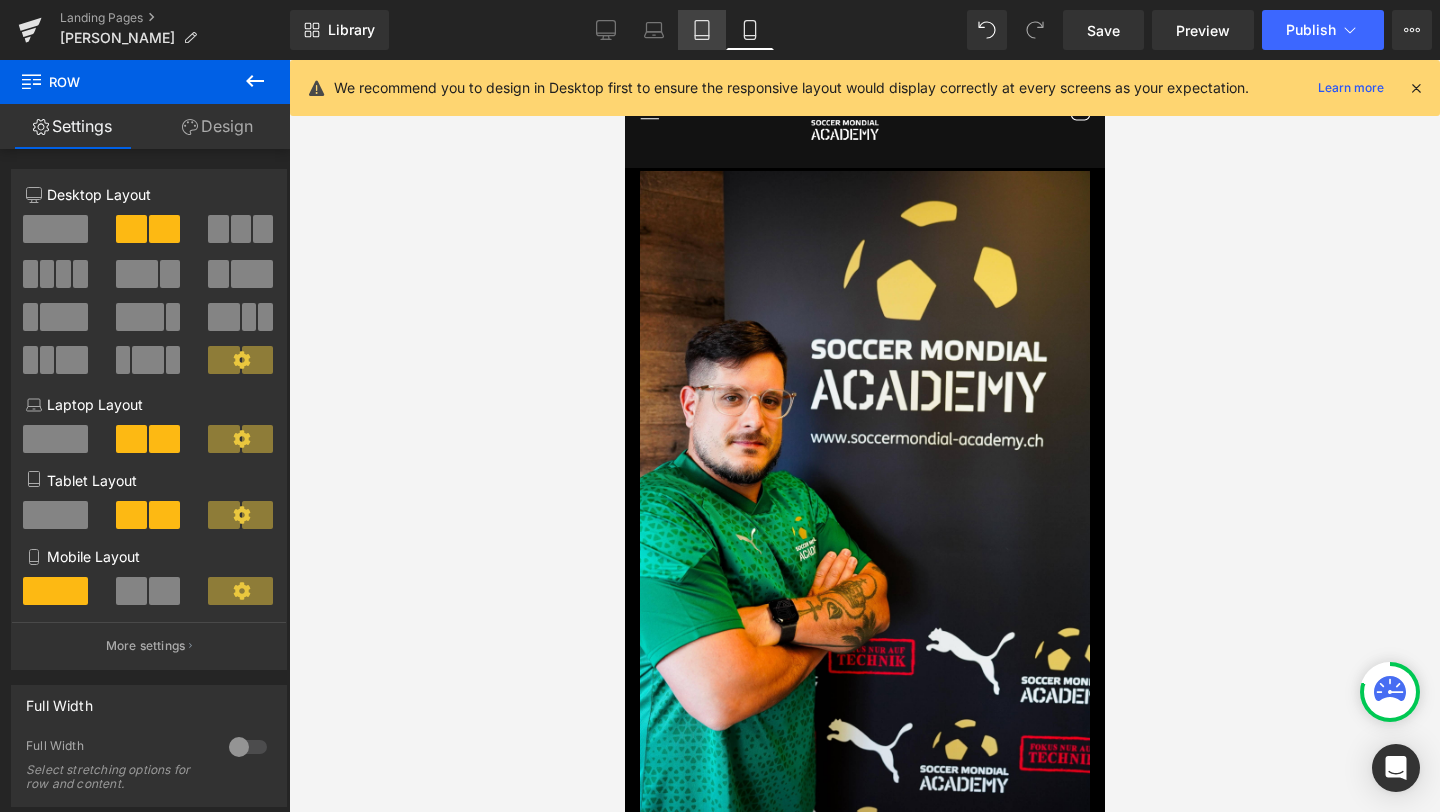 click 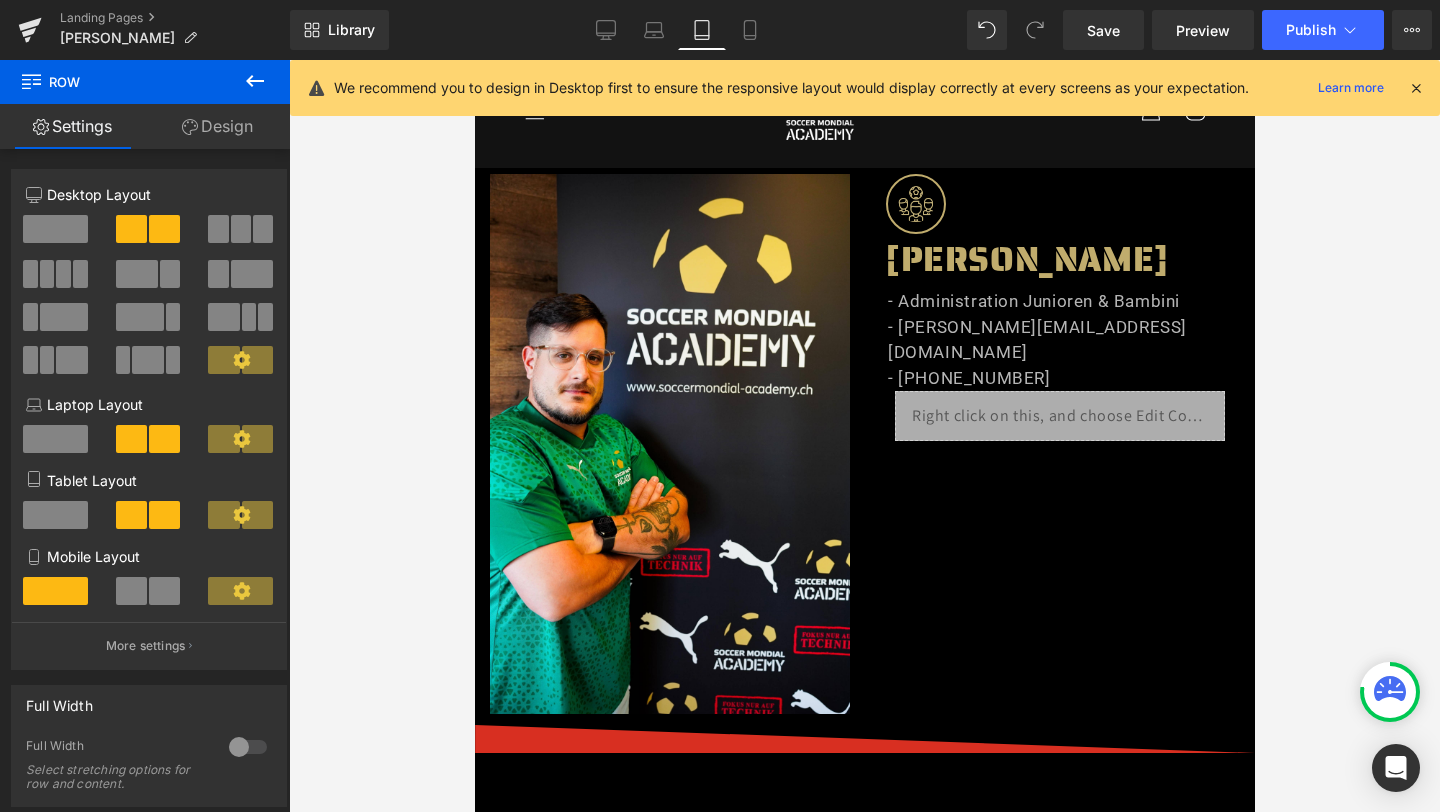 scroll, scrollTop: 27, scrollLeft: 0, axis: vertical 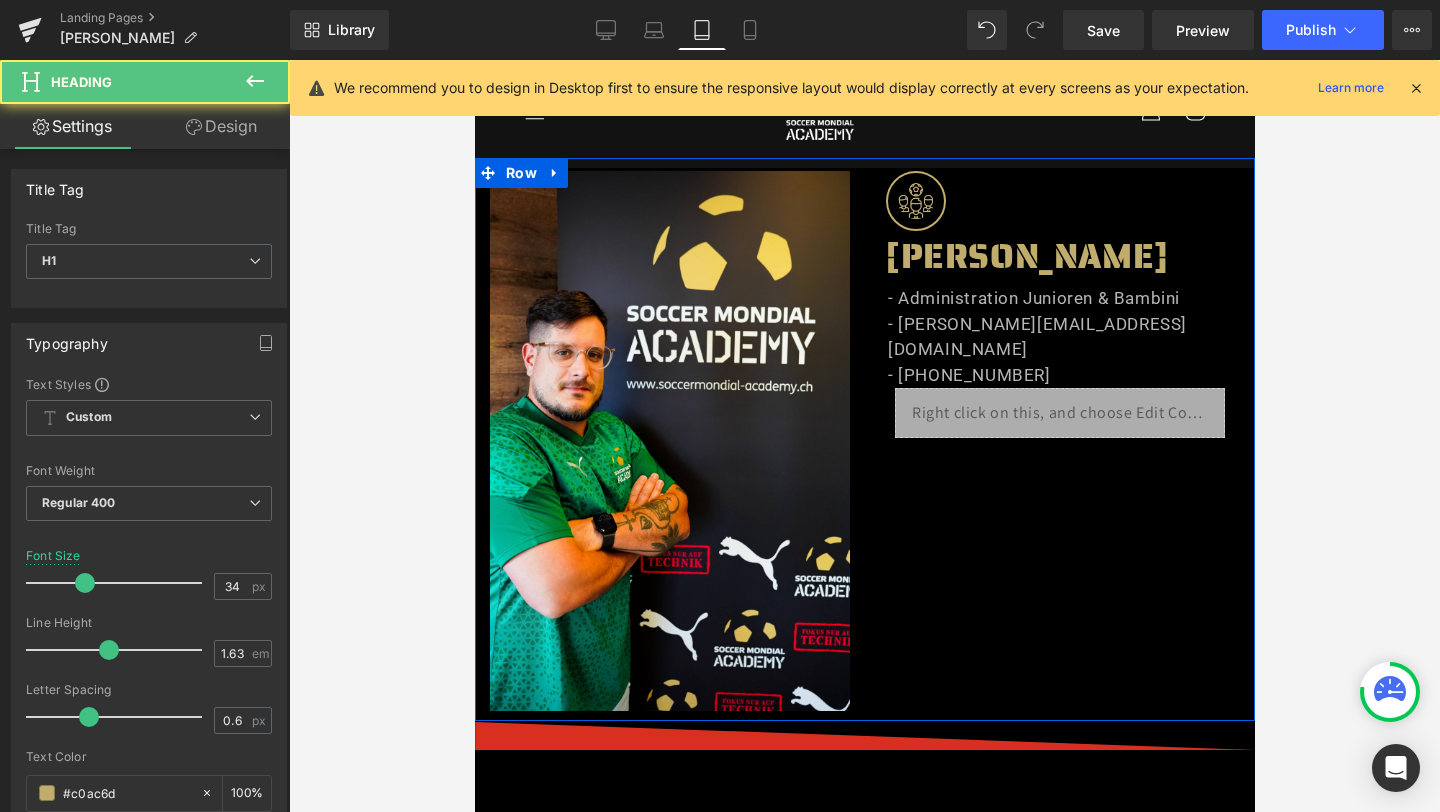 drag, startPoint x: 891, startPoint y: 261, endPoint x: 891, endPoint y: 278, distance: 17 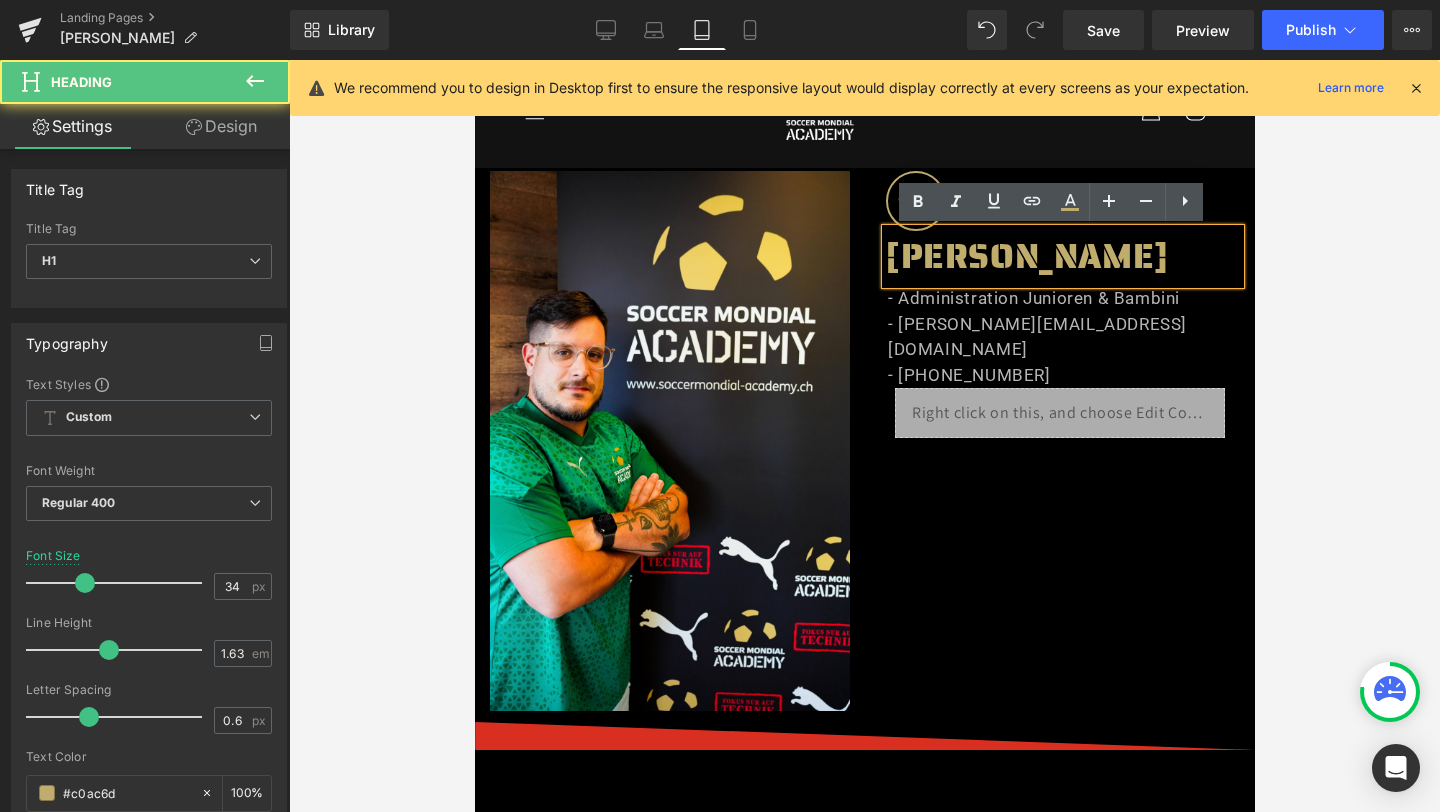 click on "ALESSIO BUTTAZZO" at bounding box center [1062, 256] 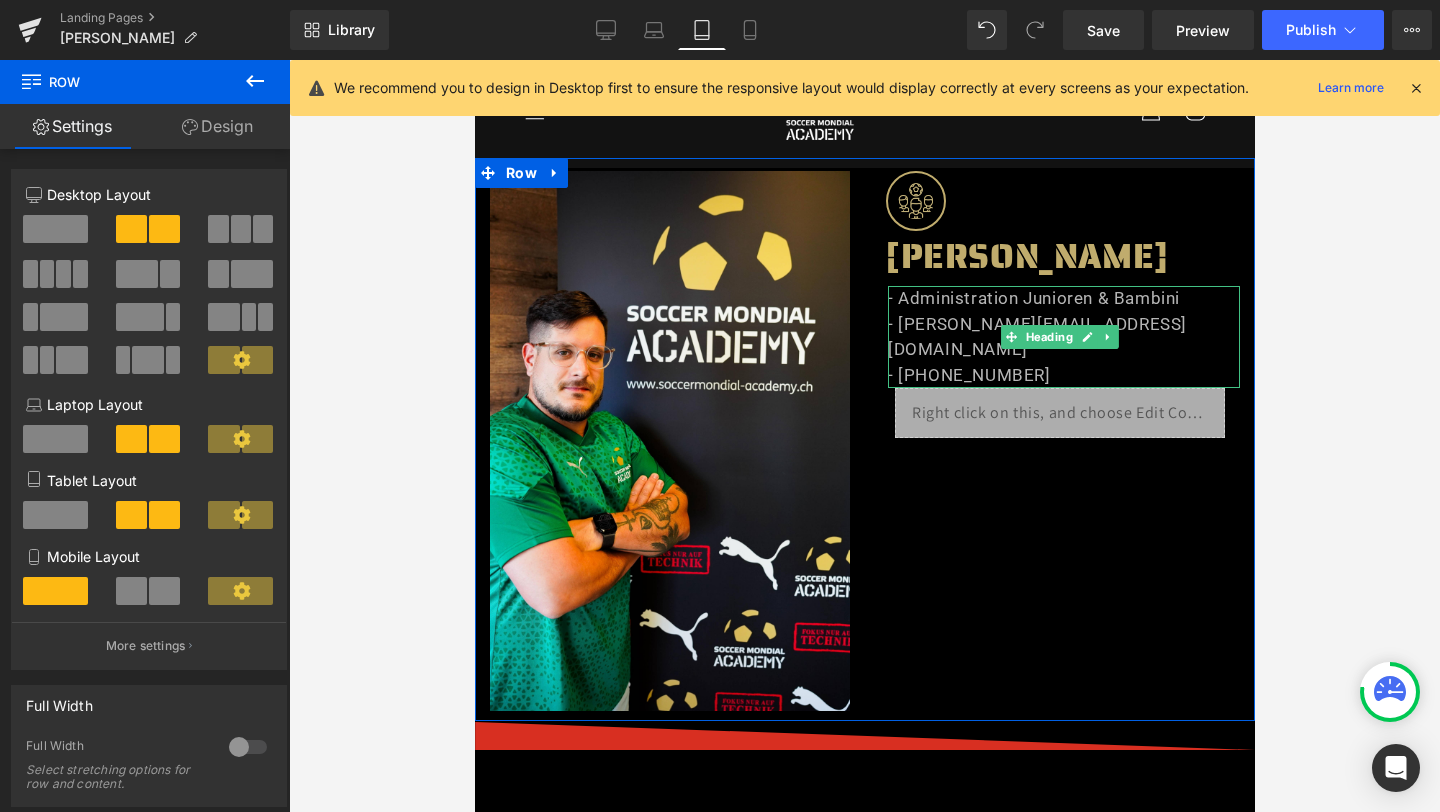 click on "- Administration Junioren & Bambini - alessio.buttazzo@soccermondial-academy.ch - +41 76 628 49 76" at bounding box center [1063, 337] 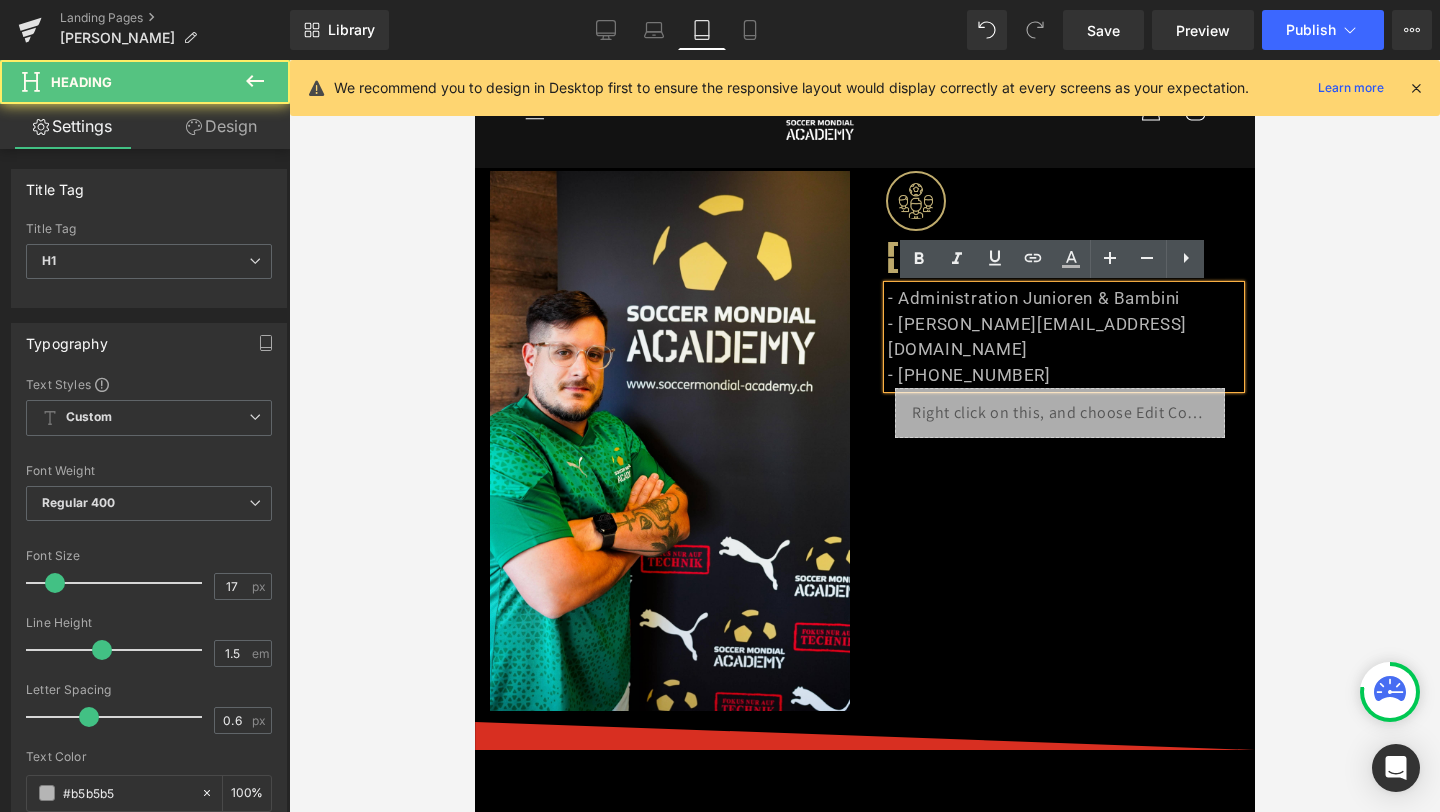 click on "- Administration Junioren & Bambini - alessio.buttazzo@soccermondial-academy.ch - +41 76 628 49 76" at bounding box center [1063, 337] 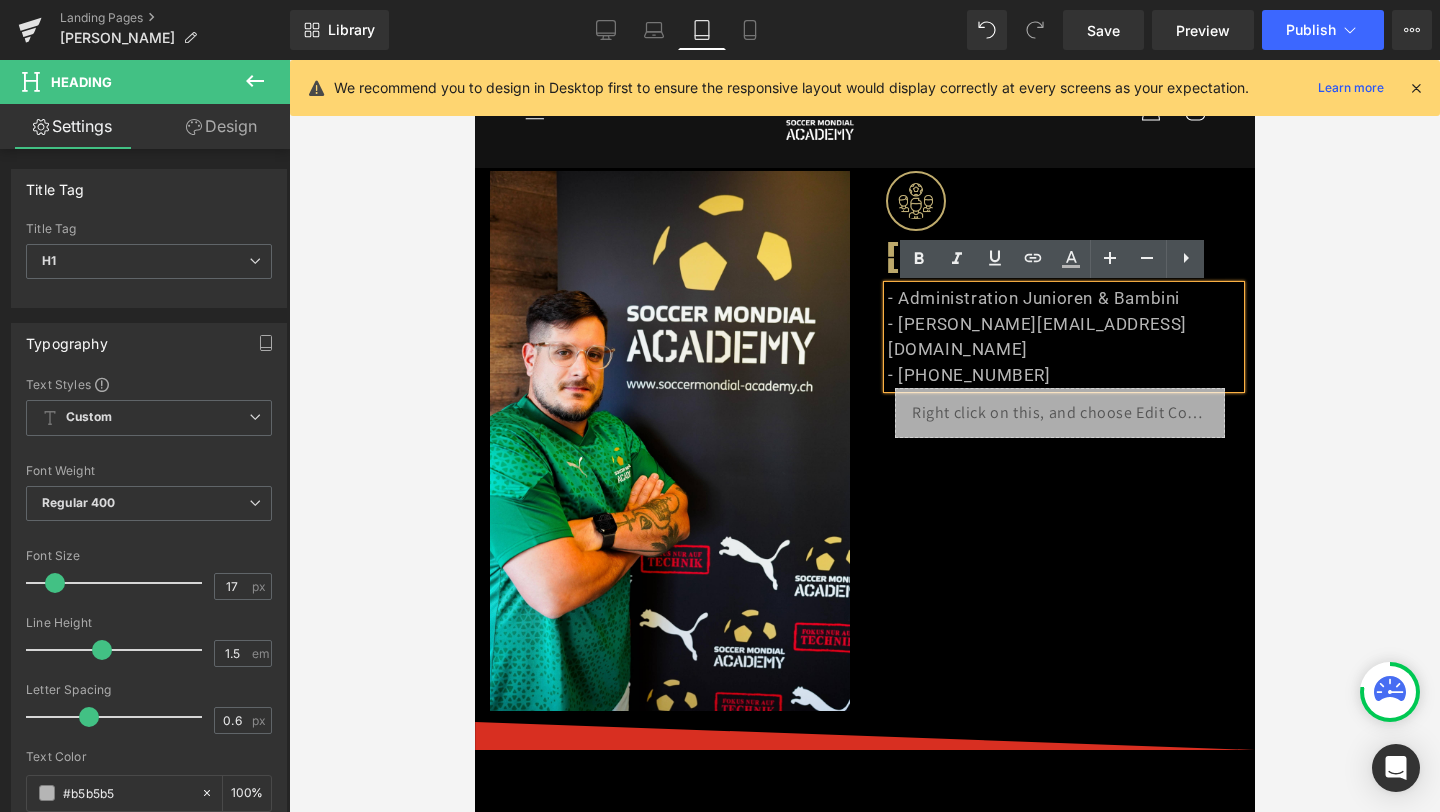 drag, startPoint x: 1044, startPoint y: 378, endPoint x: 881, endPoint y: 298, distance: 181.57367 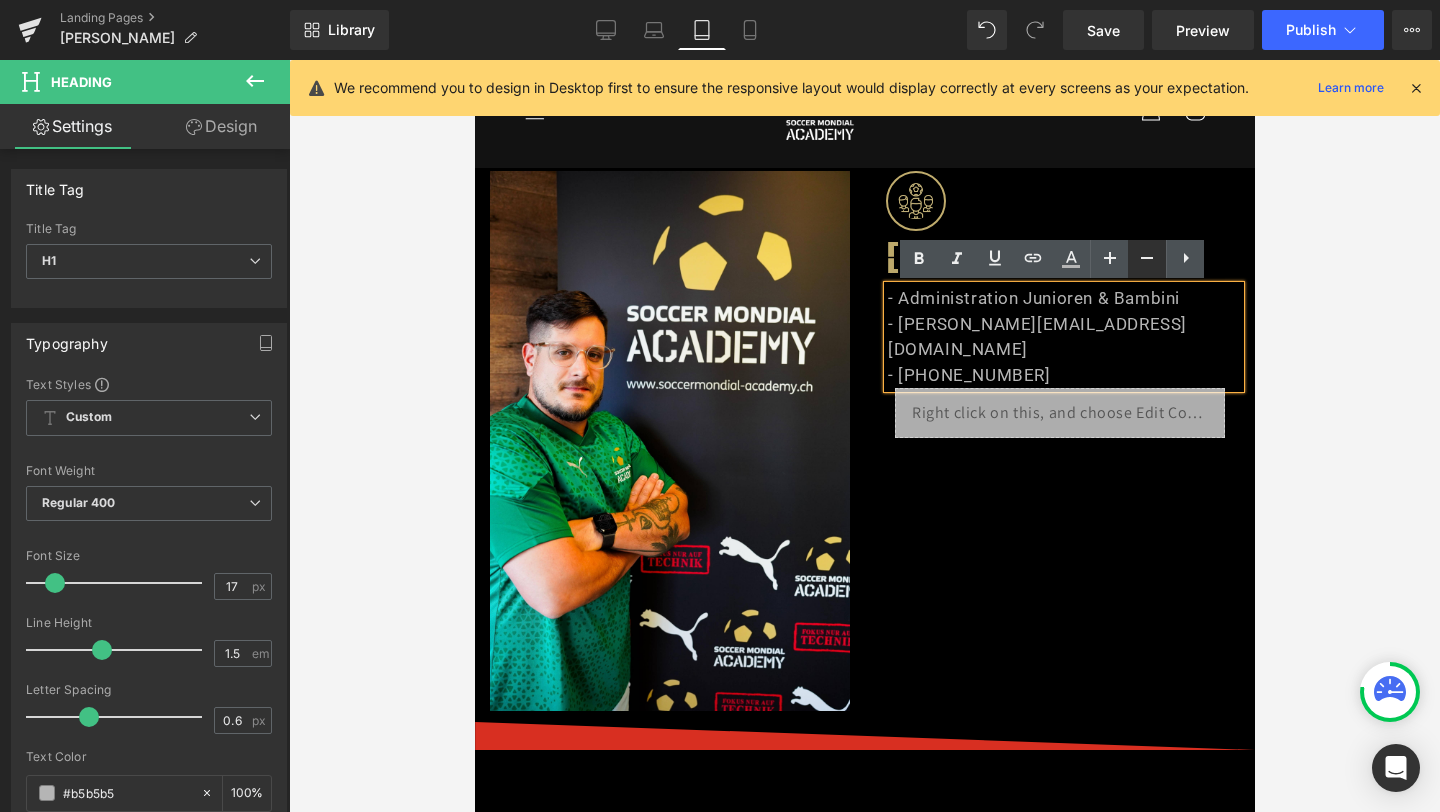 click 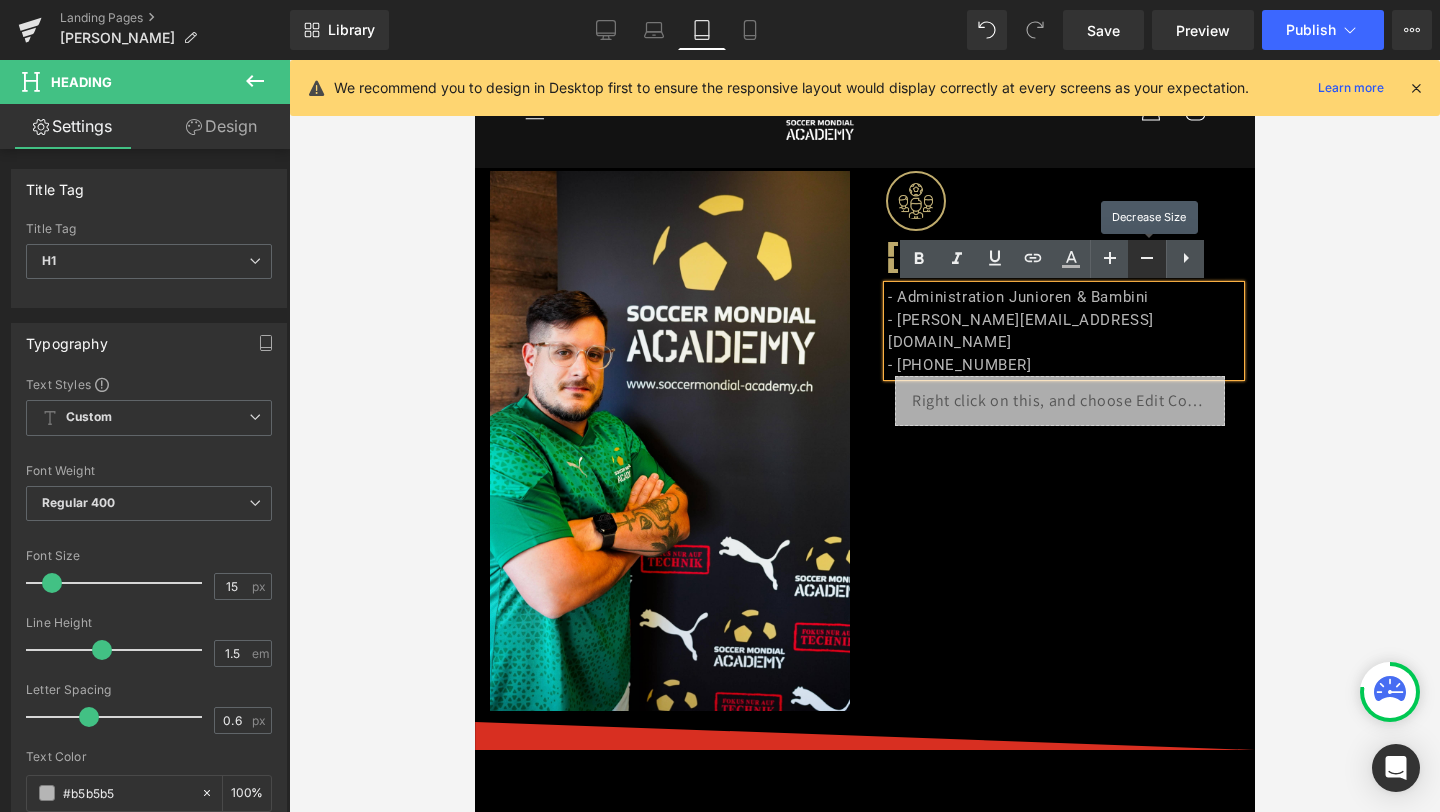 click 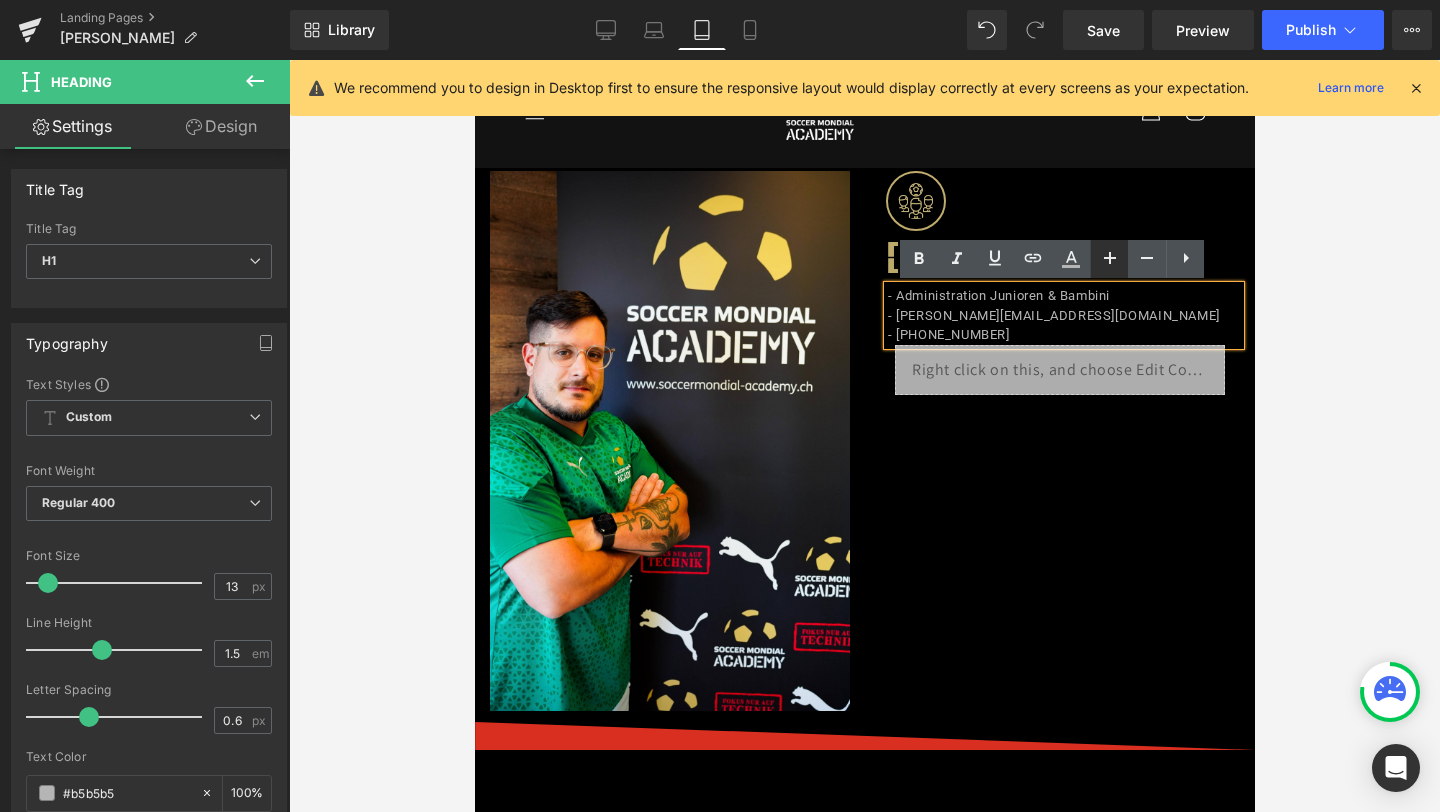 click 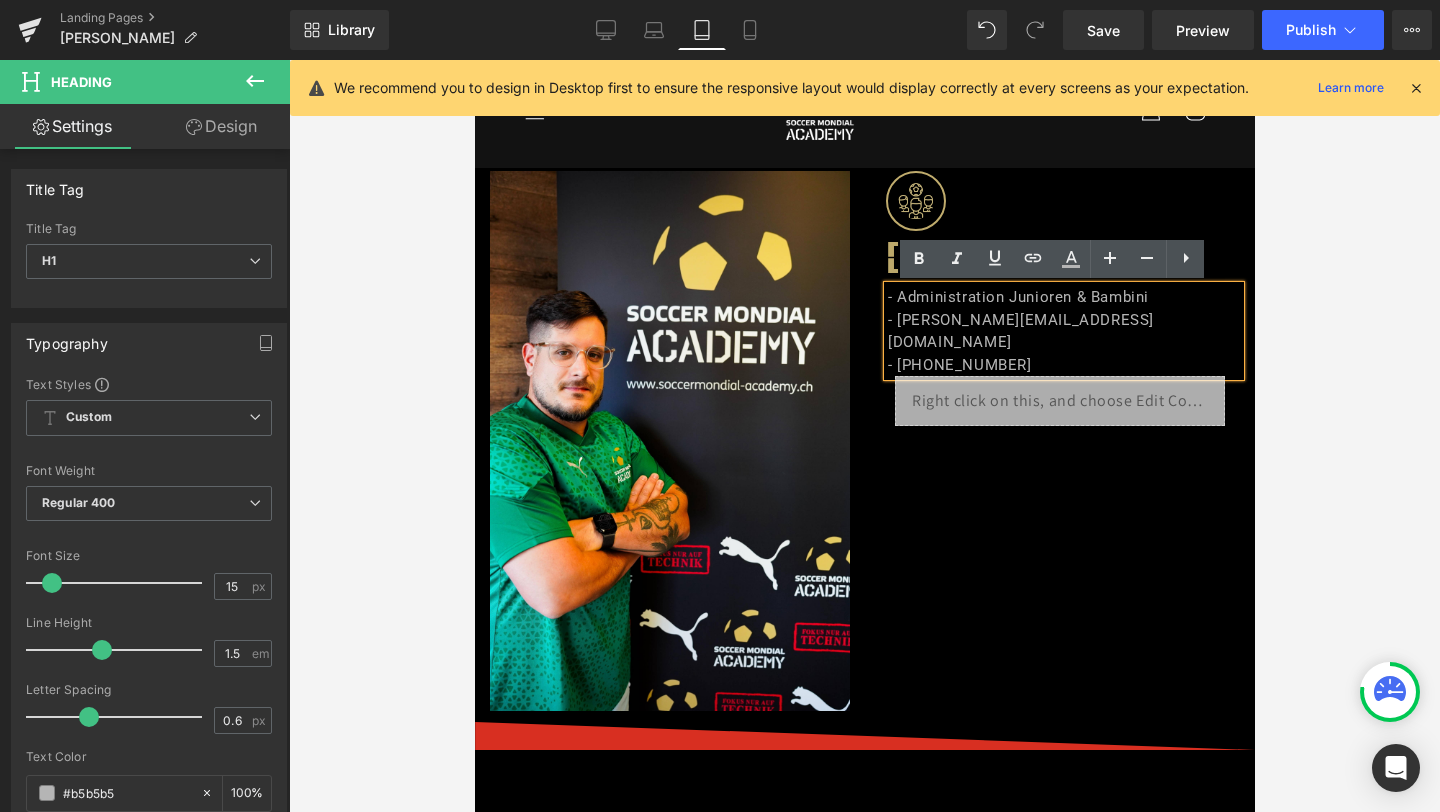 click on "Image         Image         ALESSIO BUTTAZZO Heading         - Administration Junioren & Bambini - alessio.buttazzo@soccermondial-academy.ch - +41 76 628 49 76 Heading         Liquid         Row         Row" at bounding box center (864, 439) 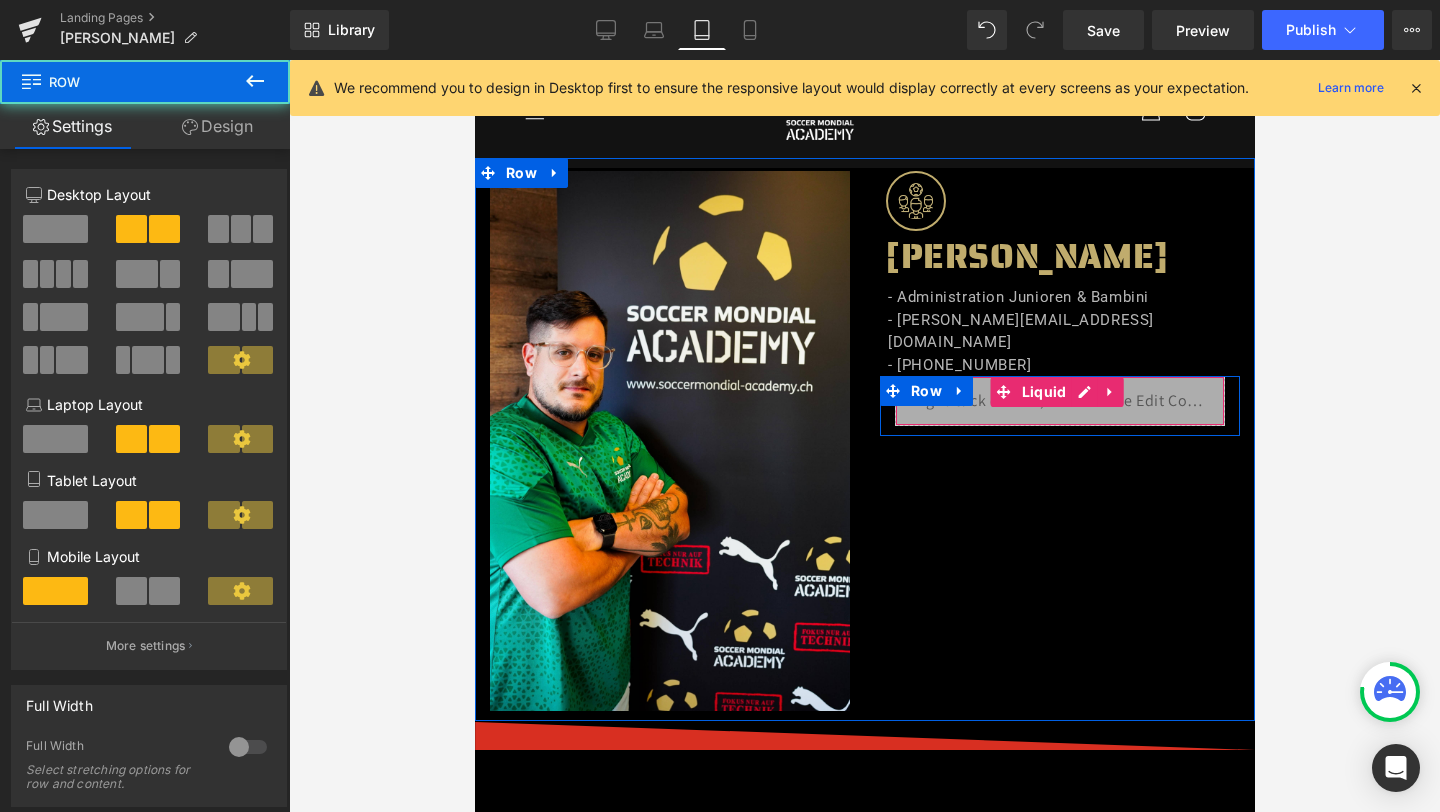 click on "Liquid" at bounding box center (1059, 401) 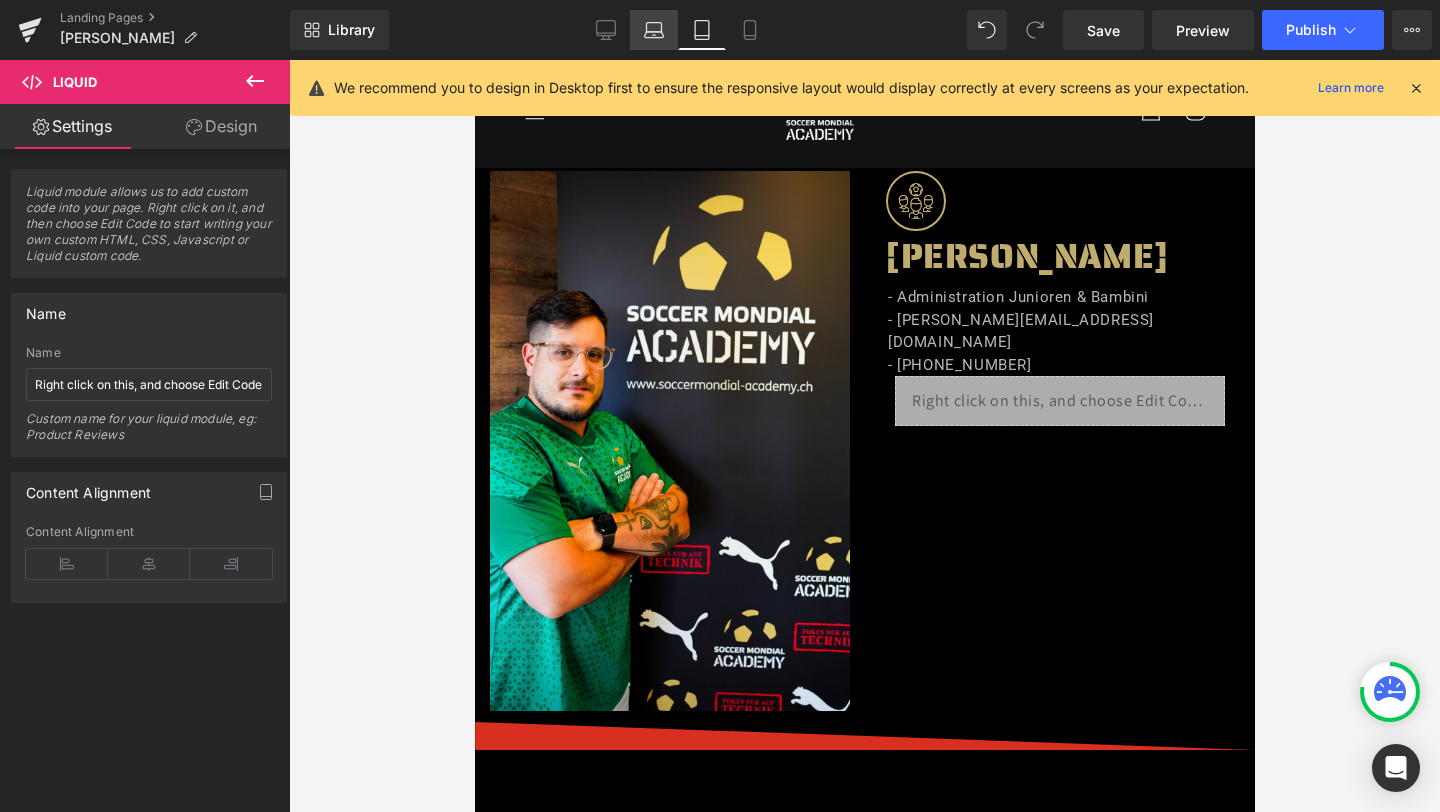 click 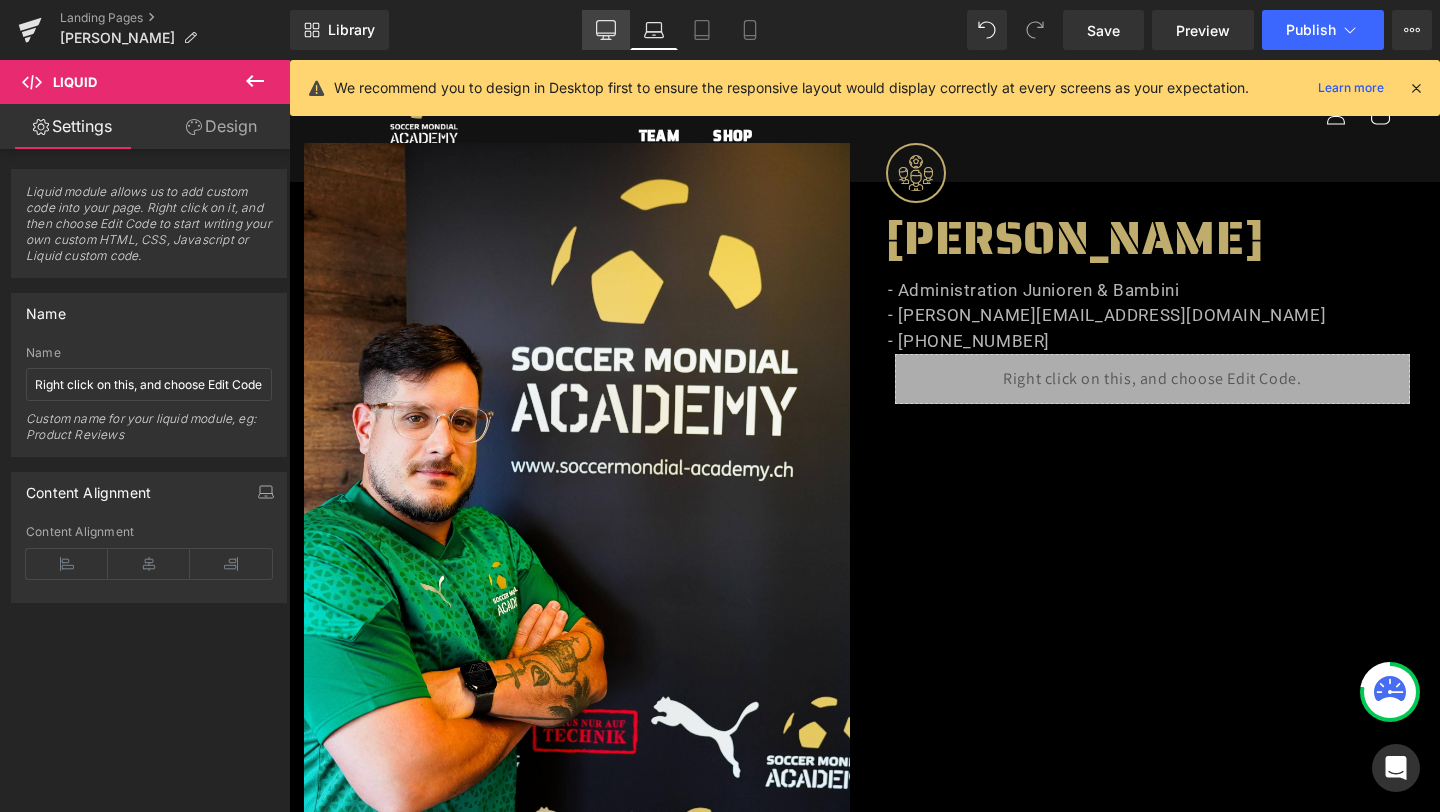 click on "Desktop" at bounding box center (606, 30) 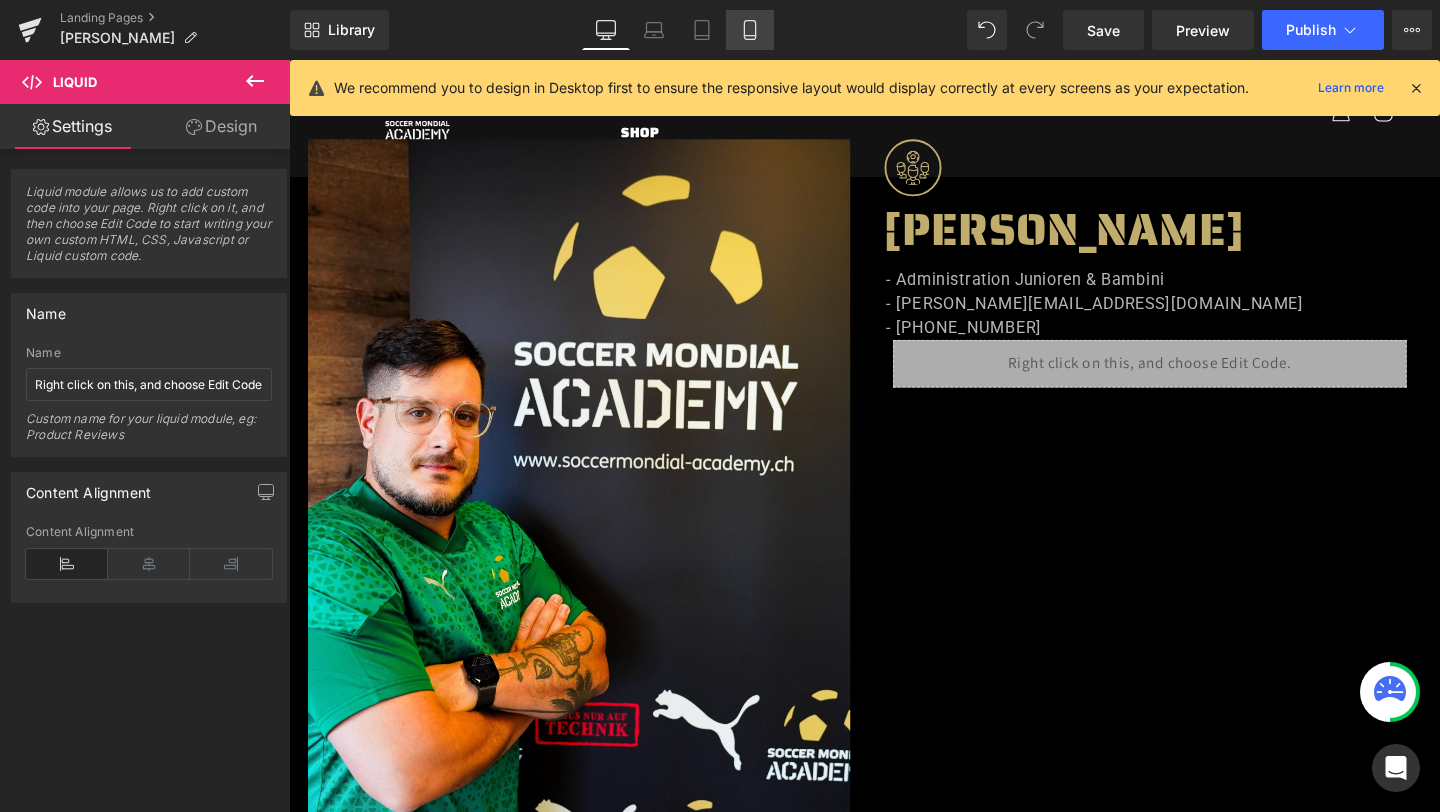 click on "Mobile" at bounding box center [750, 30] 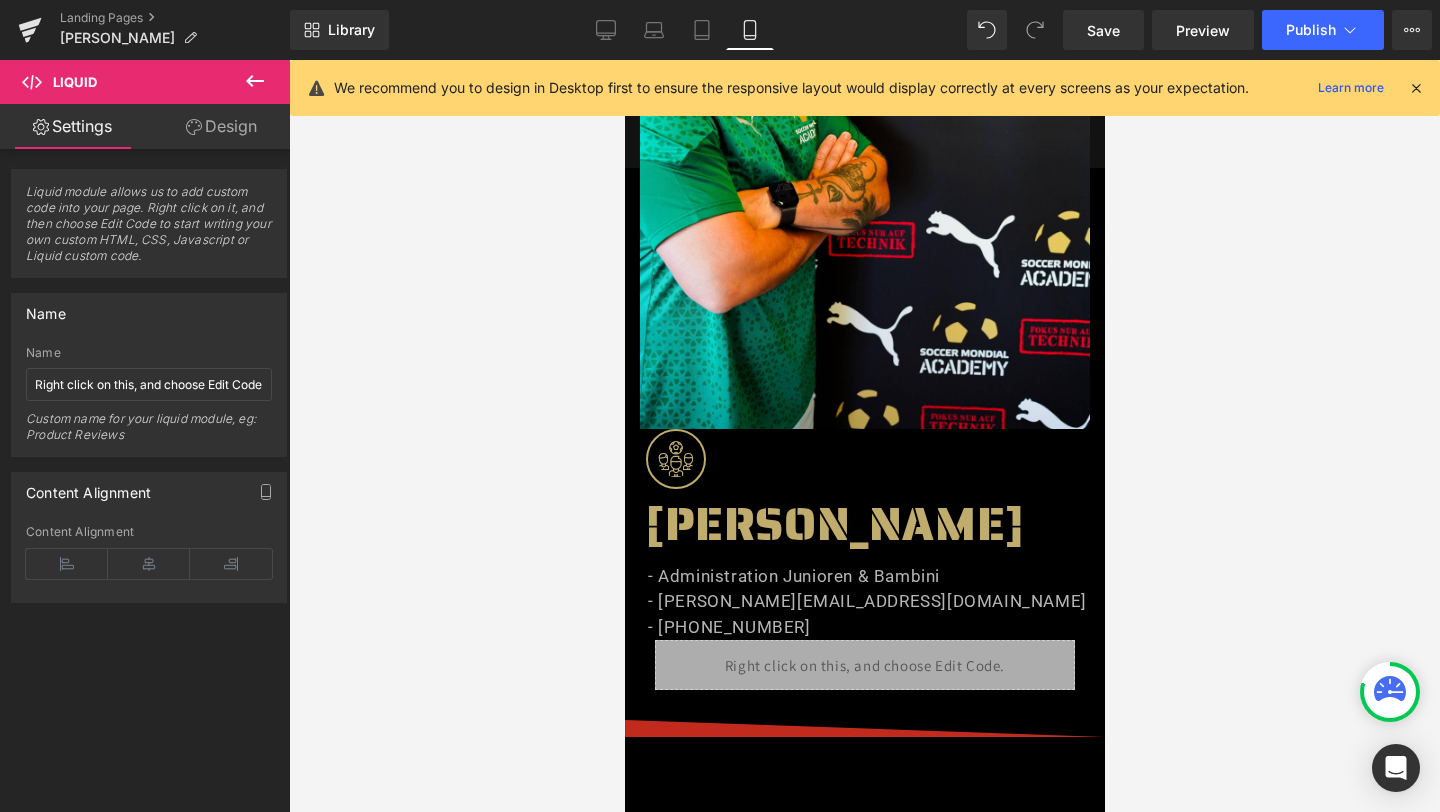 scroll, scrollTop: 360, scrollLeft: 0, axis: vertical 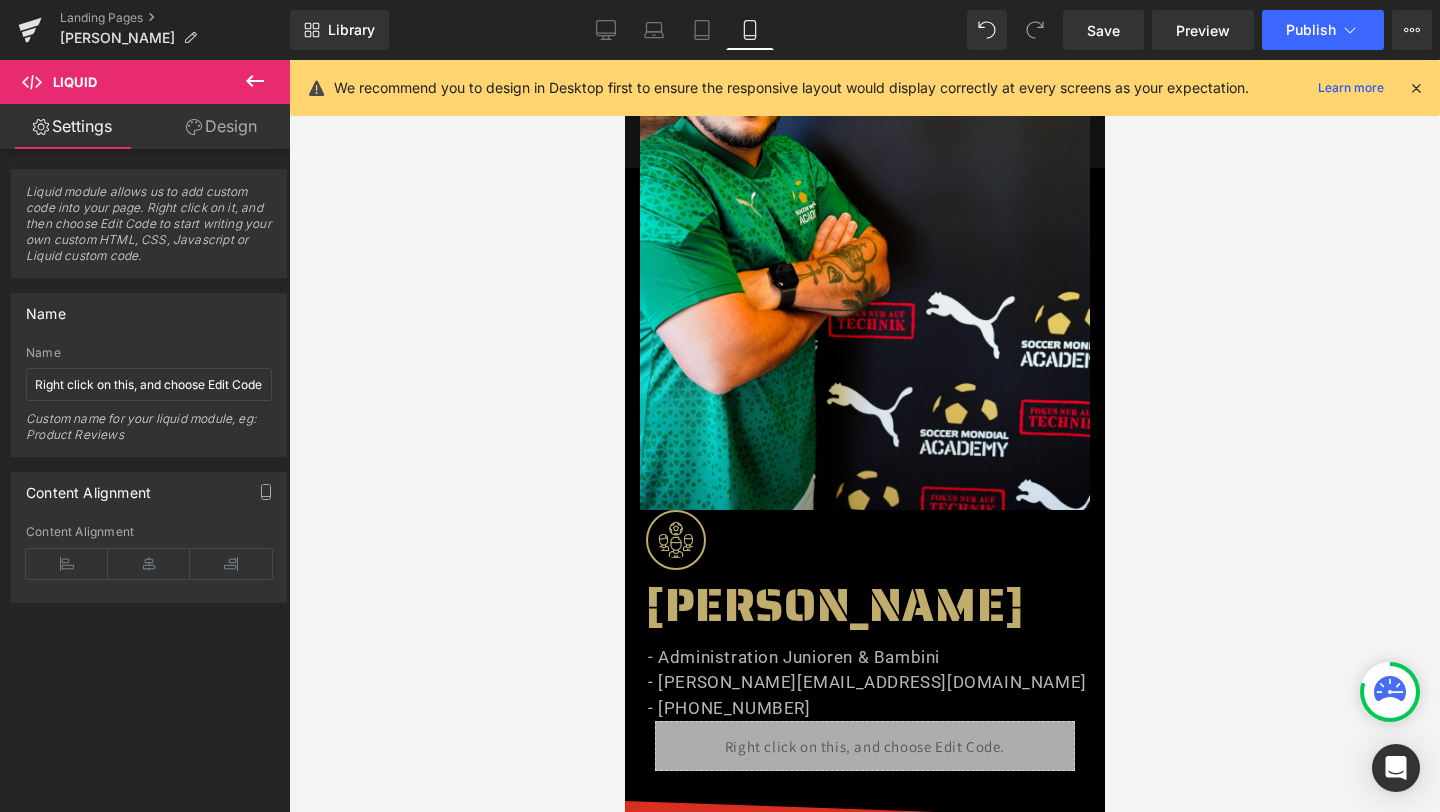 click on "ALESSIO BUTTAZZO" at bounding box center (867, 605) 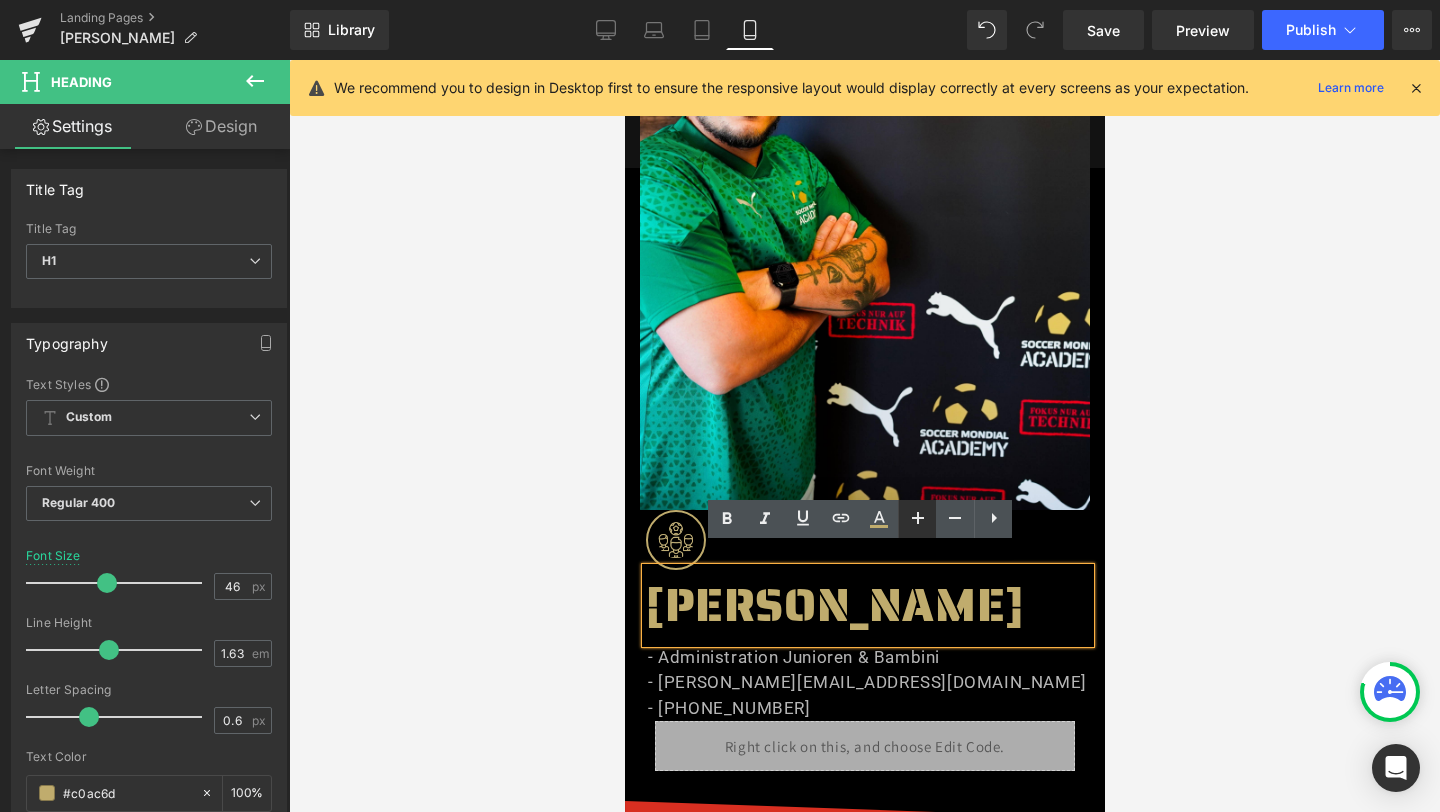 click 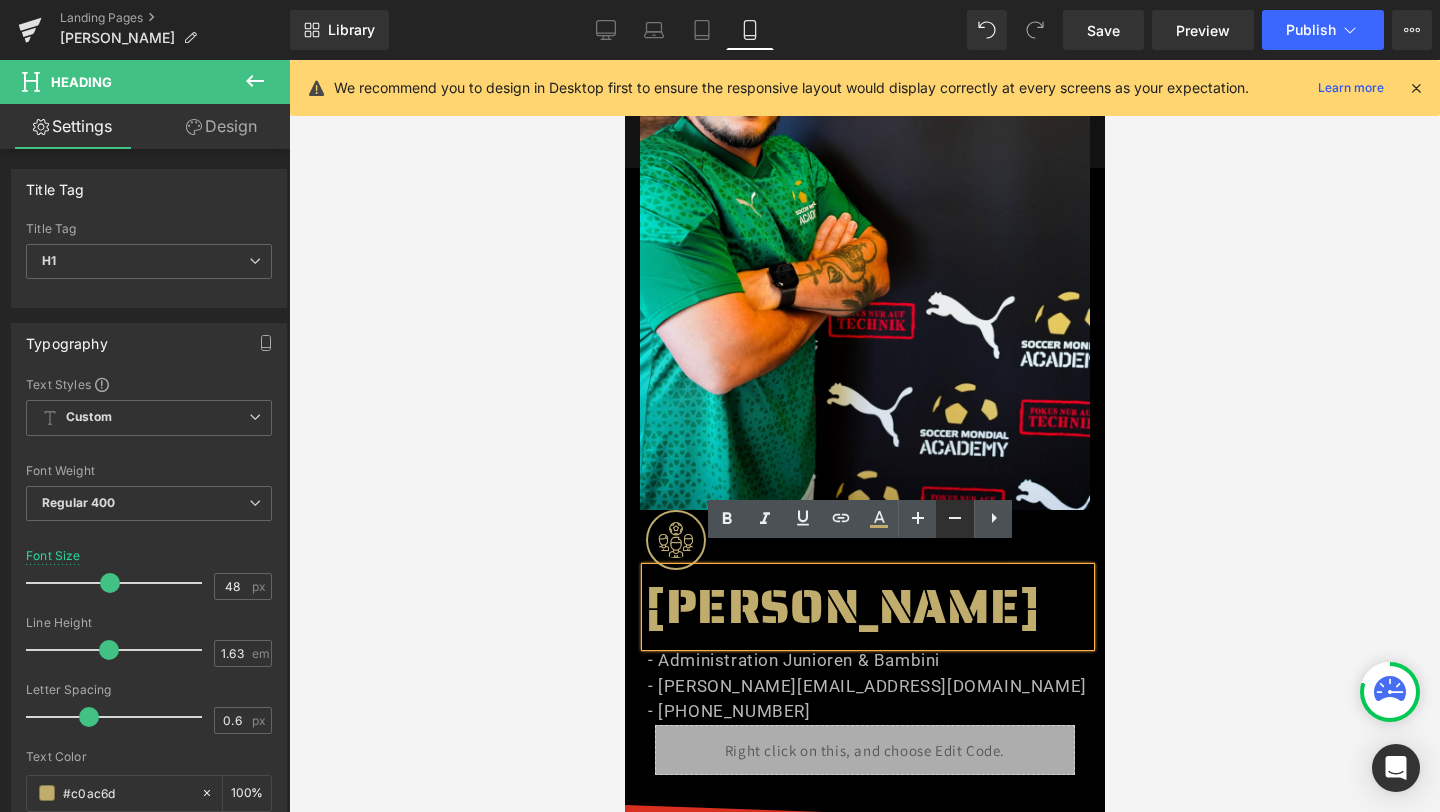 click 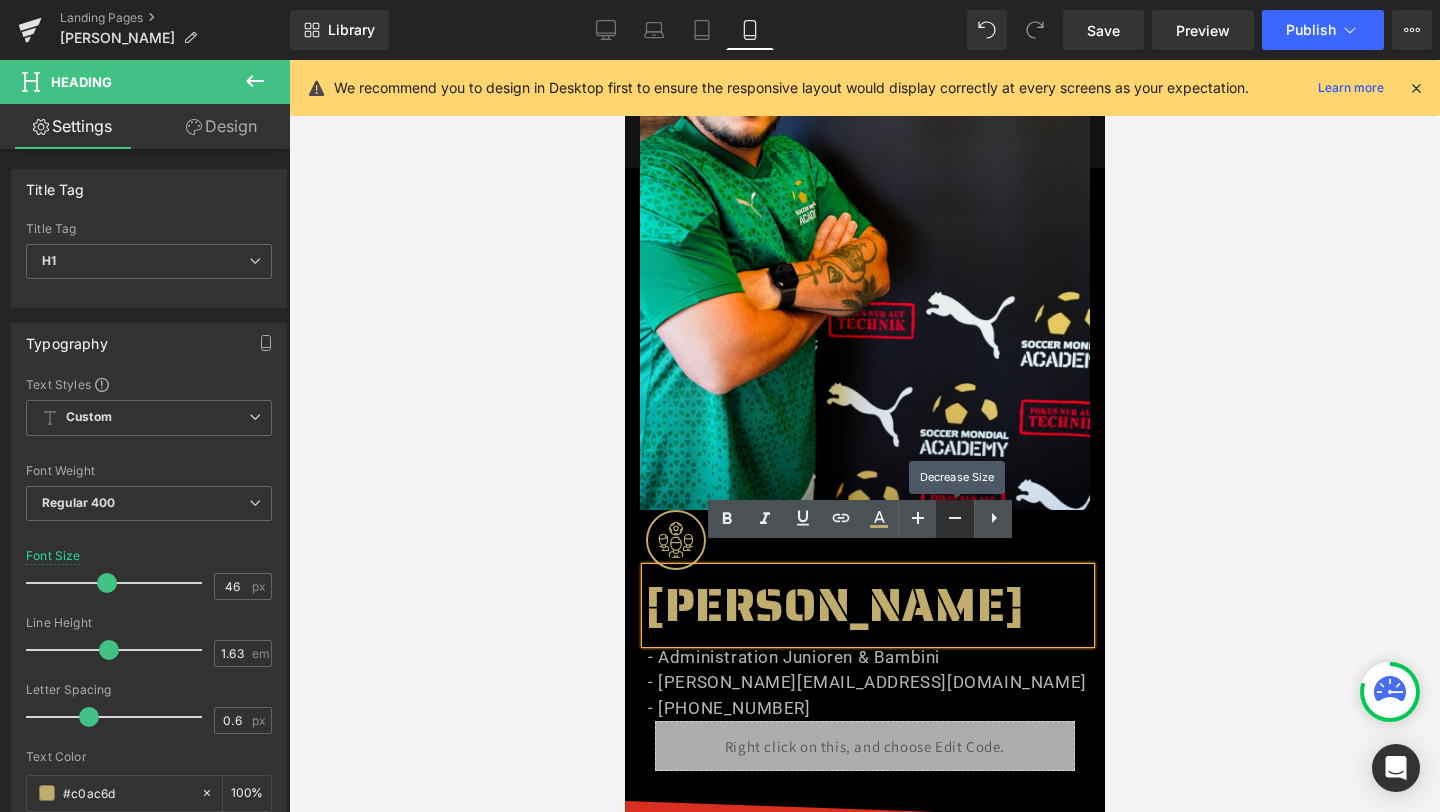 click 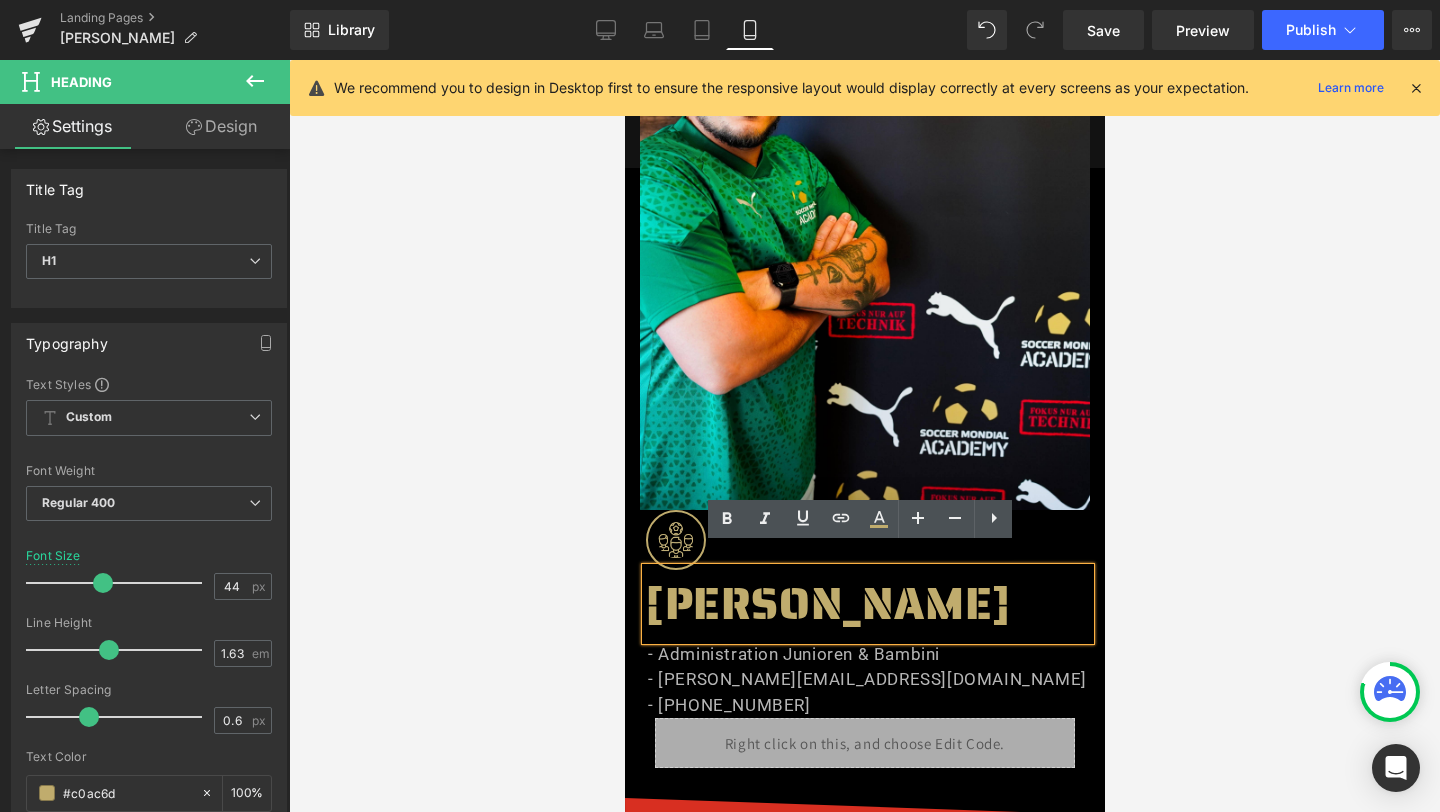 click at bounding box center (864, 436) 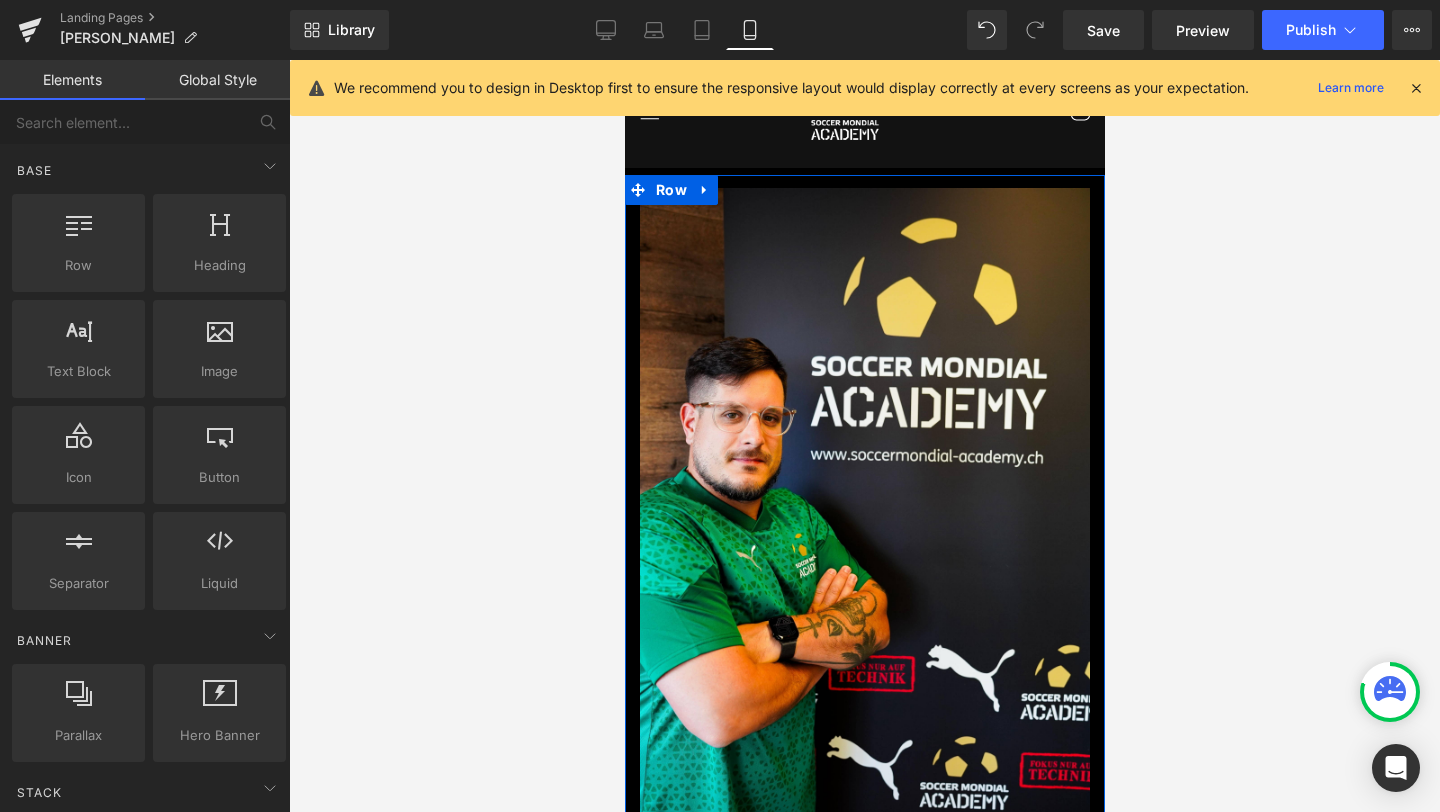 scroll, scrollTop: 0, scrollLeft: 0, axis: both 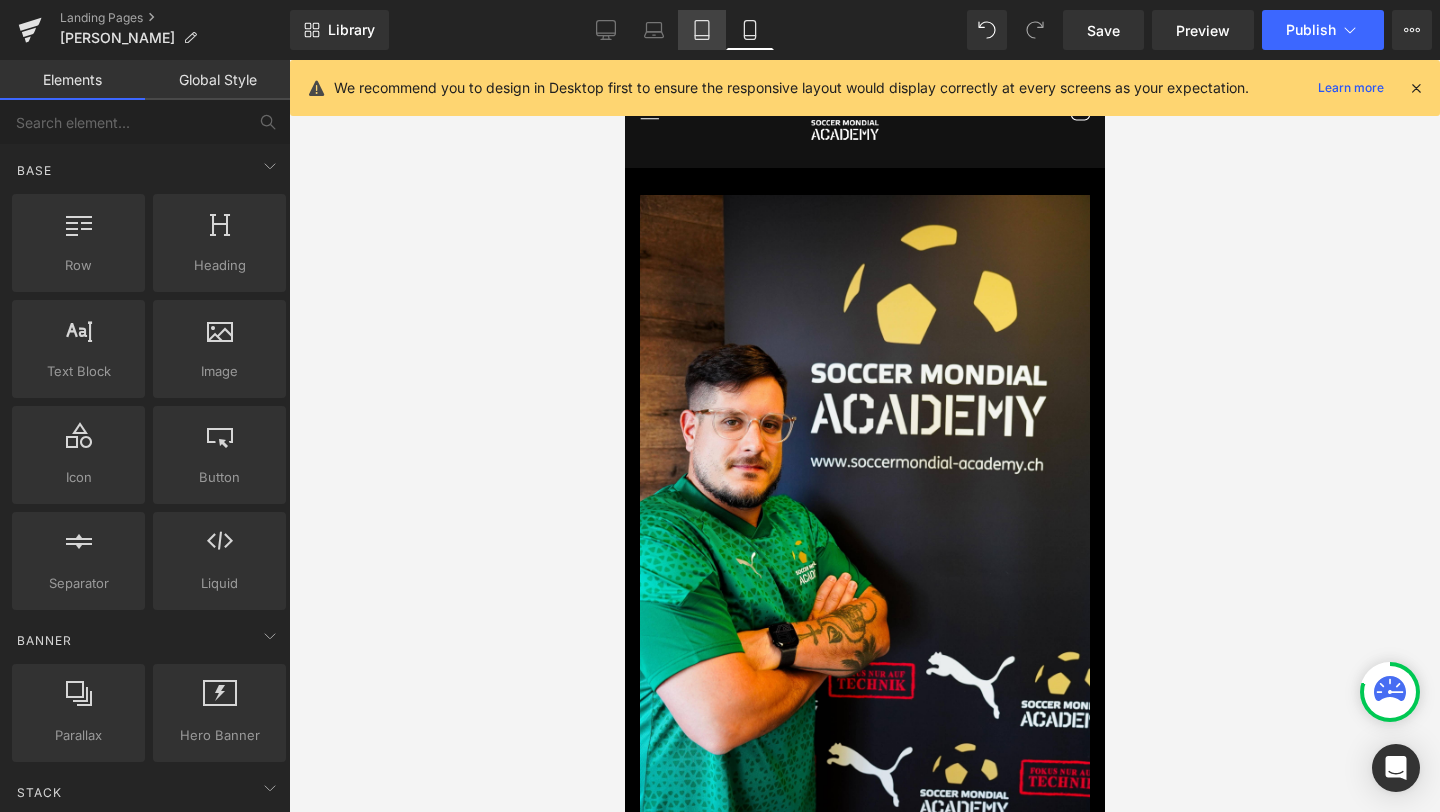 click 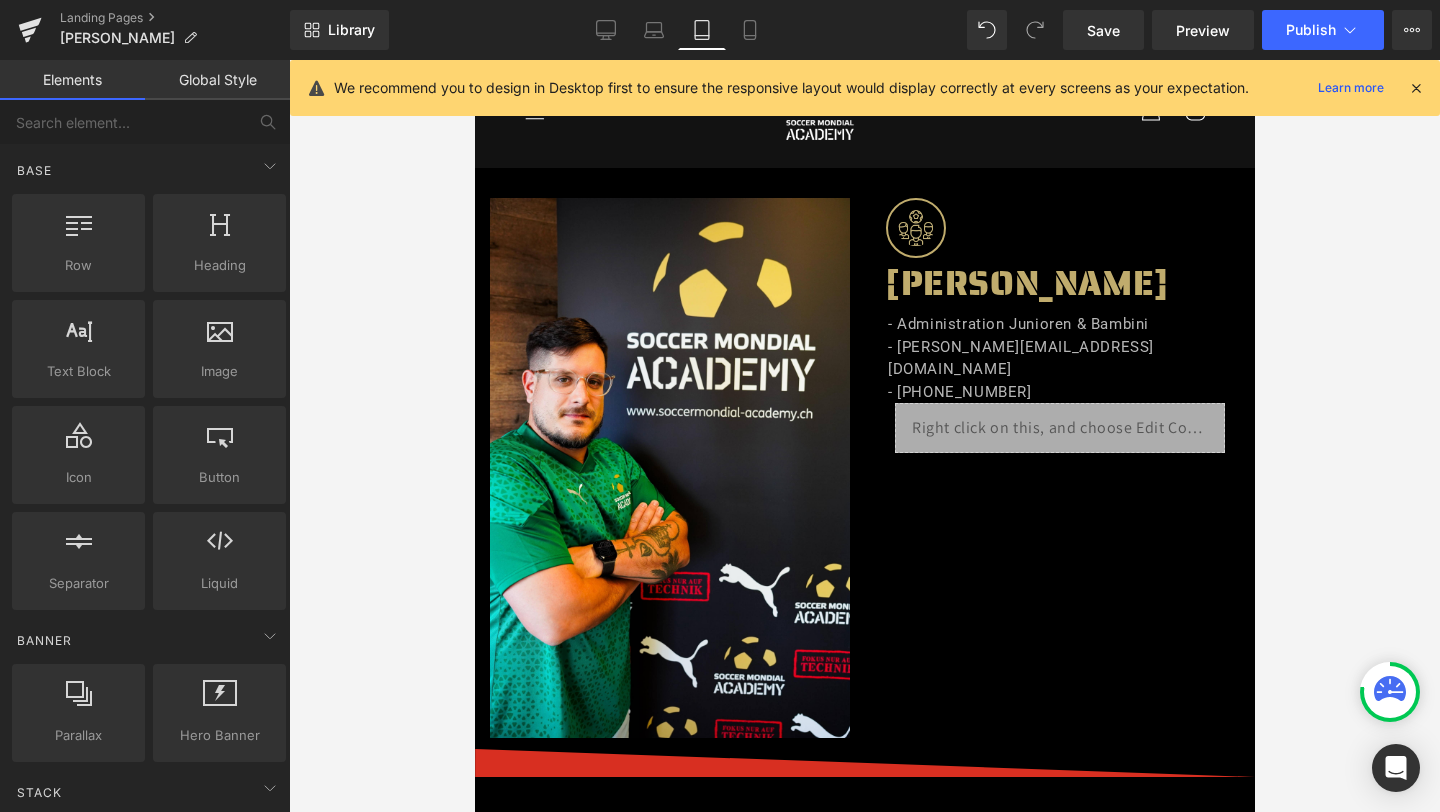 scroll, scrollTop: 12, scrollLeft: 0, axis: vertical 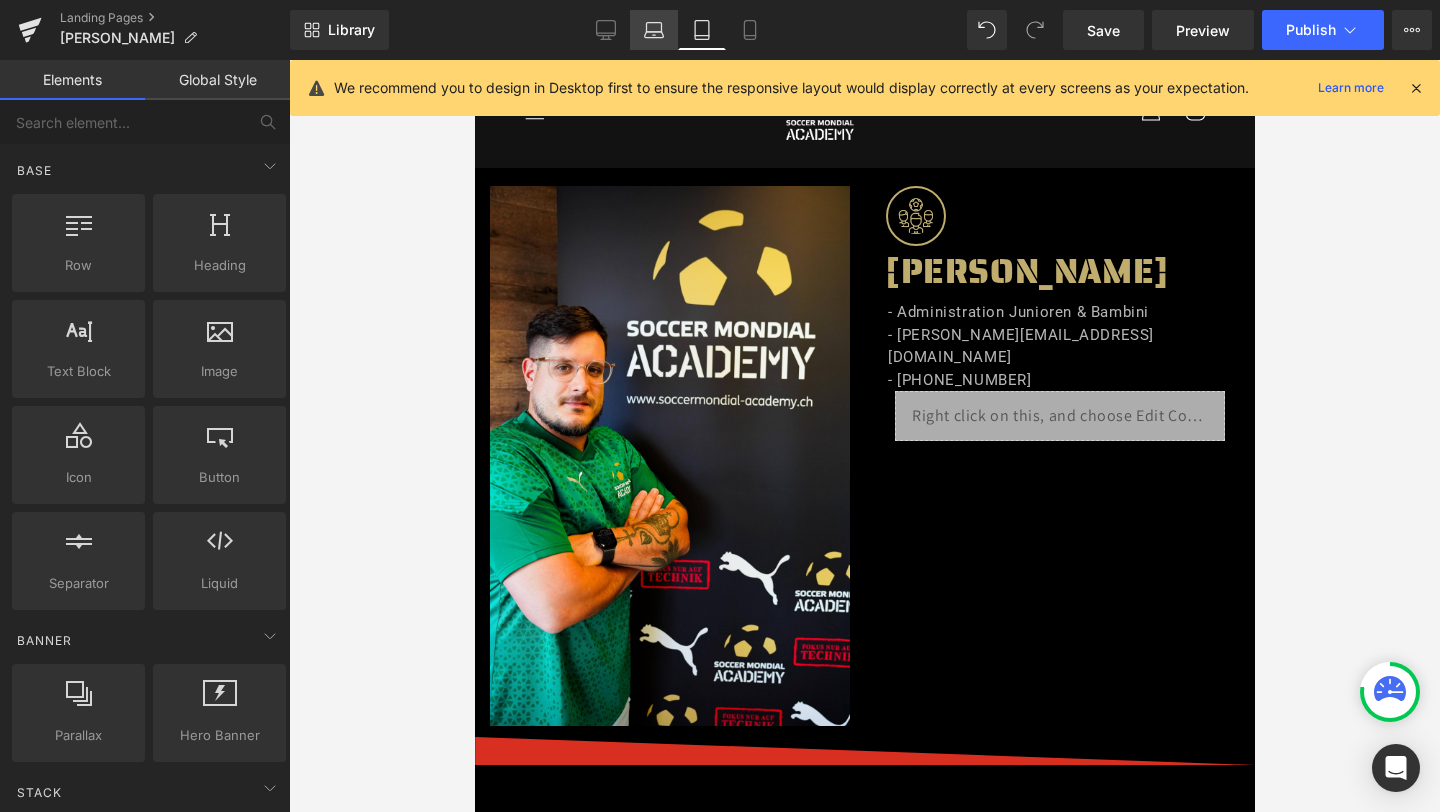 click 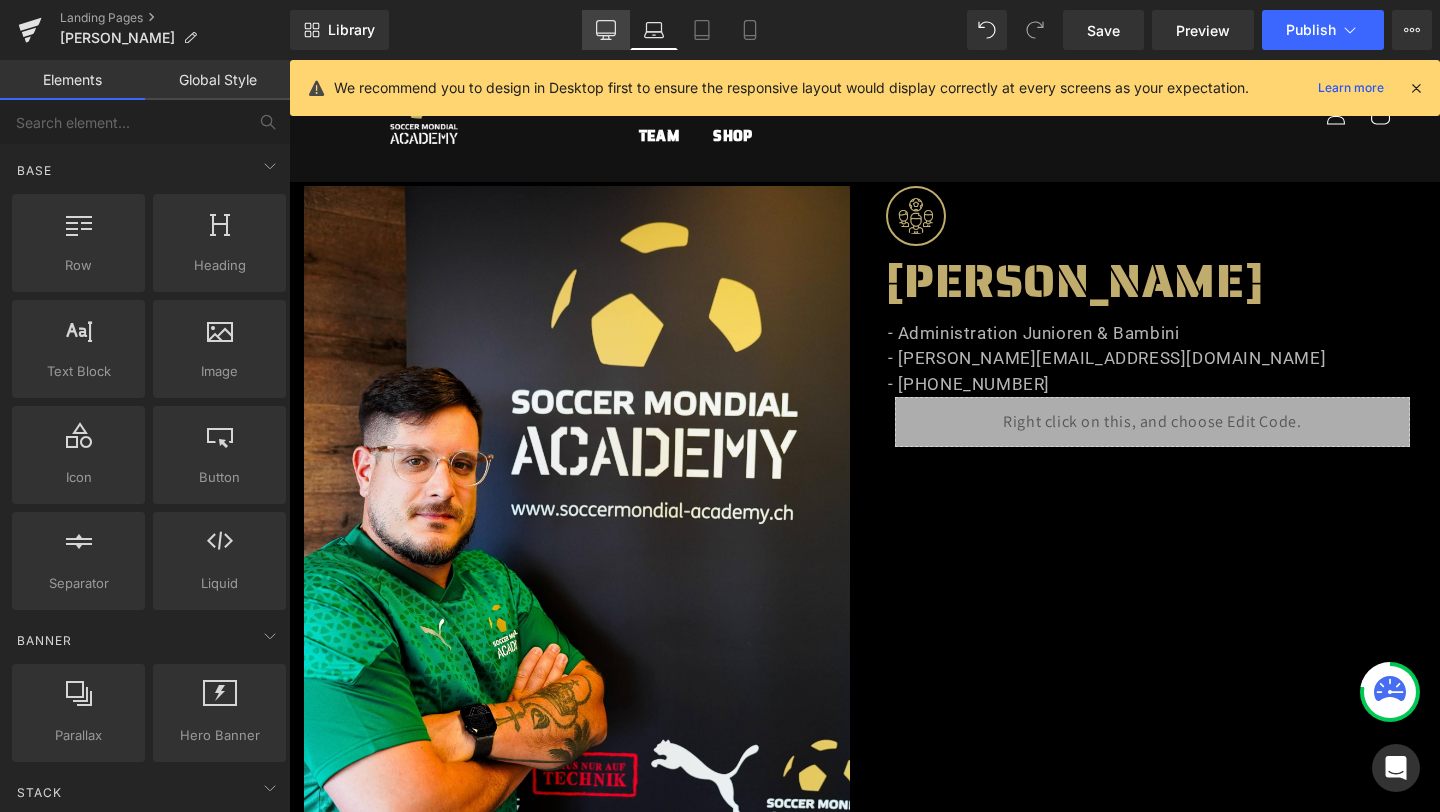 click on "Desktop" at bounding box center (606, 30) 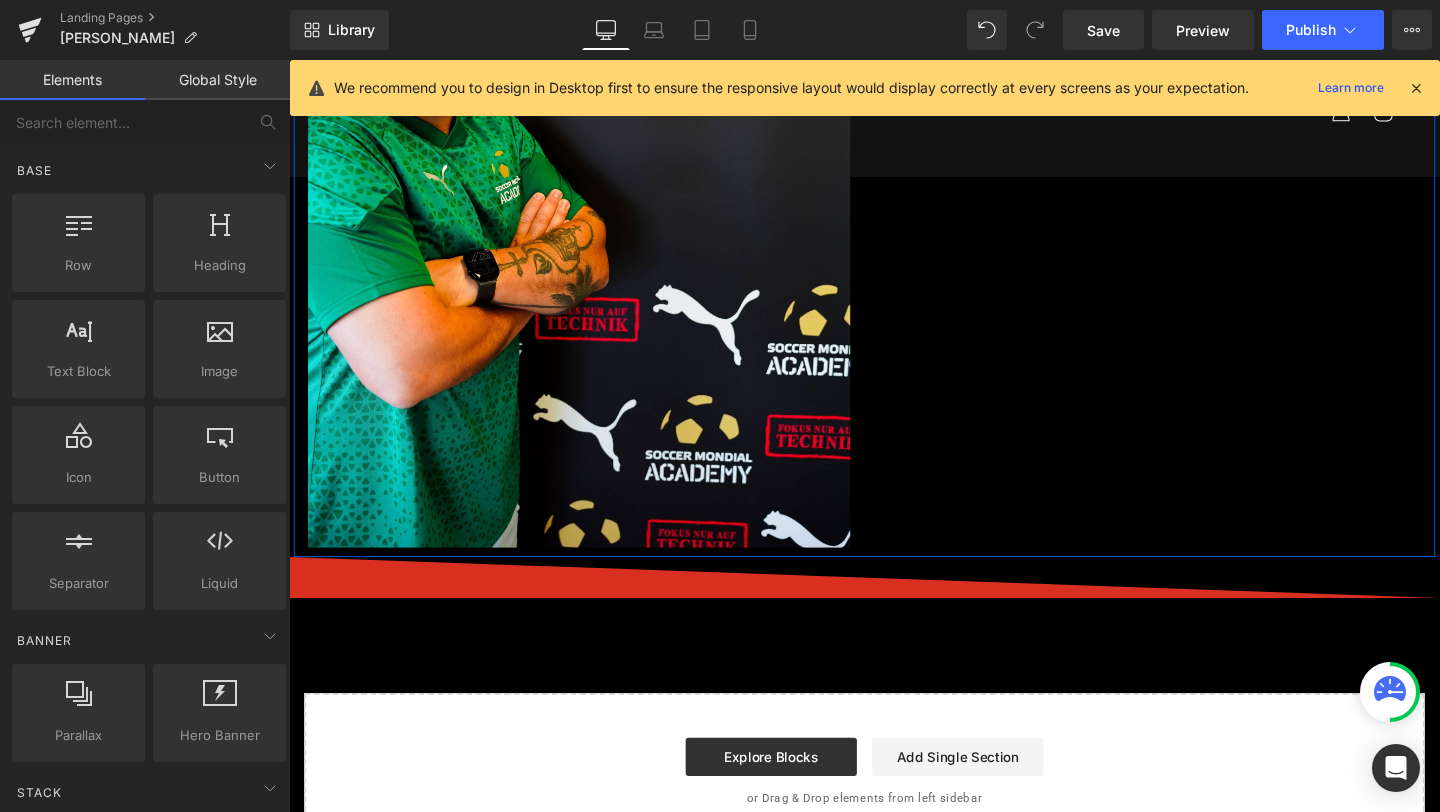 scroll, scrollTop: 0, scrollLeft: 0, axis: both 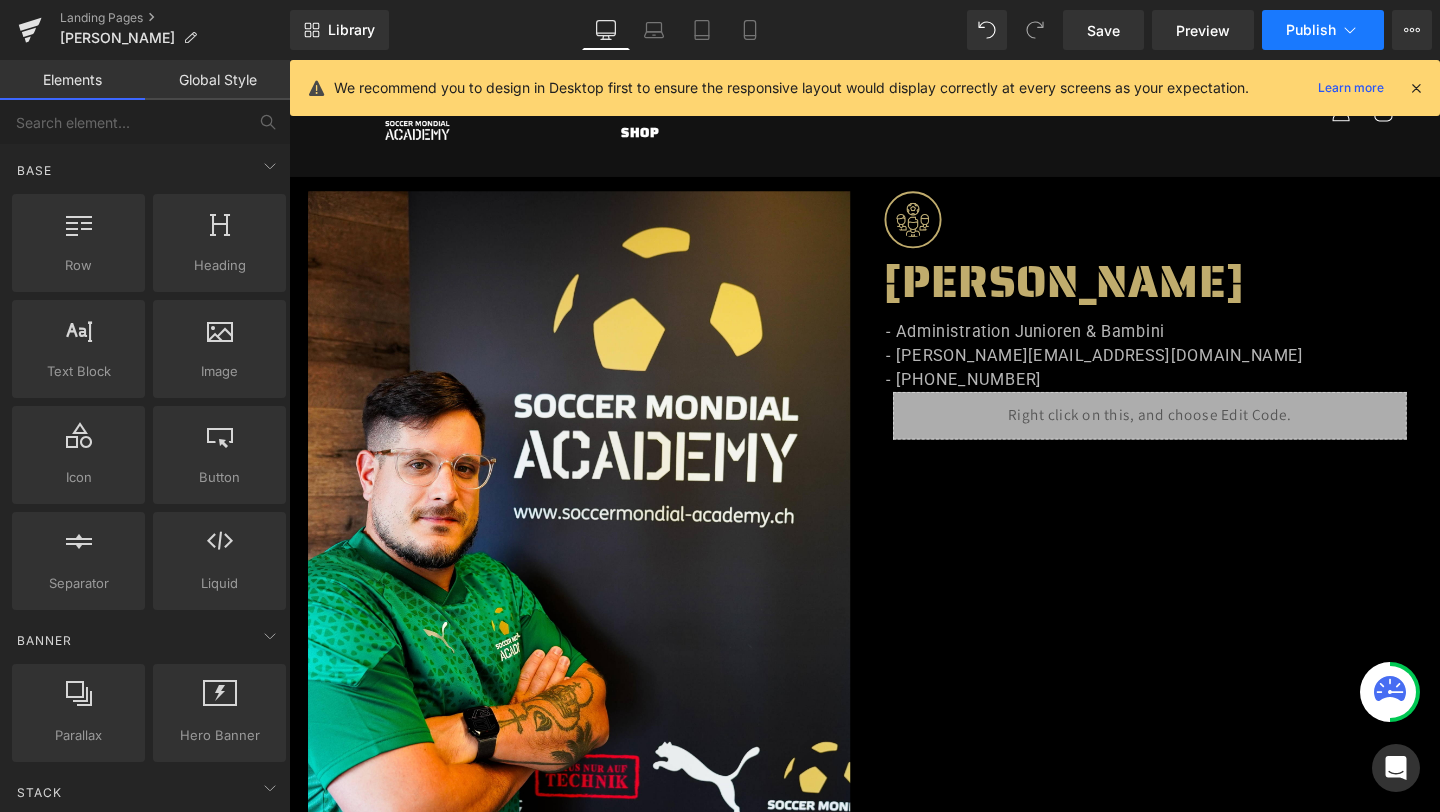 click on "Publish" at bounding box center (1311, 30) 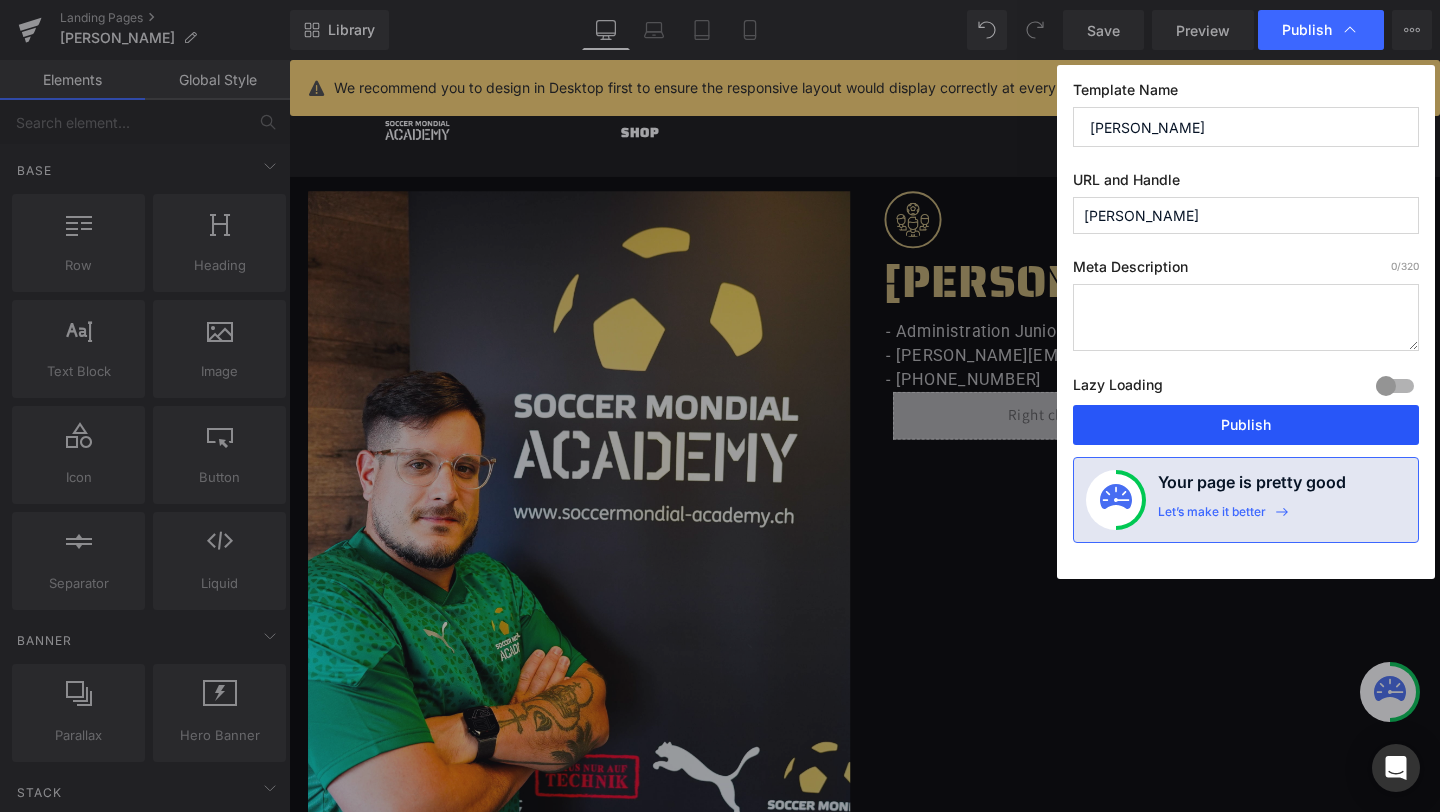 click on "Publish" at bounding box center [1246, 425] 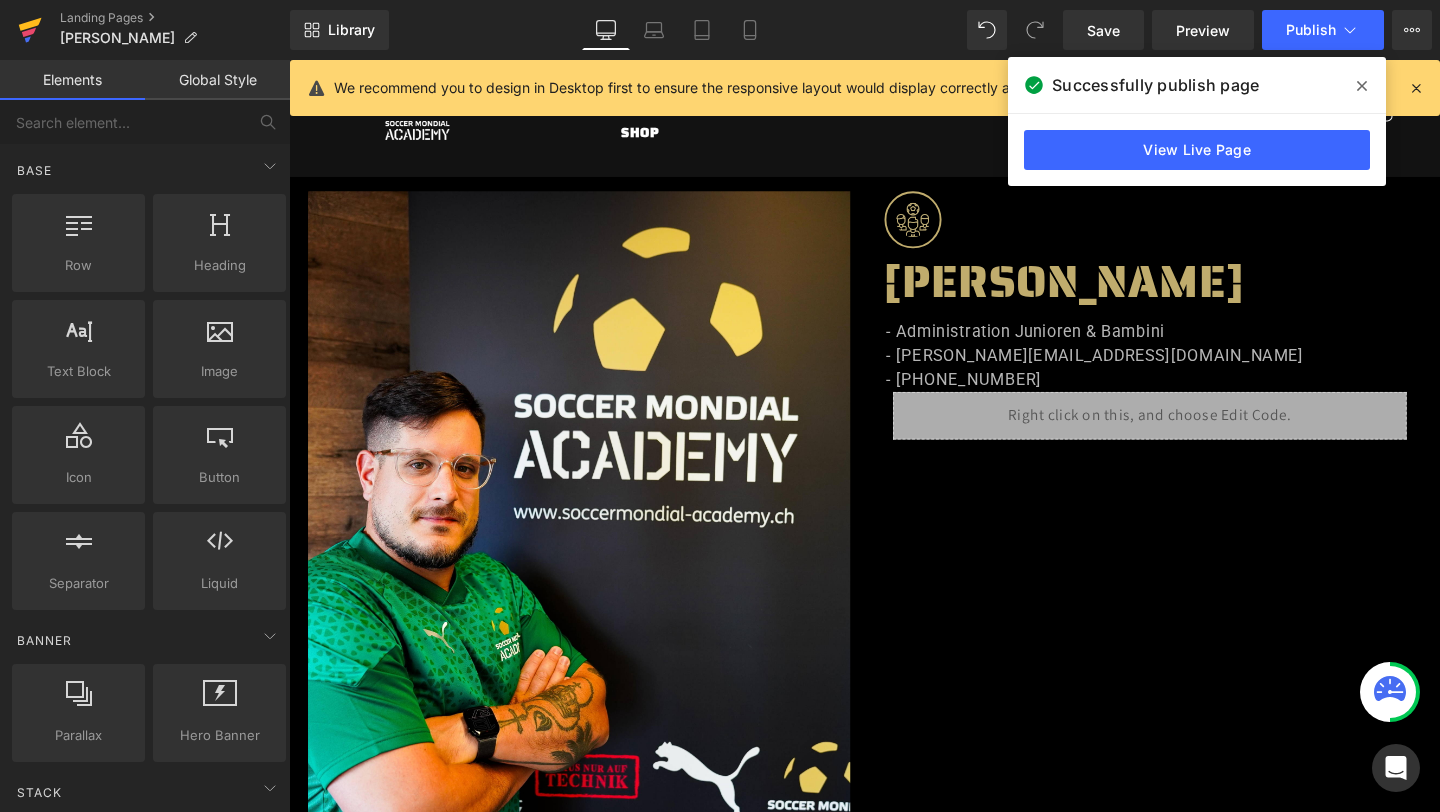 click 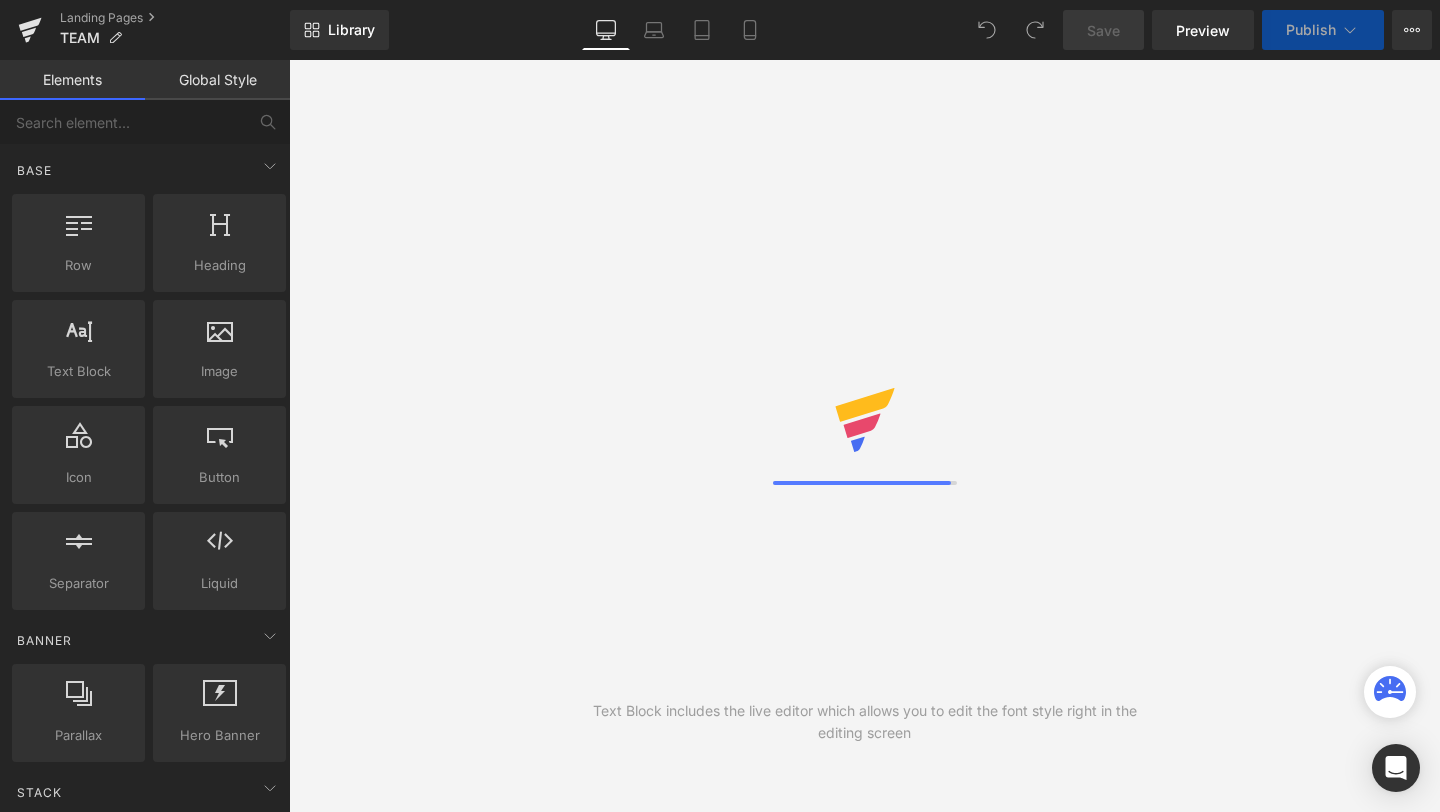 scroll, scrollTop: 0, scrollLeft: 0, axis: both 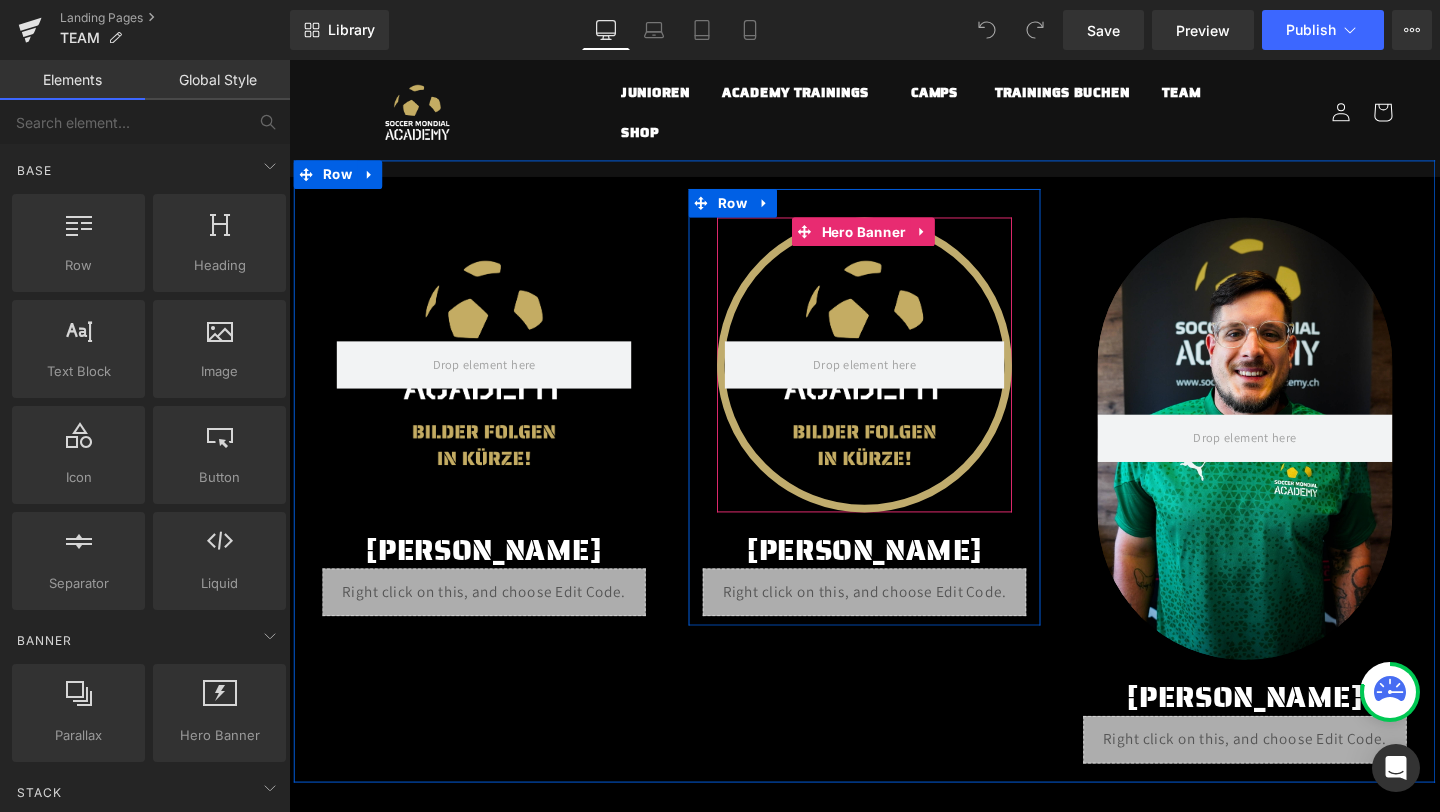 click at bounding box center (894, 381) 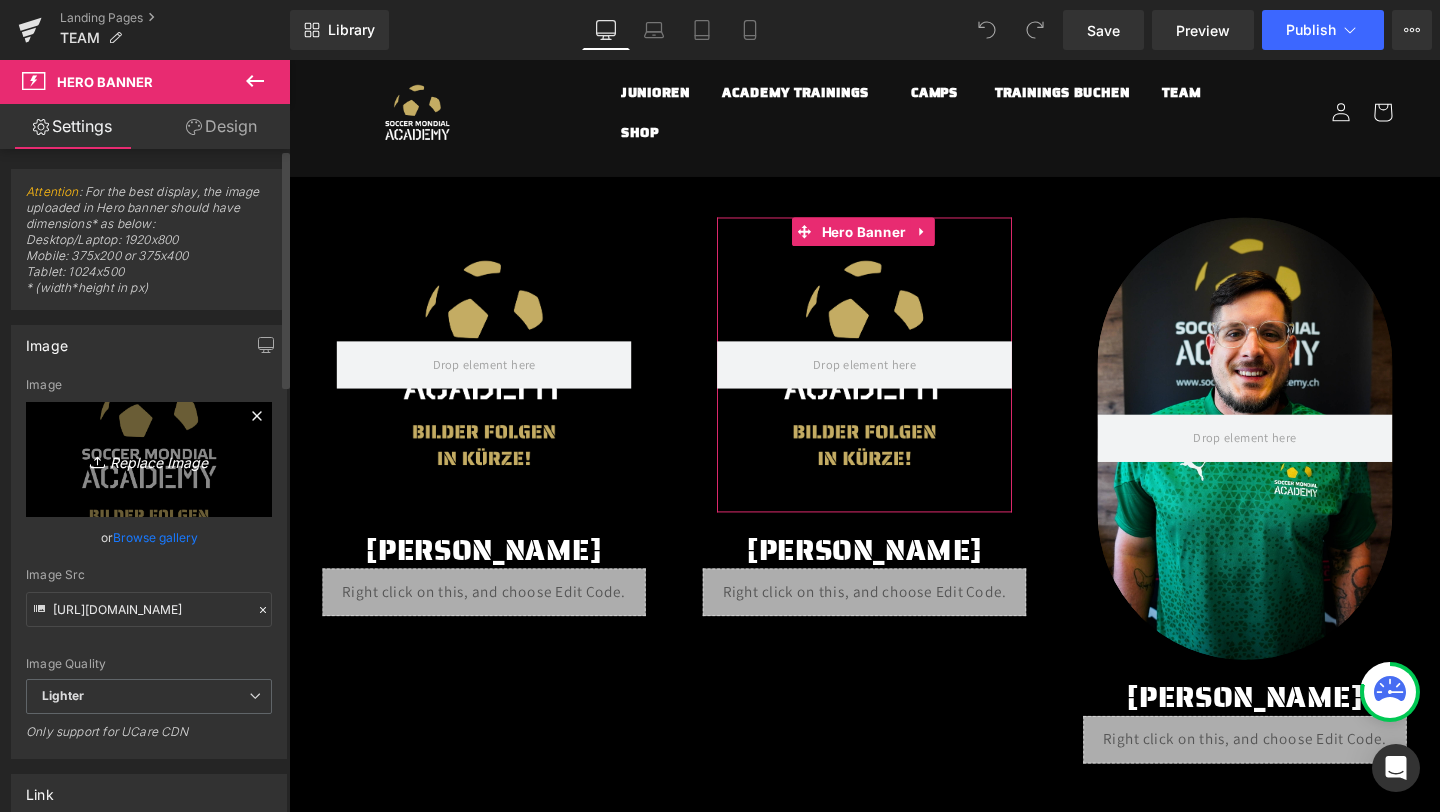 click on "Replace Image" at bounding box center [149, 459] 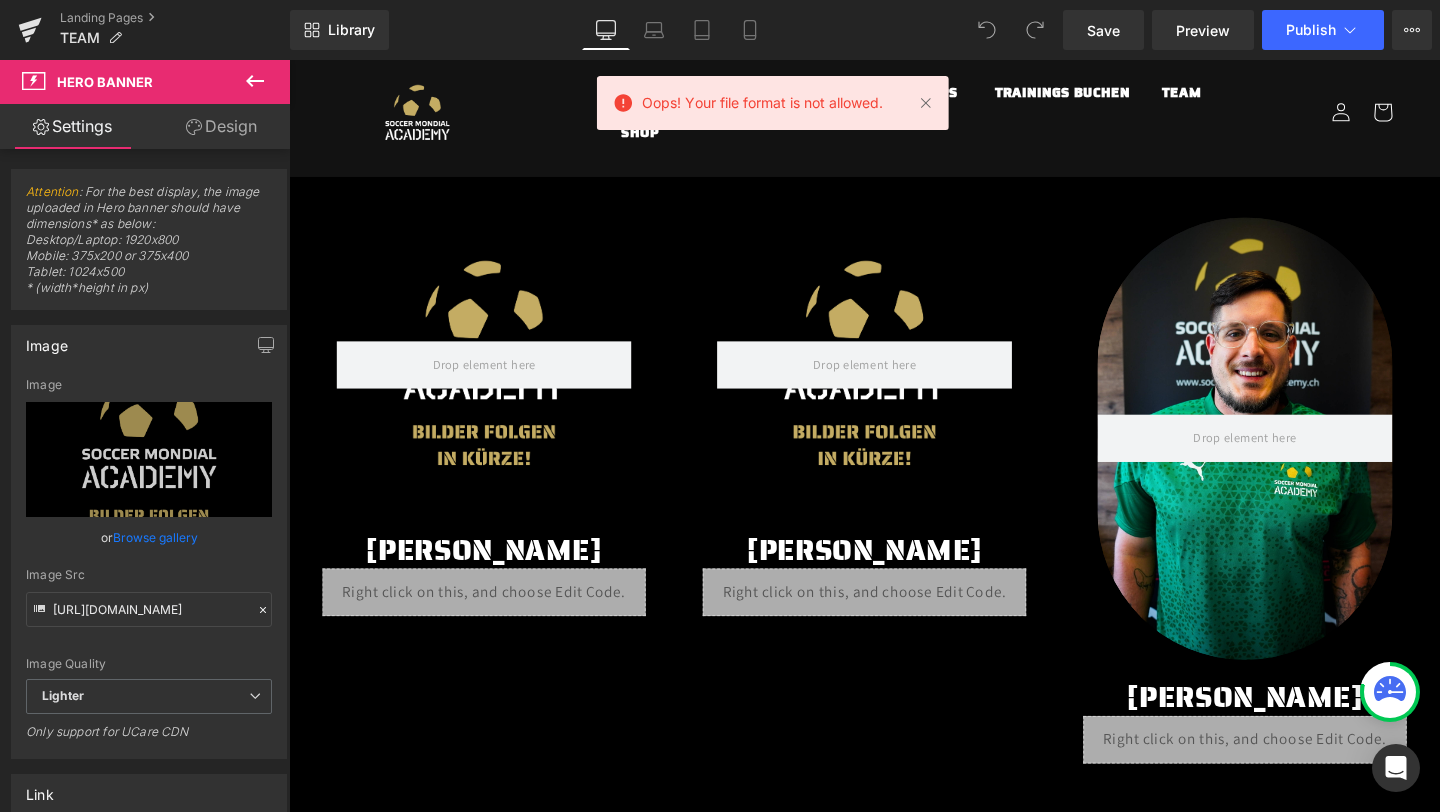 click on "Oops! Your file format is not allowed." at bounding box center (762, 103) 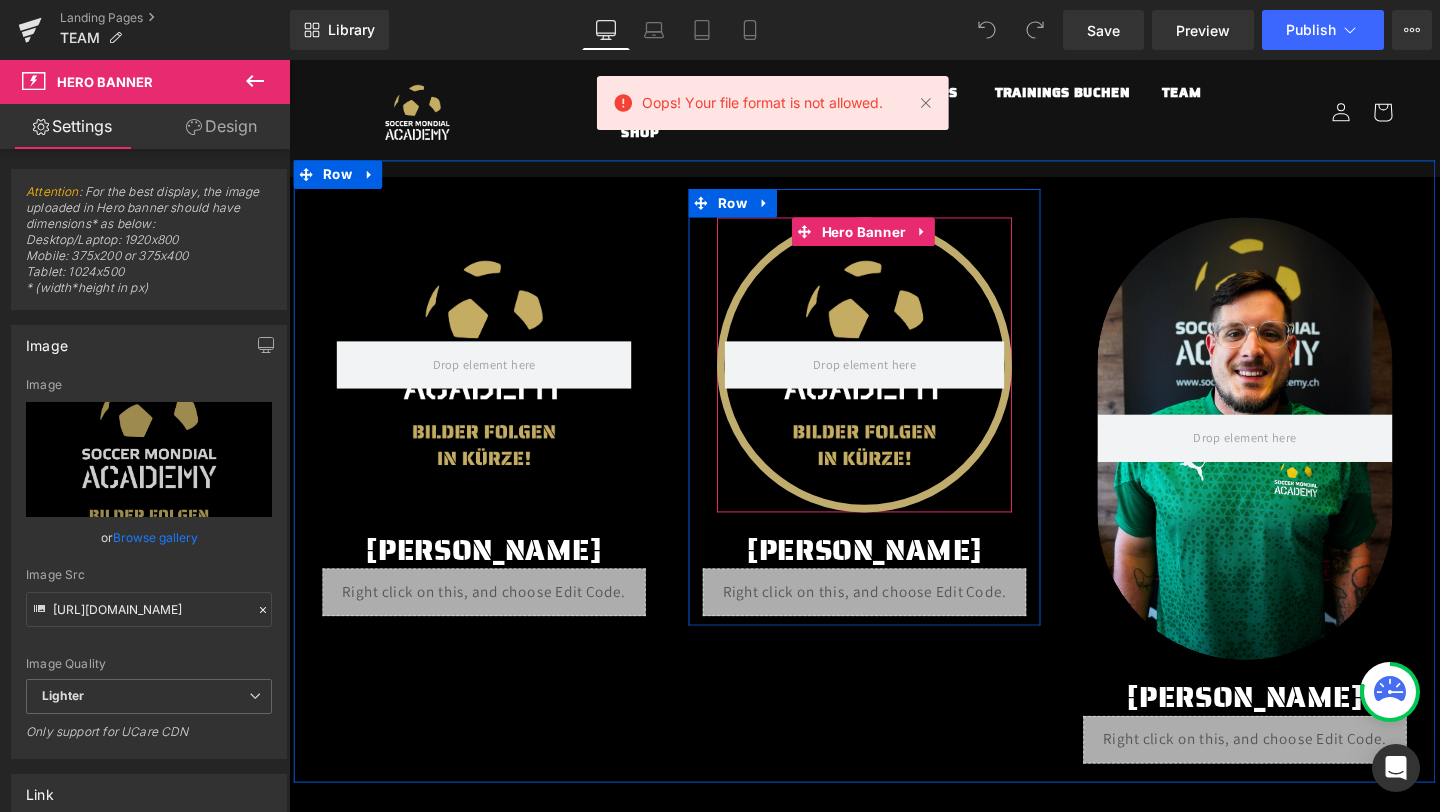 click at bounding box center (894, 381) 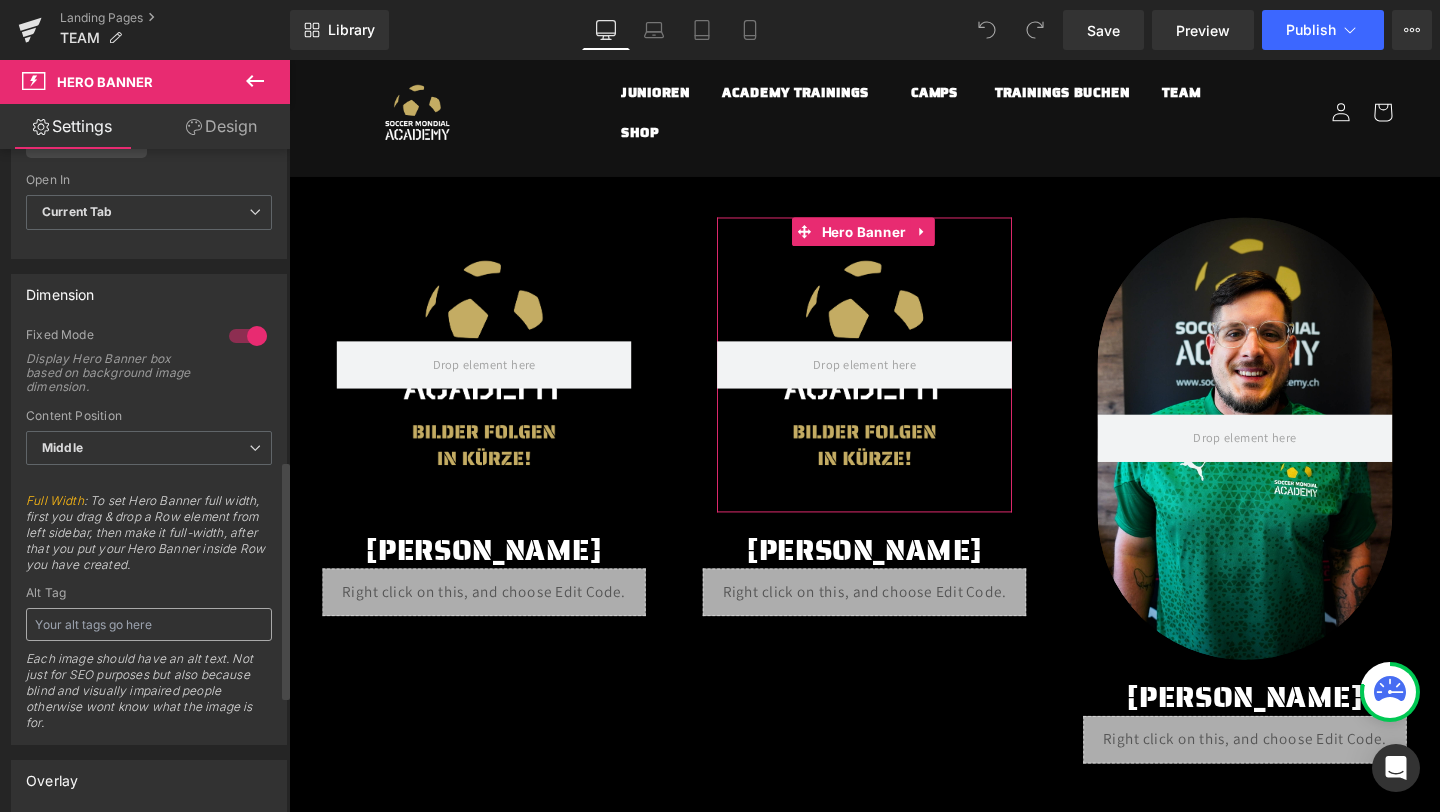 scroll, scrollTop: 0, scrollLeft: 0, axis: both 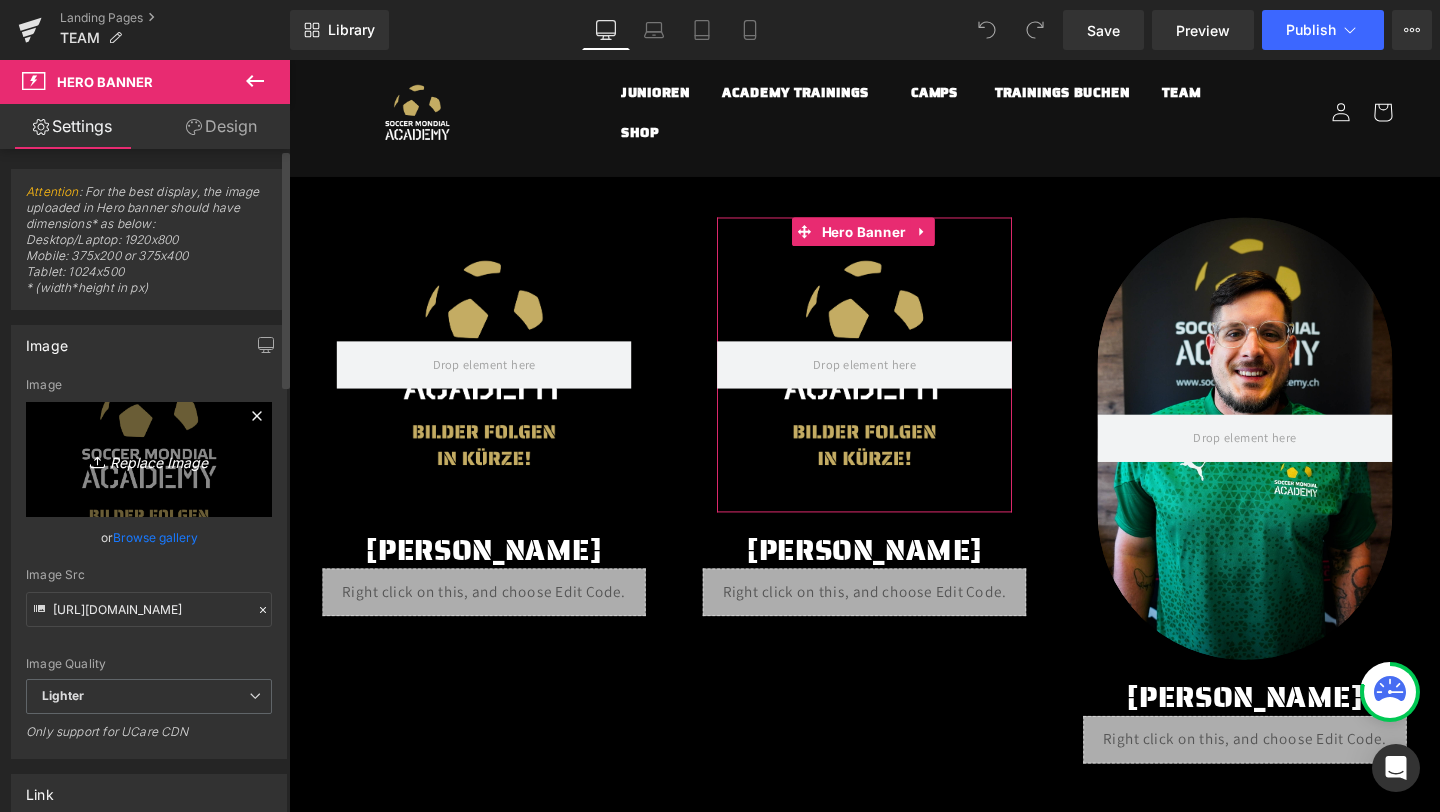click on "Replace Image" at bounding box center [149, 459] 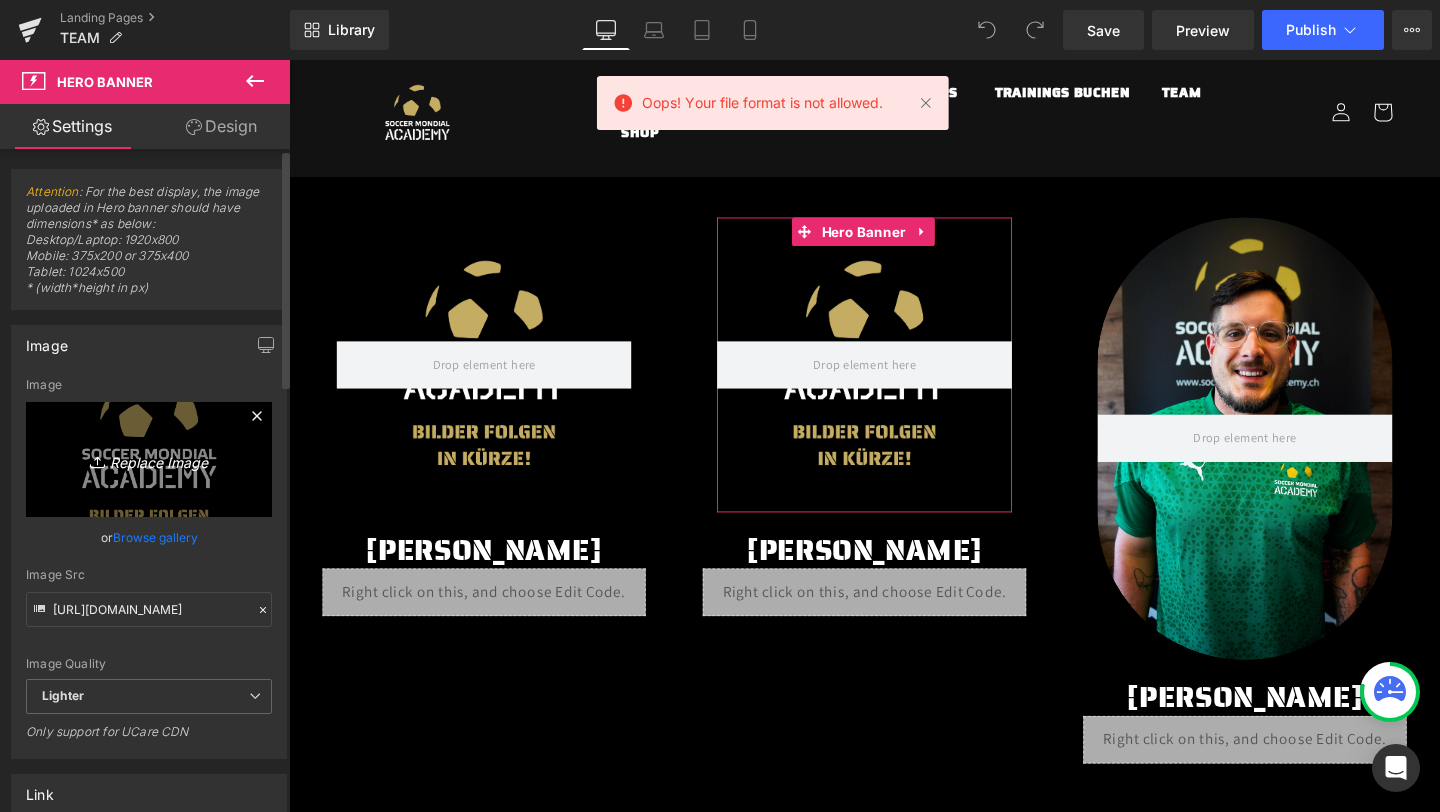 click on "Replace Image" at bounding box center [149, 459] 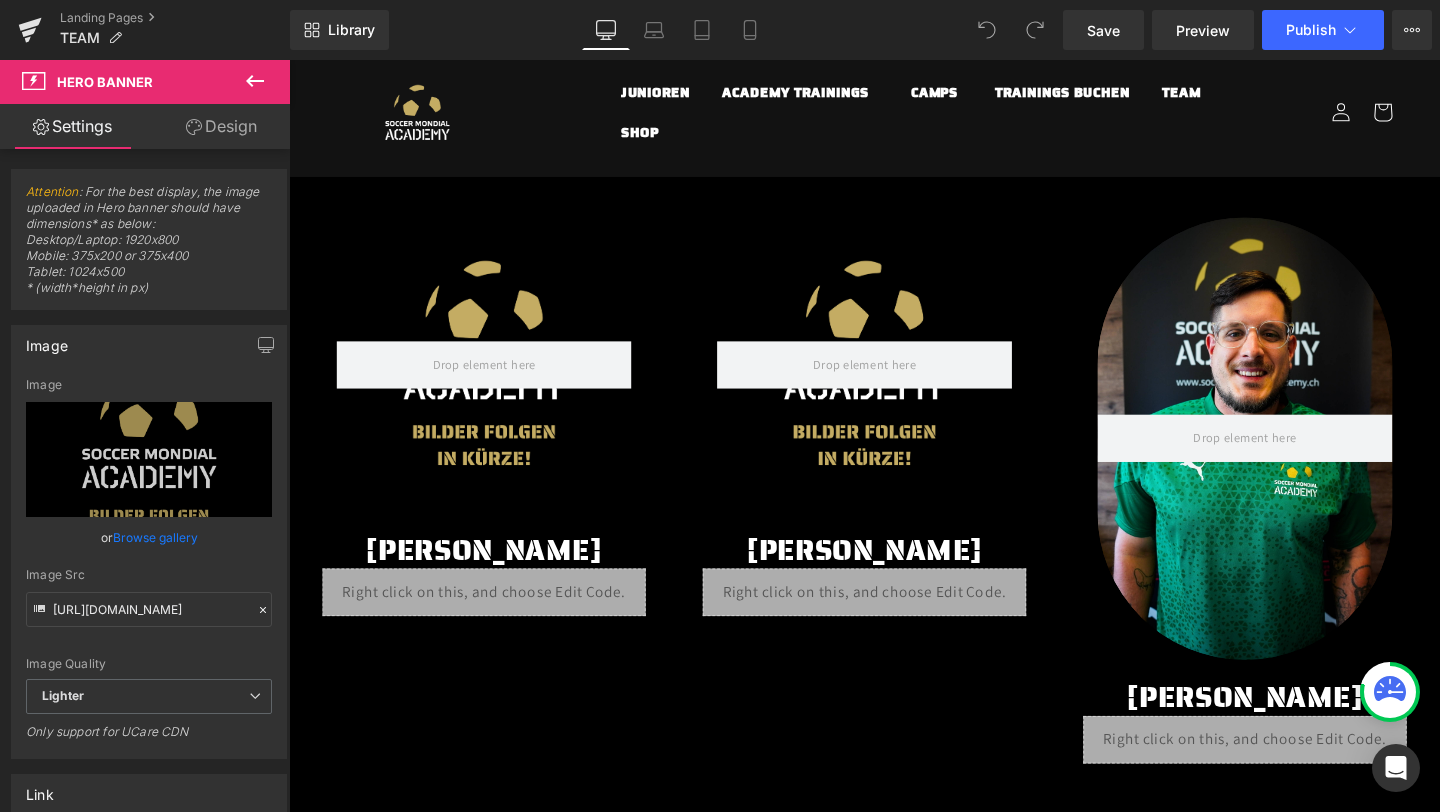 type on "C:\fakepath\WhatsApp Image [DATE] 11.55.59.jpeg" 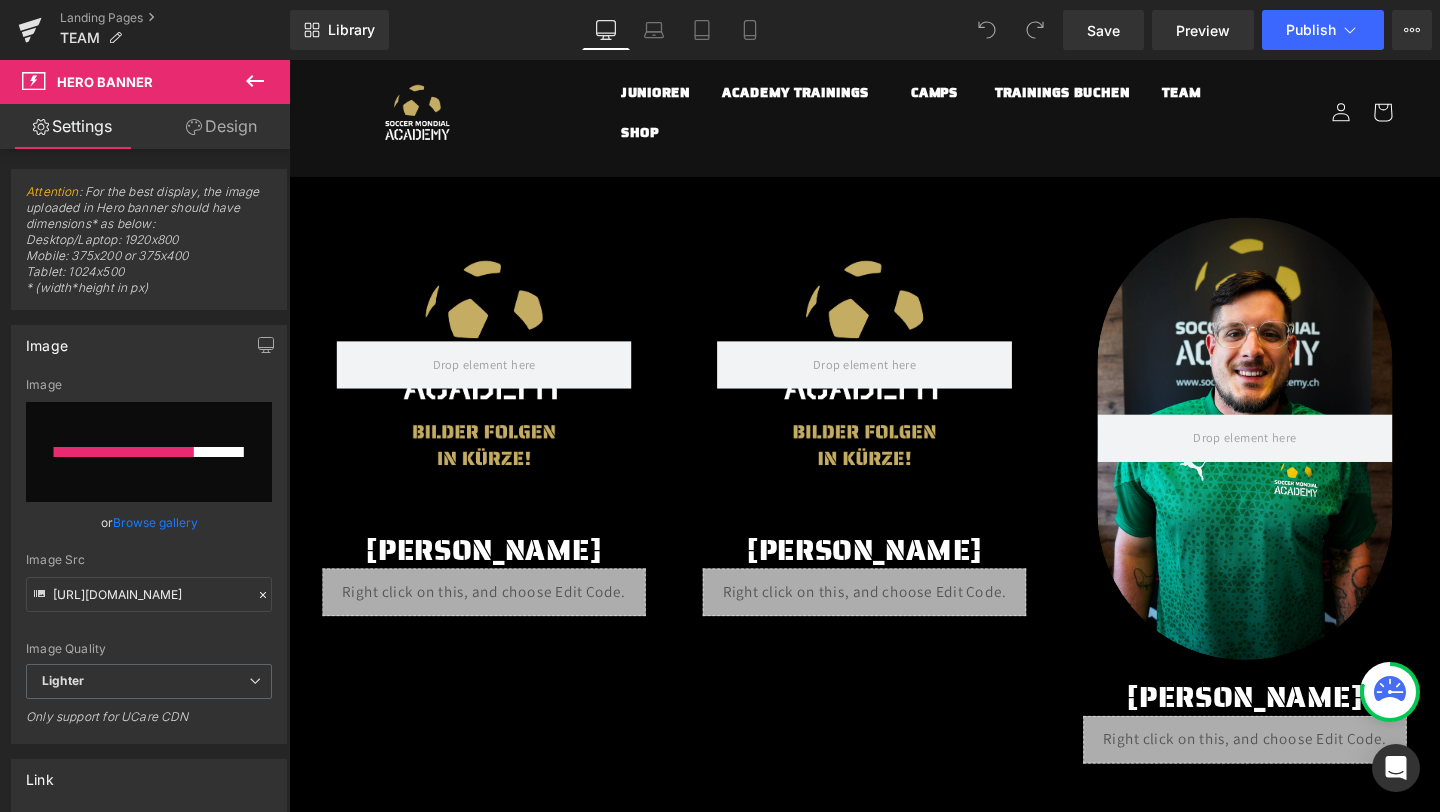 type 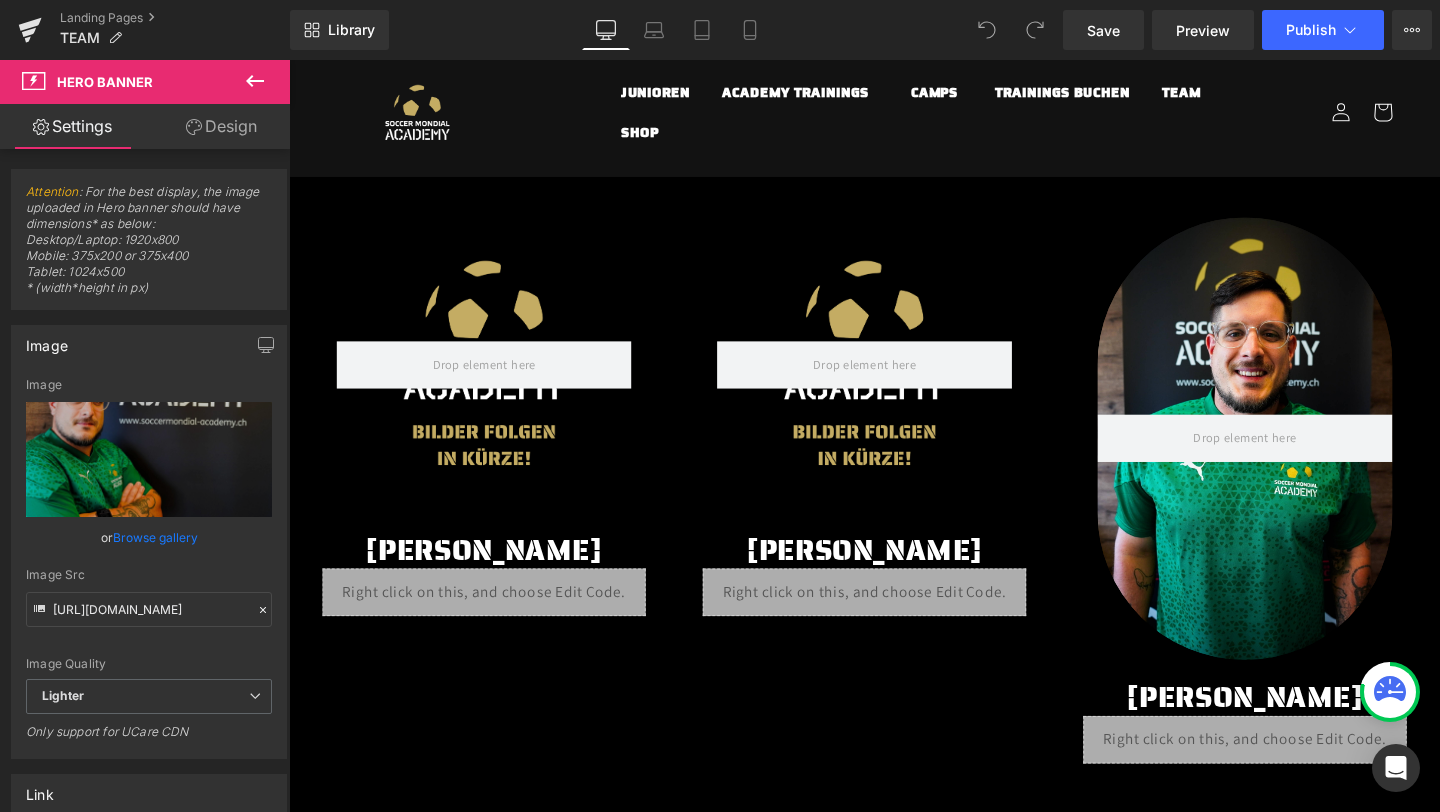 type on "[URL][DOMAIN_NAME]" 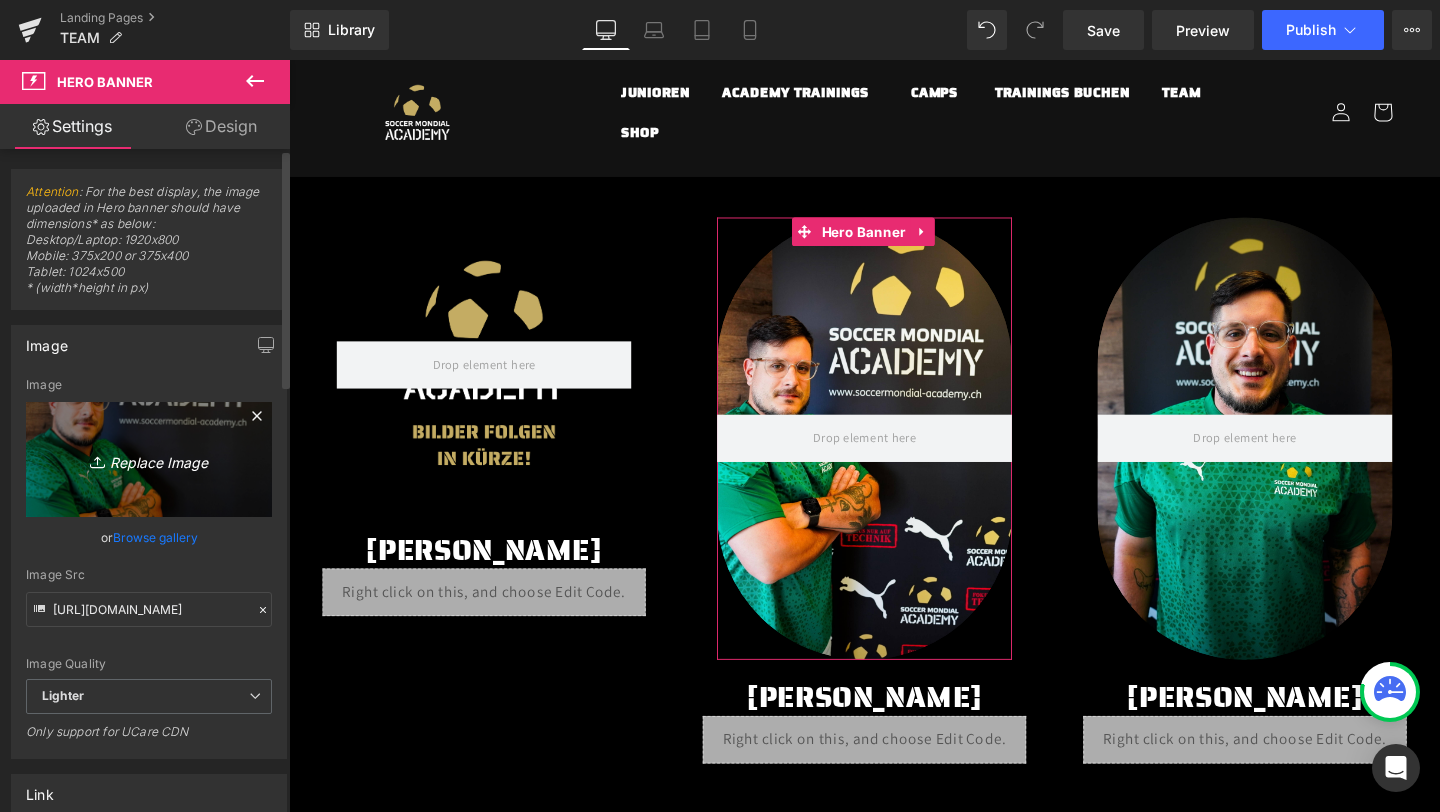 click on "Replace Image" at bounding box center (149, 459) 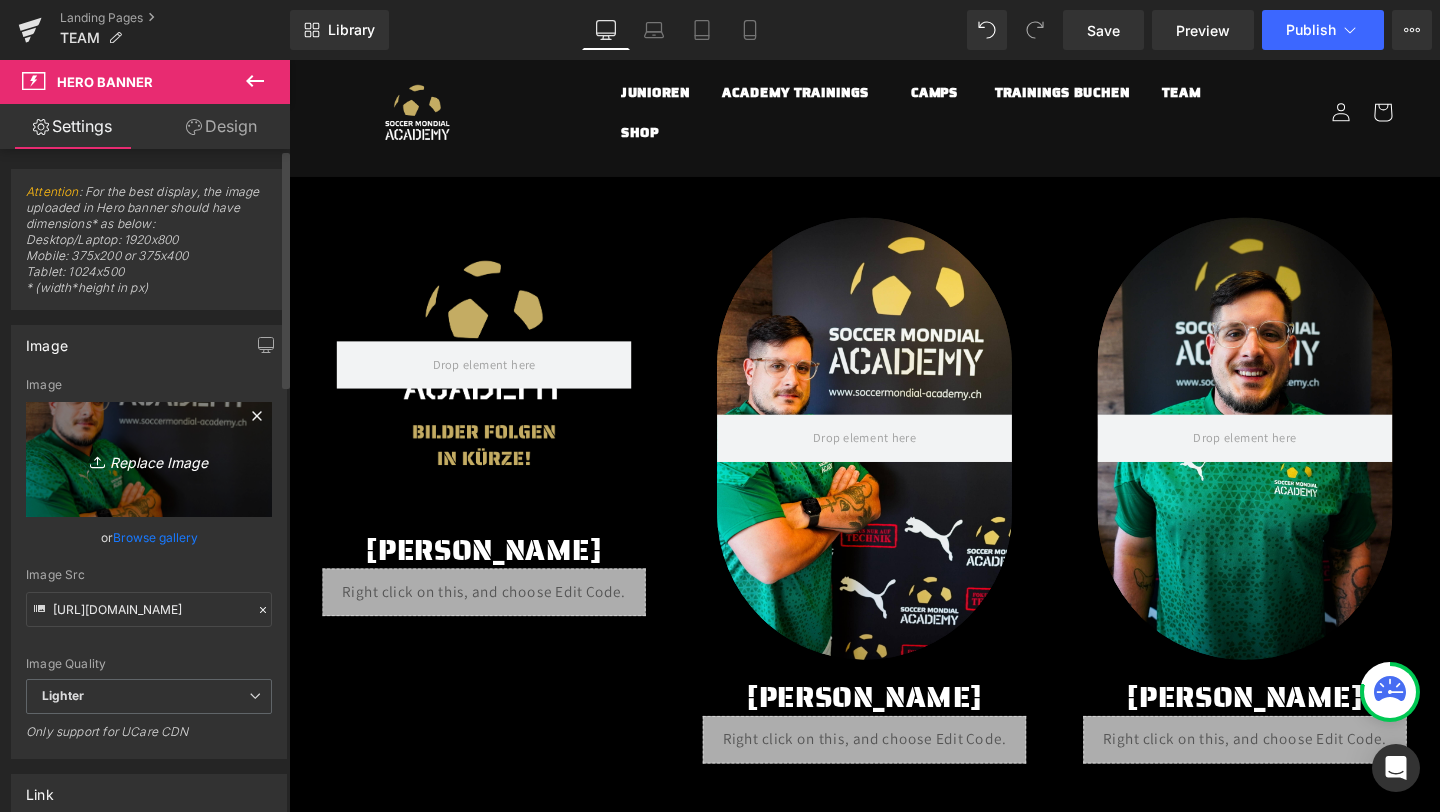 type on "C:\fakepath\WhatsApp Image [DATE] 12.17.12.jpeg" 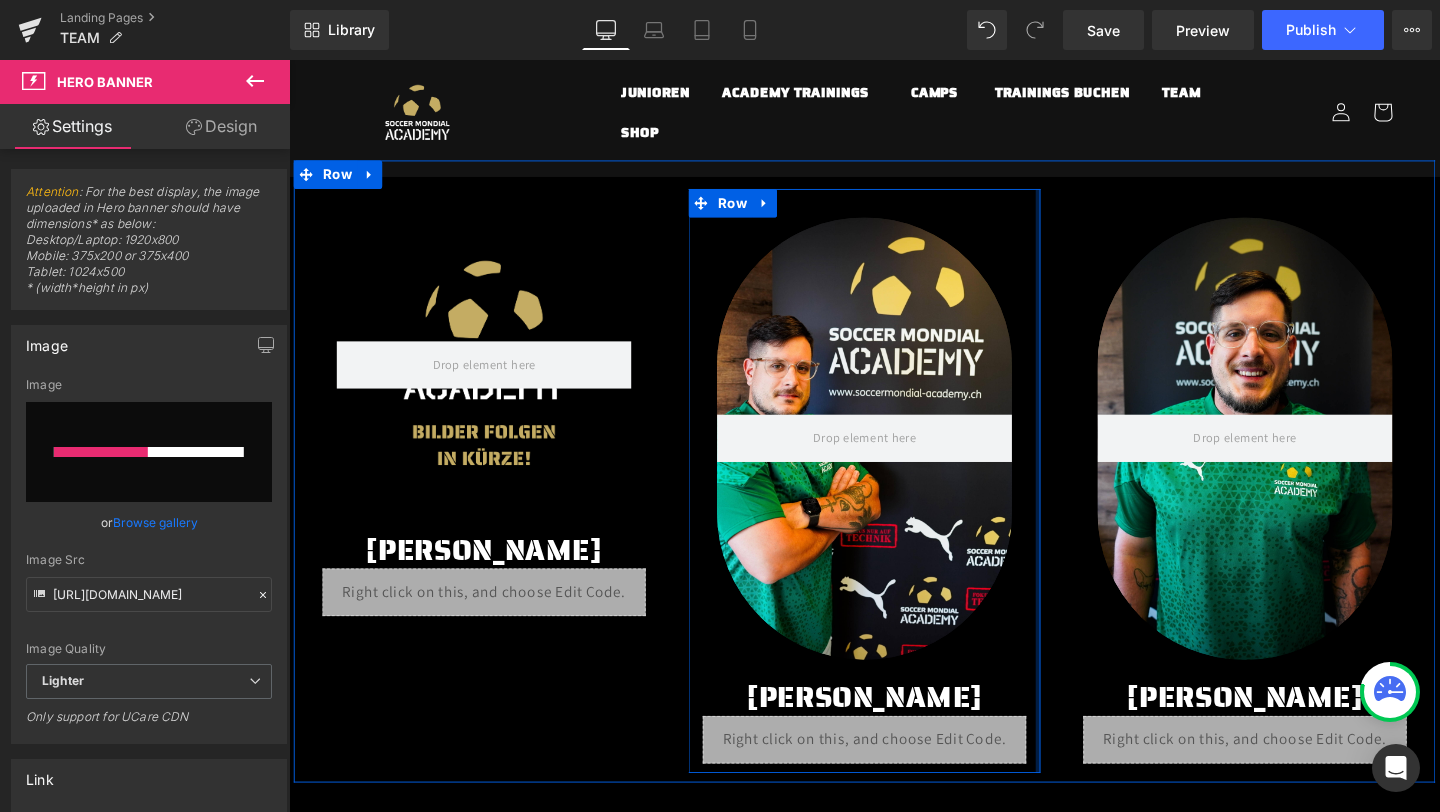 type 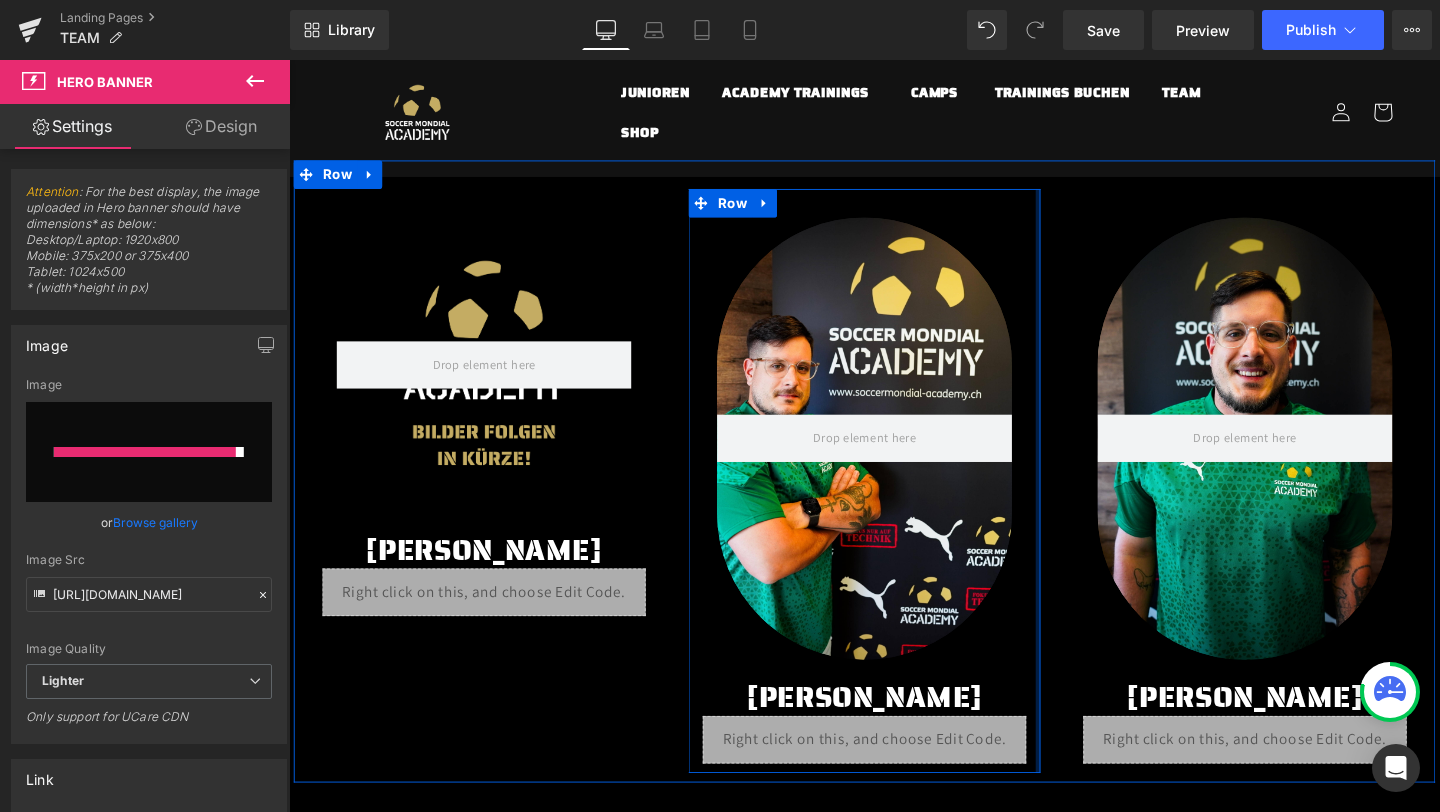type on "[URL][DOMAIN_NAME]" 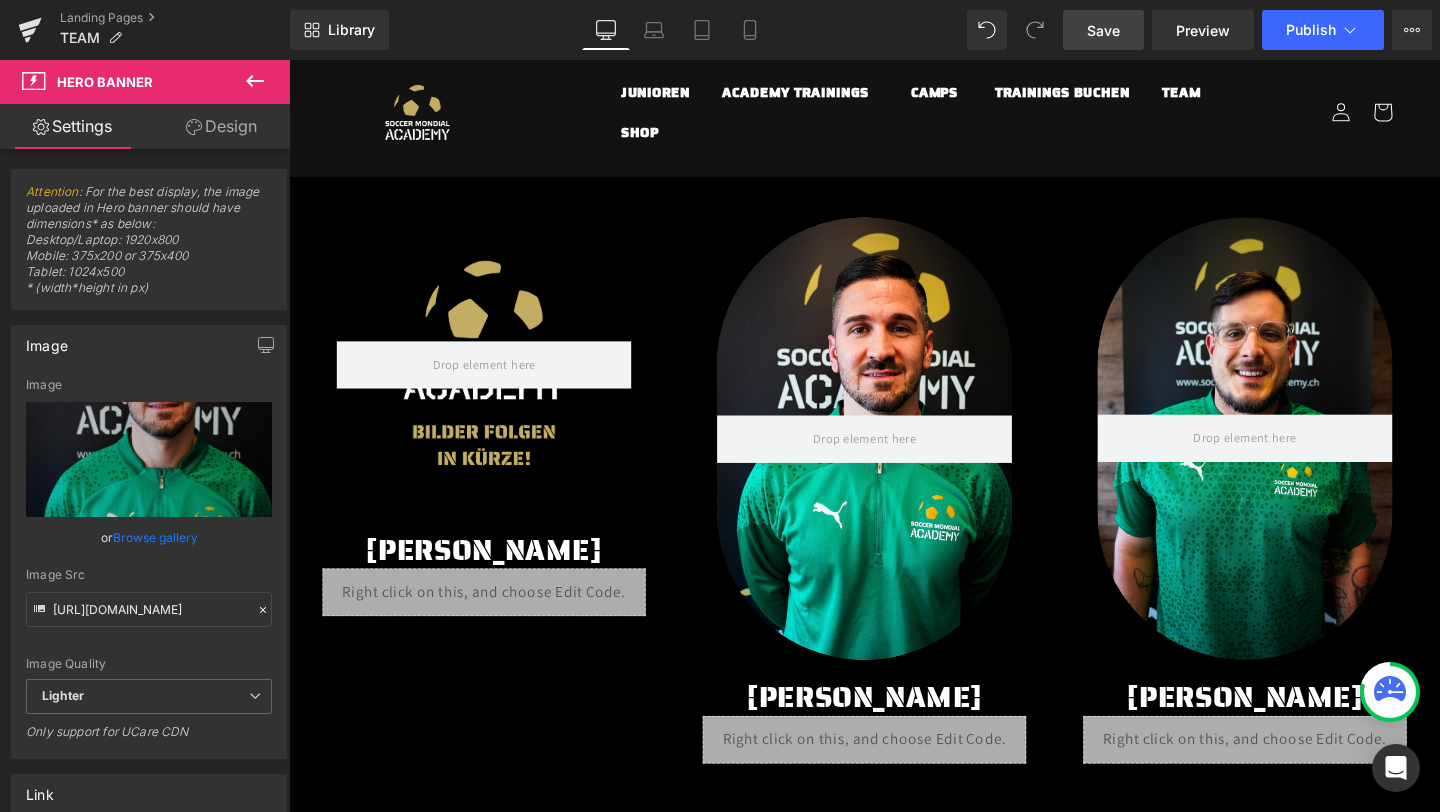 click on "Save" at bounding box center [1103, 30] 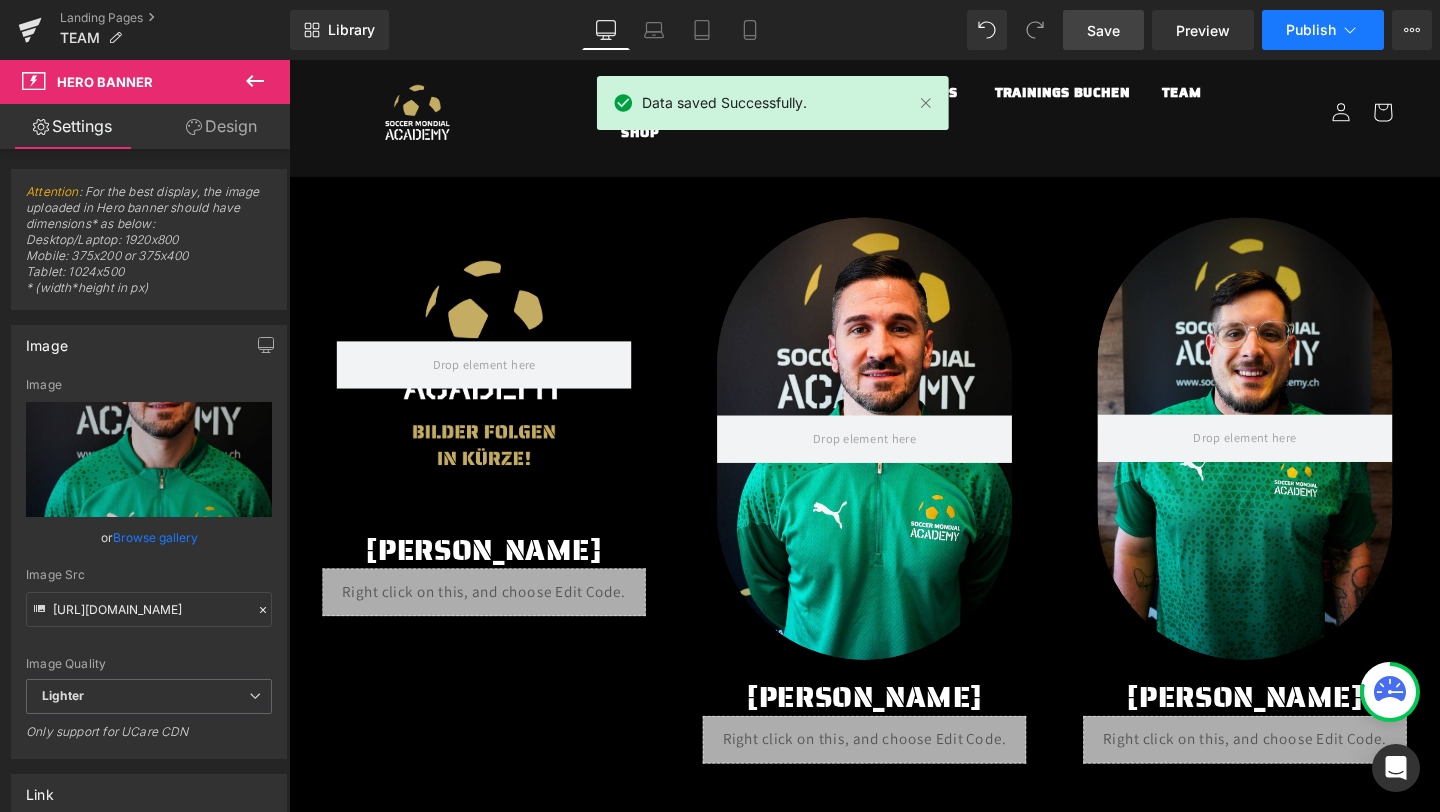 click on "Publish" at bounding box center (1311, 30) 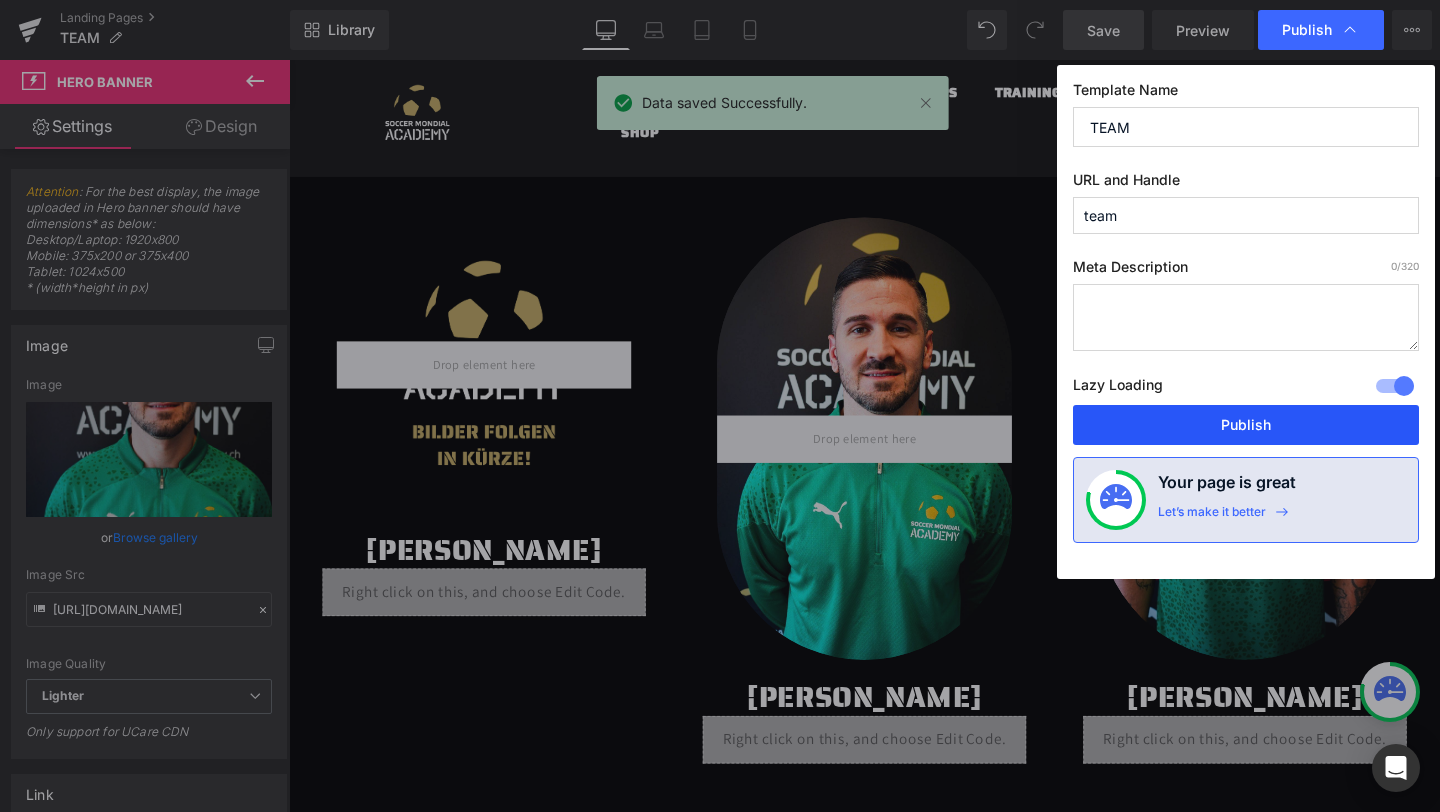 click on "Publish" at bounding box center [1246, 425] 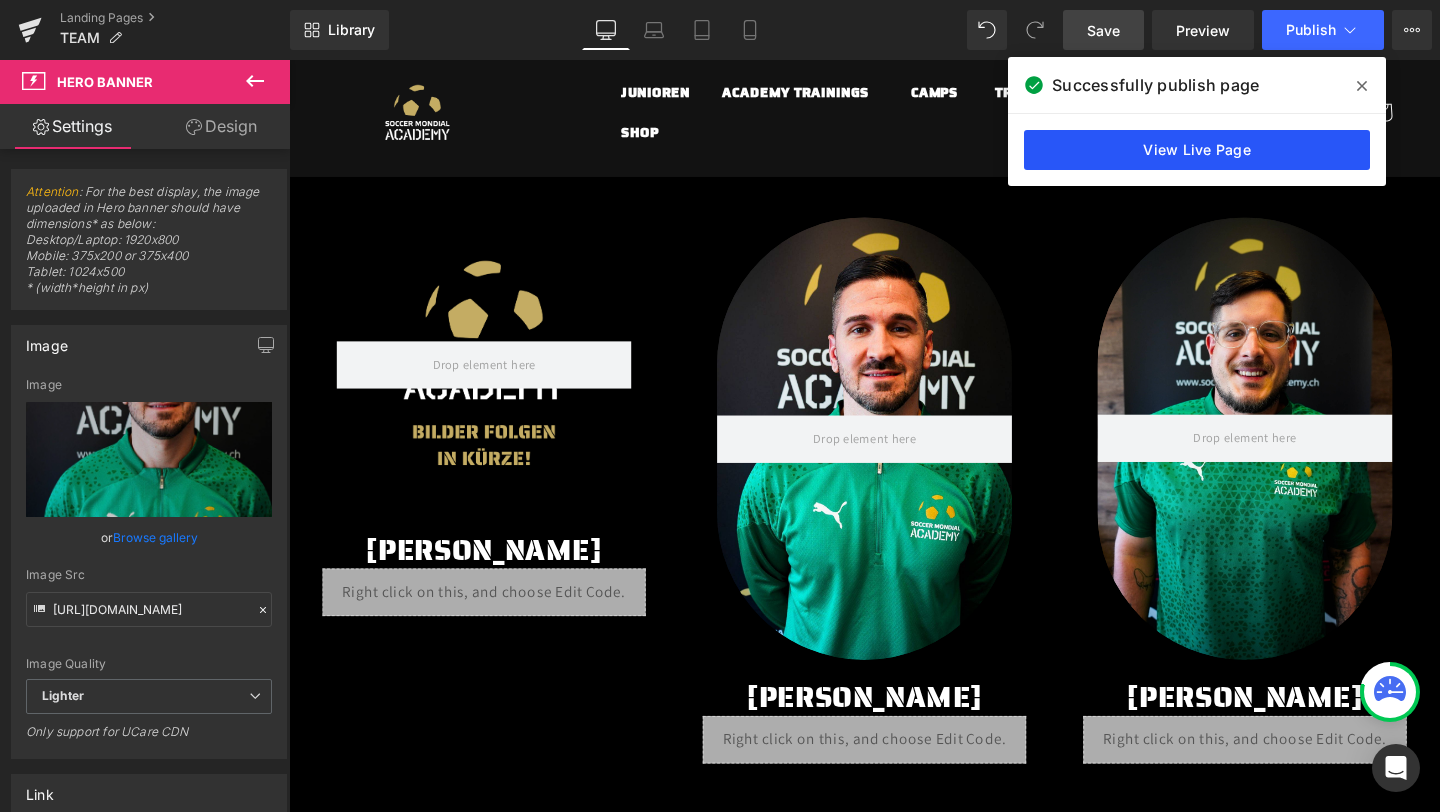 click on "View Live Page" at bounding box center [1197, 150] 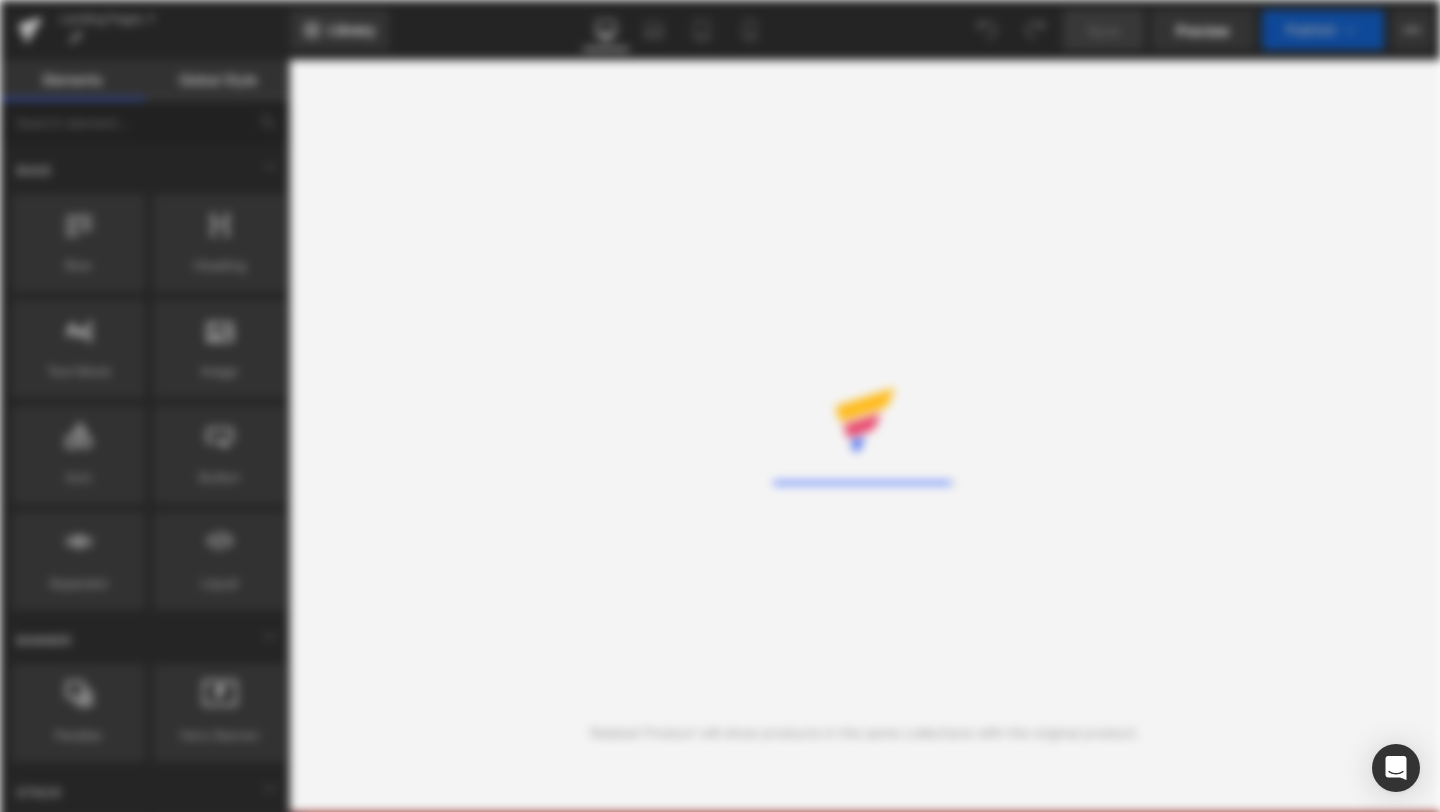 scroll, scrollTop: 0, scrollLeft: 0, axis: both 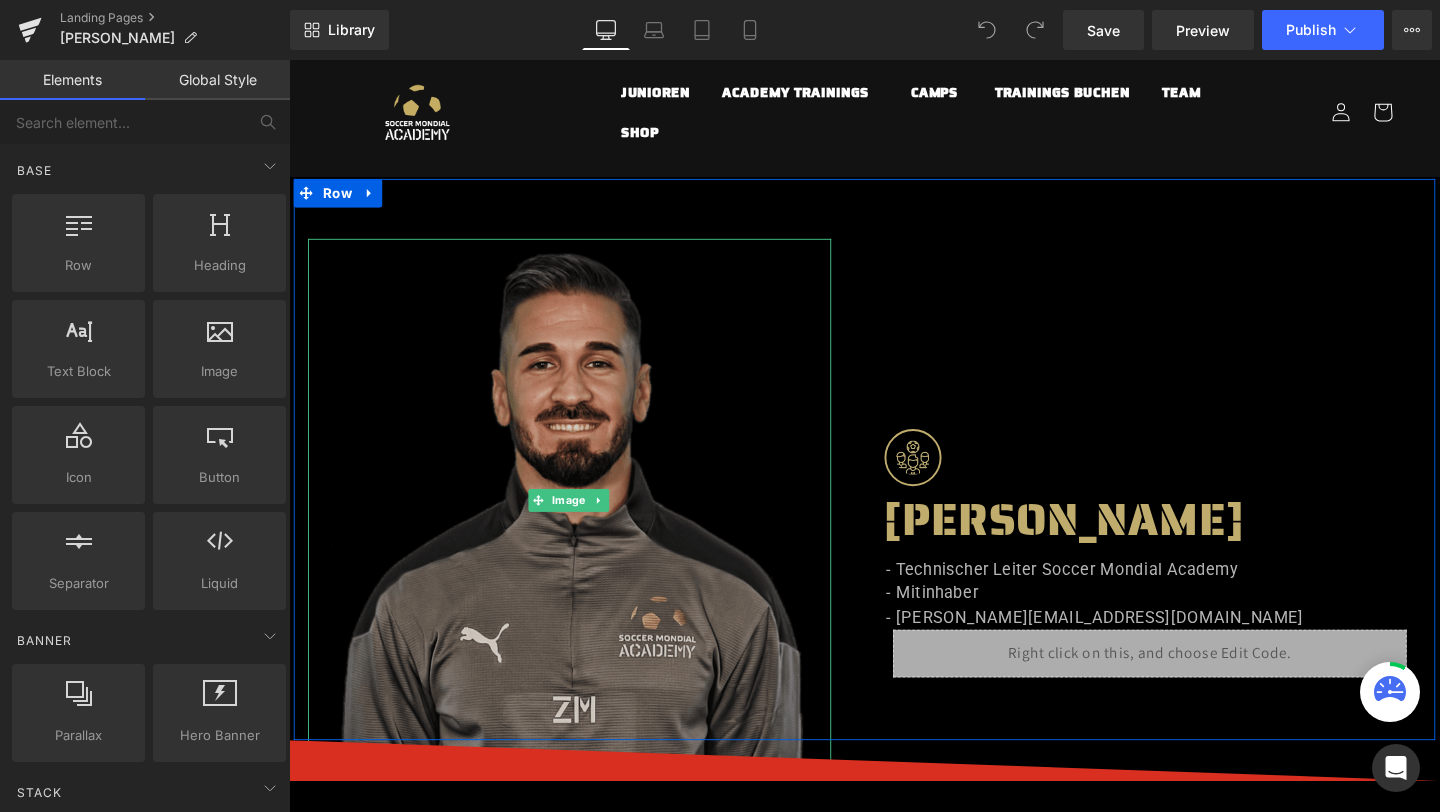 click at bounding box center [584, 523] 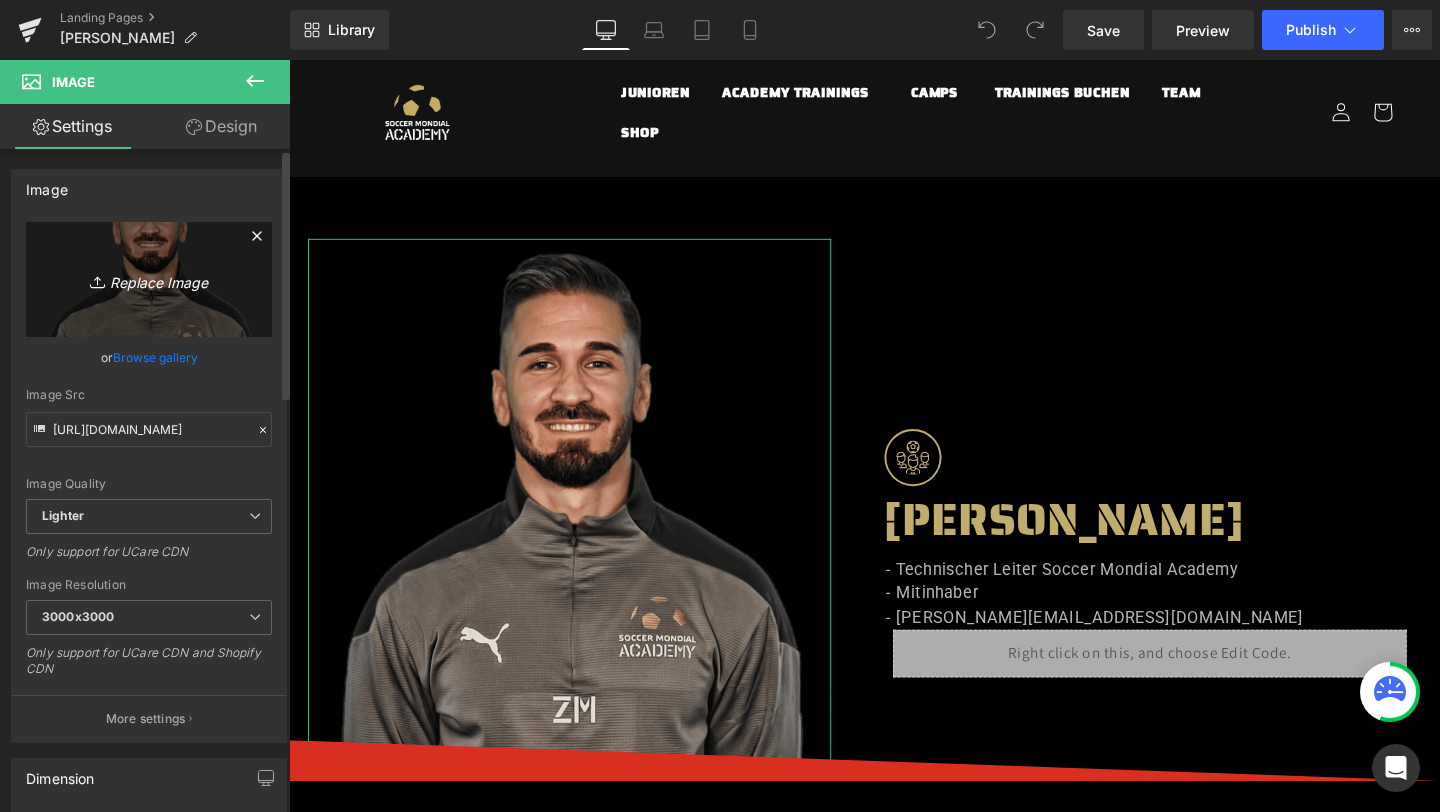 click on "Replace Image" at bounding box center (149, 279) 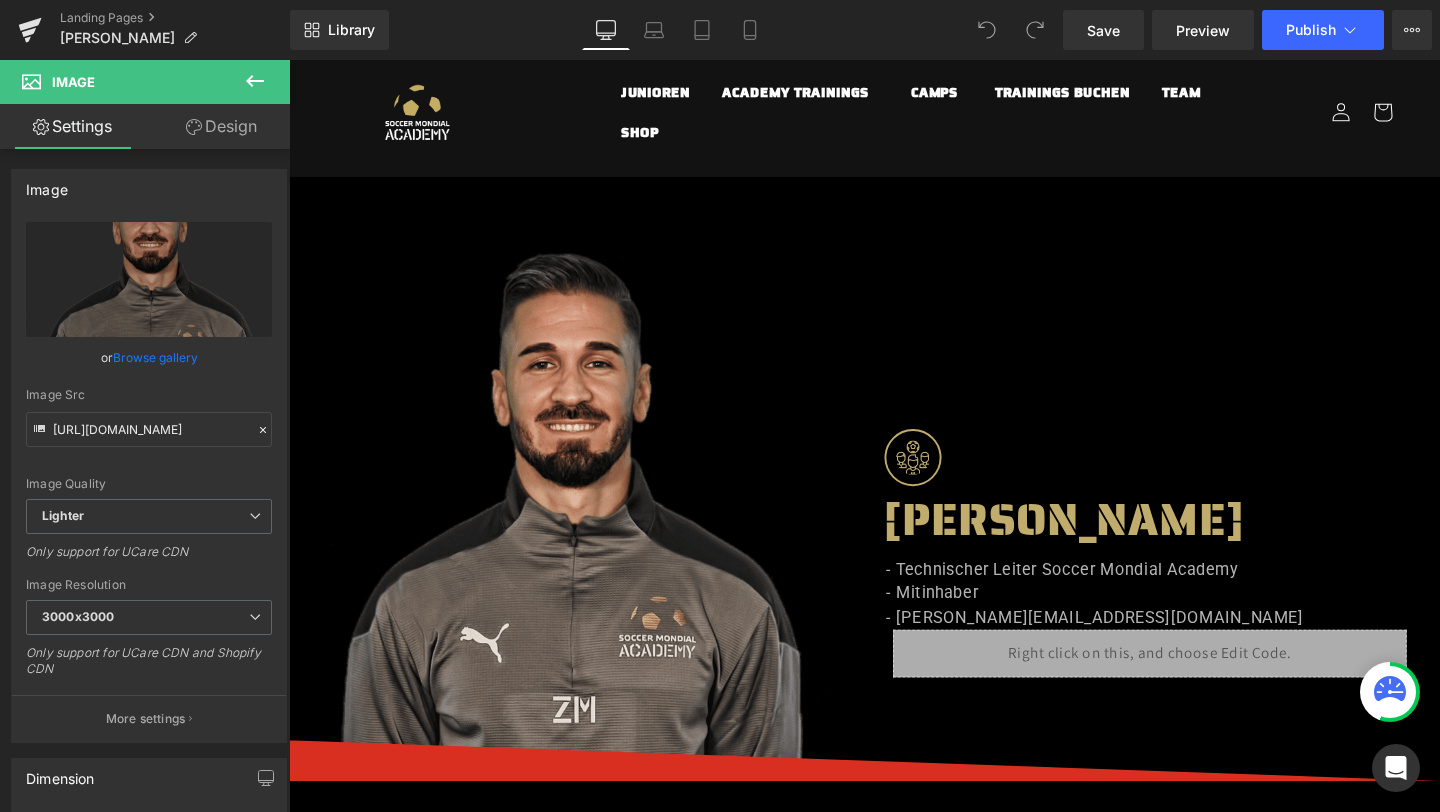 type on "C:\fakepath\WhatsApp Image [DATE] 12.17.11.jpeg" 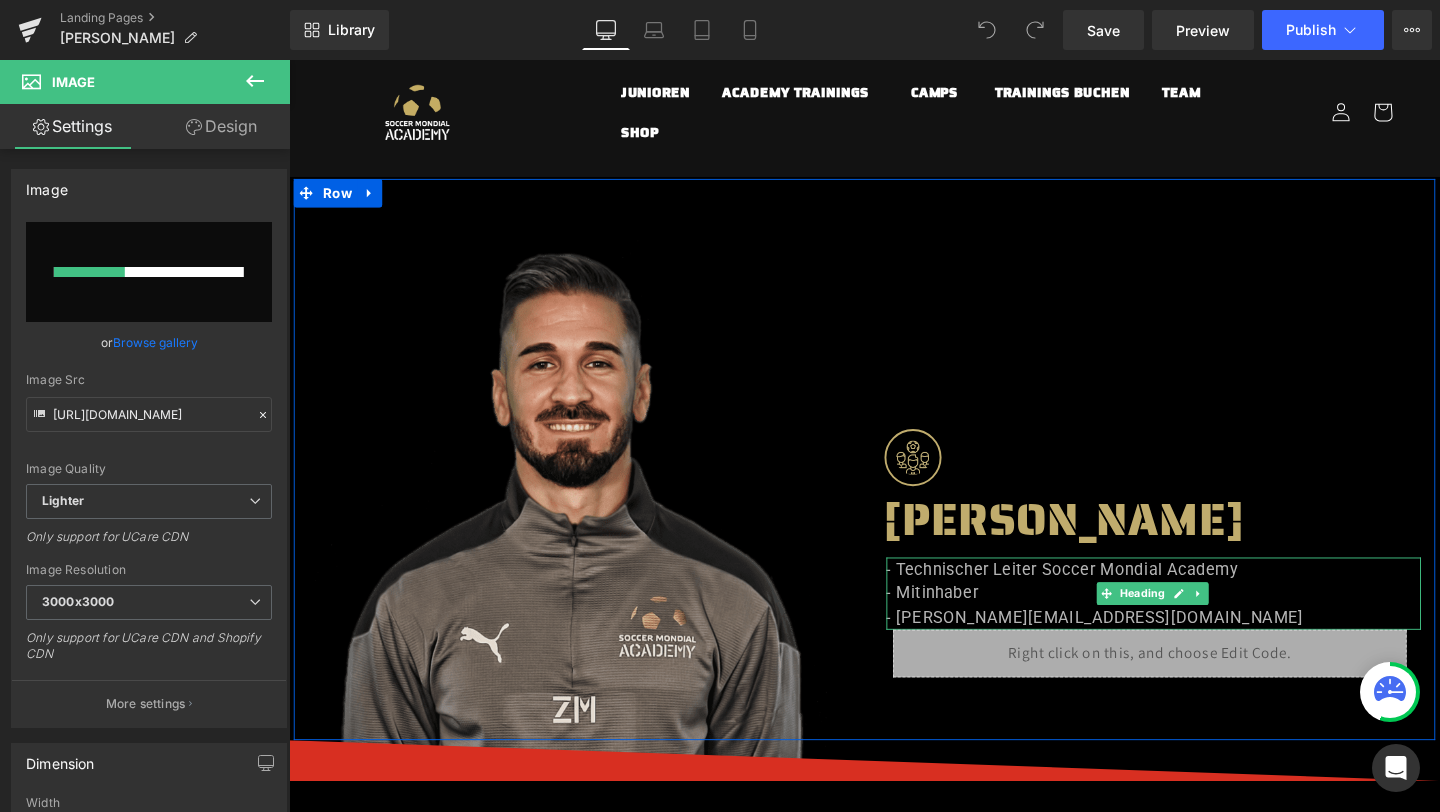type 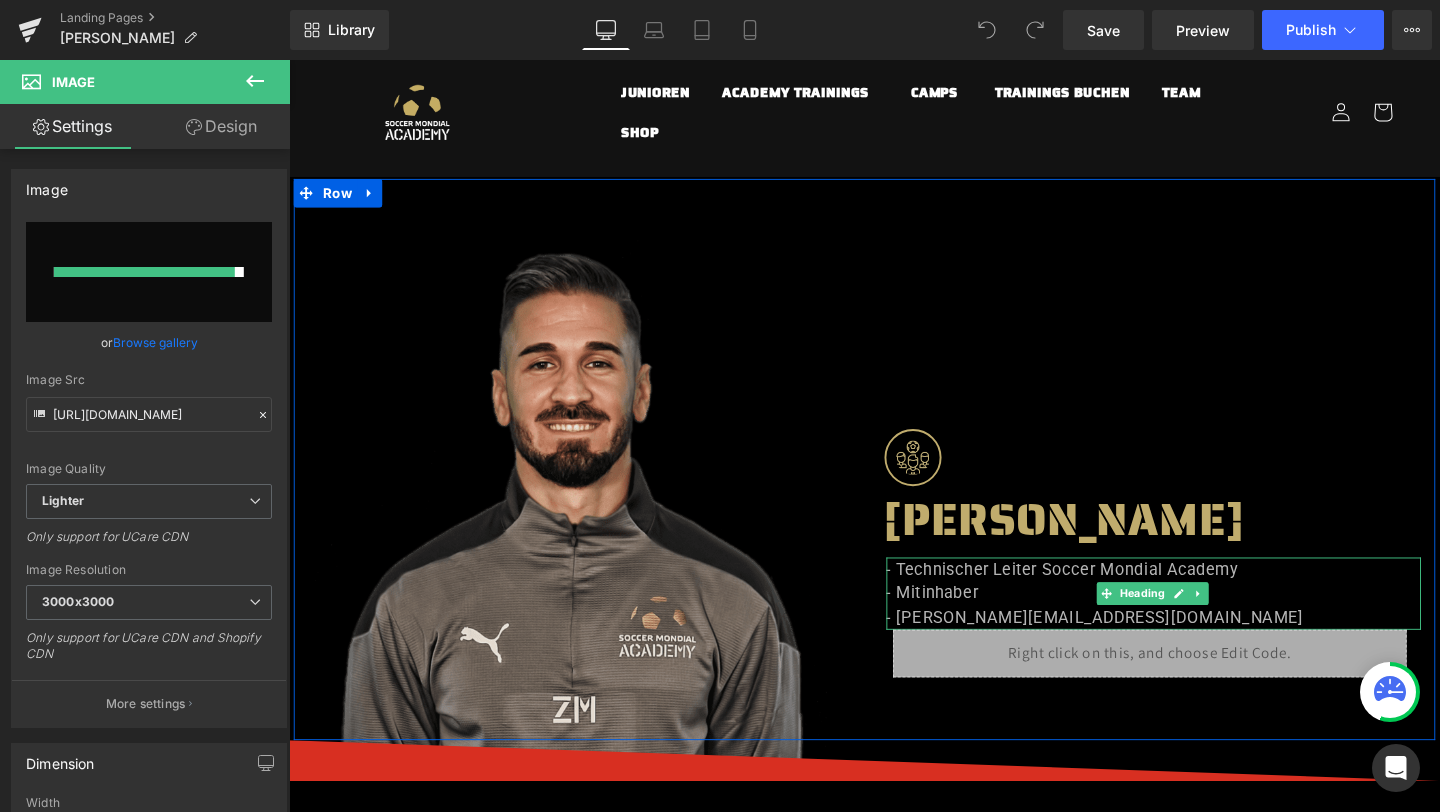 type on "[URL][DOMAIN_NAME]" 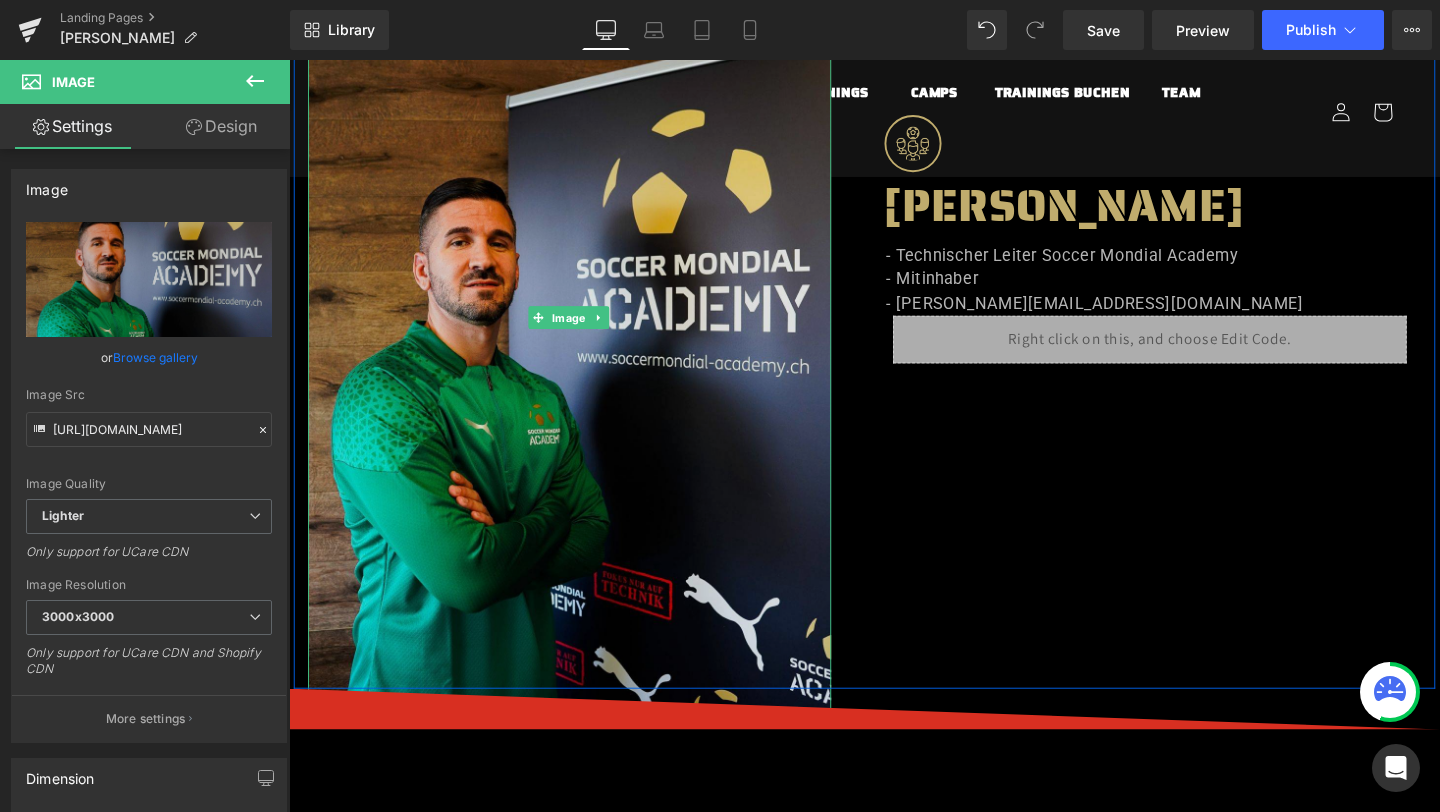 scroll, scrollTop: 279, scrollLeft: 0, axis: vertical 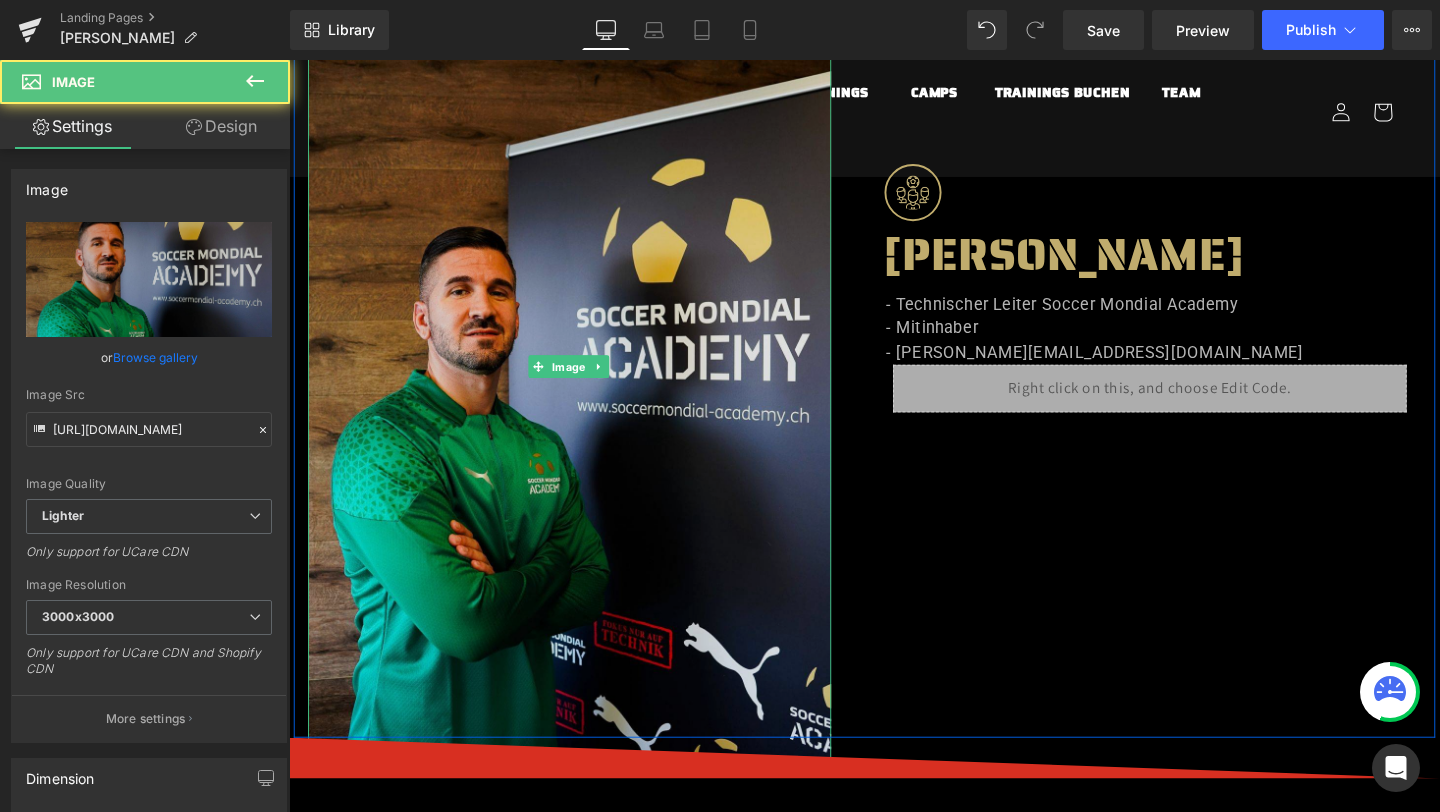 click at bounding box center (584, 382) 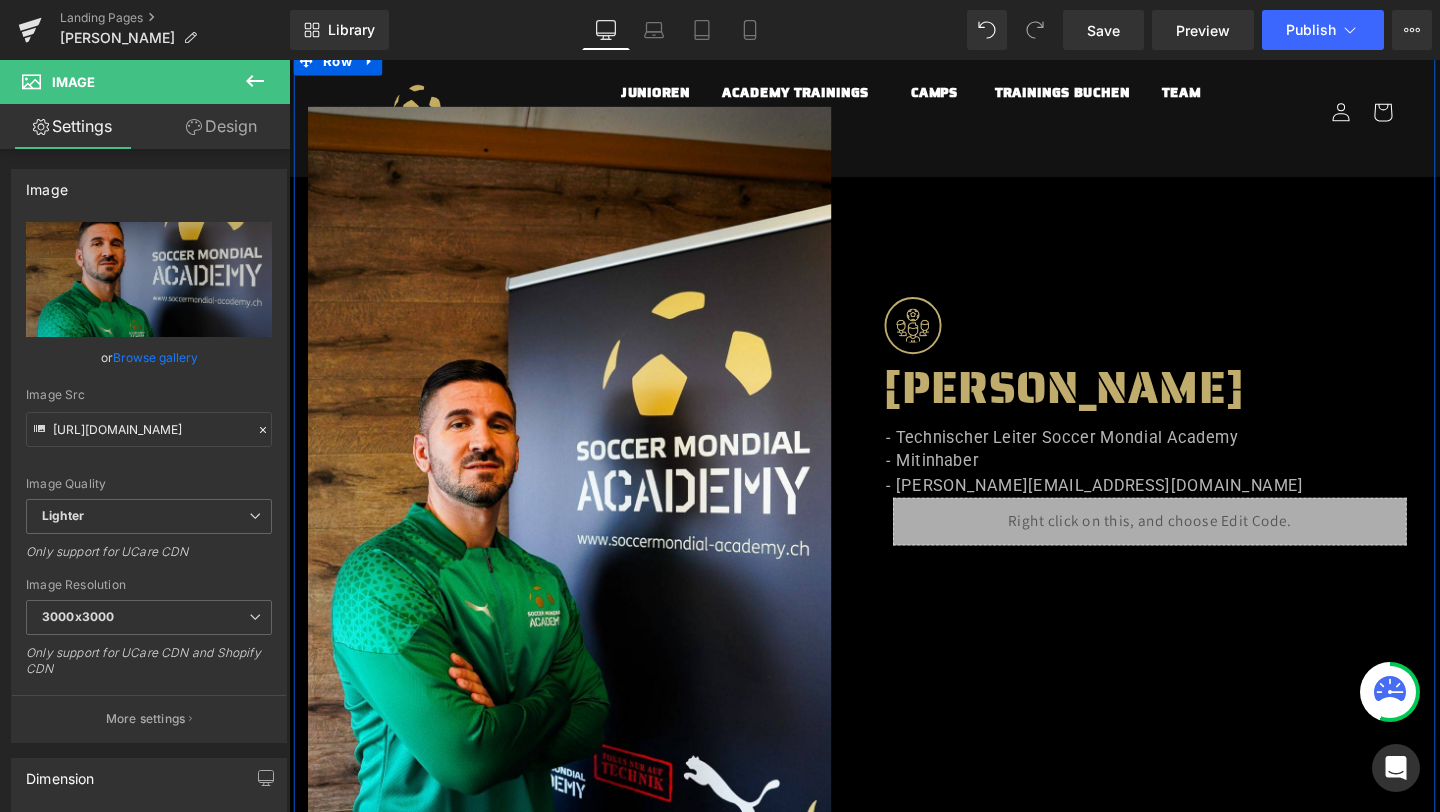 scroll, scrollTop: 104, scrollLeft: 0, axis: vertical 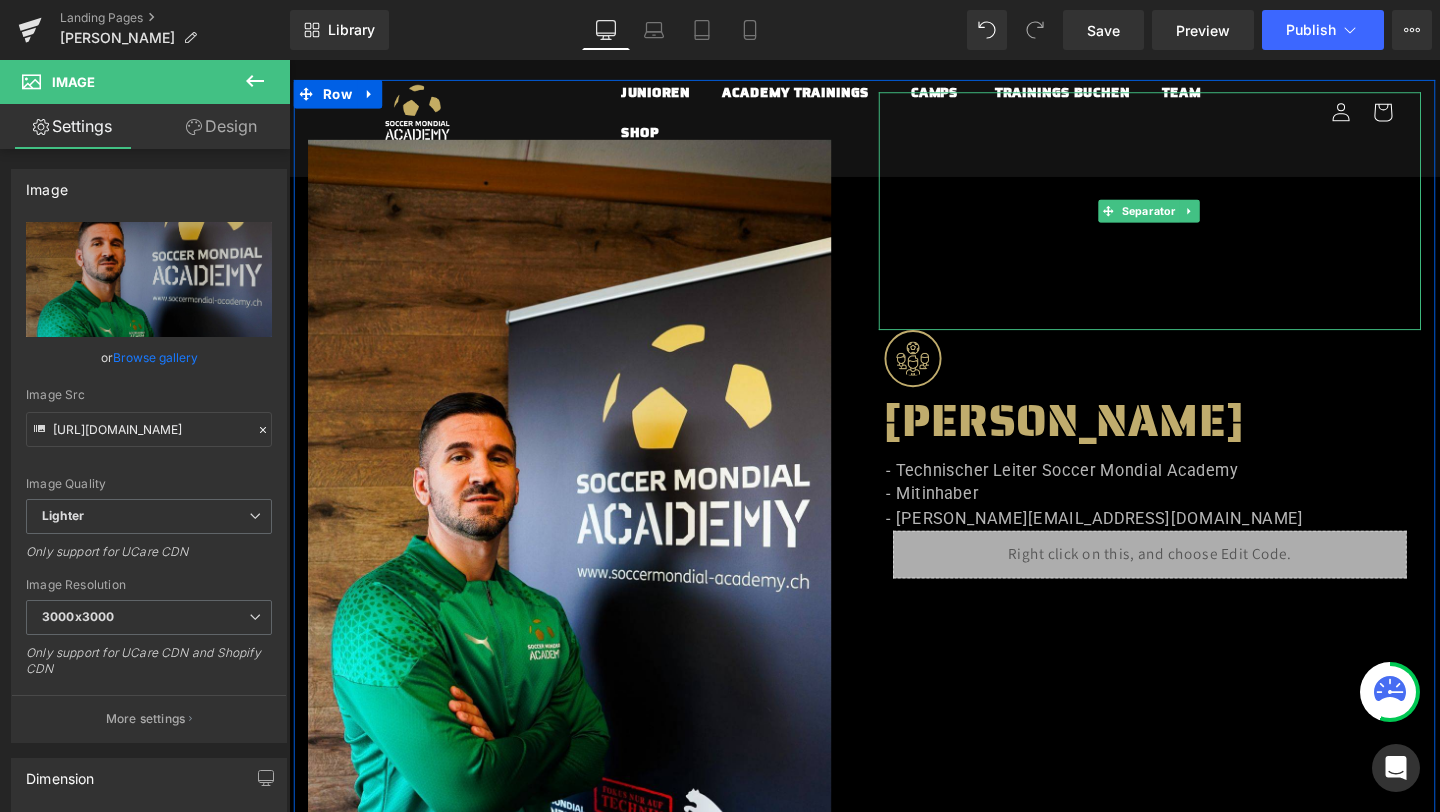 click at bounding box center [1194, 219] 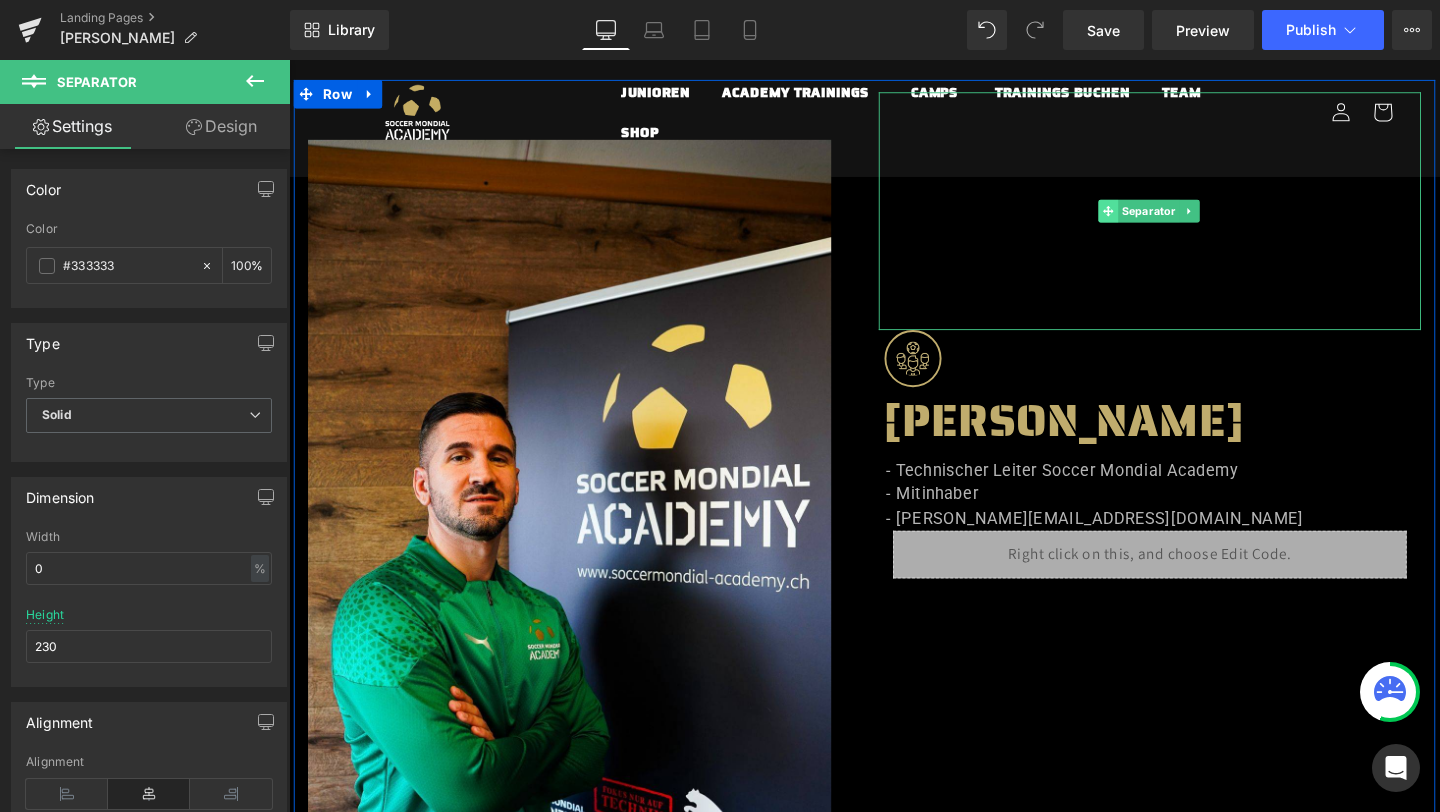 click 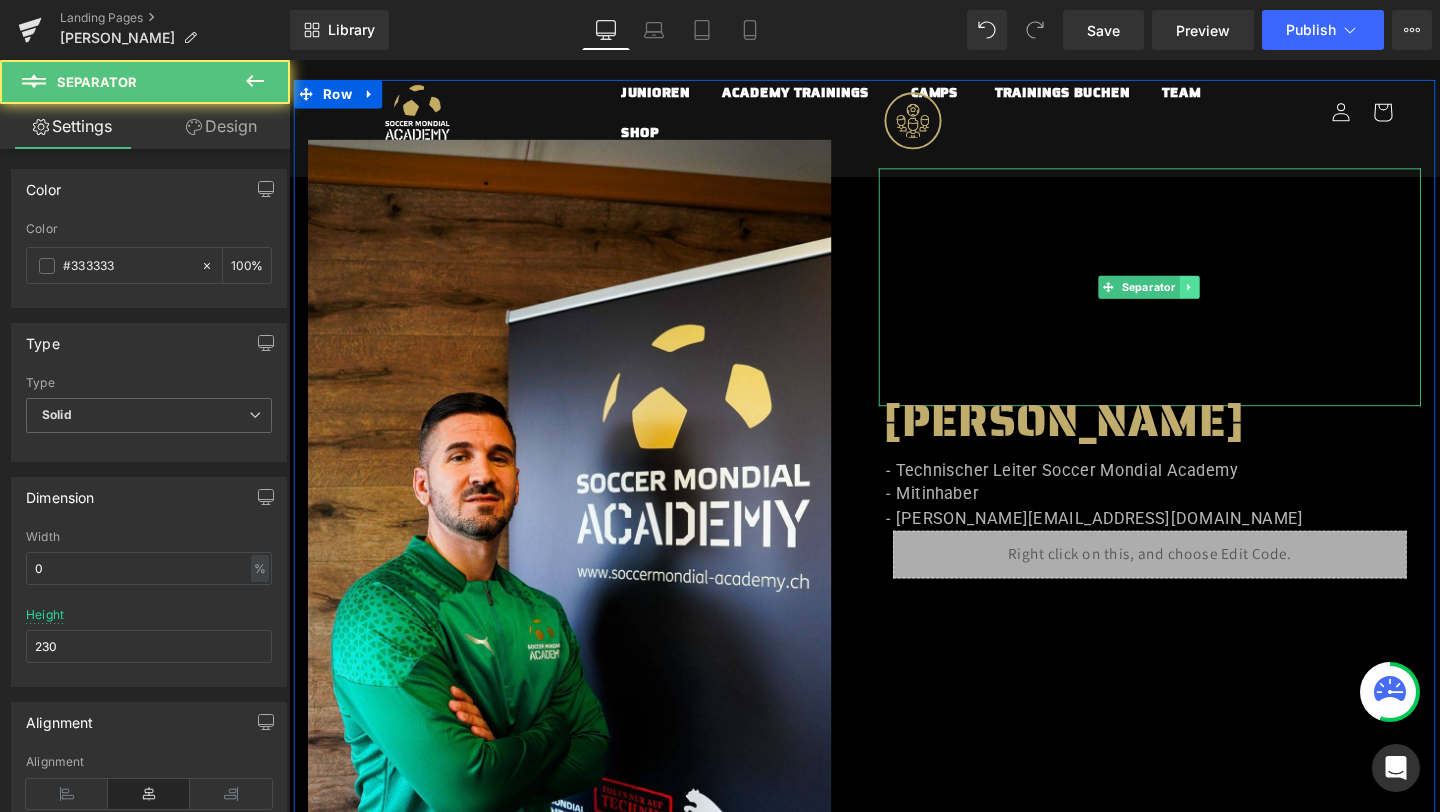 click 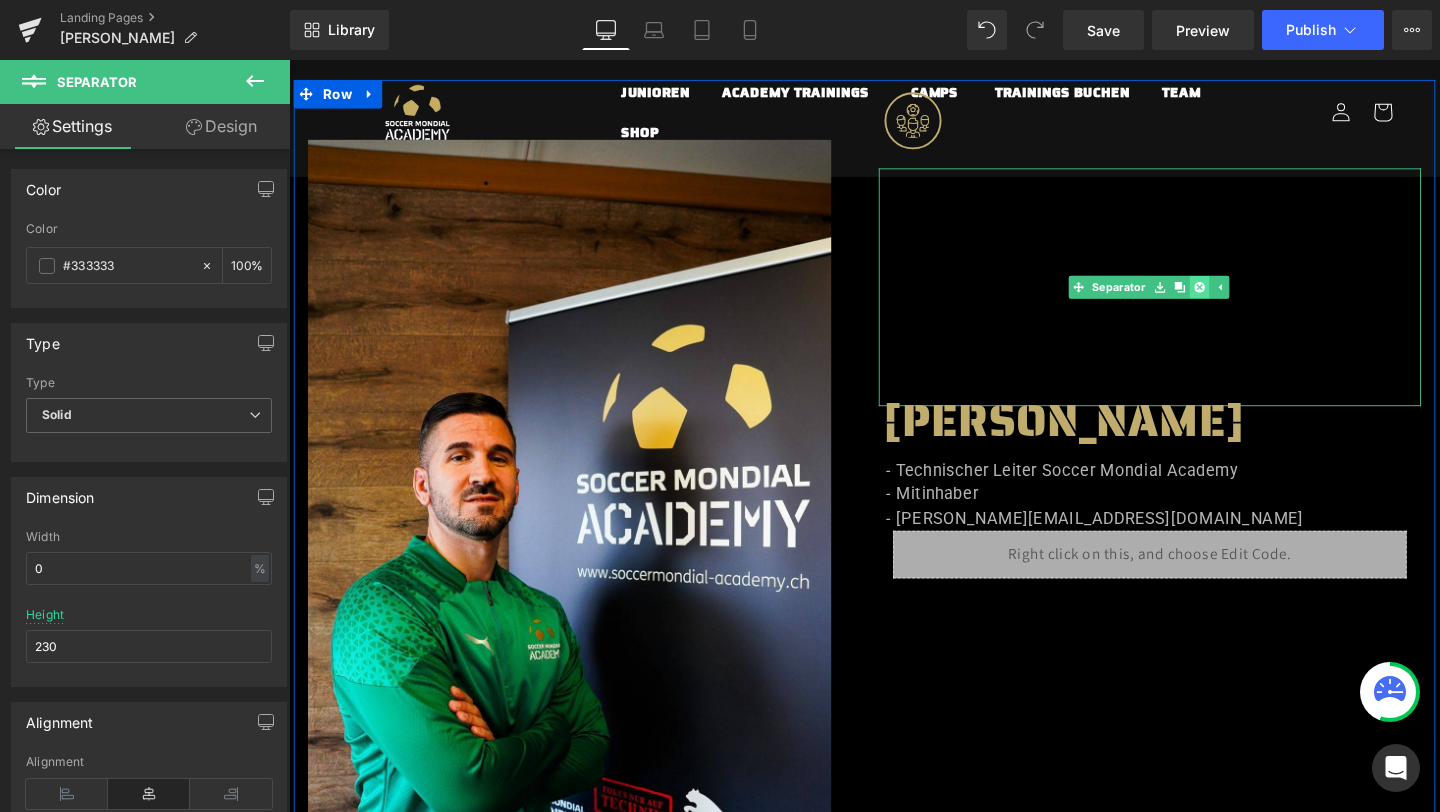 click 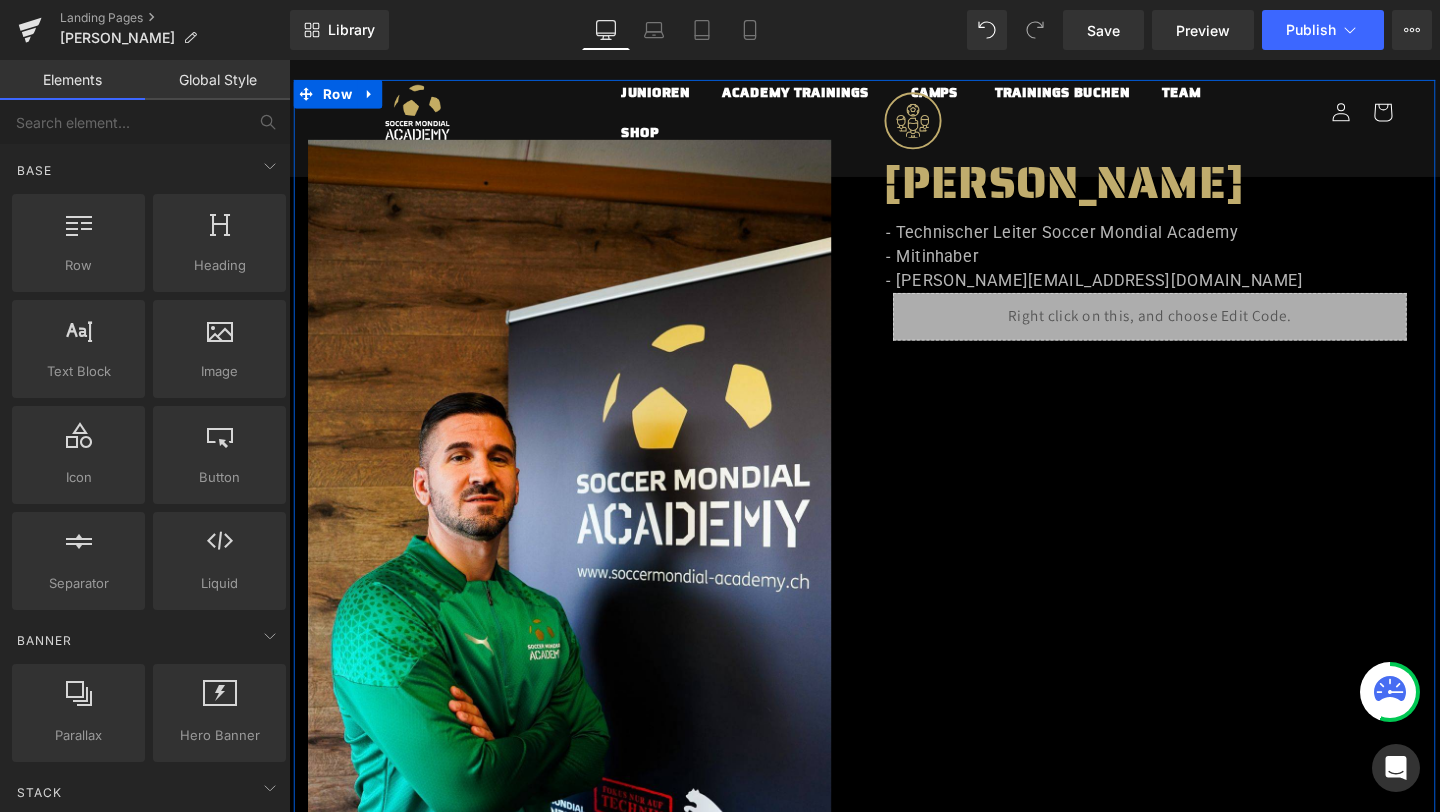 click on "Image         Image         [PERSON_NAME] Heading         - Technischer Leiter Soccer Mondial Academy - Mitinhaber - [EMAIL_ADDRESS][DOMAIN_NAME] Heading         [GEOGRAPHIC_DATA]" at bounding box center (894, 514) 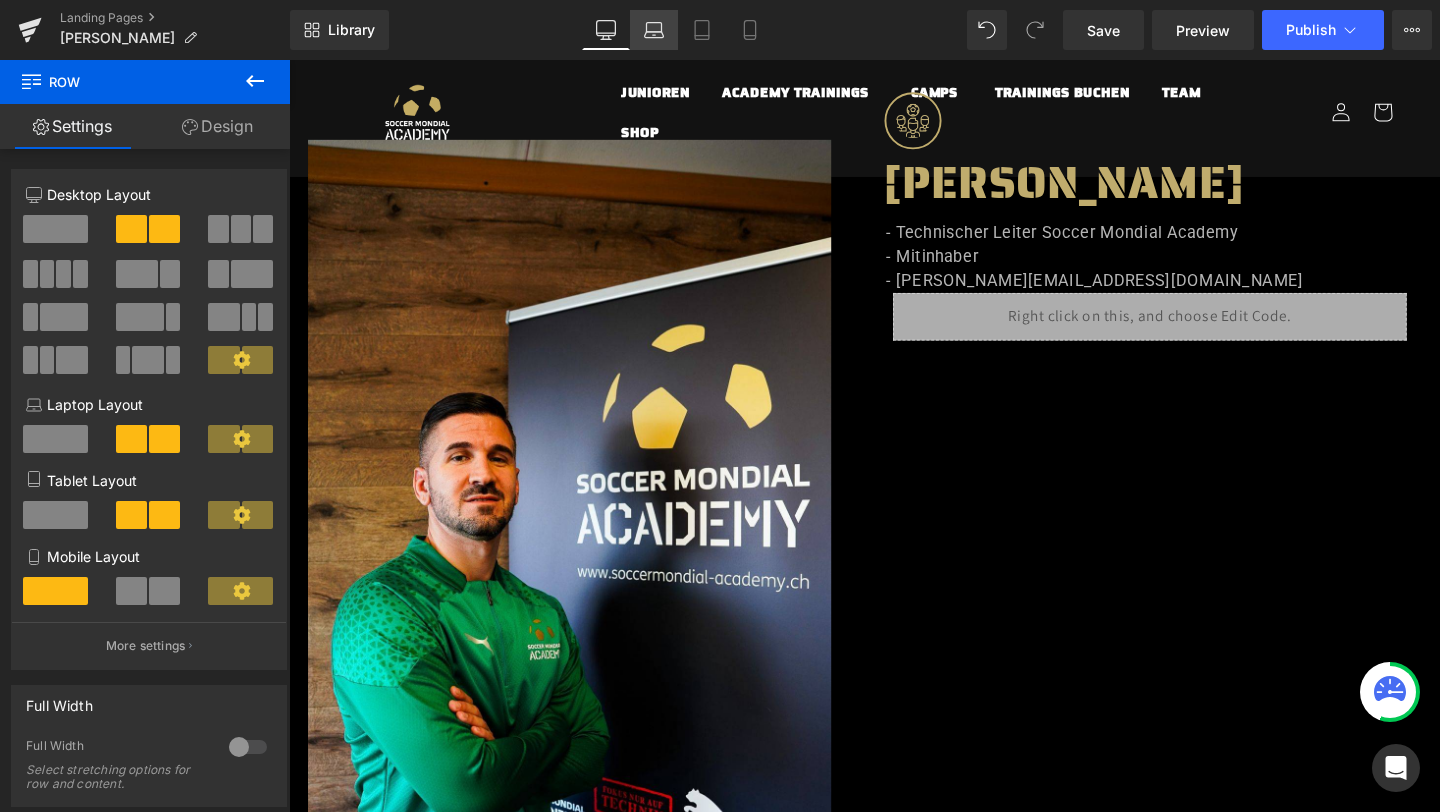 click on "Laptop" at bounding box center (654, 30) 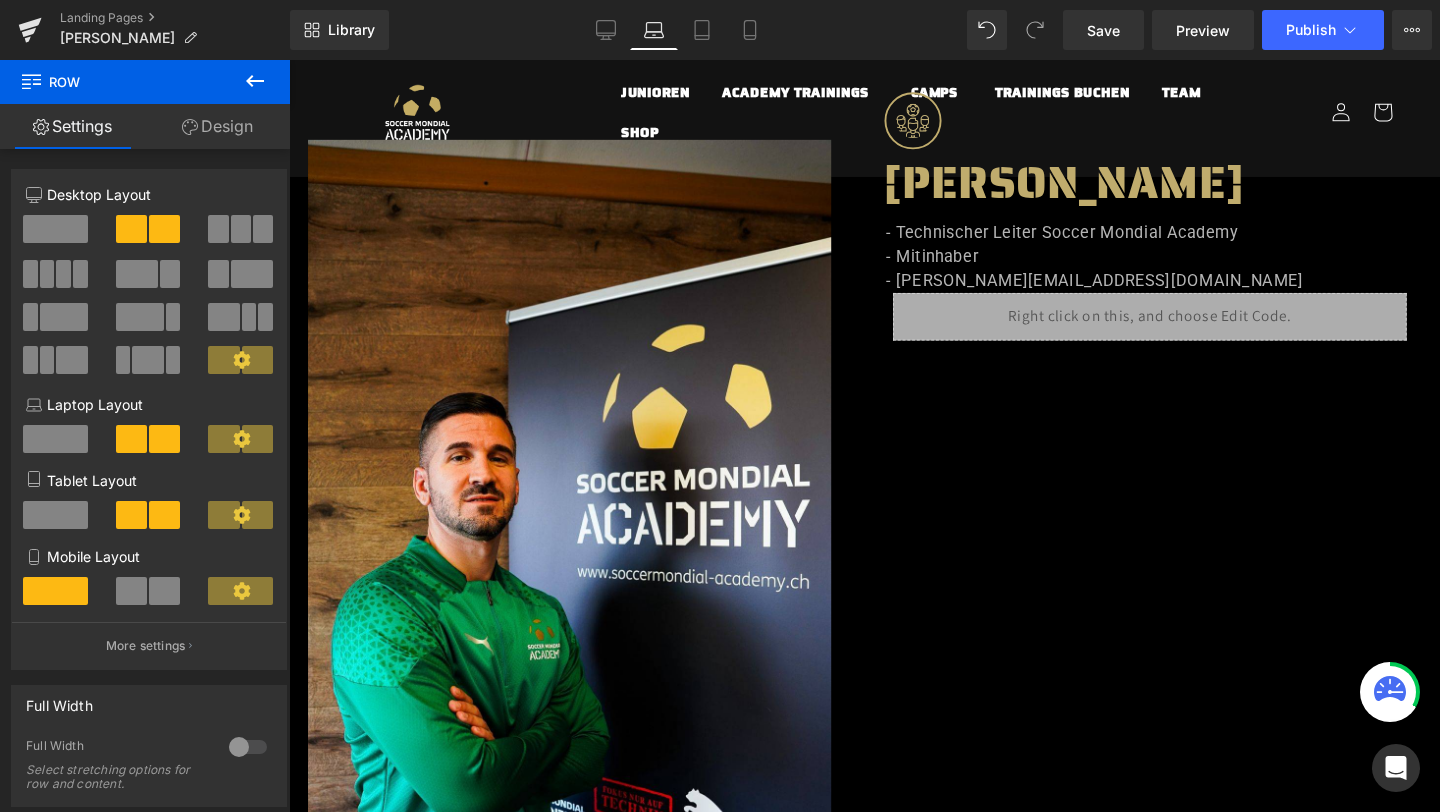 type on "100" 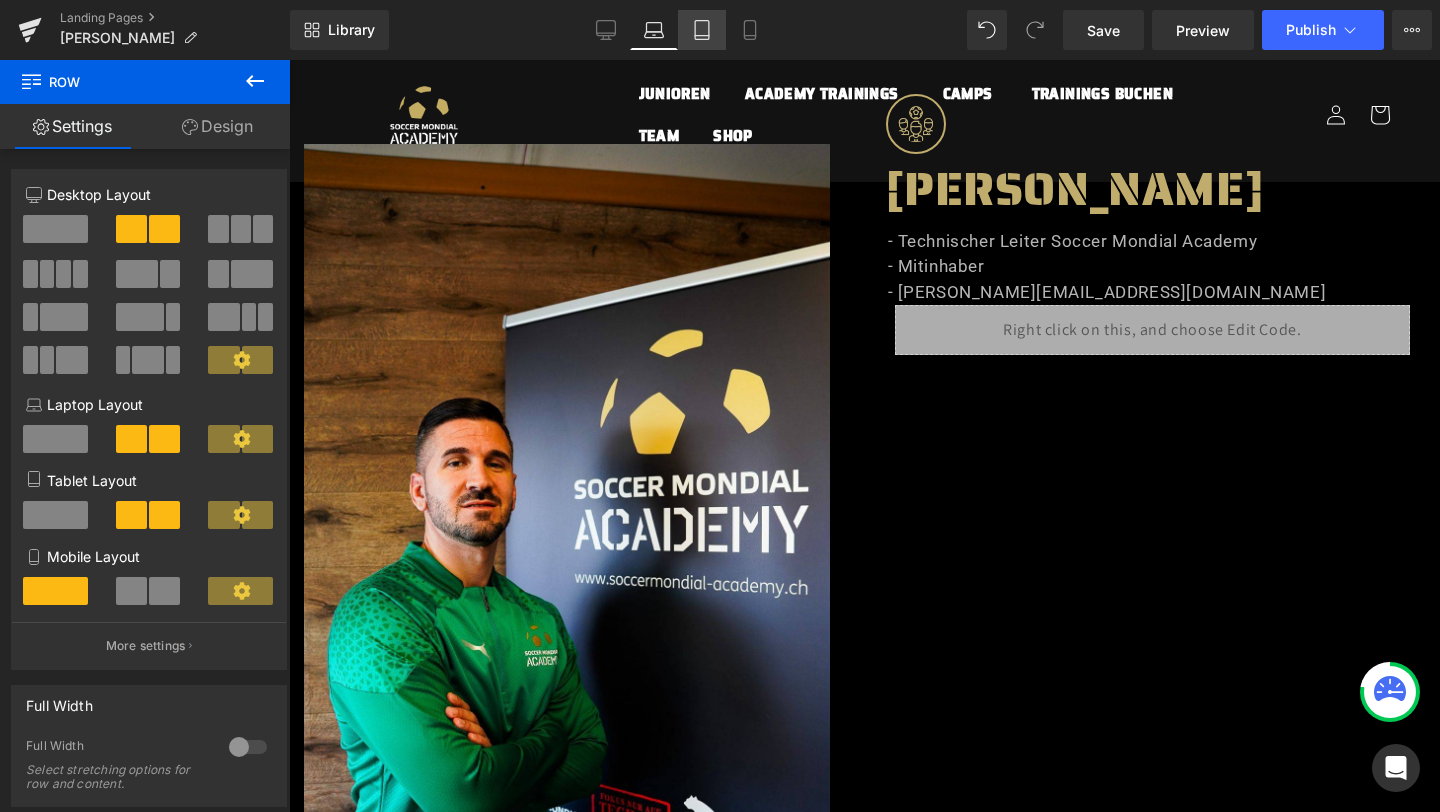 click 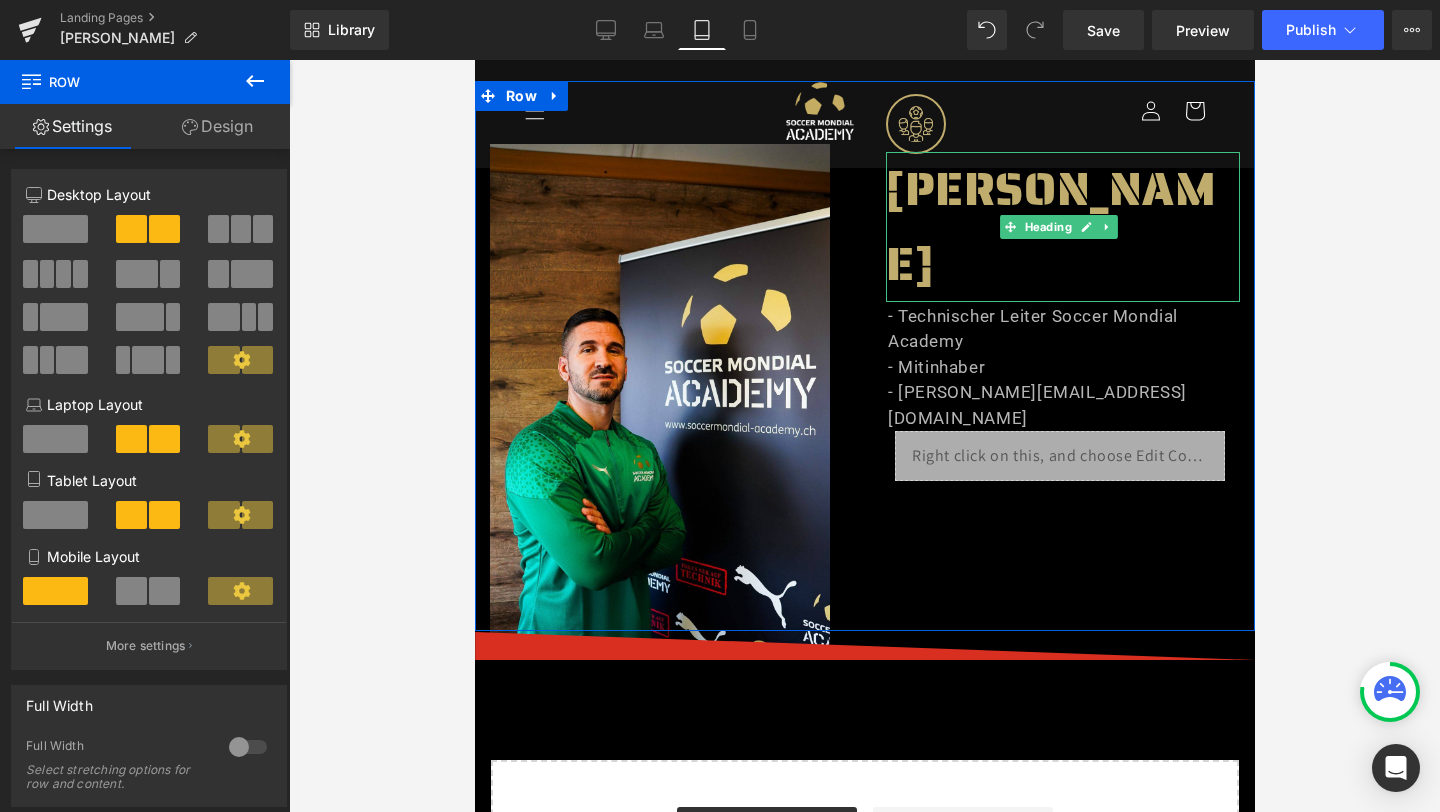 click on "[PERSON_NAME]" at bounding box center (1062, 227) 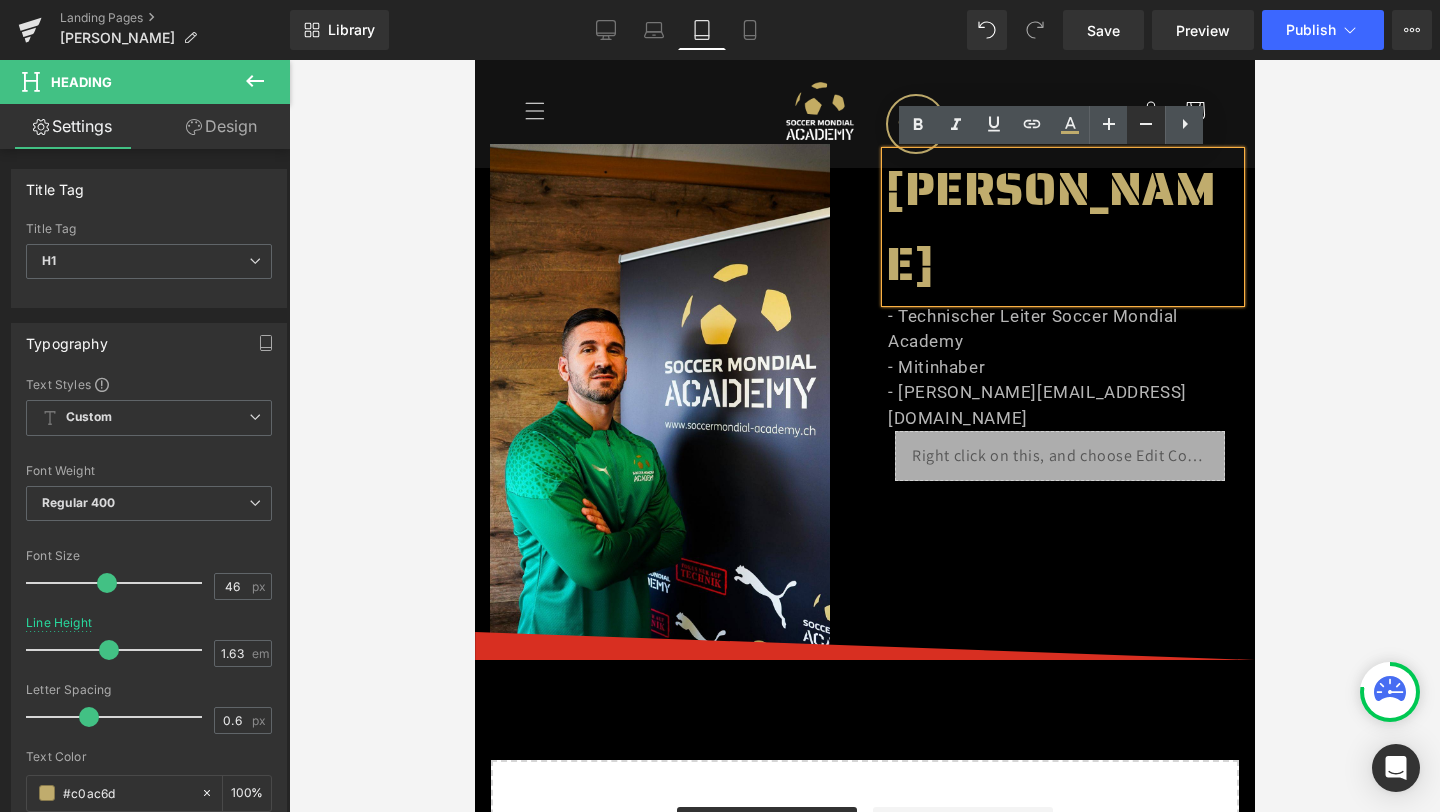 click 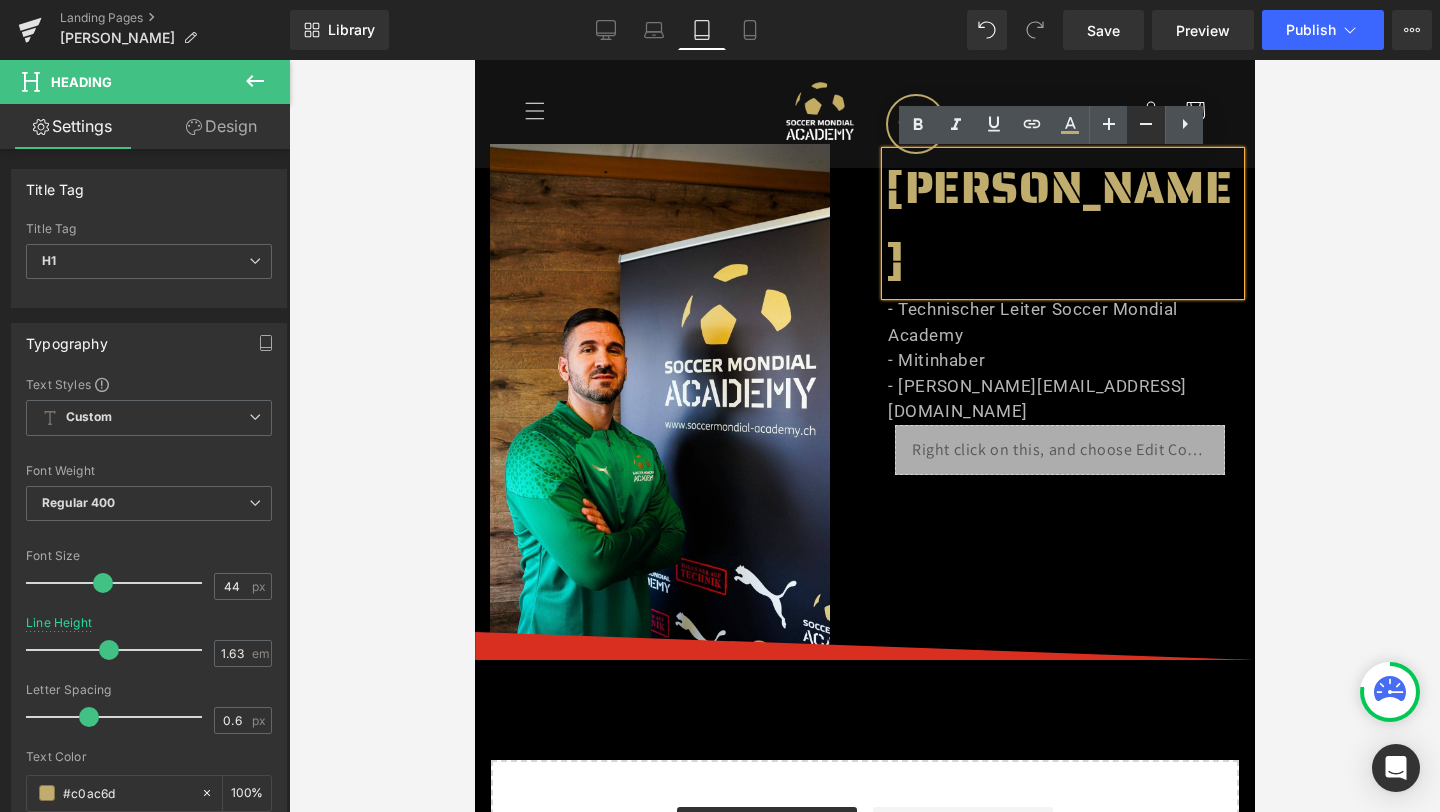 click 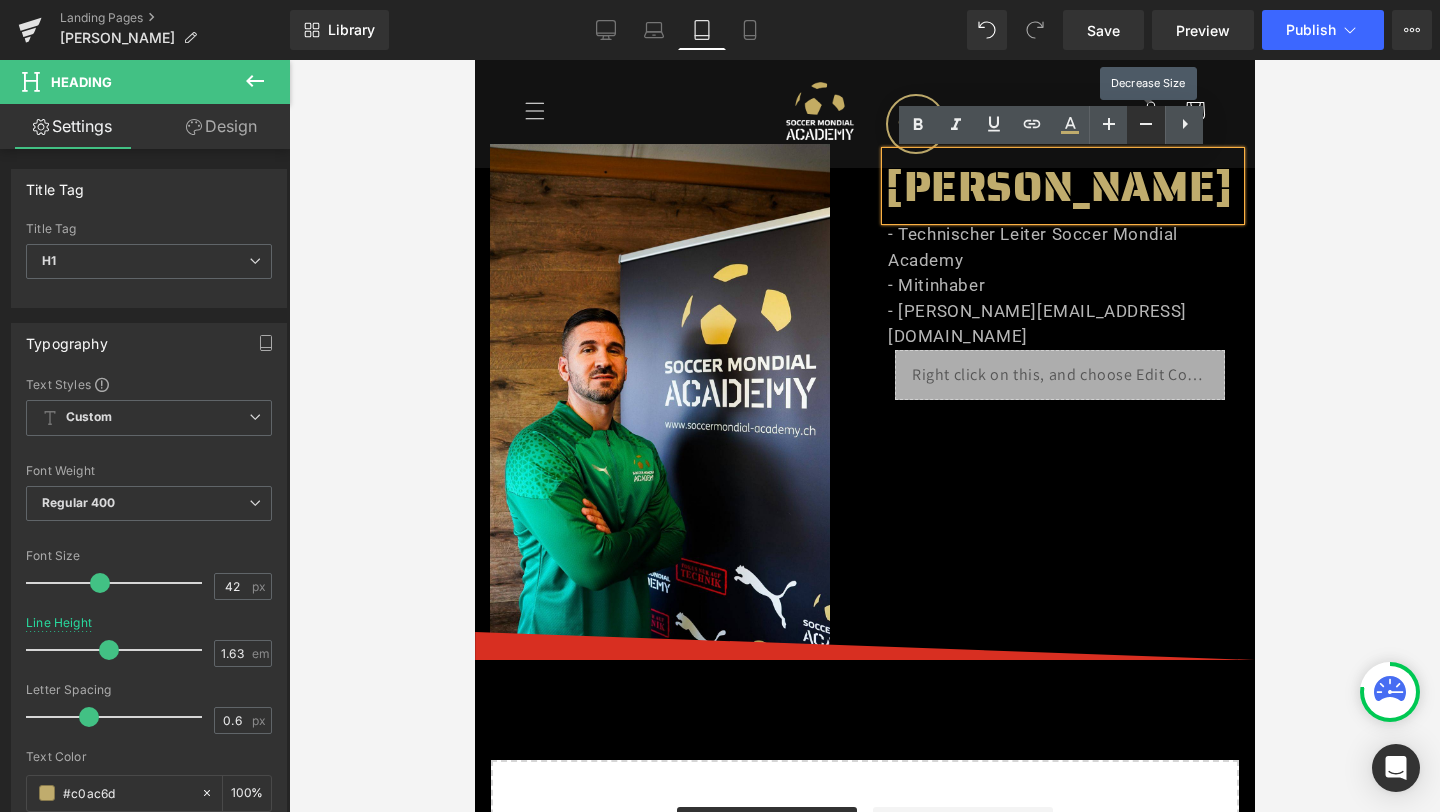 click 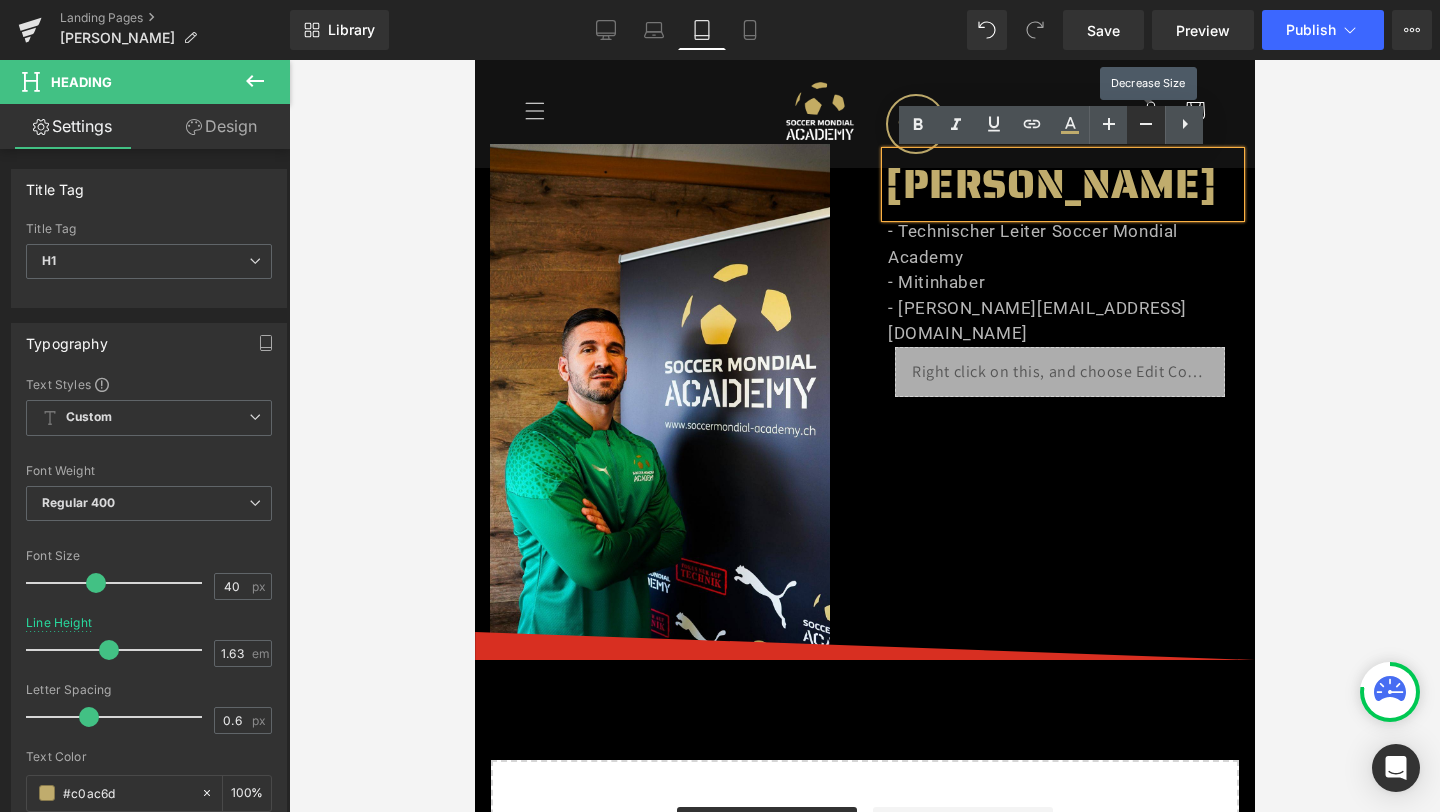 click 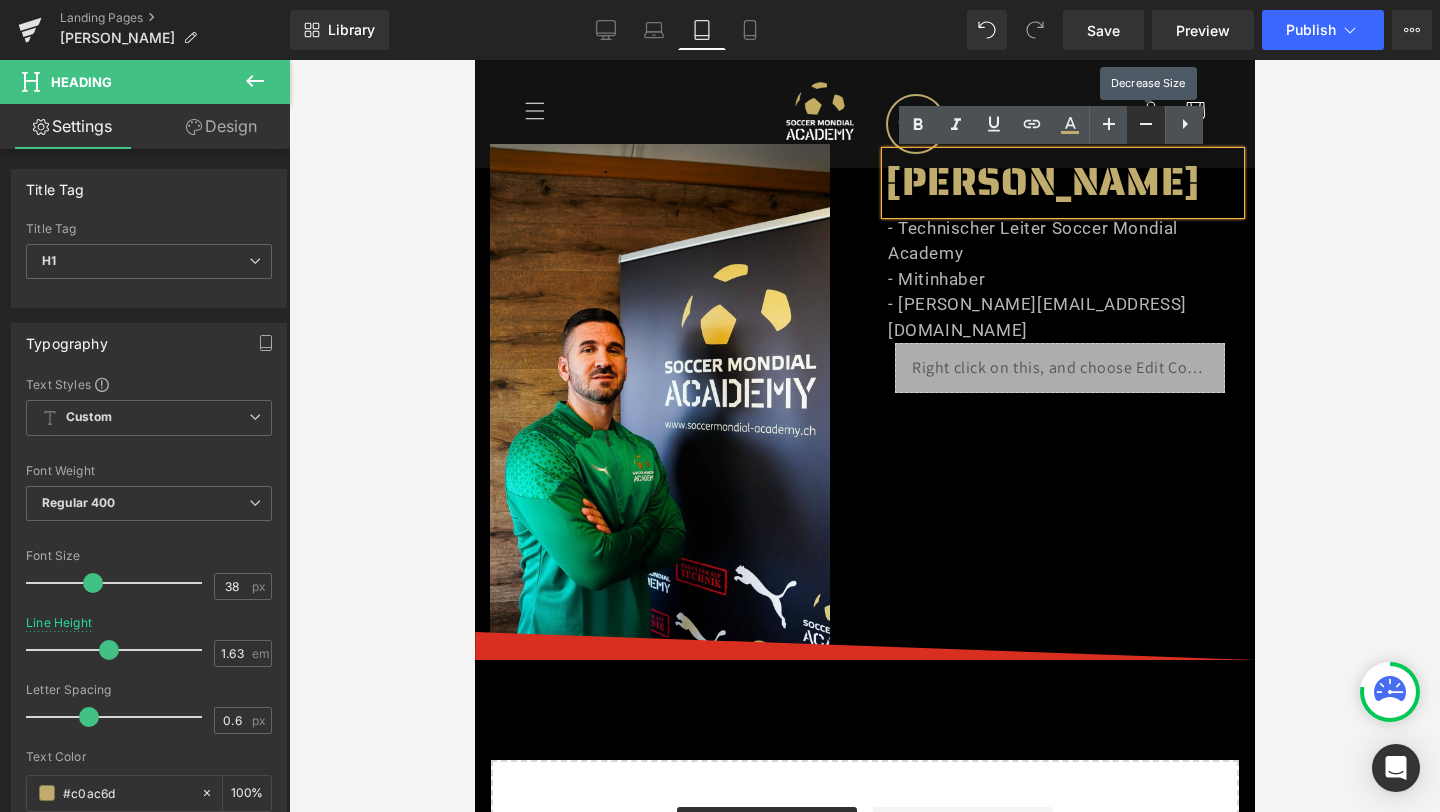 click 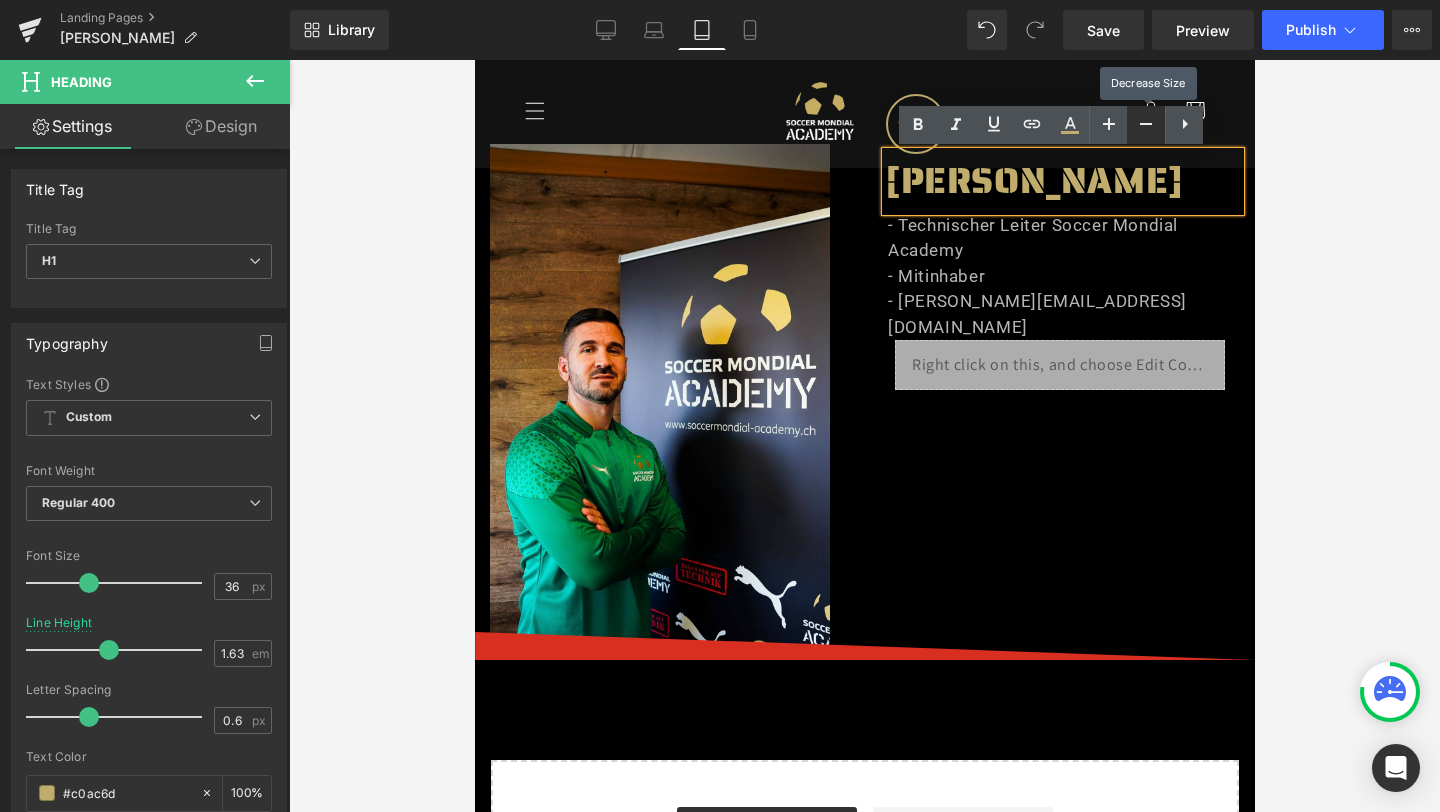 click 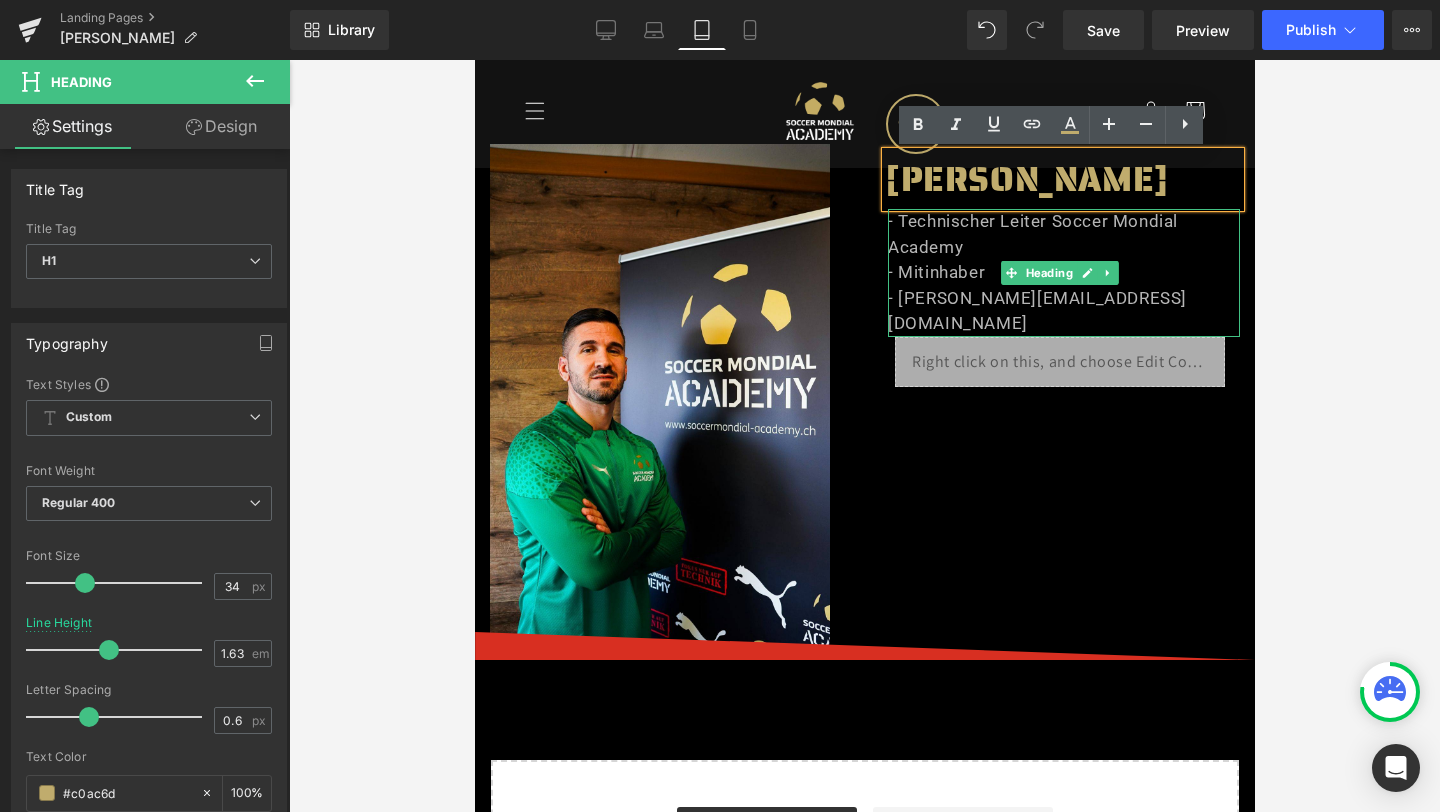 click on "- Technischer Leiter Soccer Mondial Academy" at bounding box center (1063, 234) 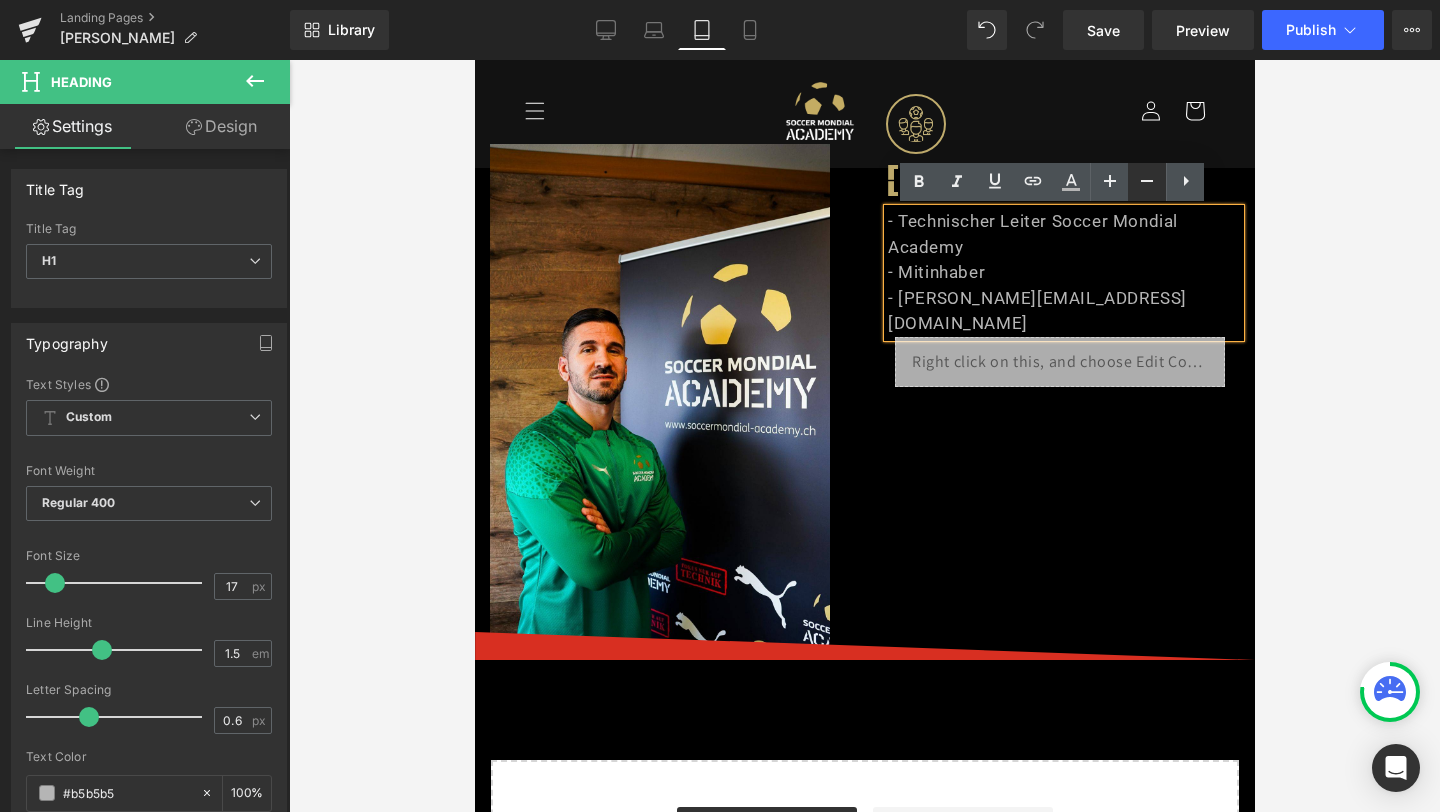 click 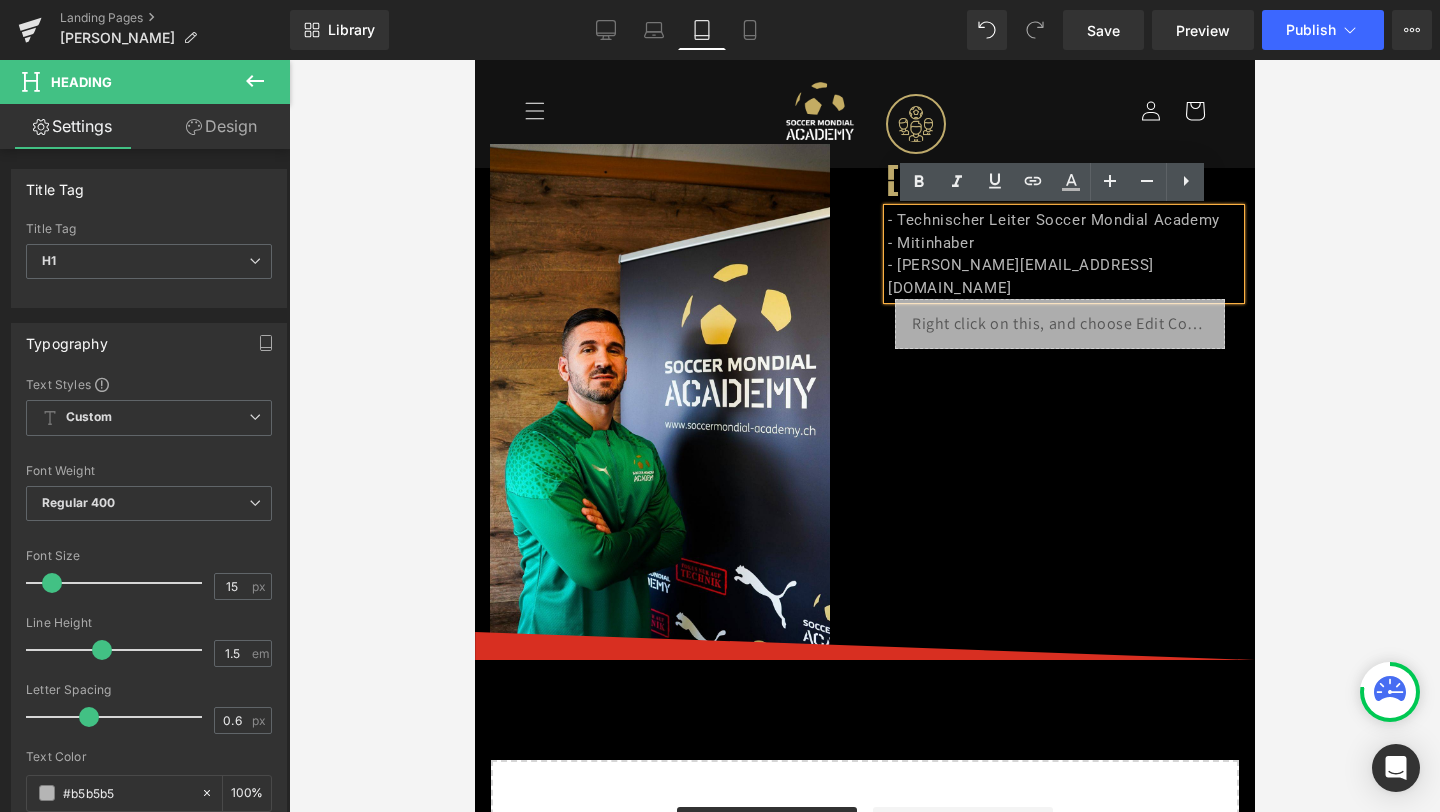 click on "Image         Image         [PERSON_NAME] Heading         - Technischer Leiter Soccer Mondial Academy - Mitinhaber - [EMAIL_ADDRESS][DOMAIN_NAME] Heading         [GEOGRAPHIC_DATA]" at bounding box center [864, 356] 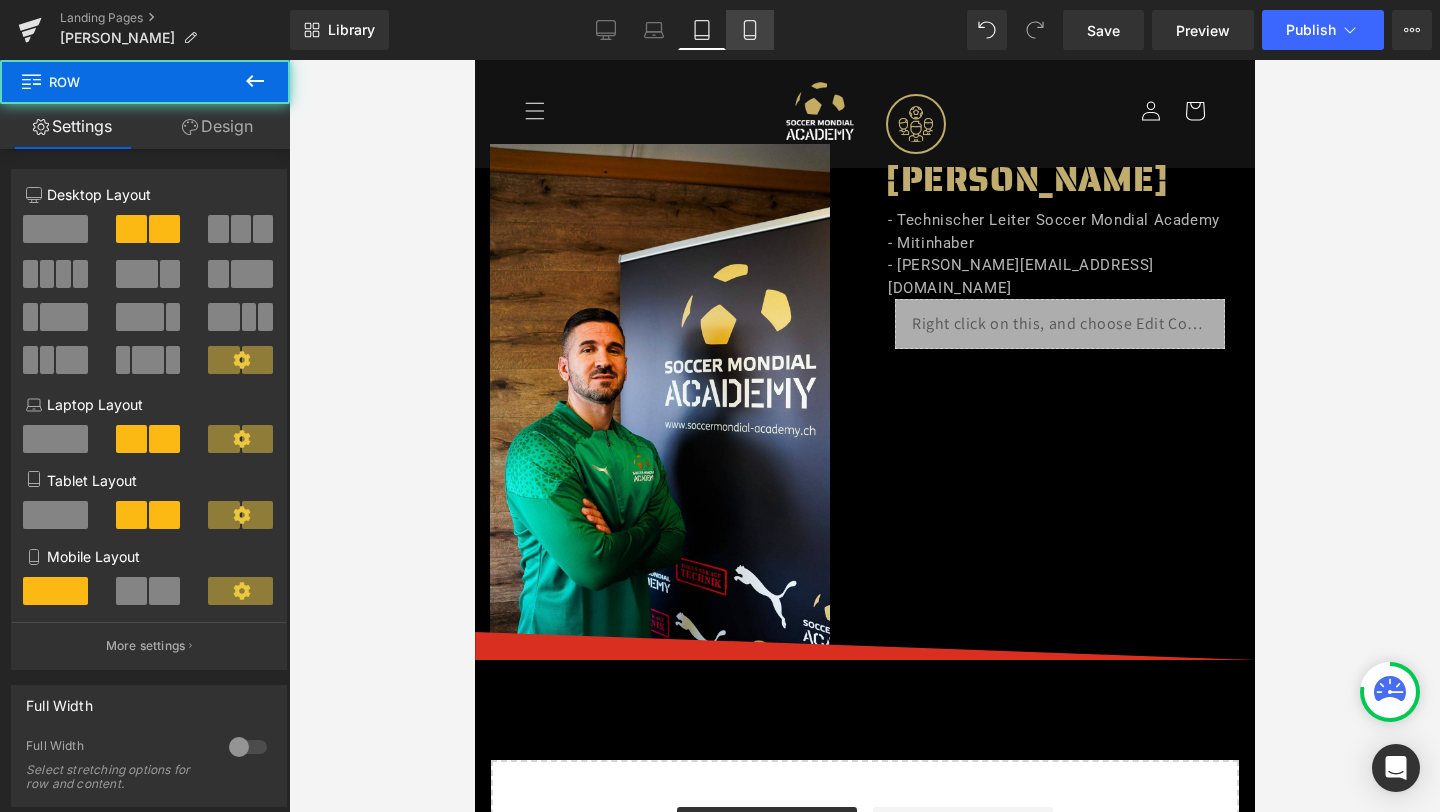 click 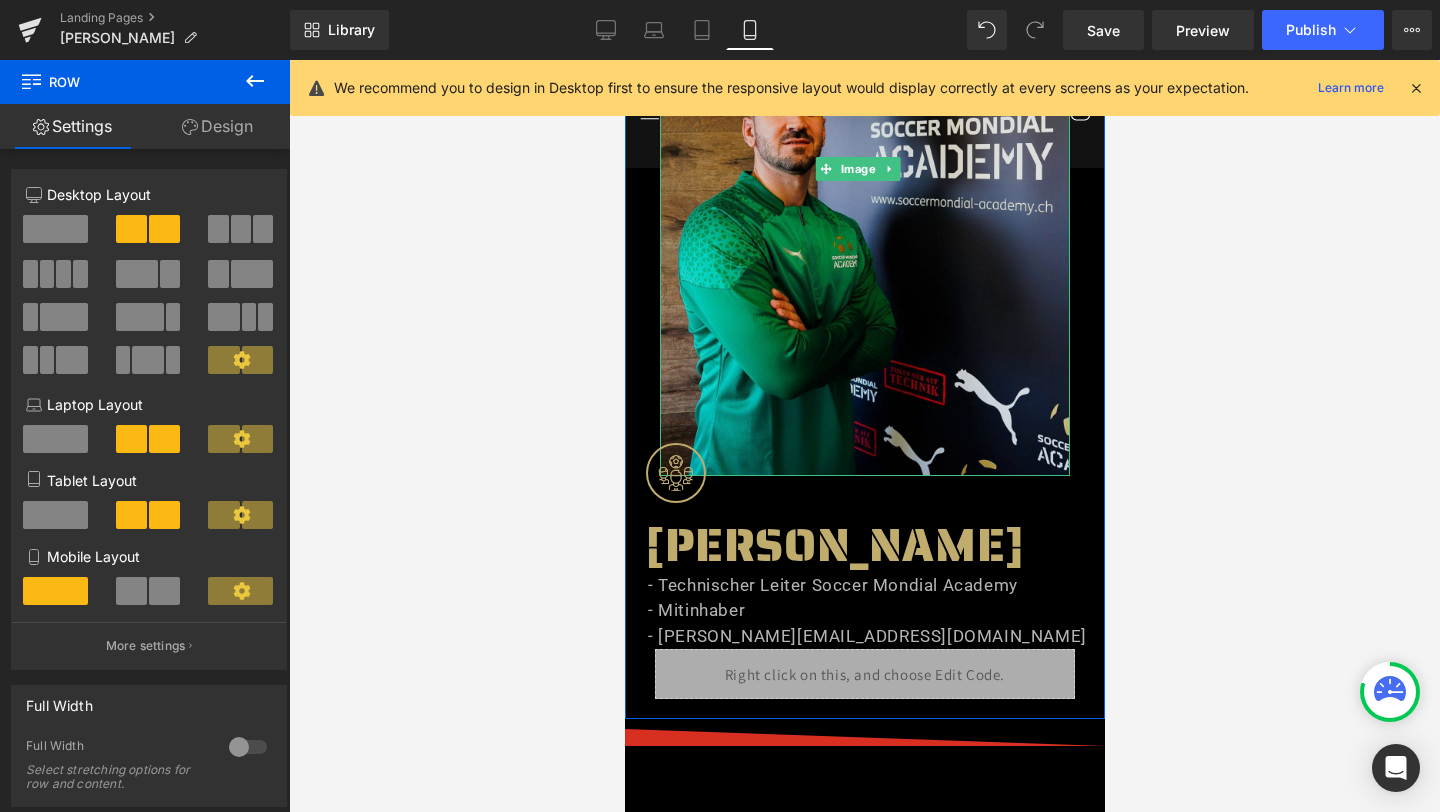 scroll, scrollTop: 465, scrollLeft: 0, axis: vertical 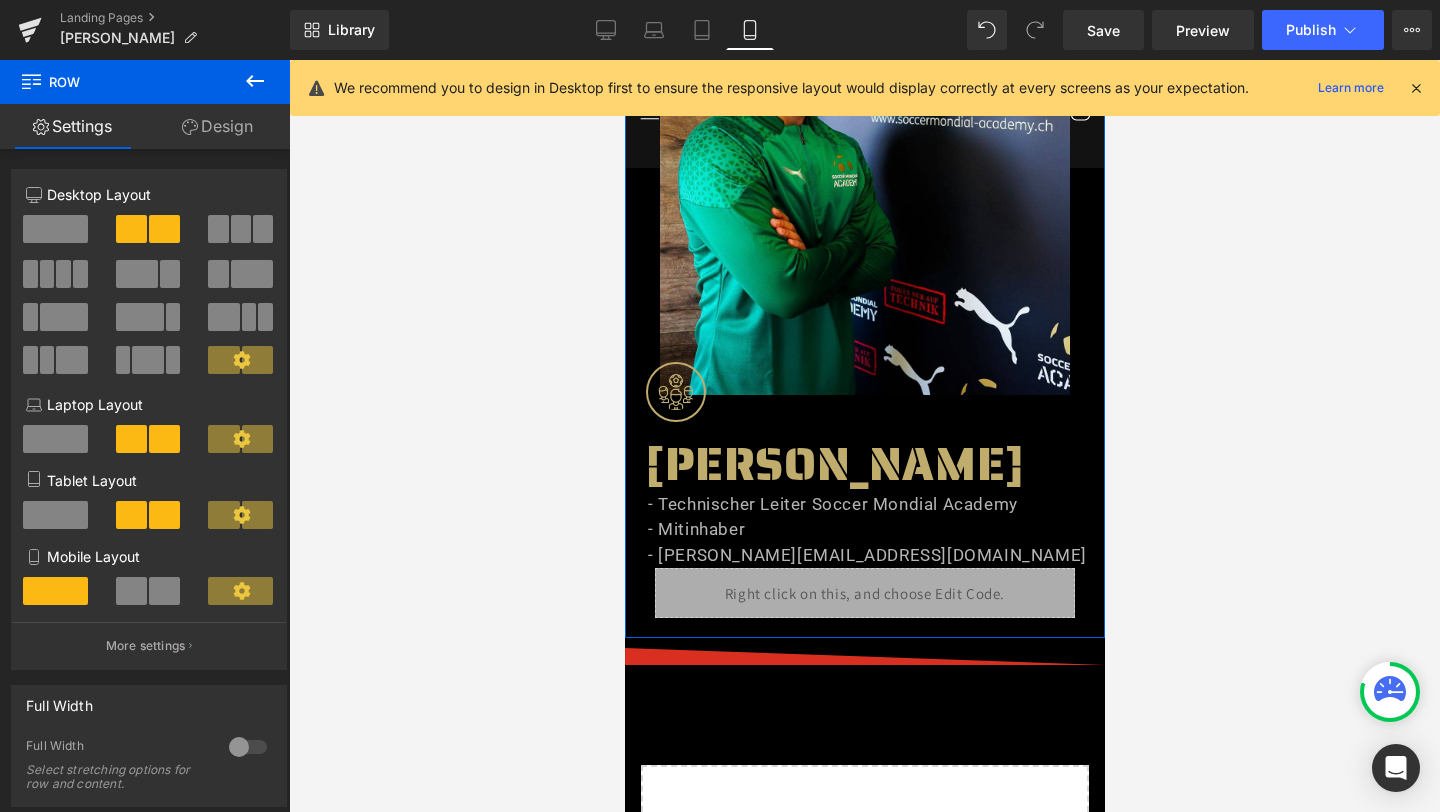 click on "[PERSON_NAME]" at bounding box center (867, 464) 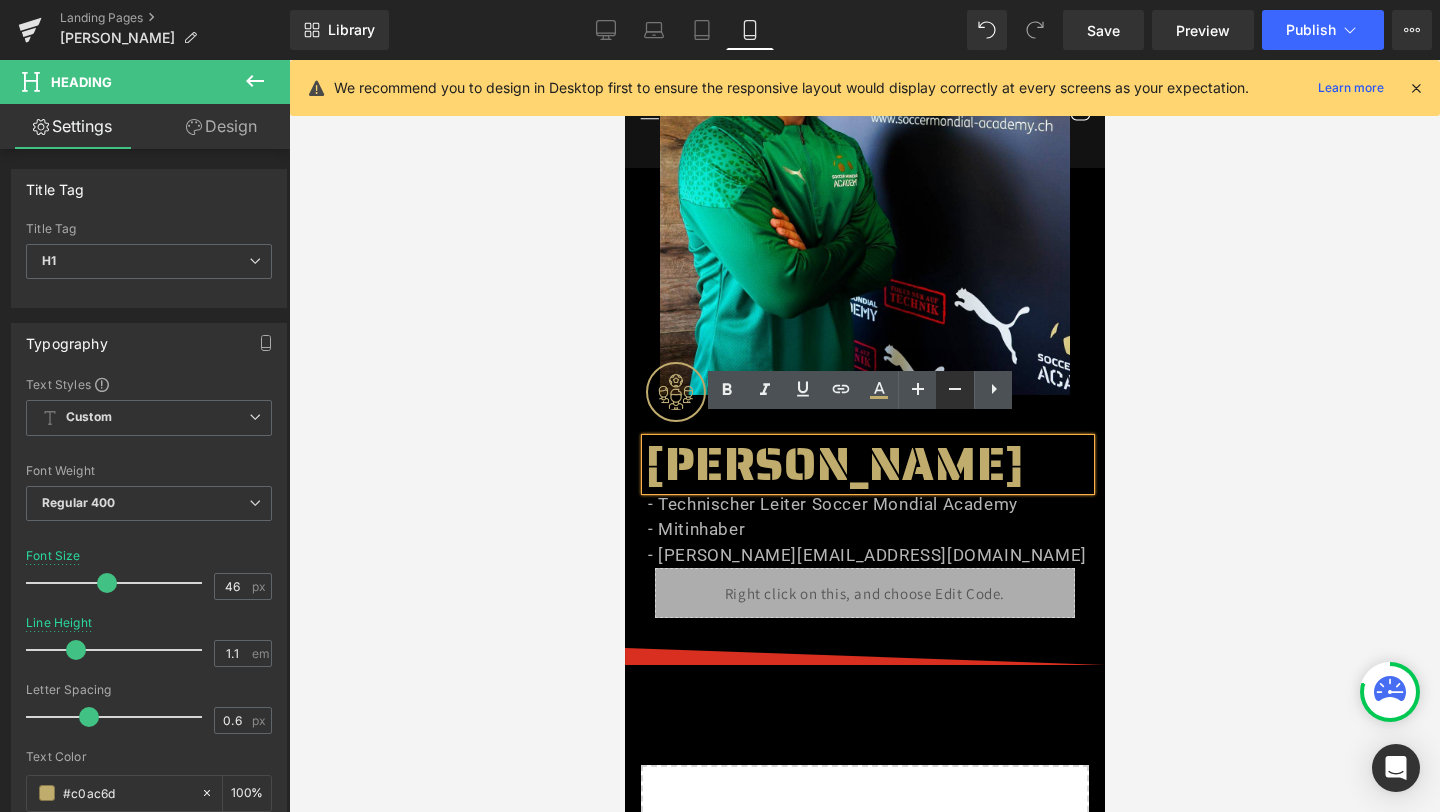 click 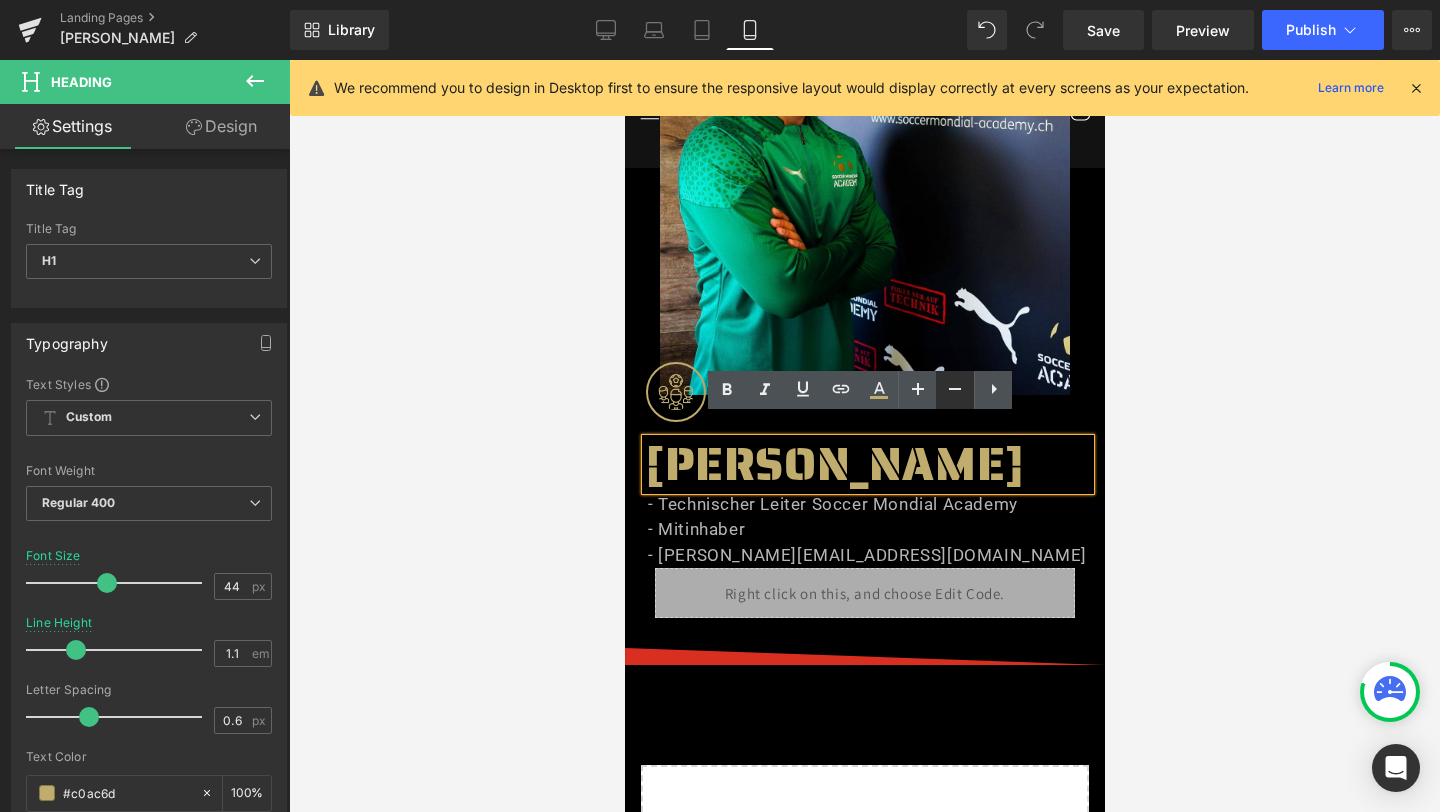 click 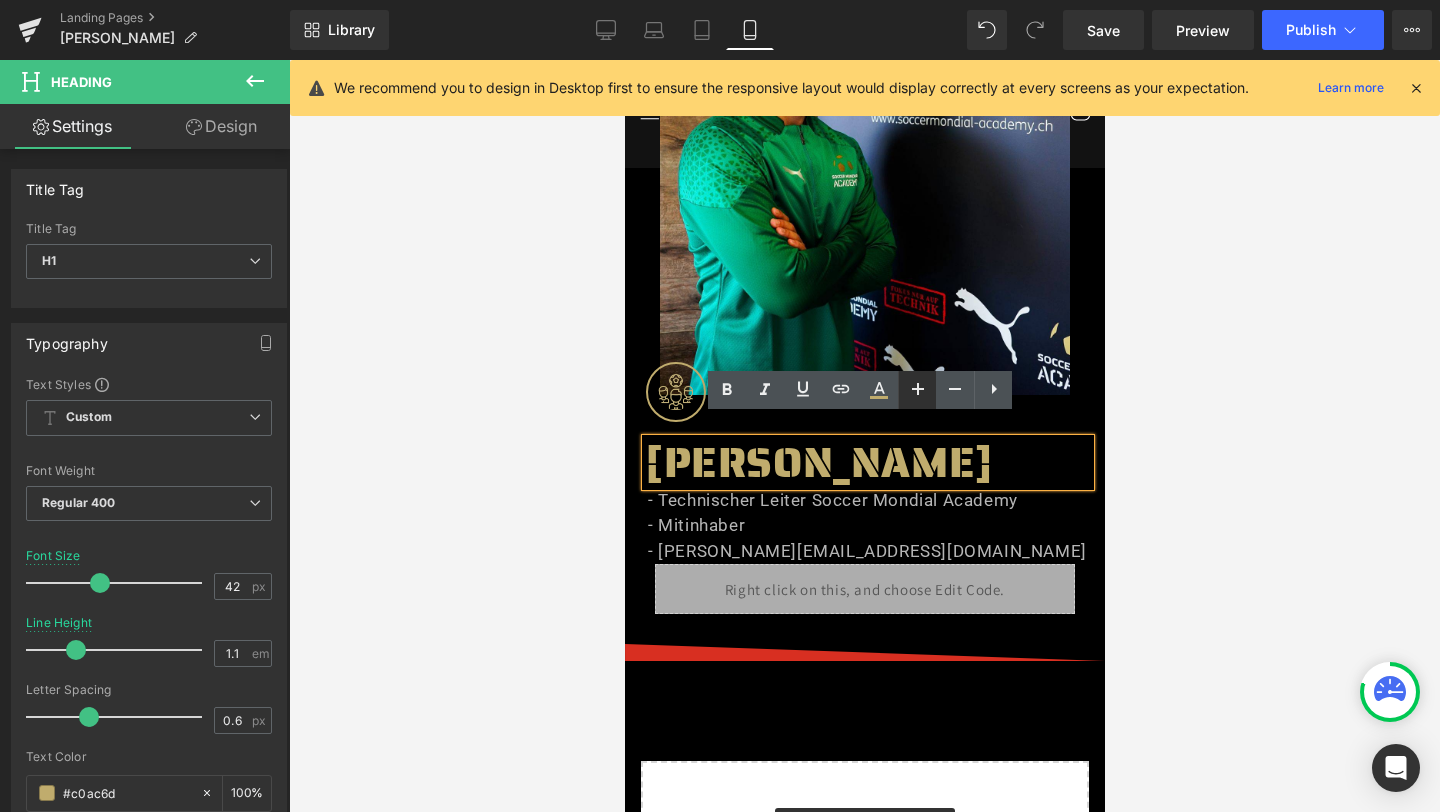 click 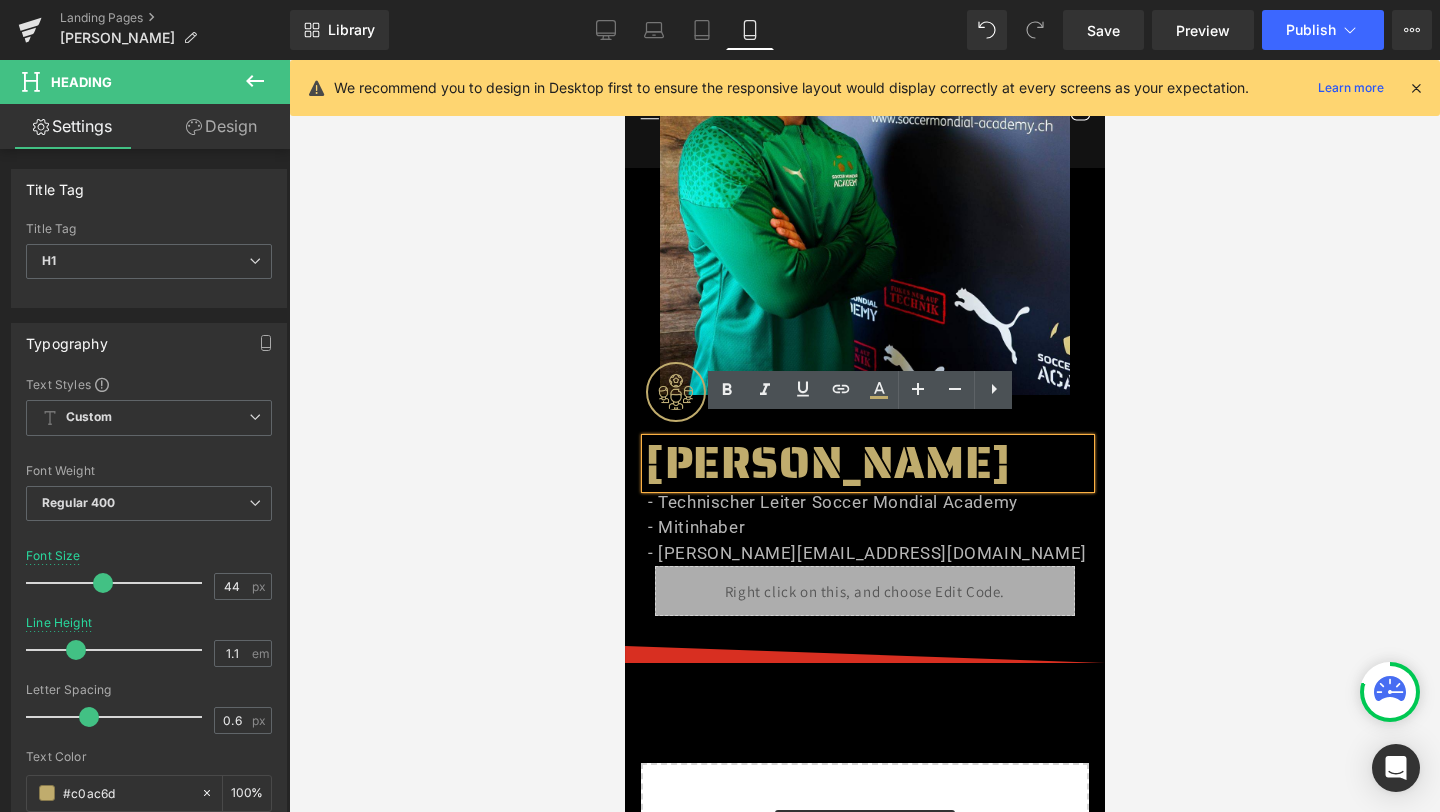 click on "- Technischer Leiter Soccer Mondial Academy" at bounding box center [868, 503] 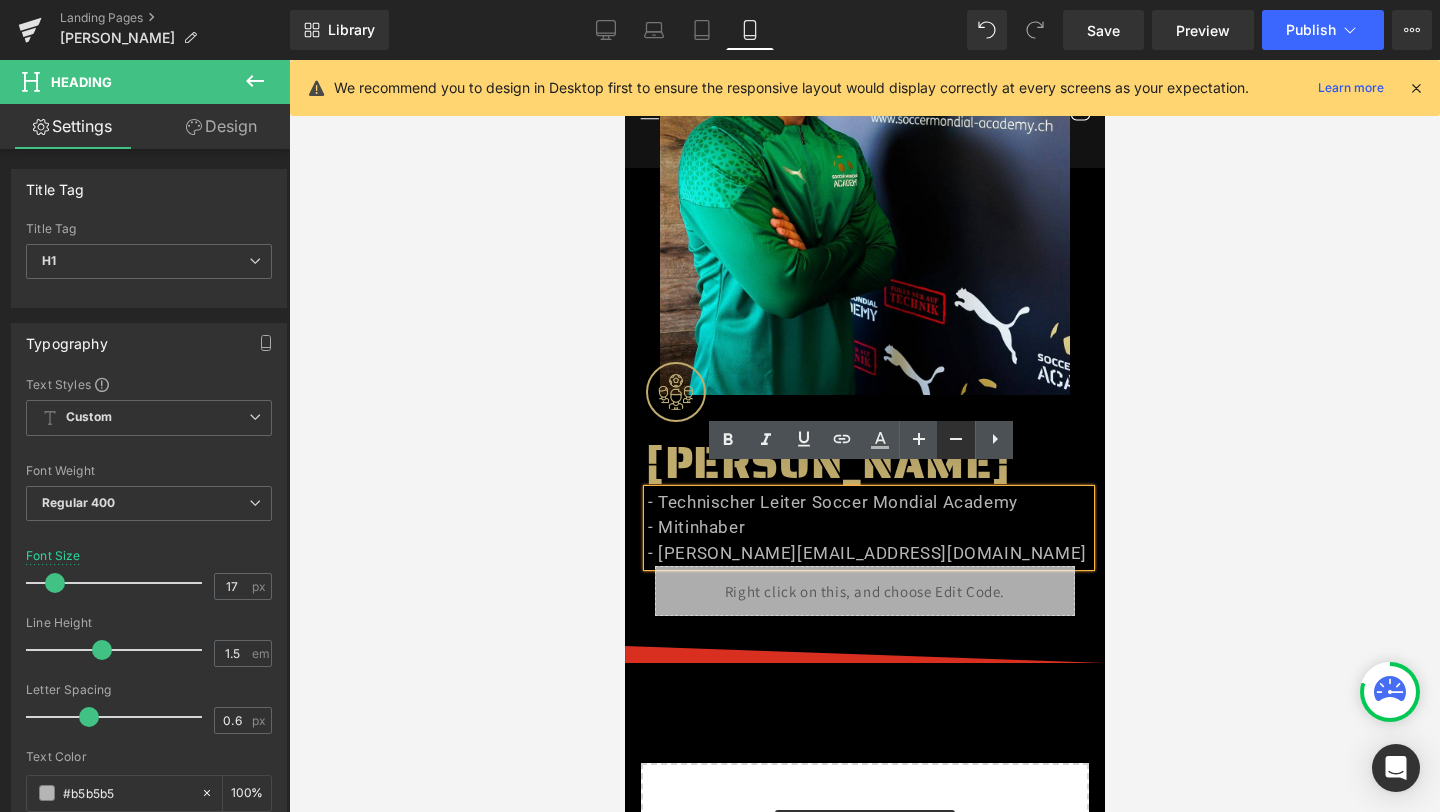click at bounding box center (956, 440) 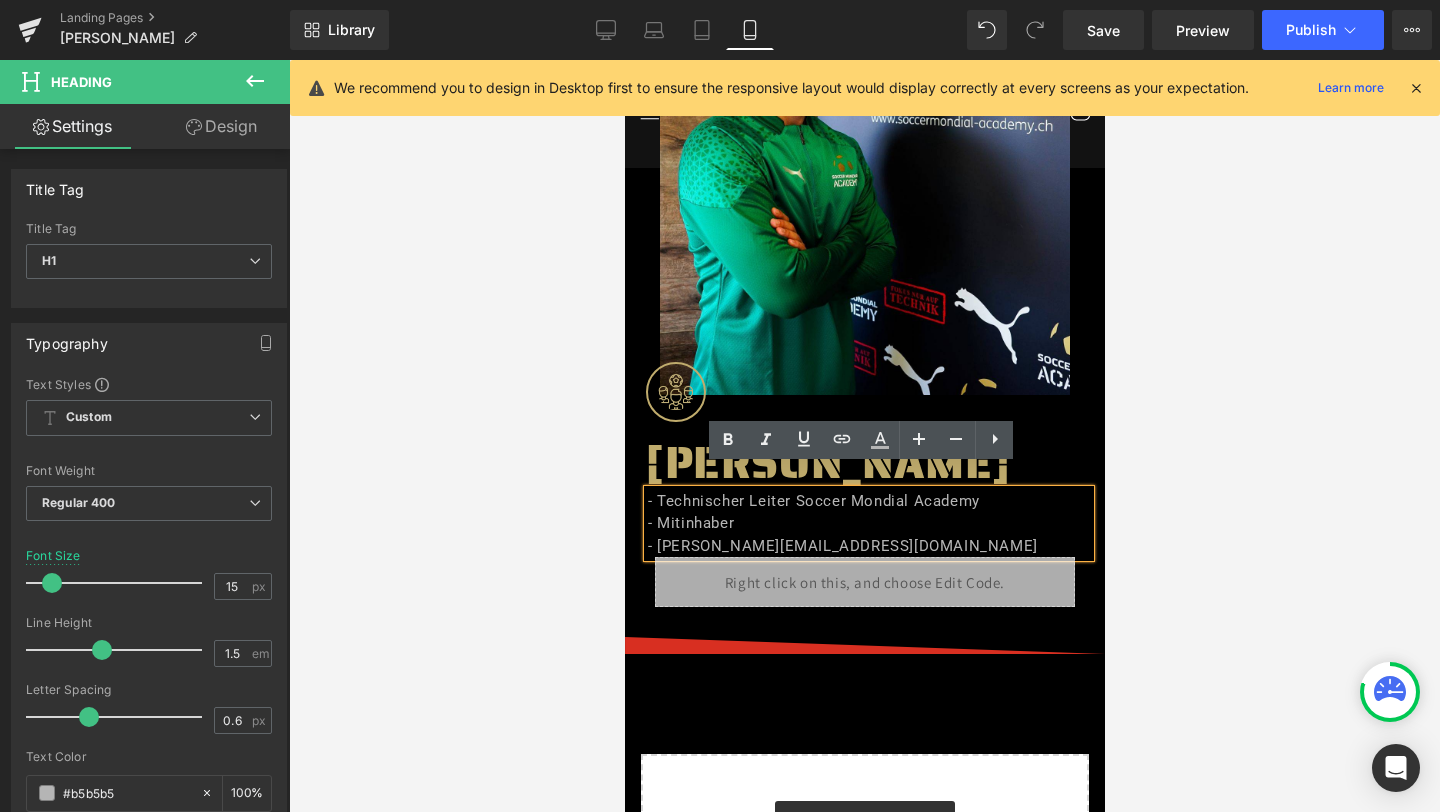 click on "- Mitinhaber - [PERSON_NAME][EMAIL_ADDRESS][DOMAIN_NAME]" at bounding box center (868, 534) 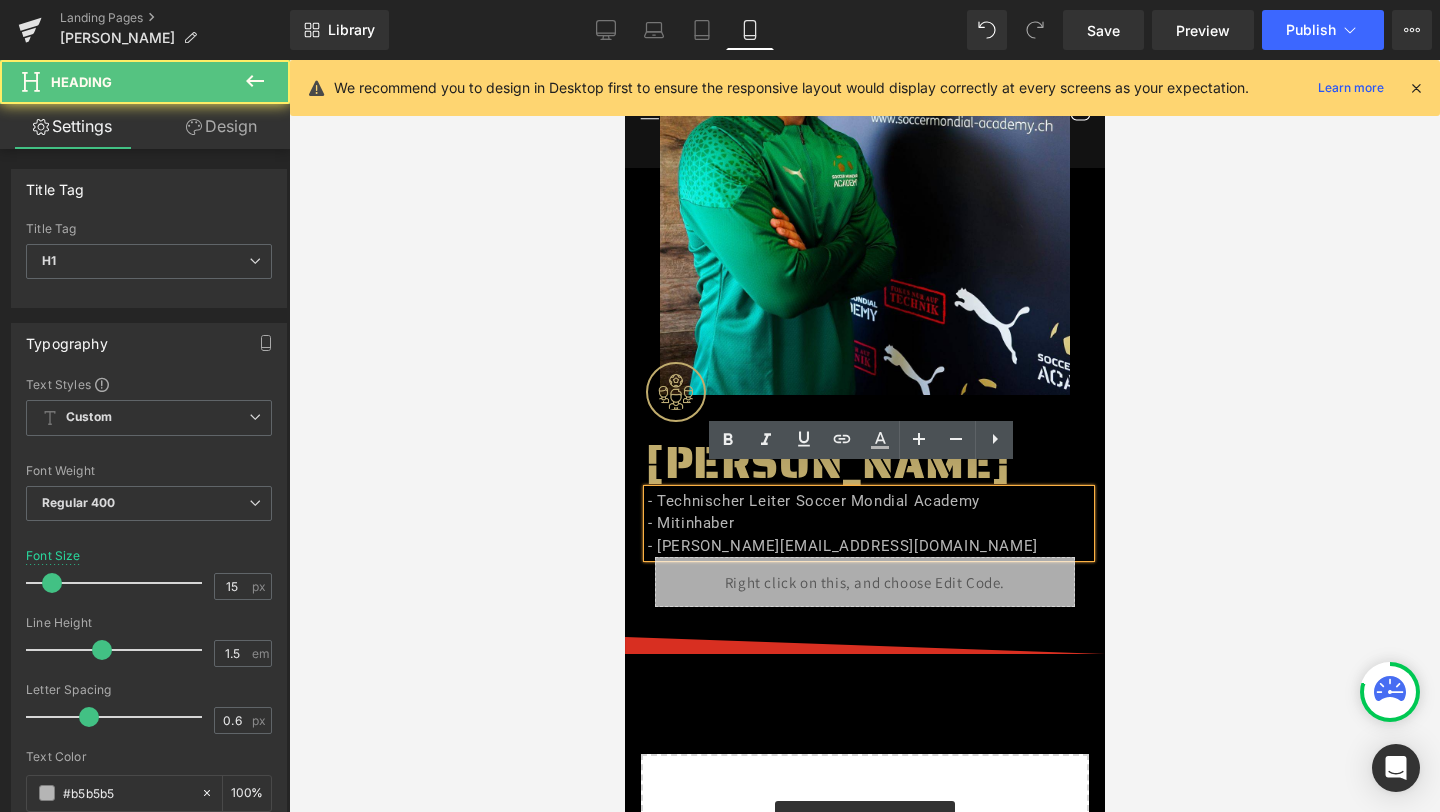 click on "Image" at bounding box center [864, 640] 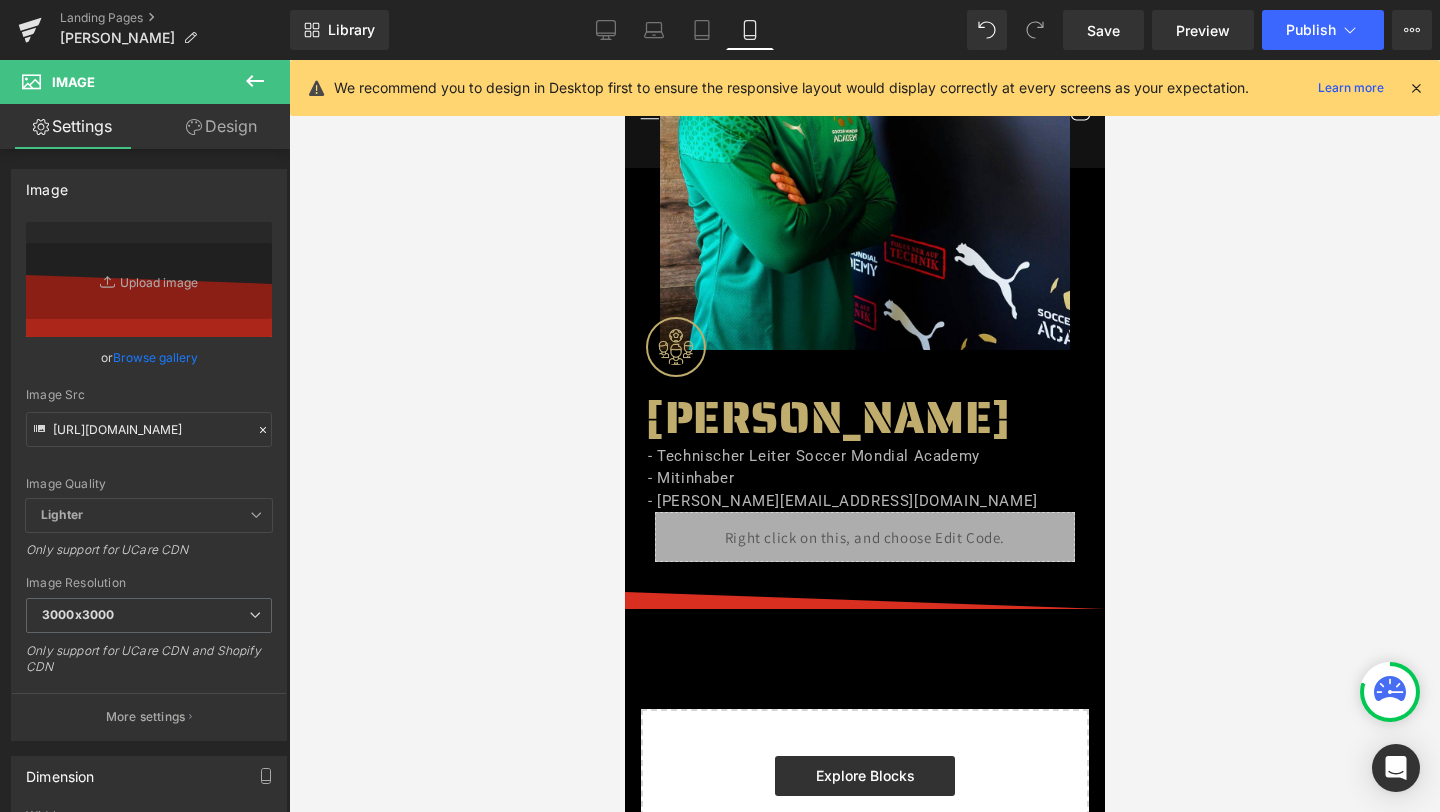 scroll, scrollTop: 0, scrollLeft: 0, axis: both 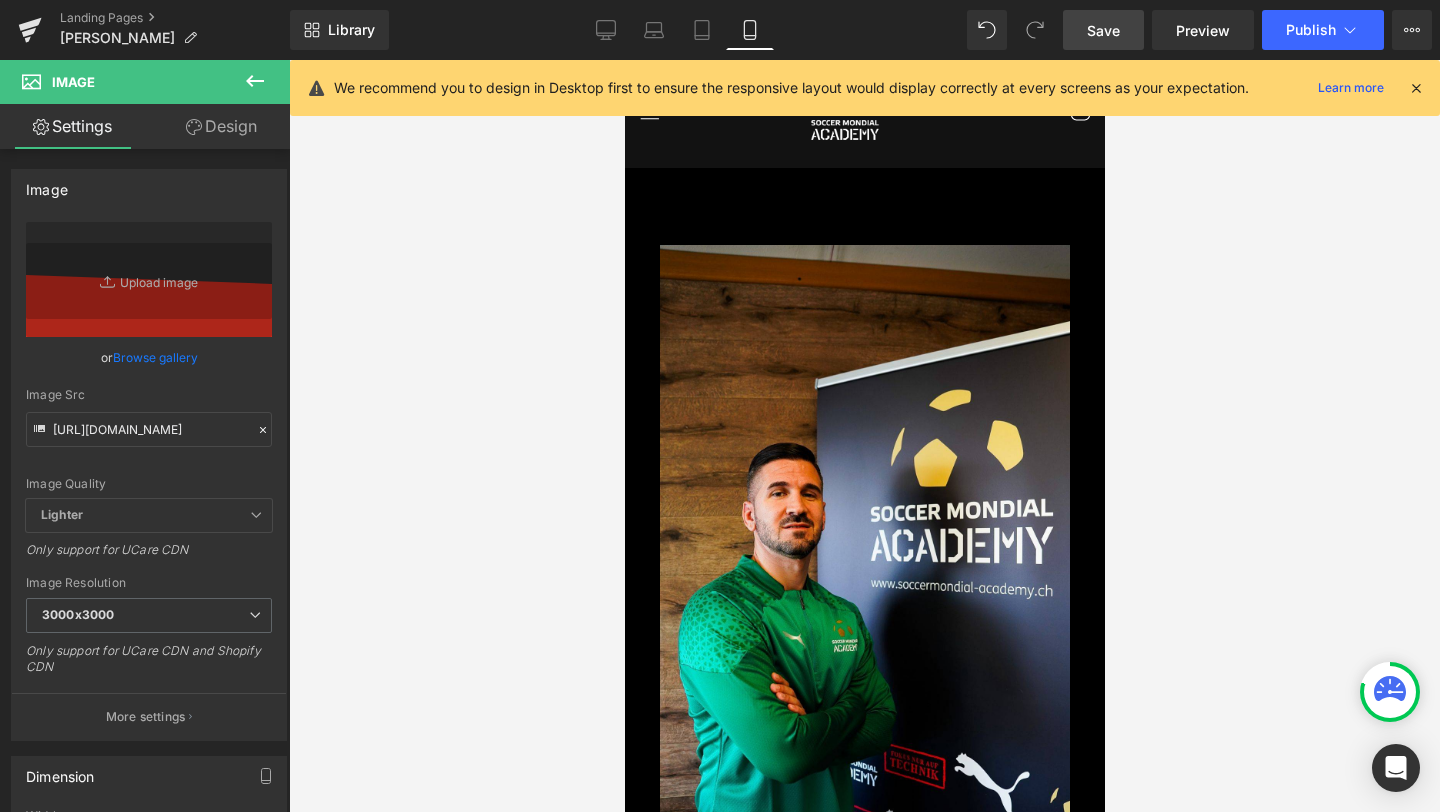 click on "Save" at bounding box center (1103, 30) 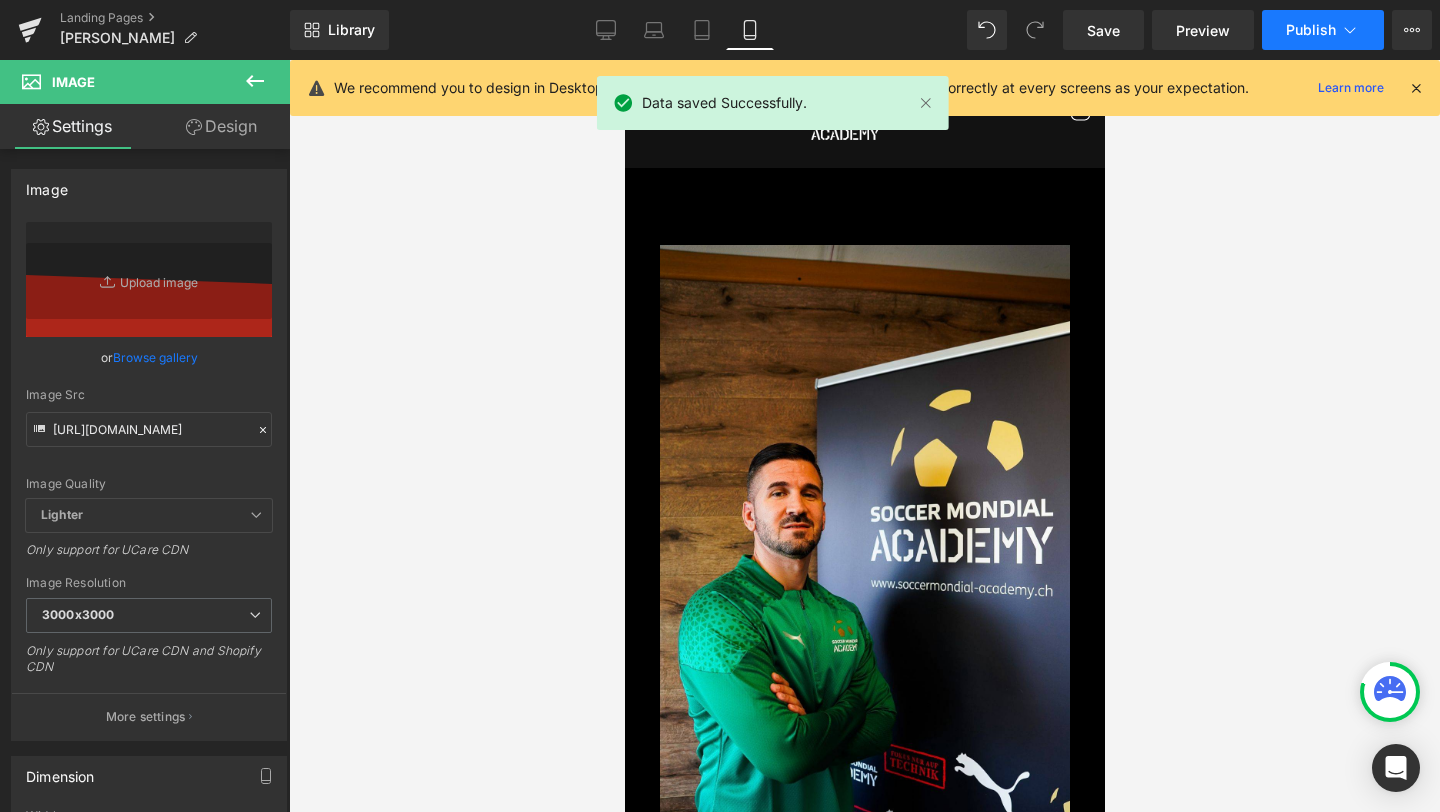 click on "Publish" at bounding box center [1311, 30] 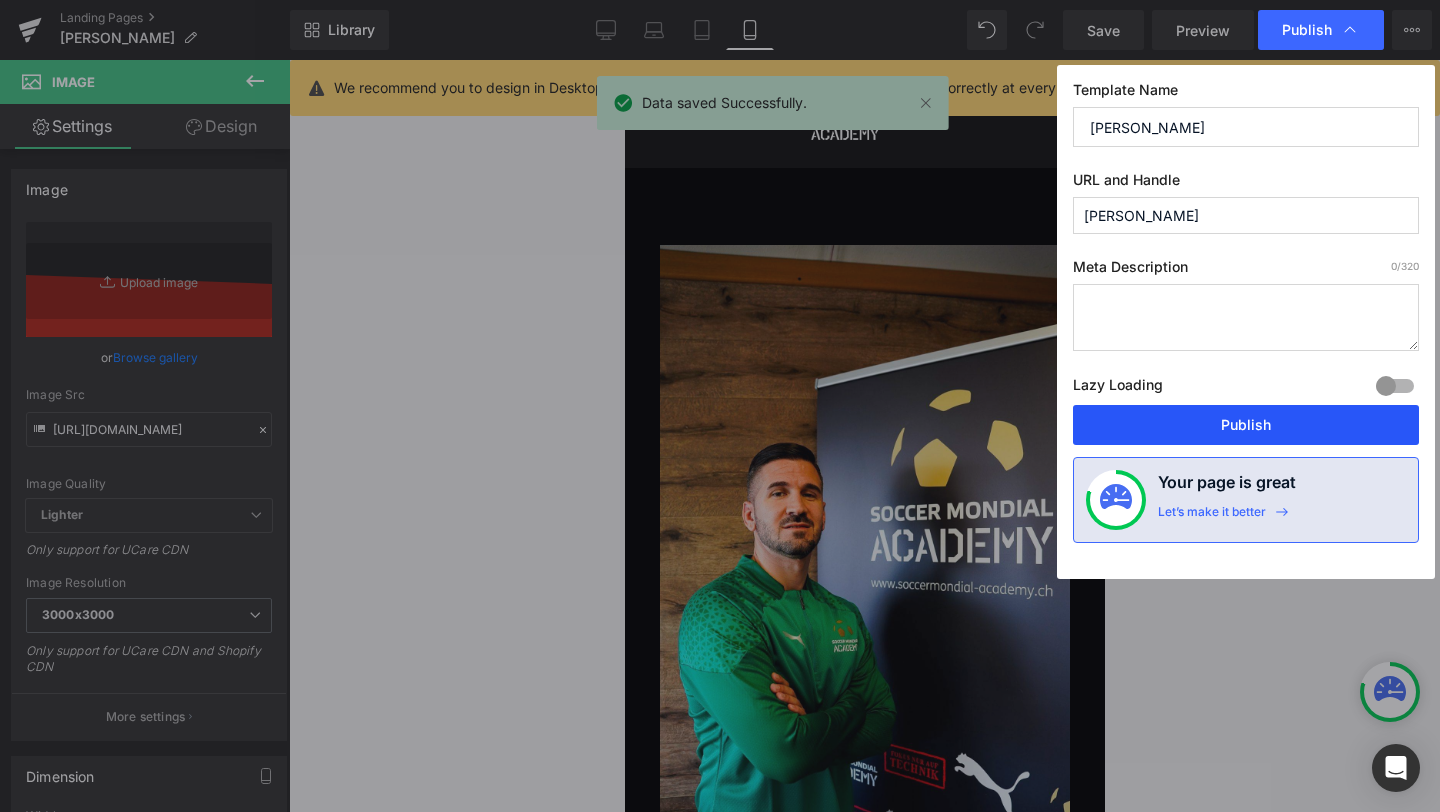 click on "Publish" at bounding box center [1246, 425] 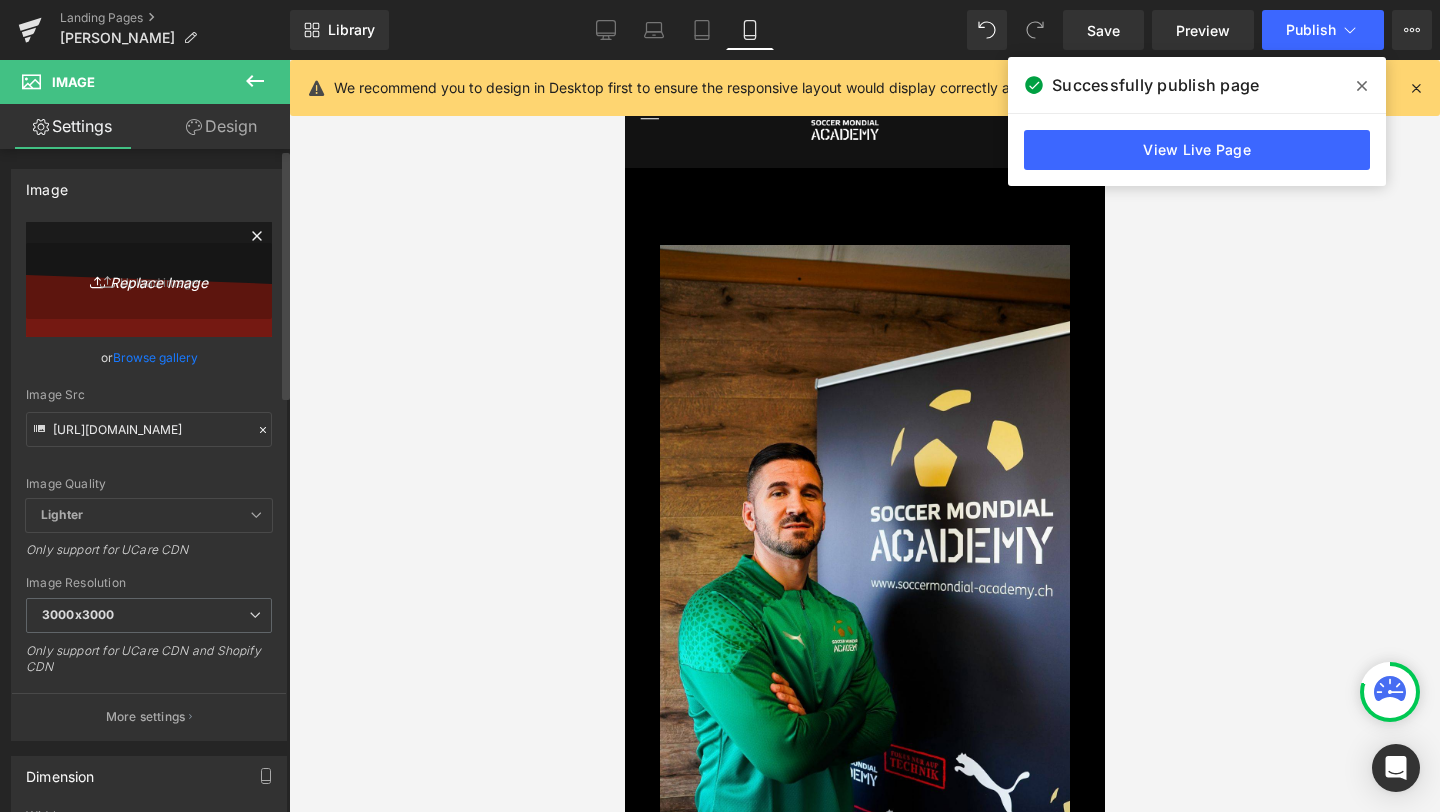click on "Replace Image" at bounding box center (149, 279) 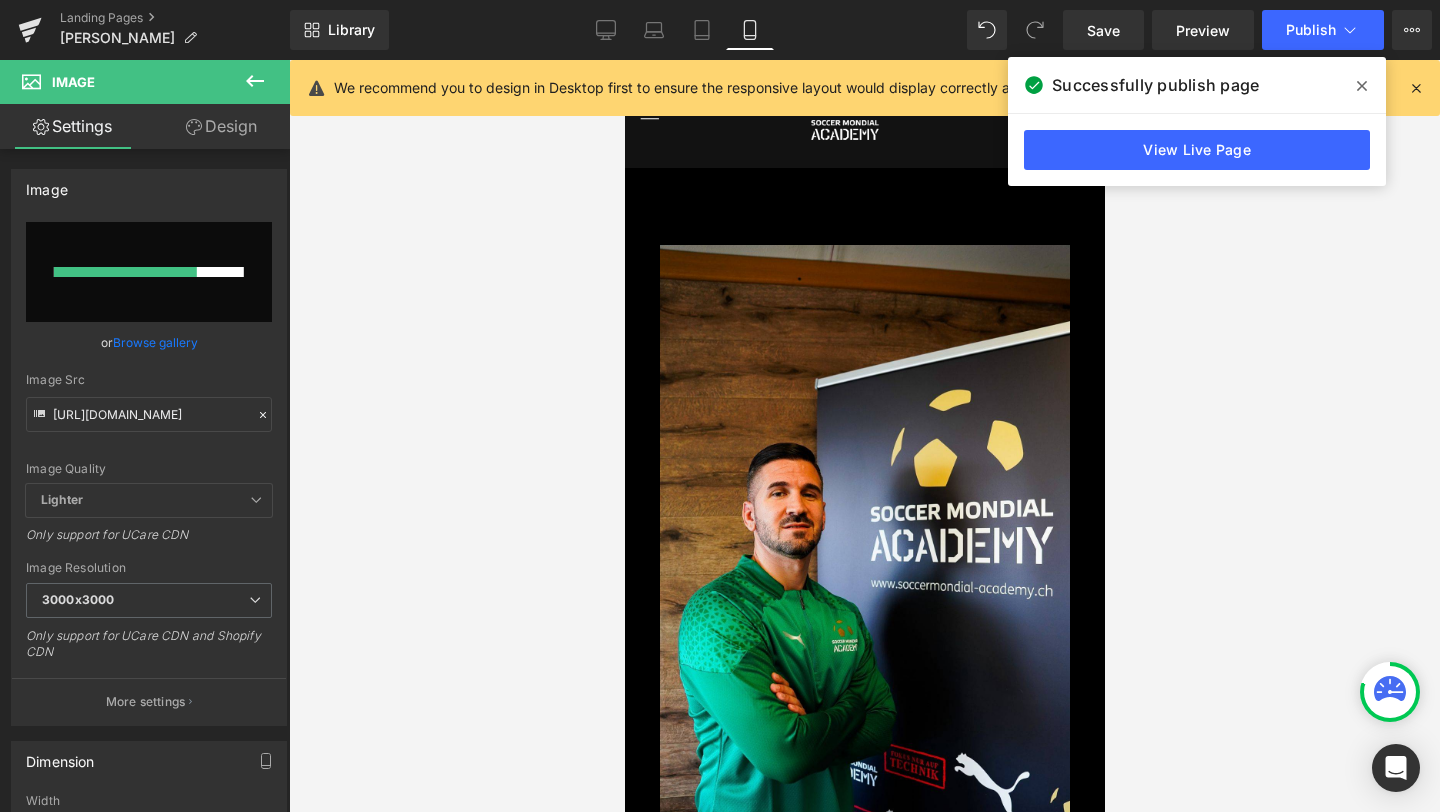 click at bounding box center [864, 436] 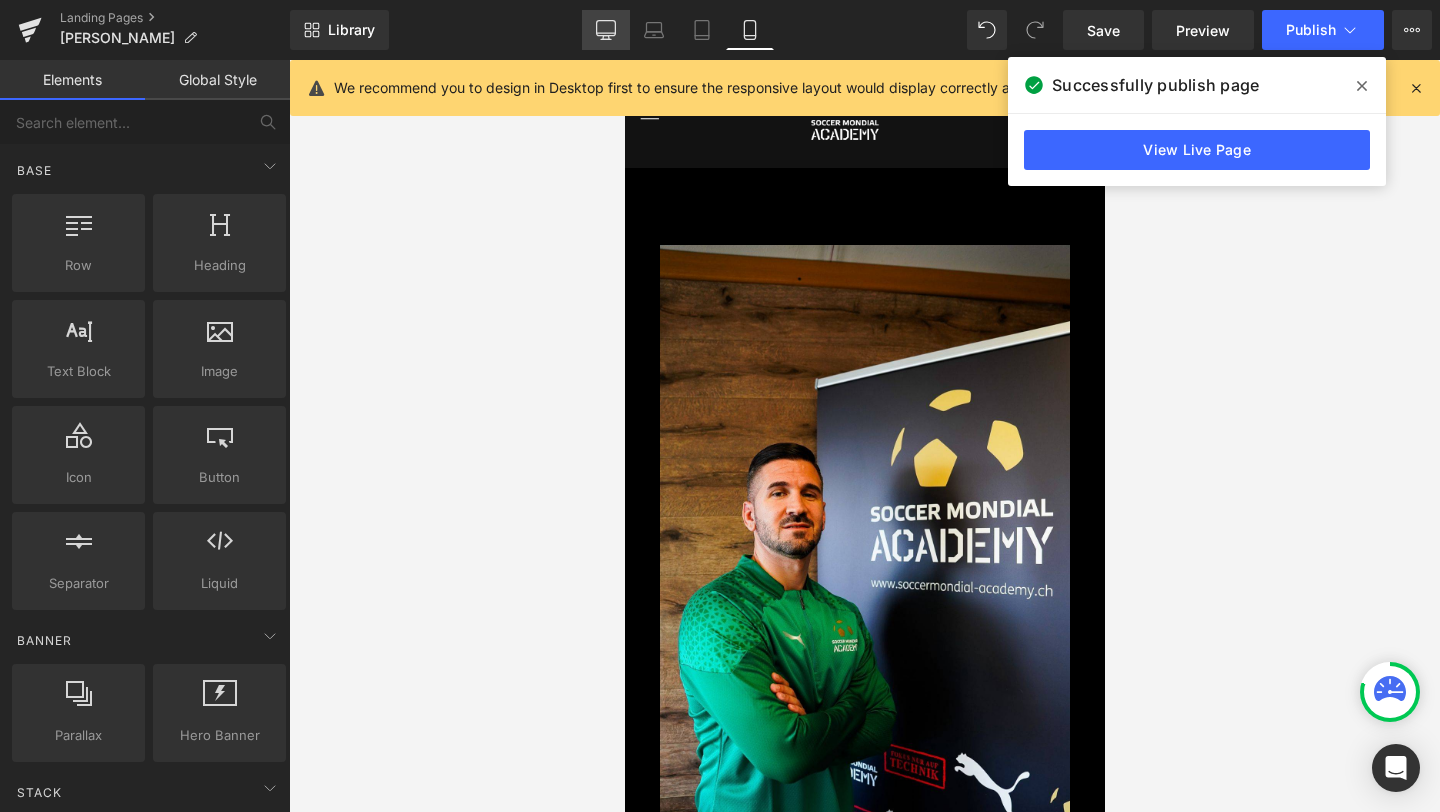 click 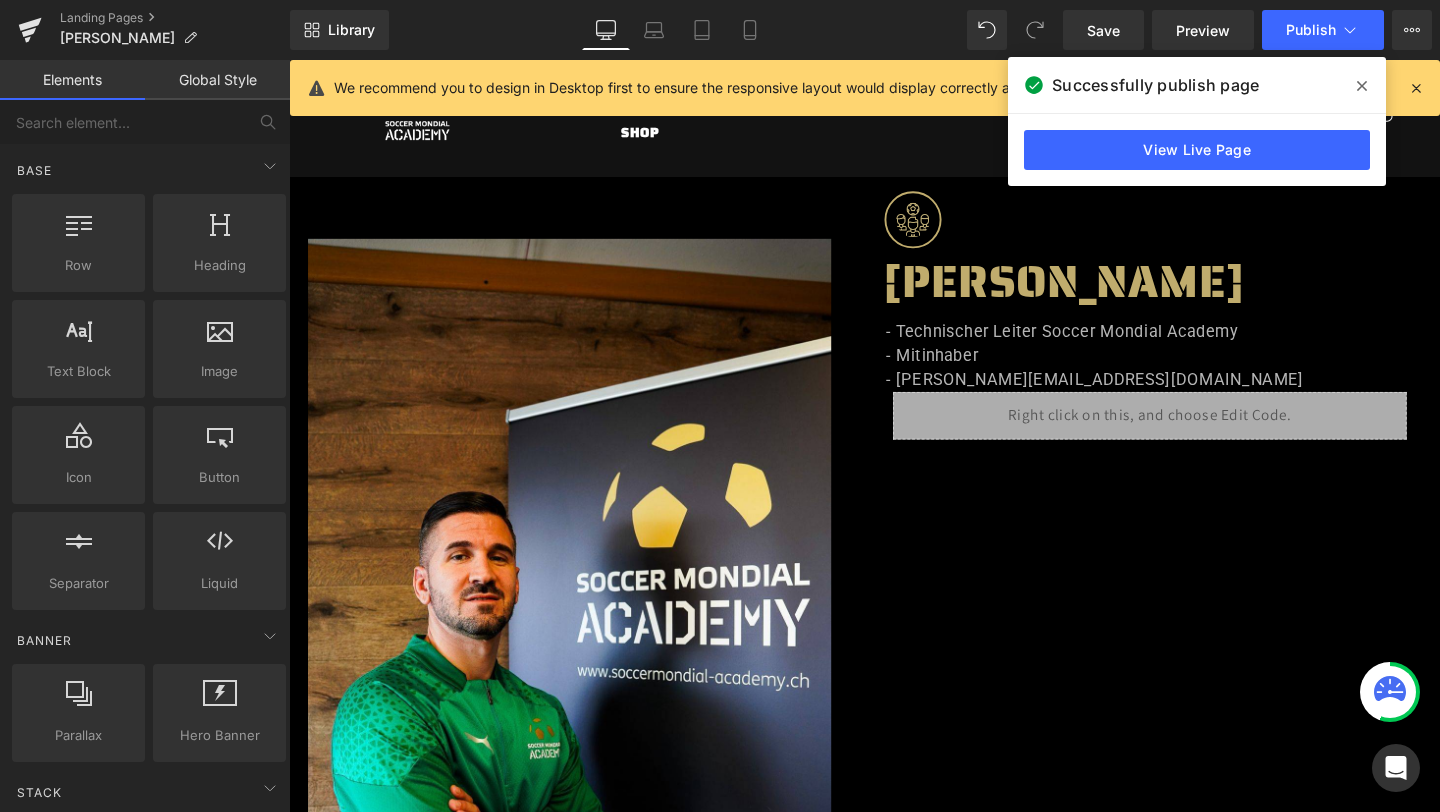 scroll, scrollTop: 12, scrollLeft: 0, axis: vertical 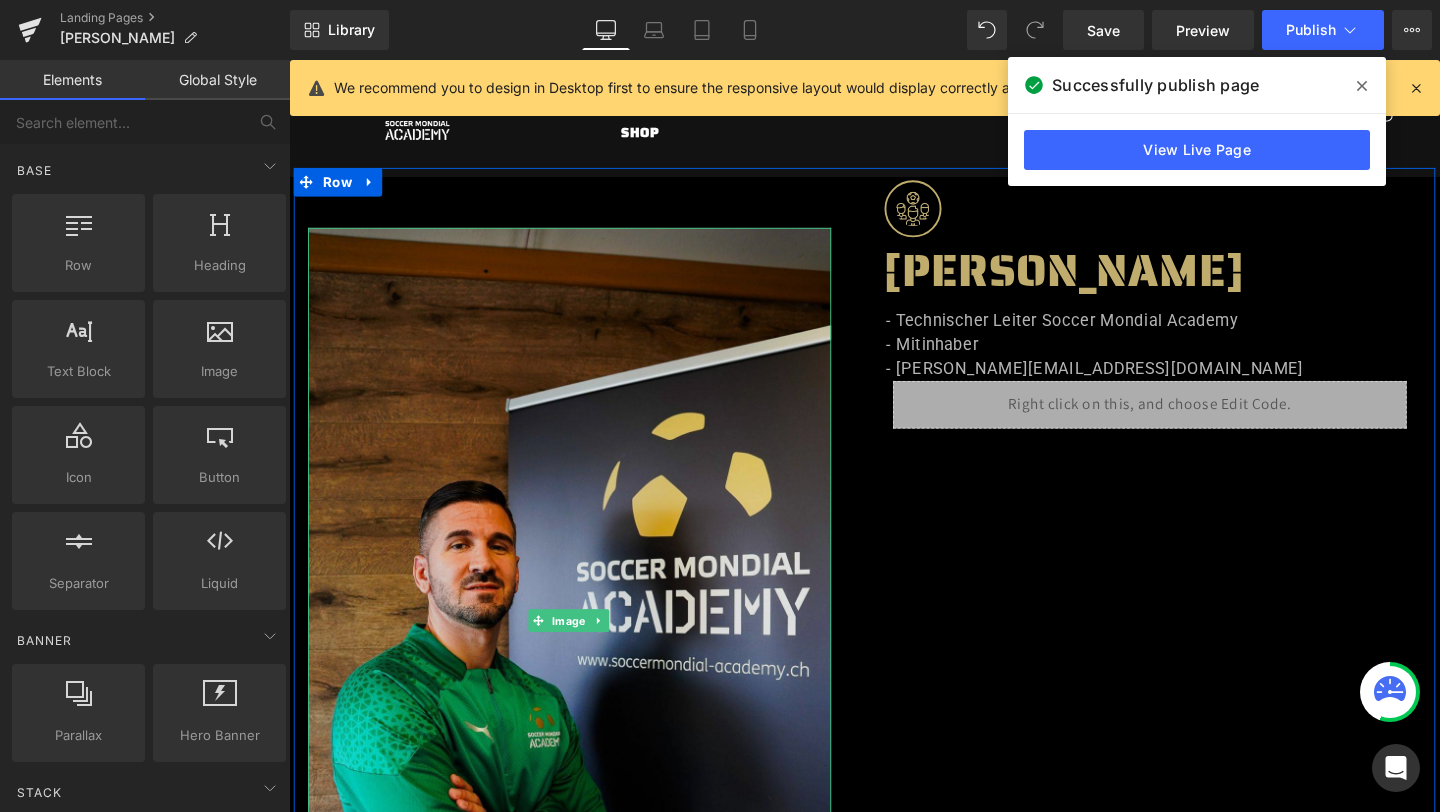 click at bounding box center (584, 649) 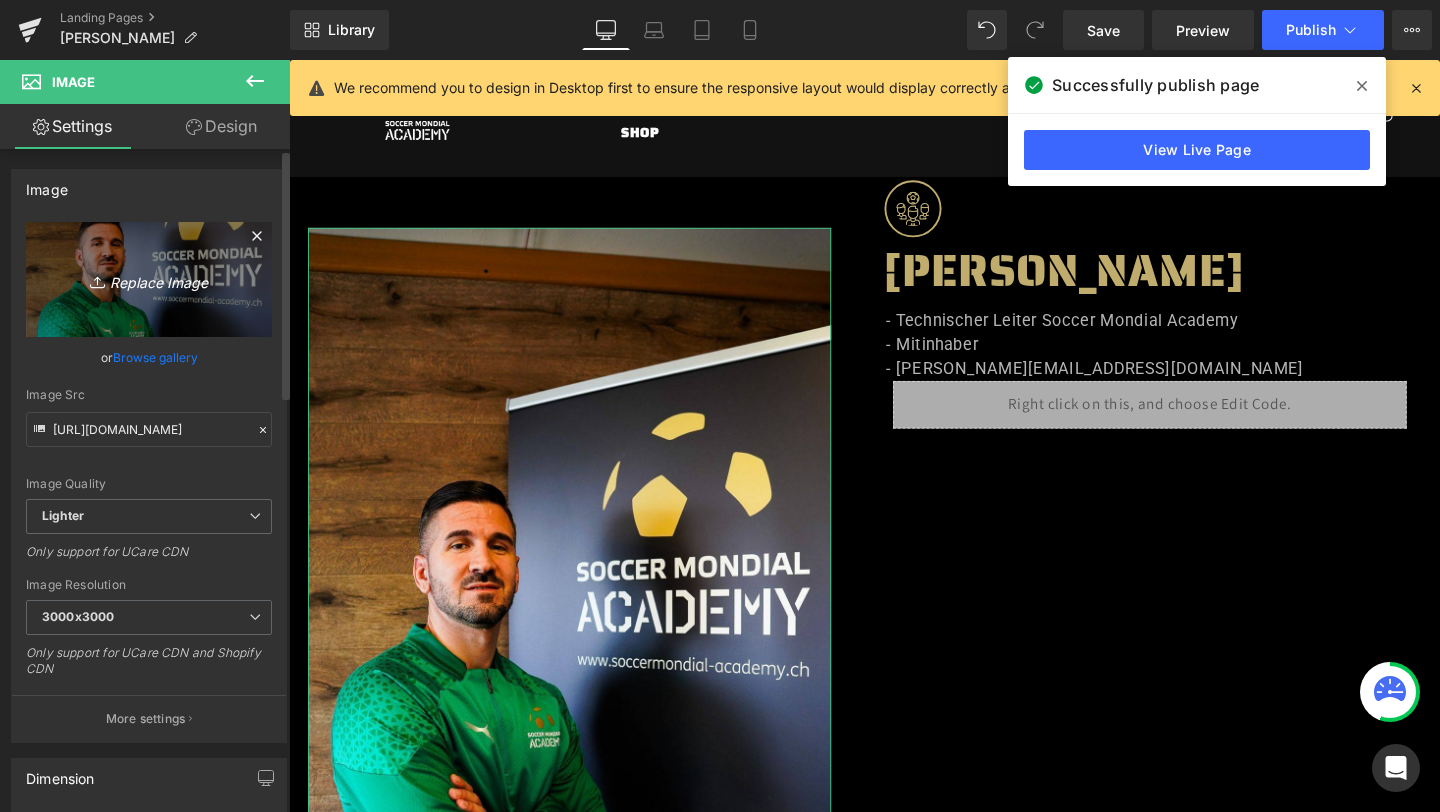 click on "Replace Image" at bounding box center [149, 279] 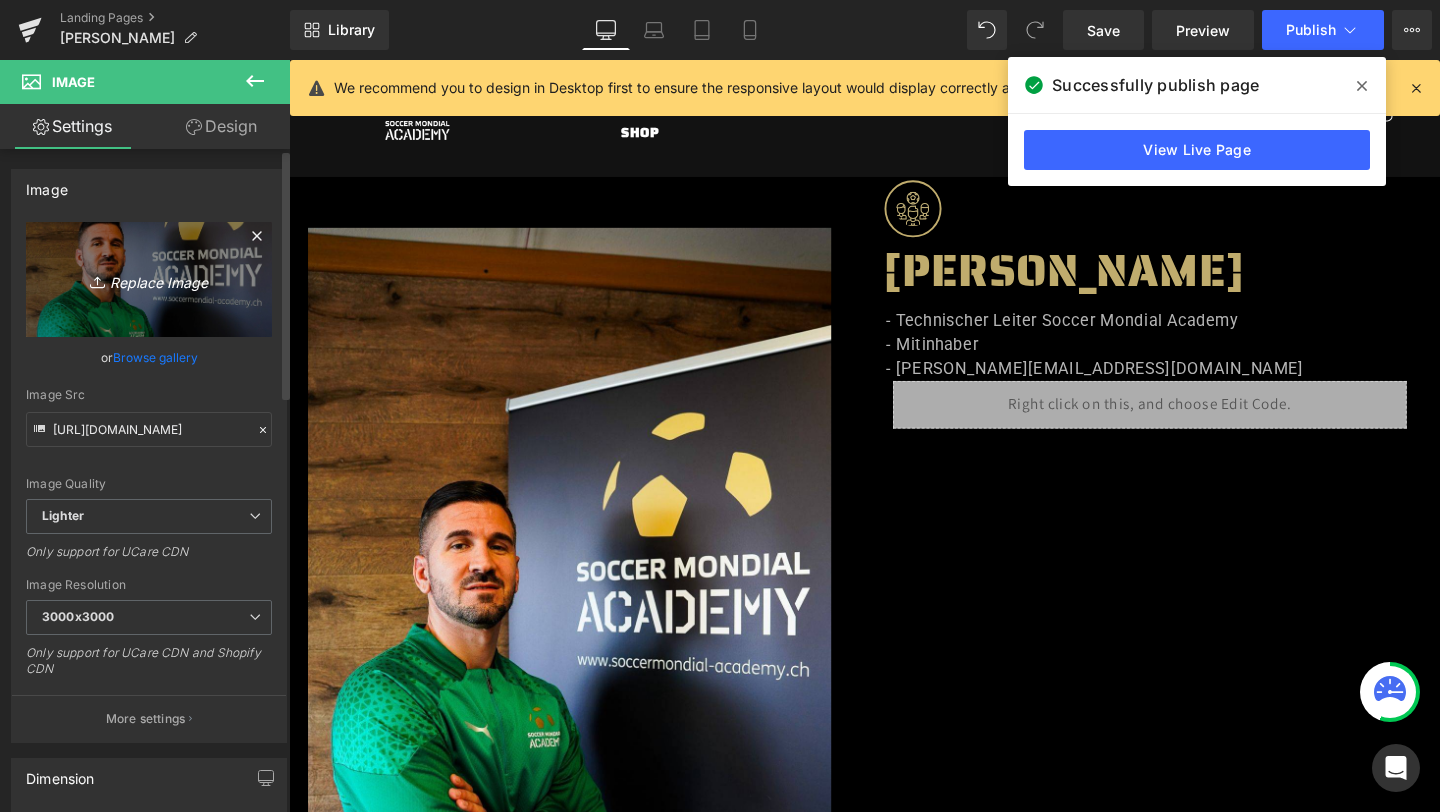 type on "C:\fakepath\0f871ede-d89e-4496-9542-ef805dc1d0e5.png" 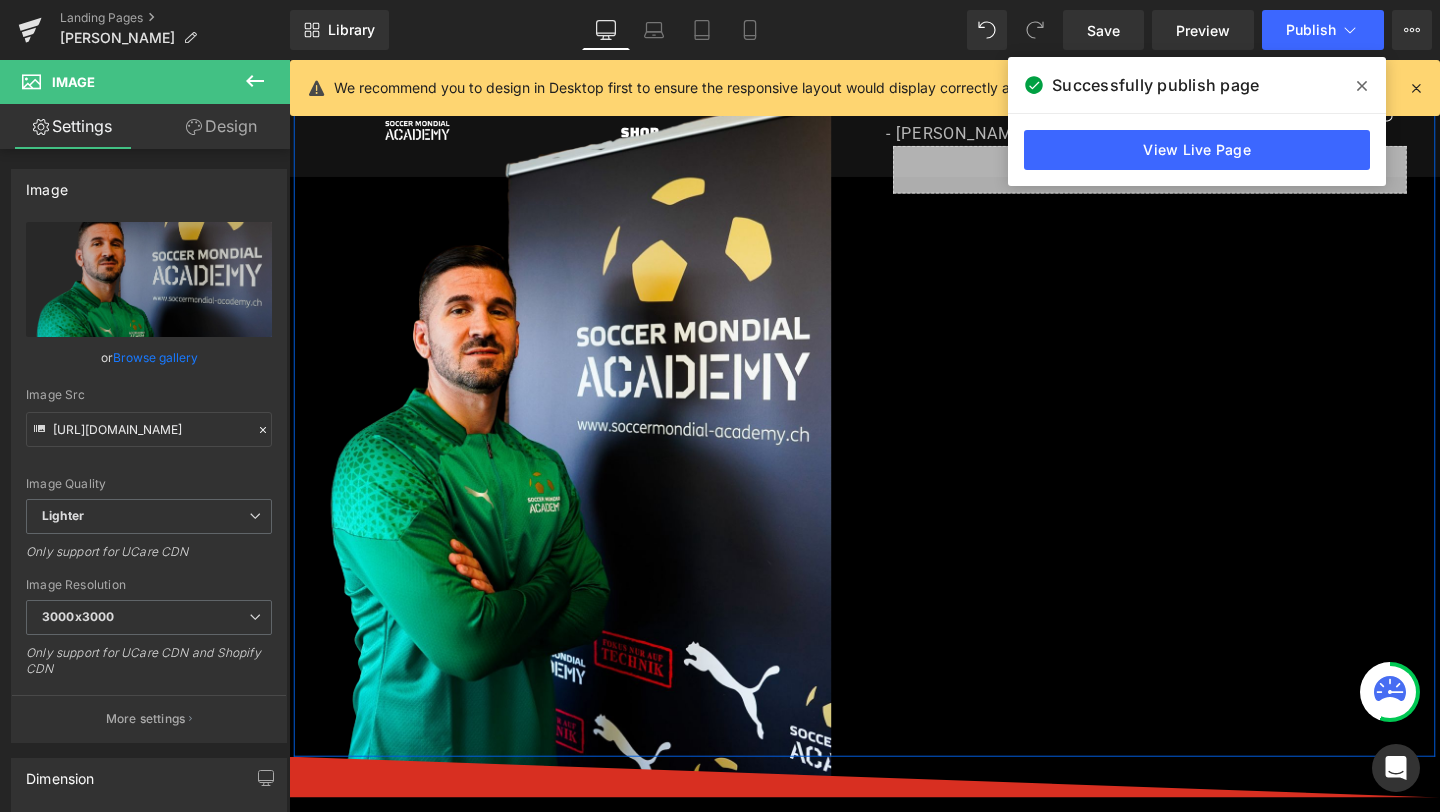 scroll, scrollTop: 68, scrollLeft: 0, axis: vertical 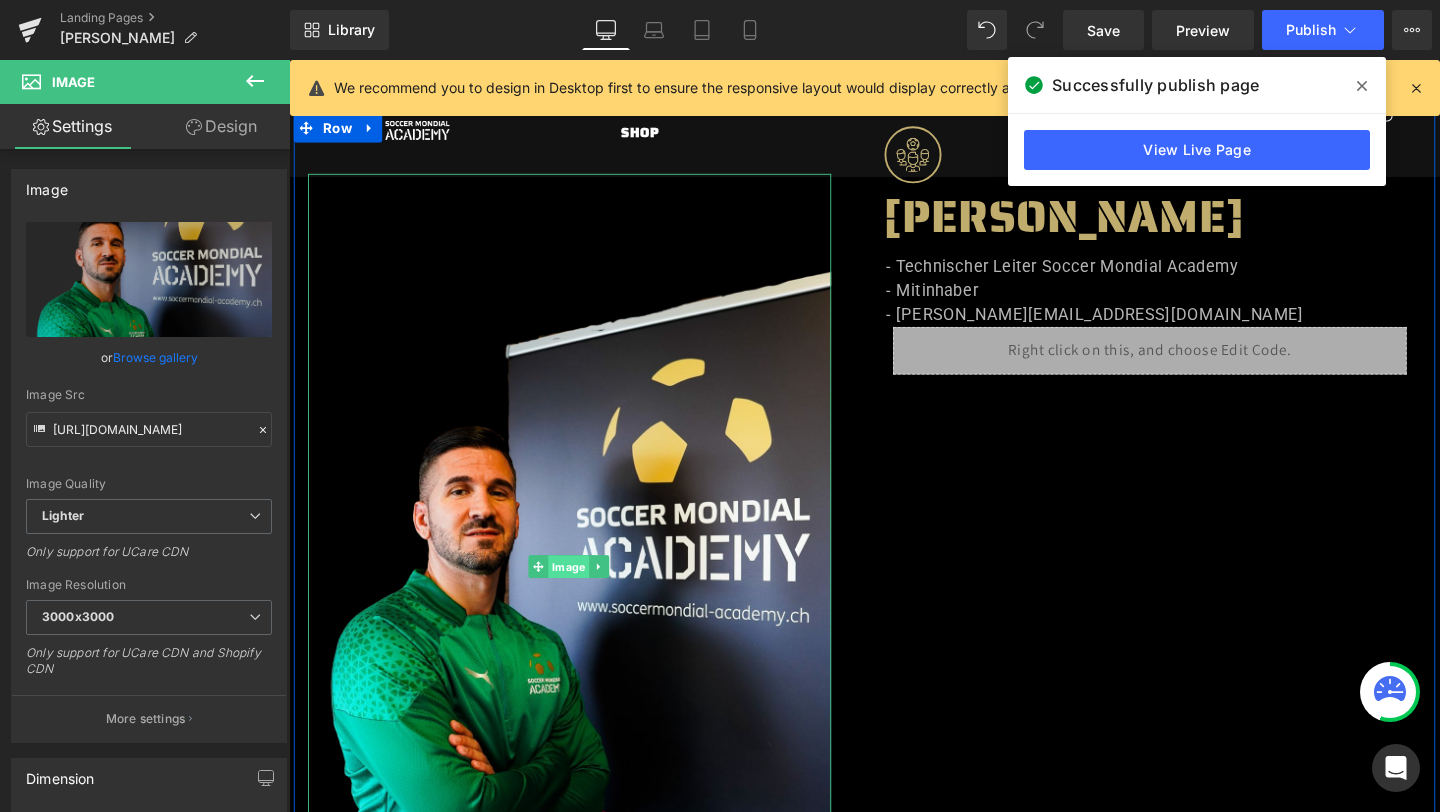 click on "Image" at bounding box center (582, 593) 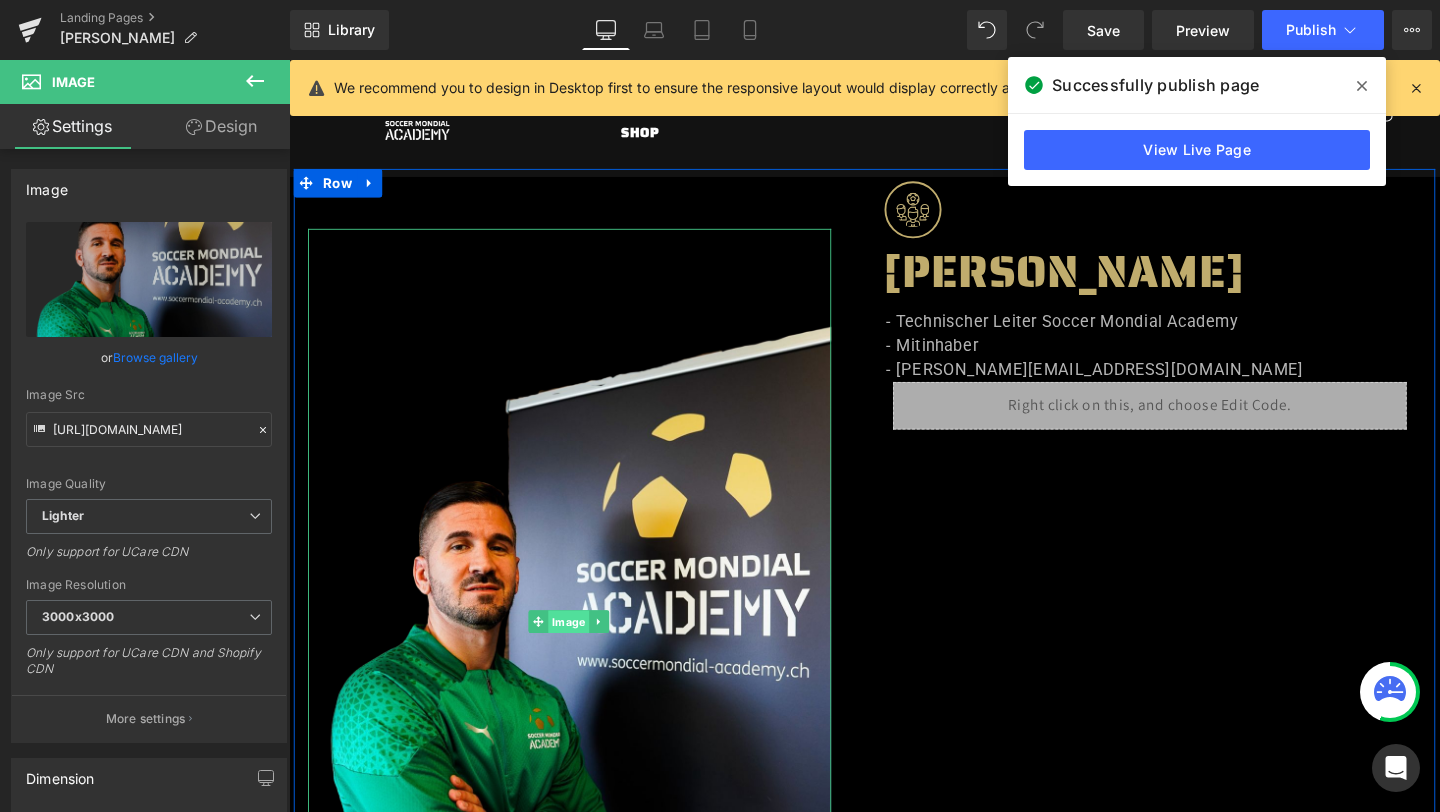 scroll, scrollTop: 6, scrollLeft: 0, axis: vertical 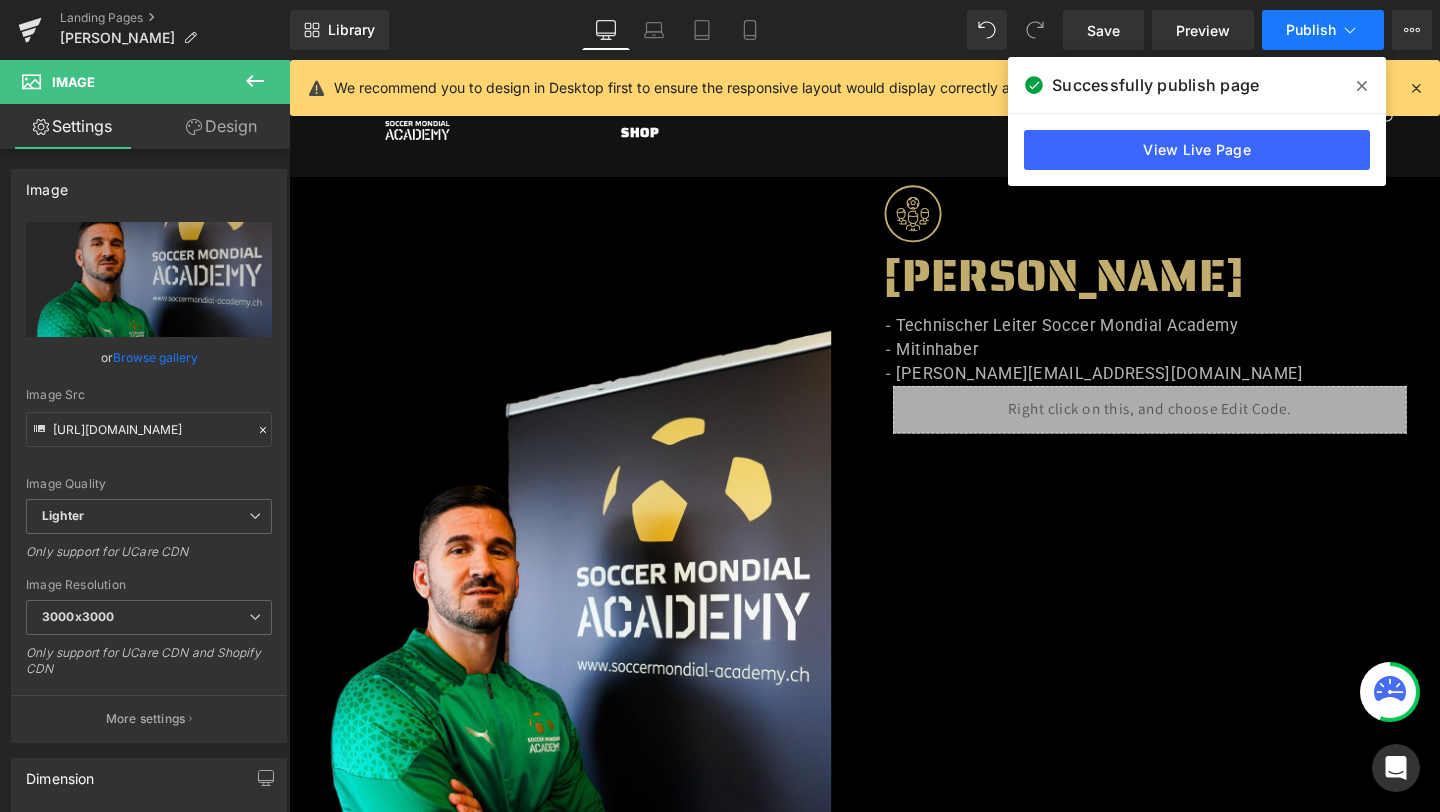 click on "Publish" at bounding box center (1311, 30) 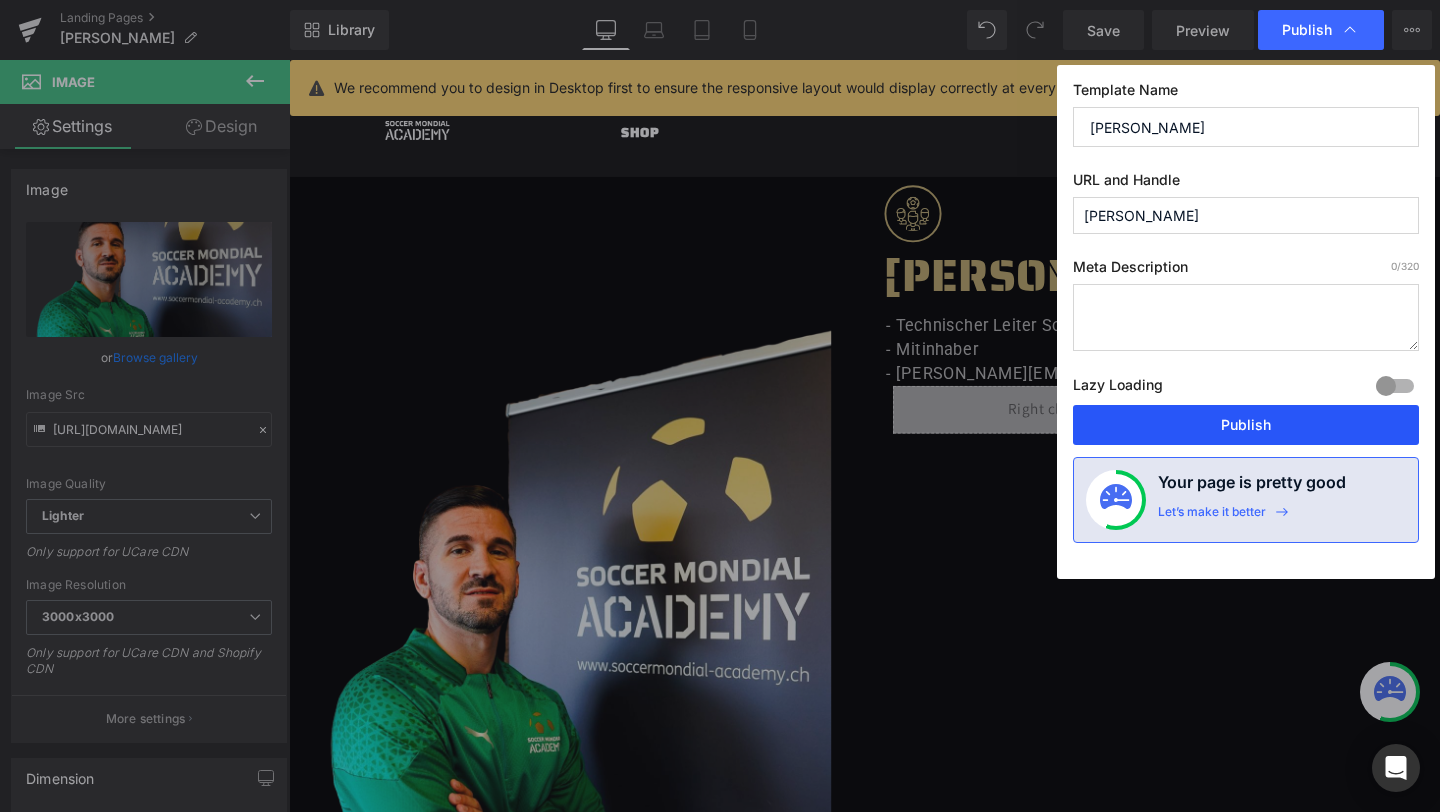 click on "Publish" at bounding box center [1246, 425] 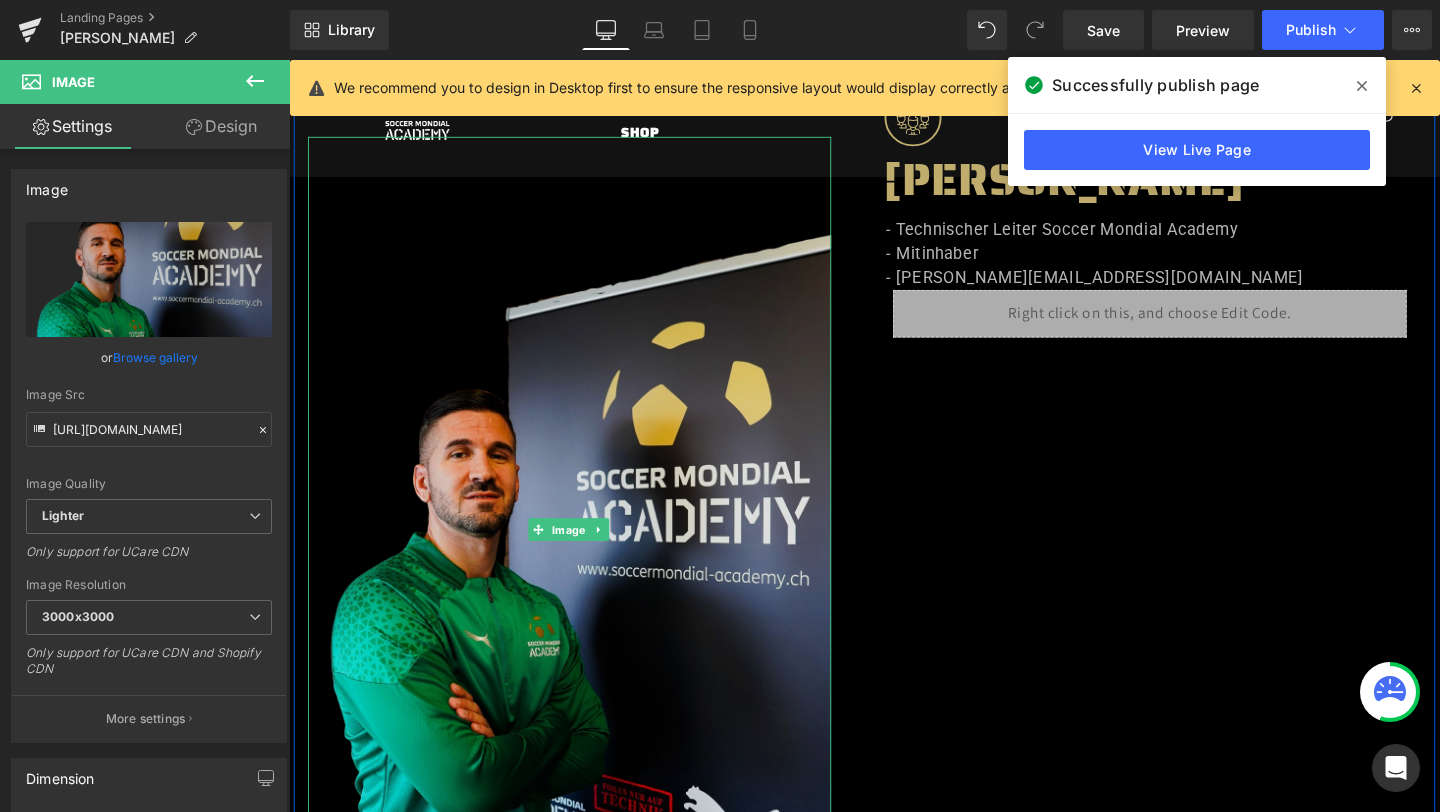 scroll, scrollTop: 377, scrollLeft: 0, axis: vertical 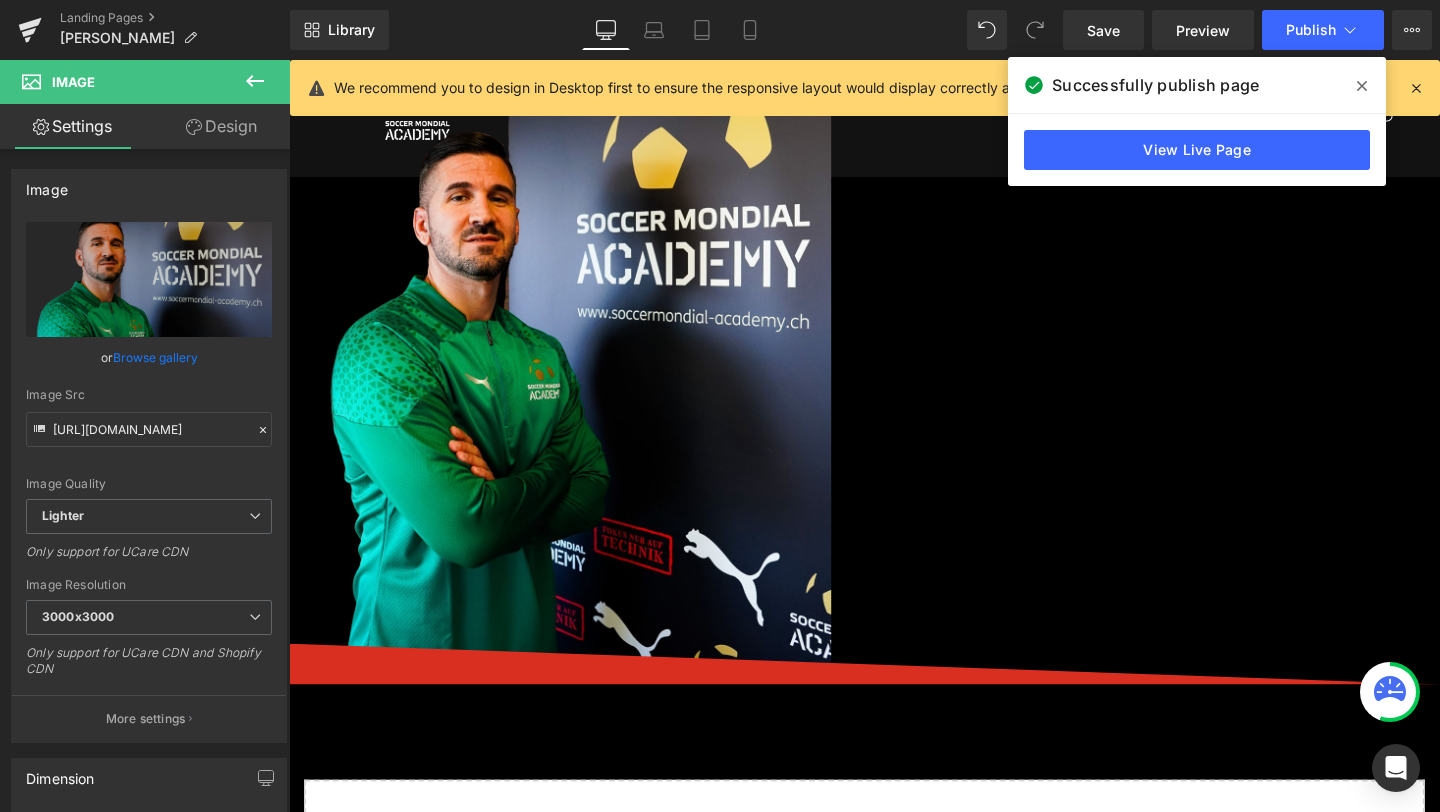 click on "Image         Image         [PERSON_NAME] Heading         - Technischer Leiter Soccer Mondial Academy - Mitinhaber - [EMAIL_ADDRESS][DOMAIN_NAME] Heading         [GEOGRAPHIC_DATA]" at bounding box center [894, 241] 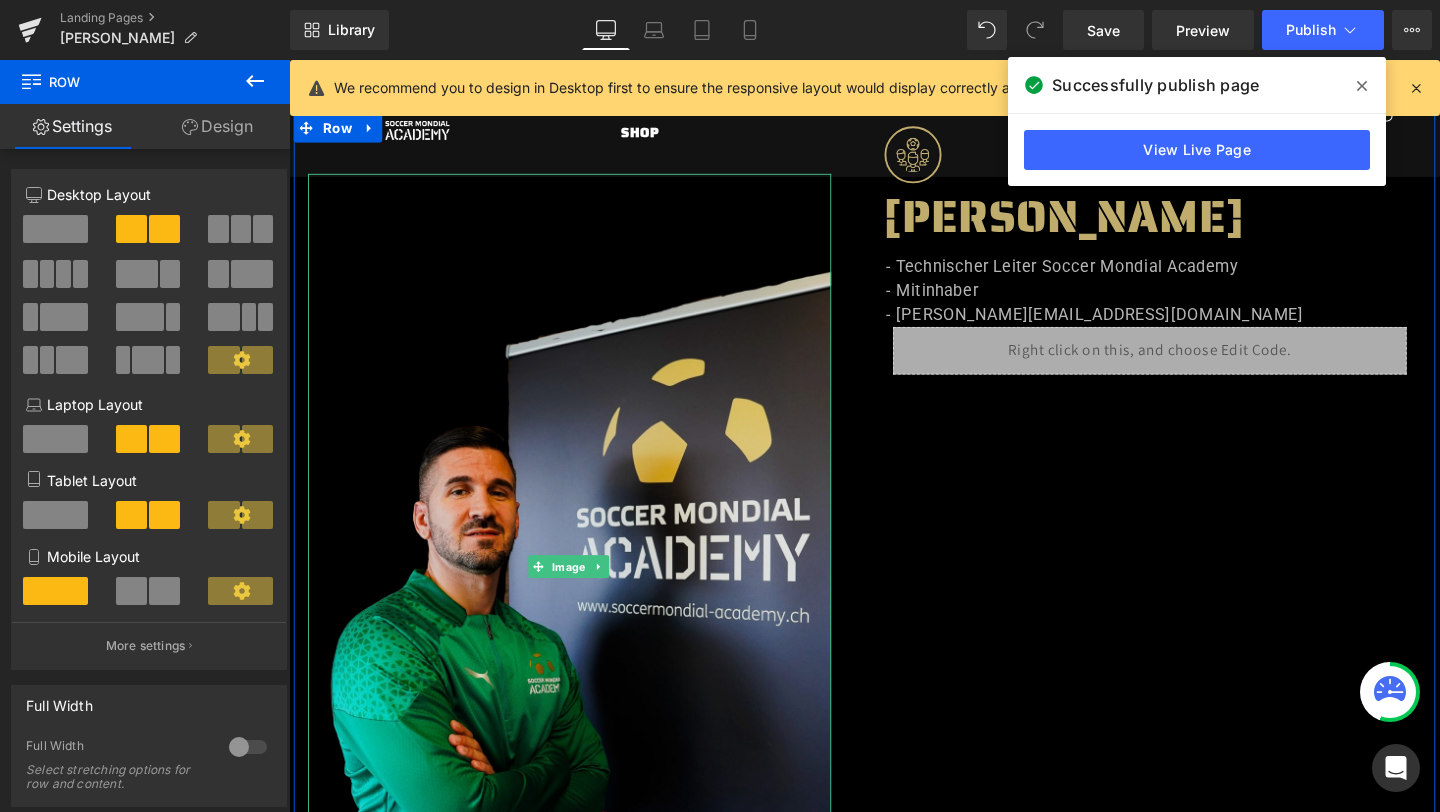 scroll, scrollTop: 0, scrollLeft: 0, axis: both 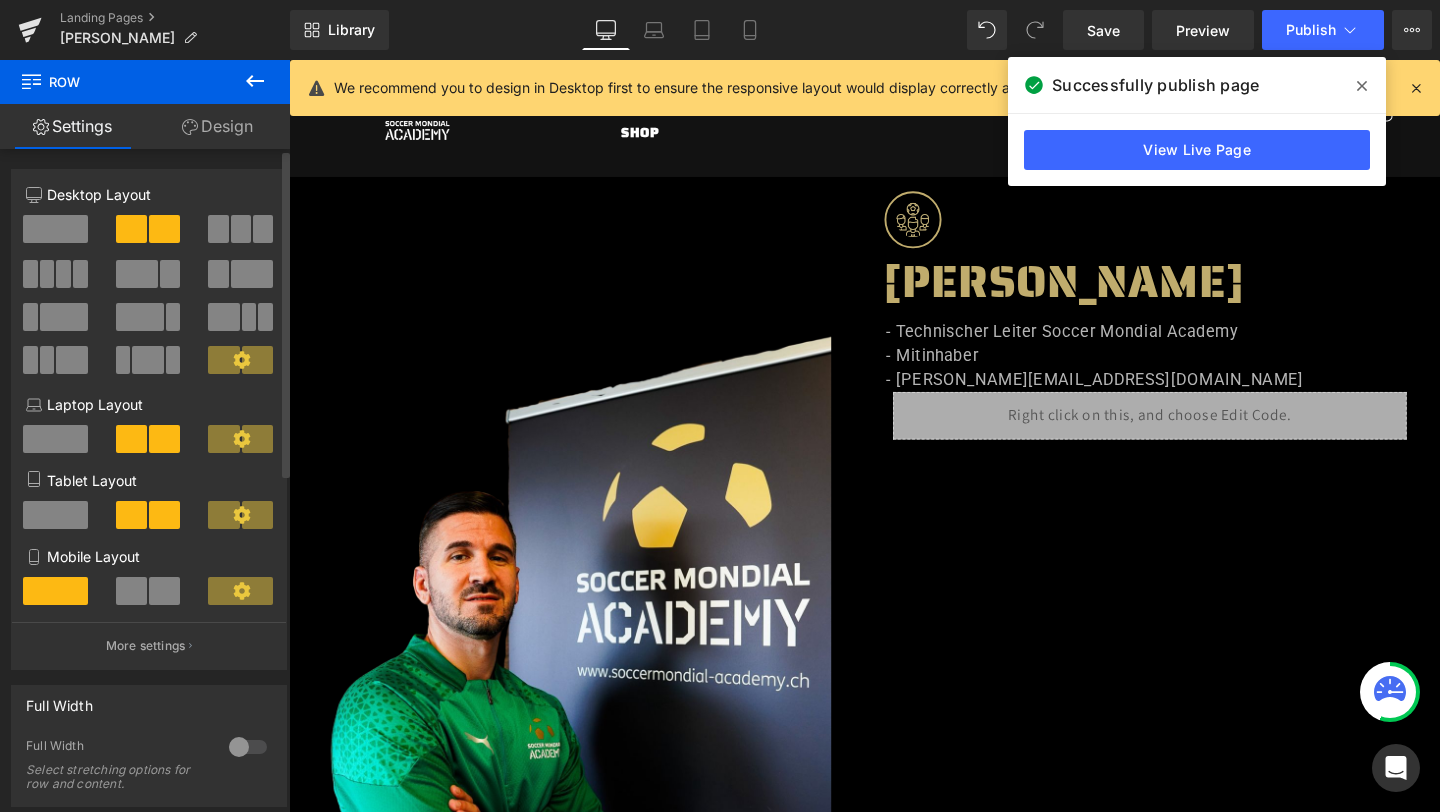 click on "Direkt zum Inhalt
JUNIOREN
ACADEMY TRAININGS
CAMPS" at bounding box center (894, 455) 